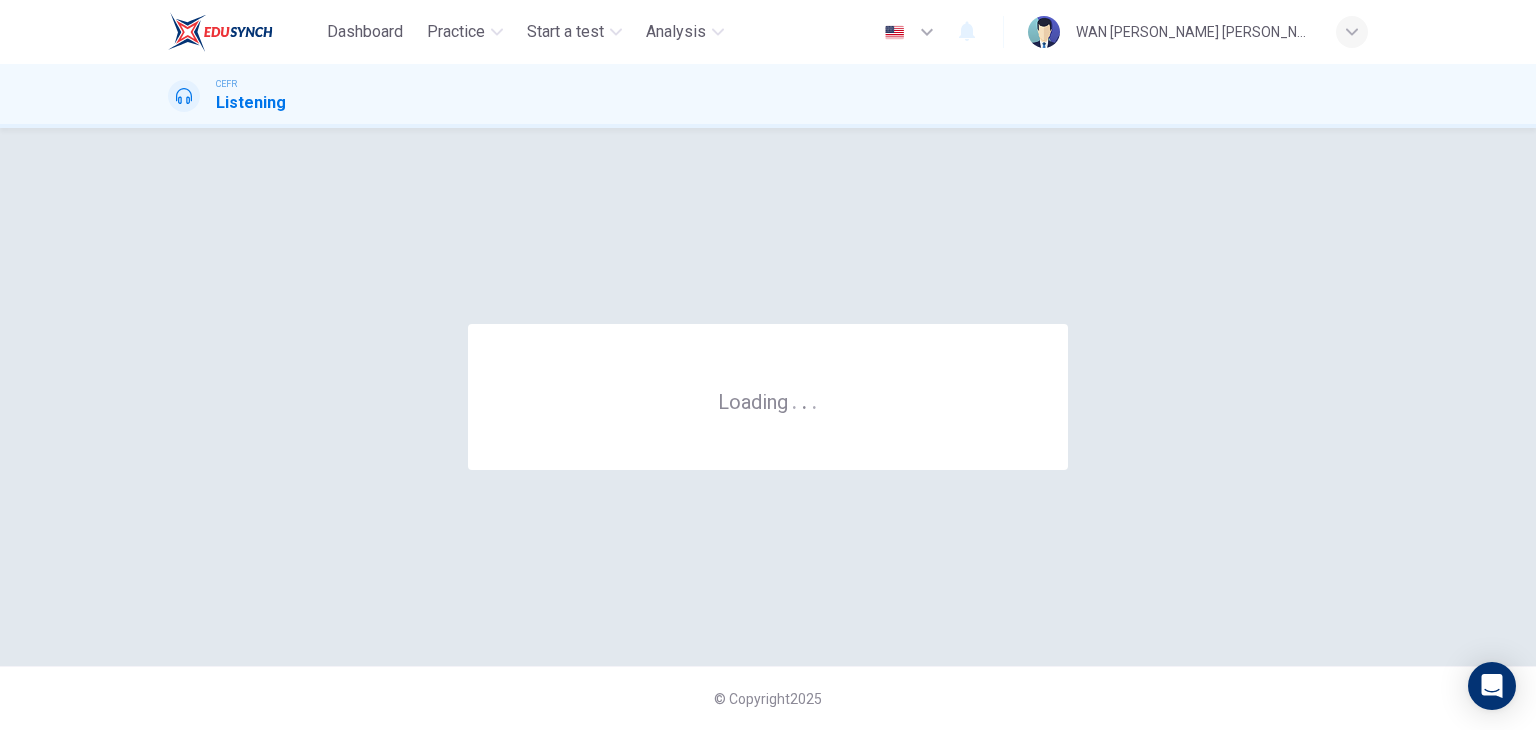 scroll, scrollTop: 0, scrollLeft: 0, axis: both 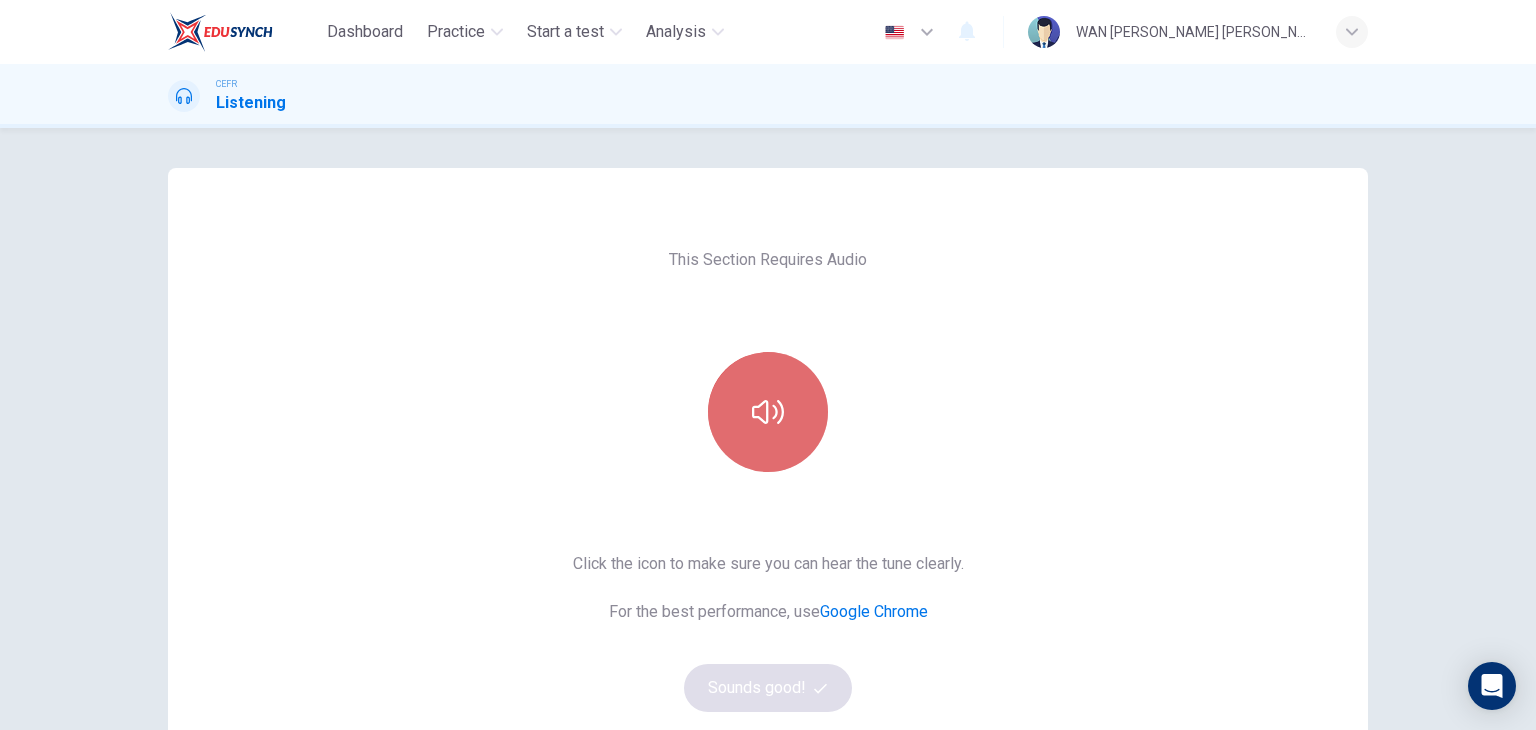 click at bounding box center (768, 412) 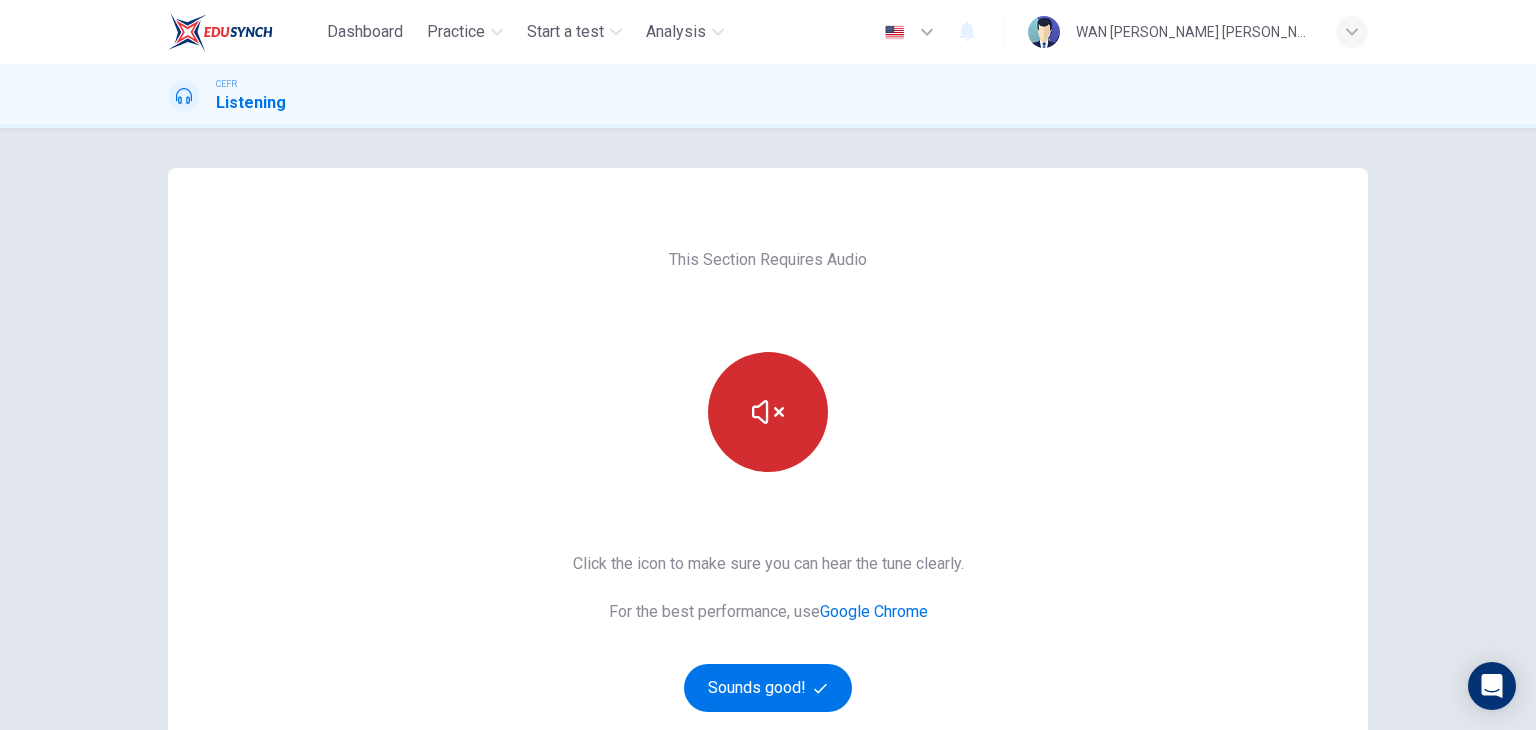 click at bounding box center [768, 412] 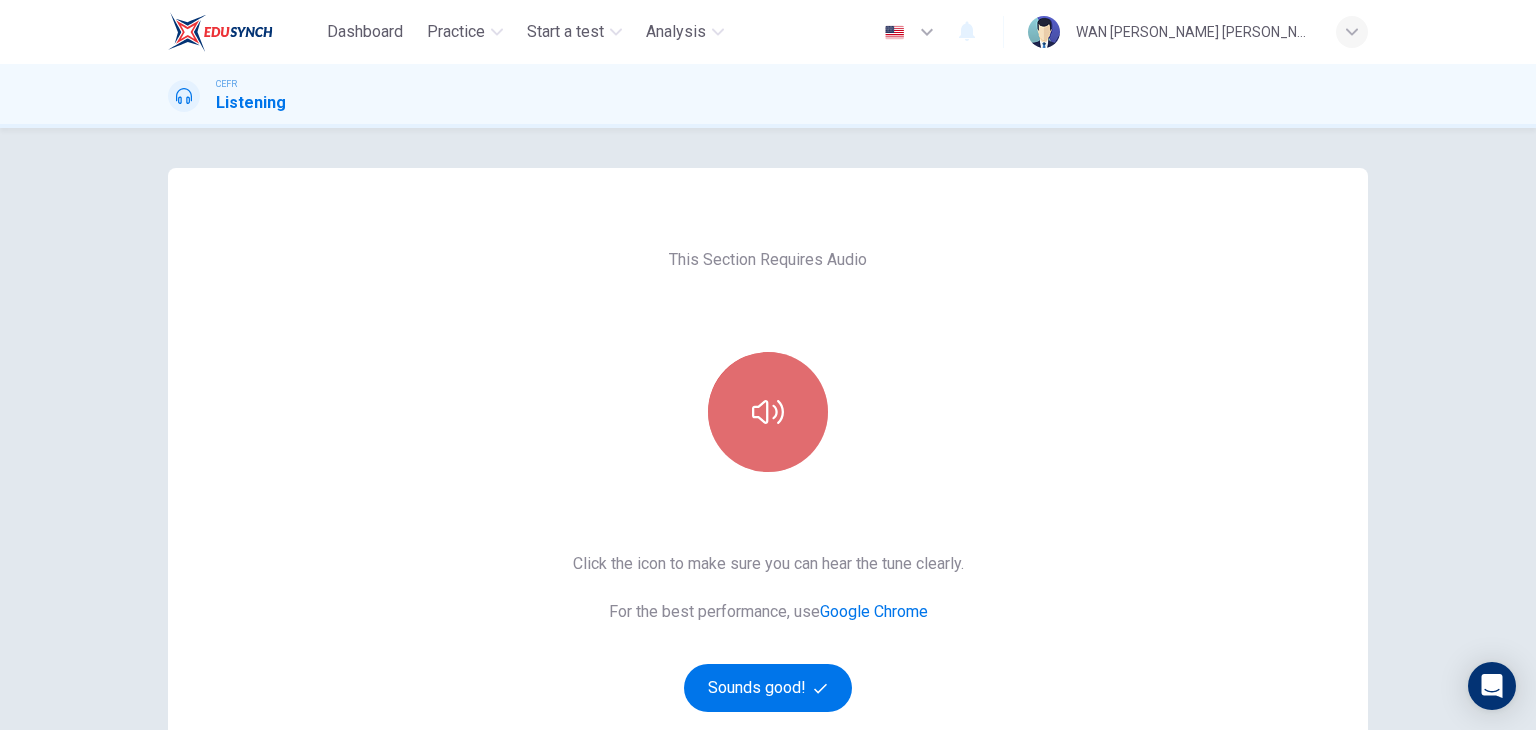 click at bounding box center (768, 412) 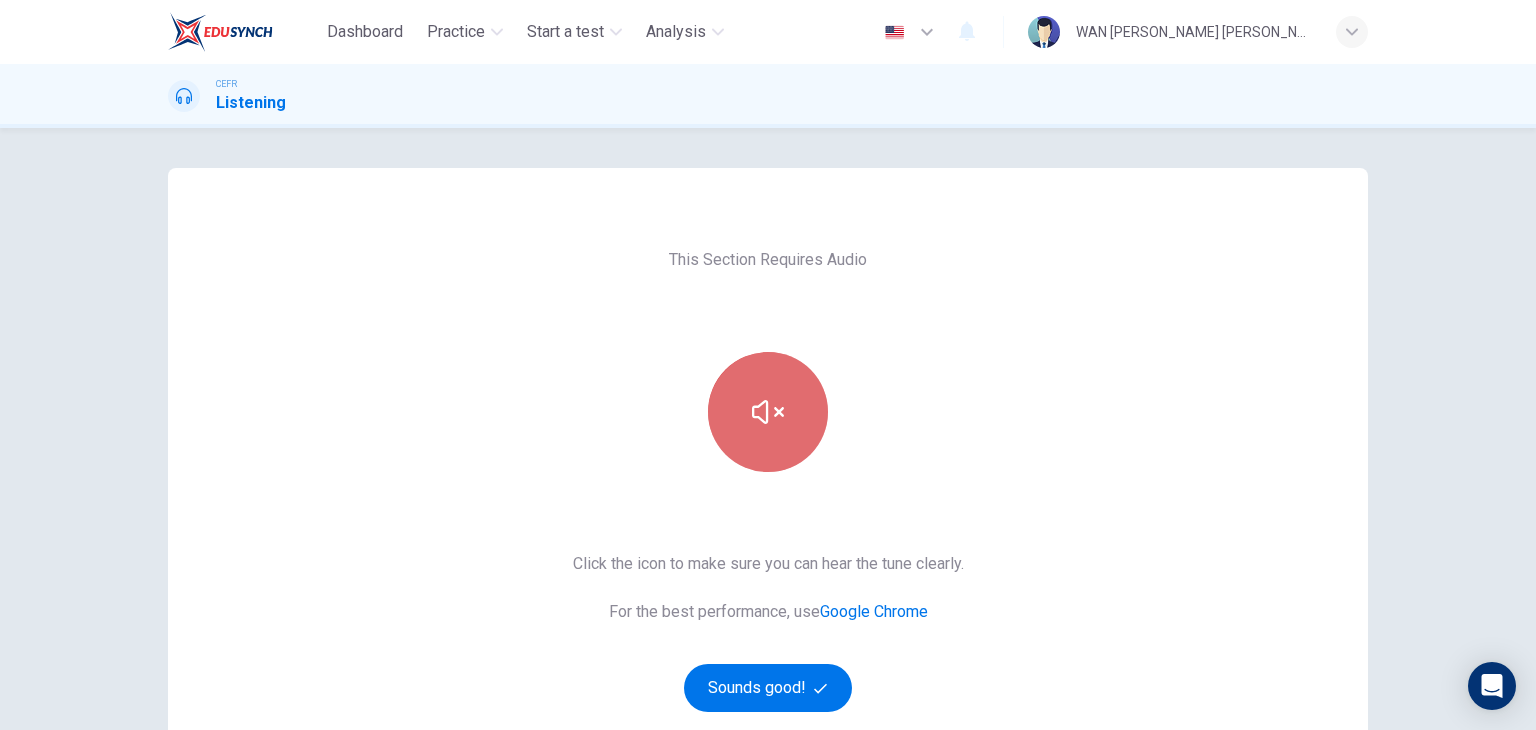 click at bounding box center [768, 412] 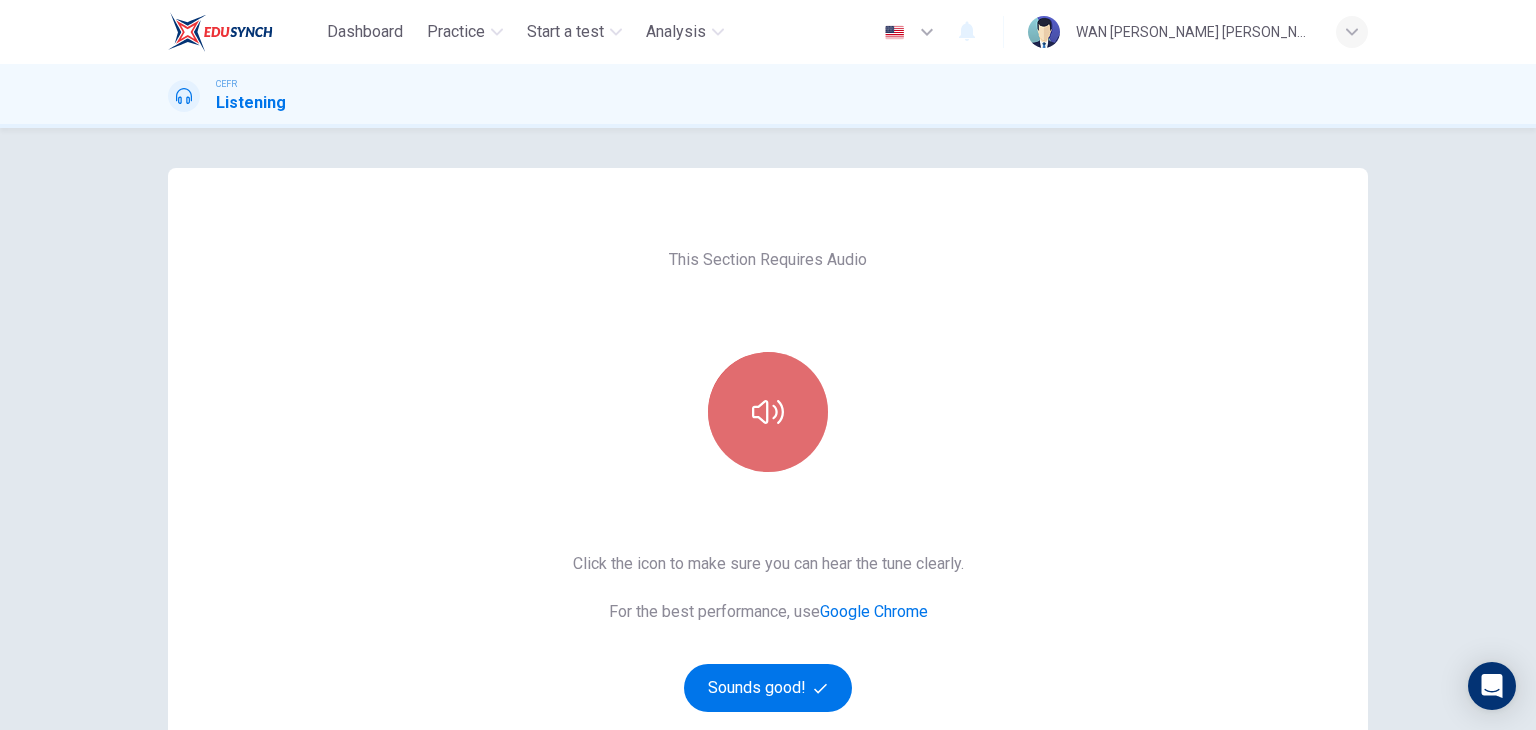 click at bounding box center [768, 412] 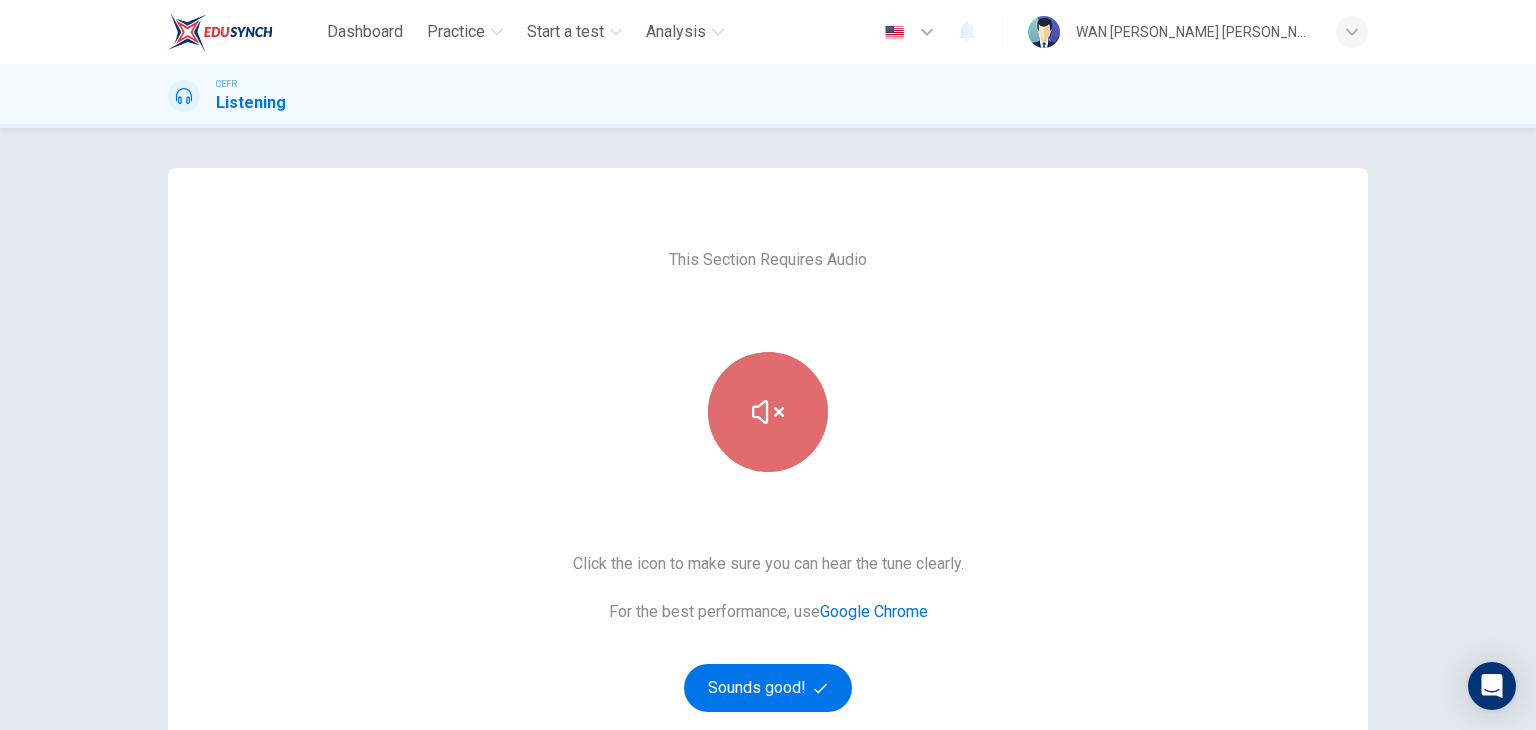 click at bounding box center (768, 412) 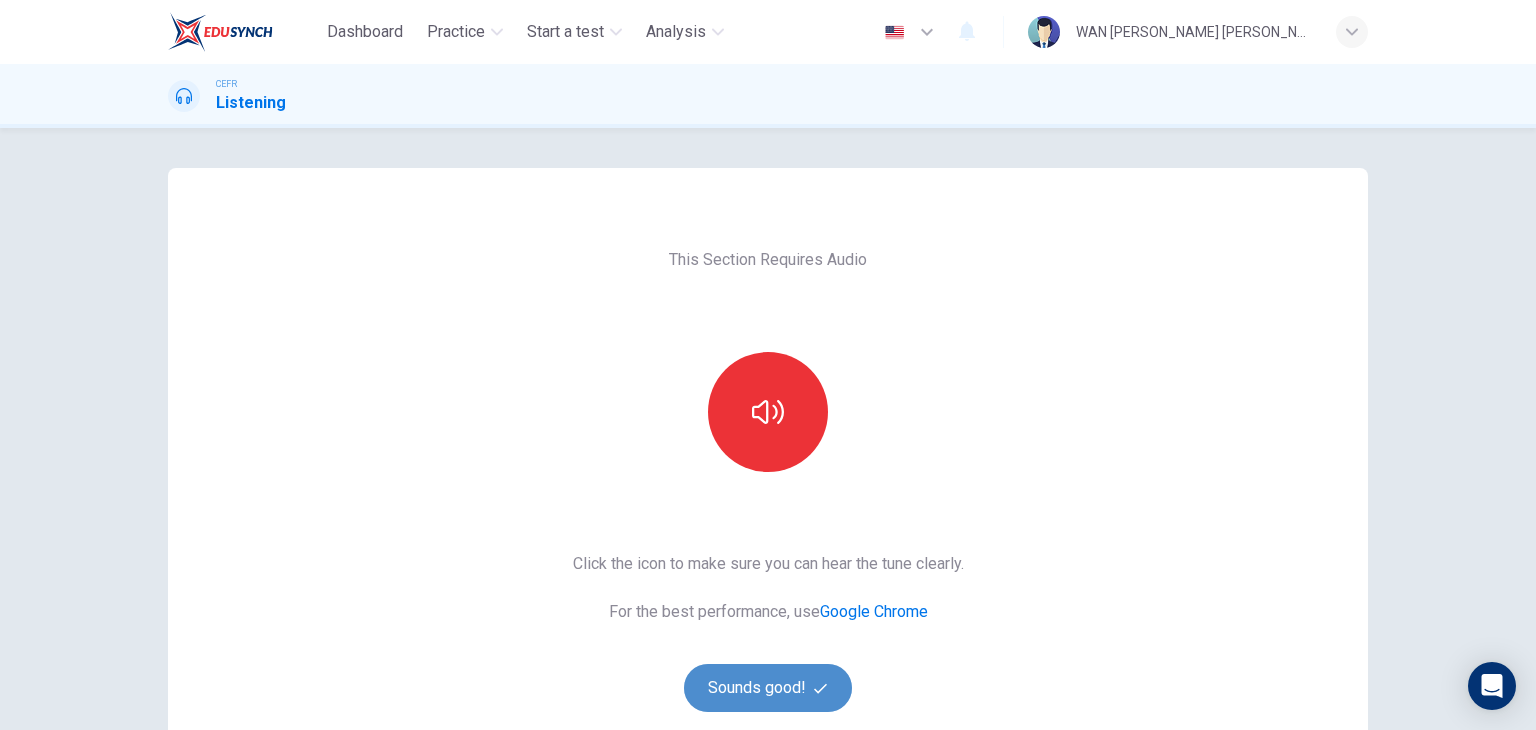 click on "Sounds good!" at bounding box center [768, 688] 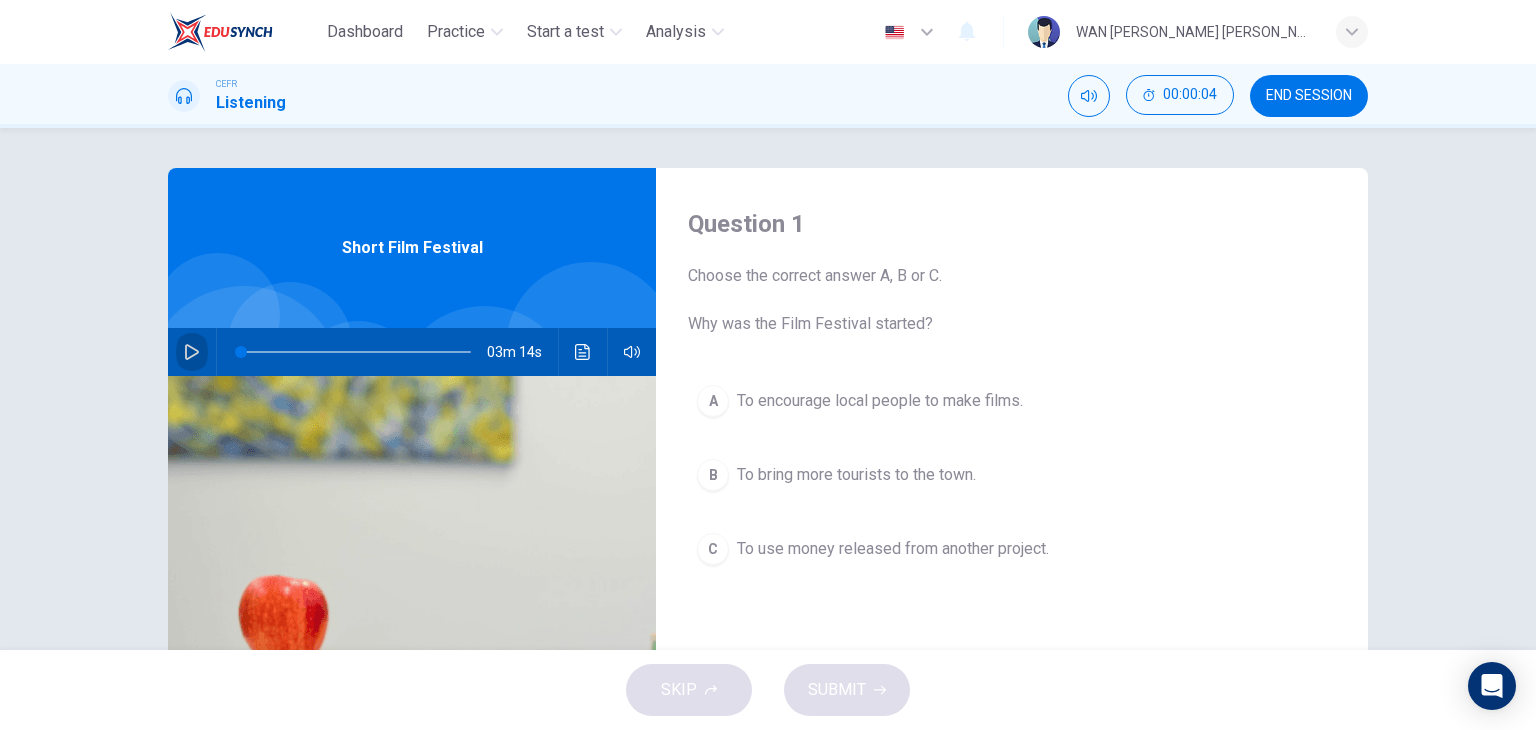 click at bounding box center (192, 352) 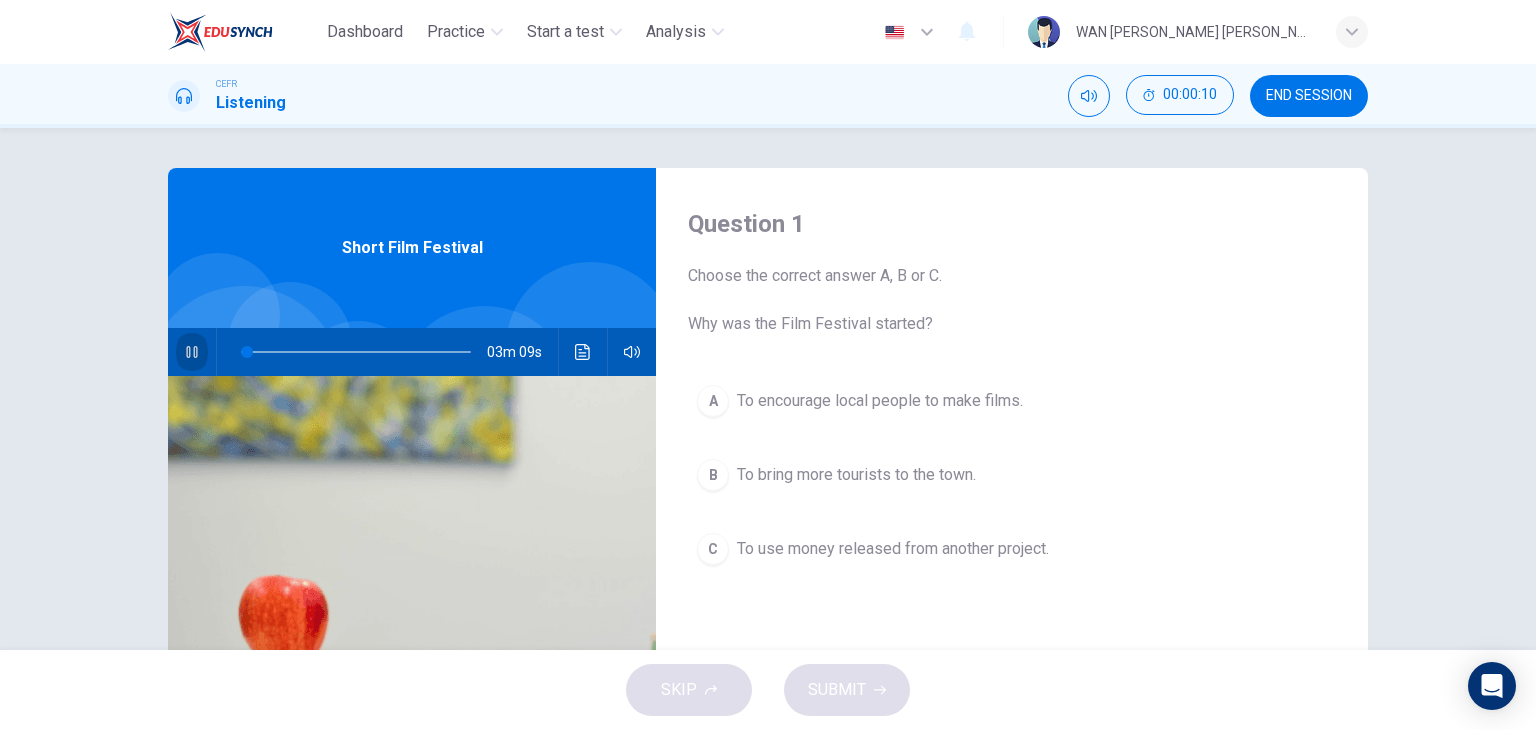 click at bounding box center (192, 352) 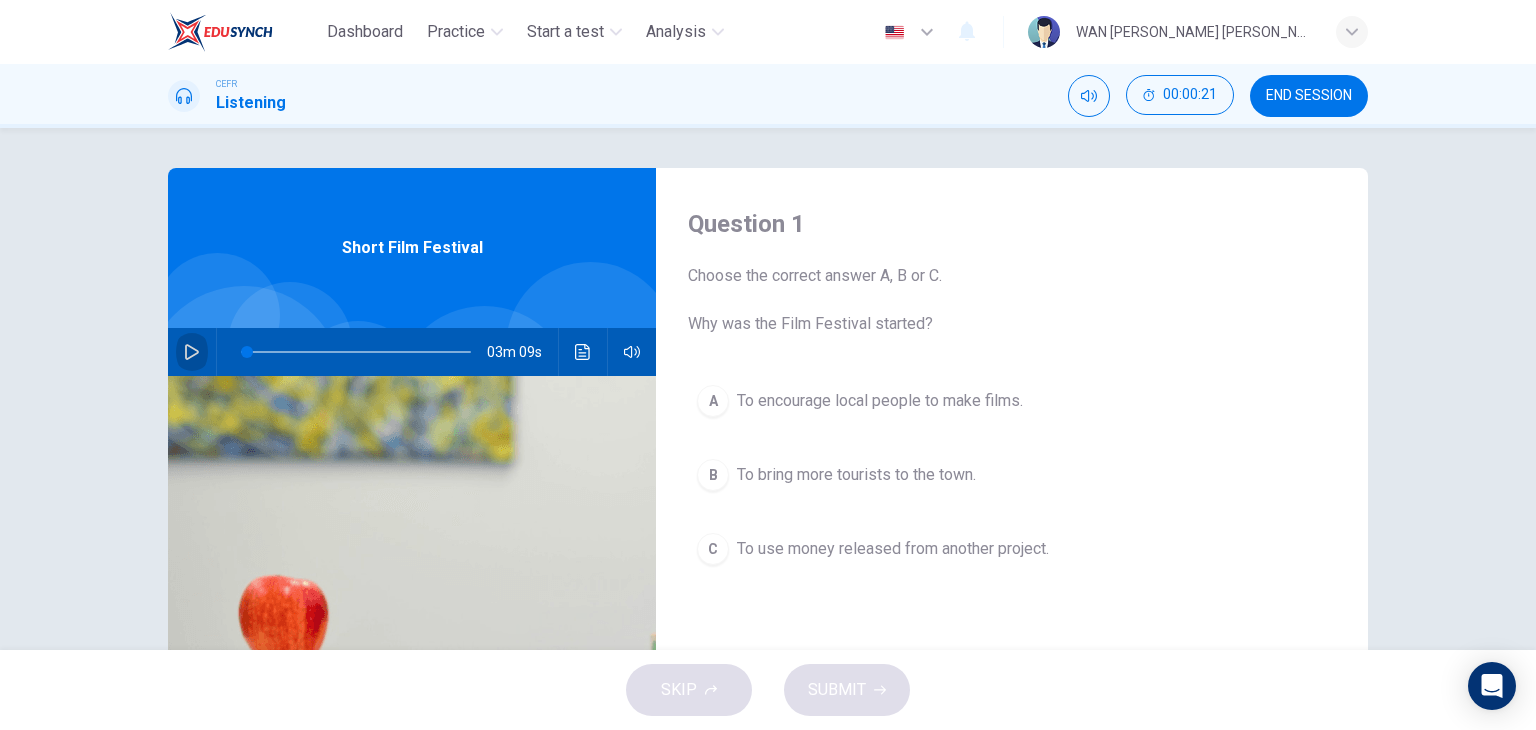 click at bounding box center (192, 352) 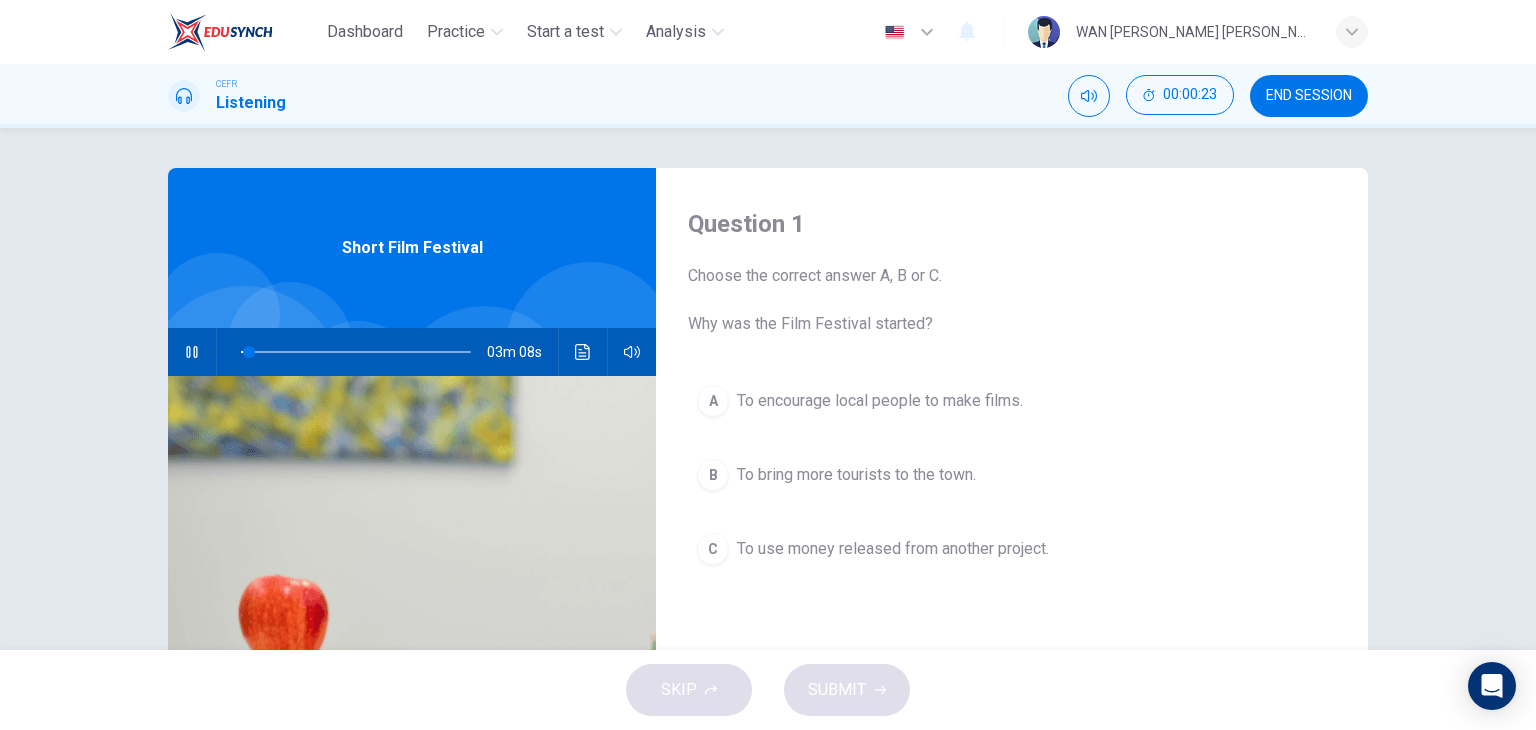 type on "4" 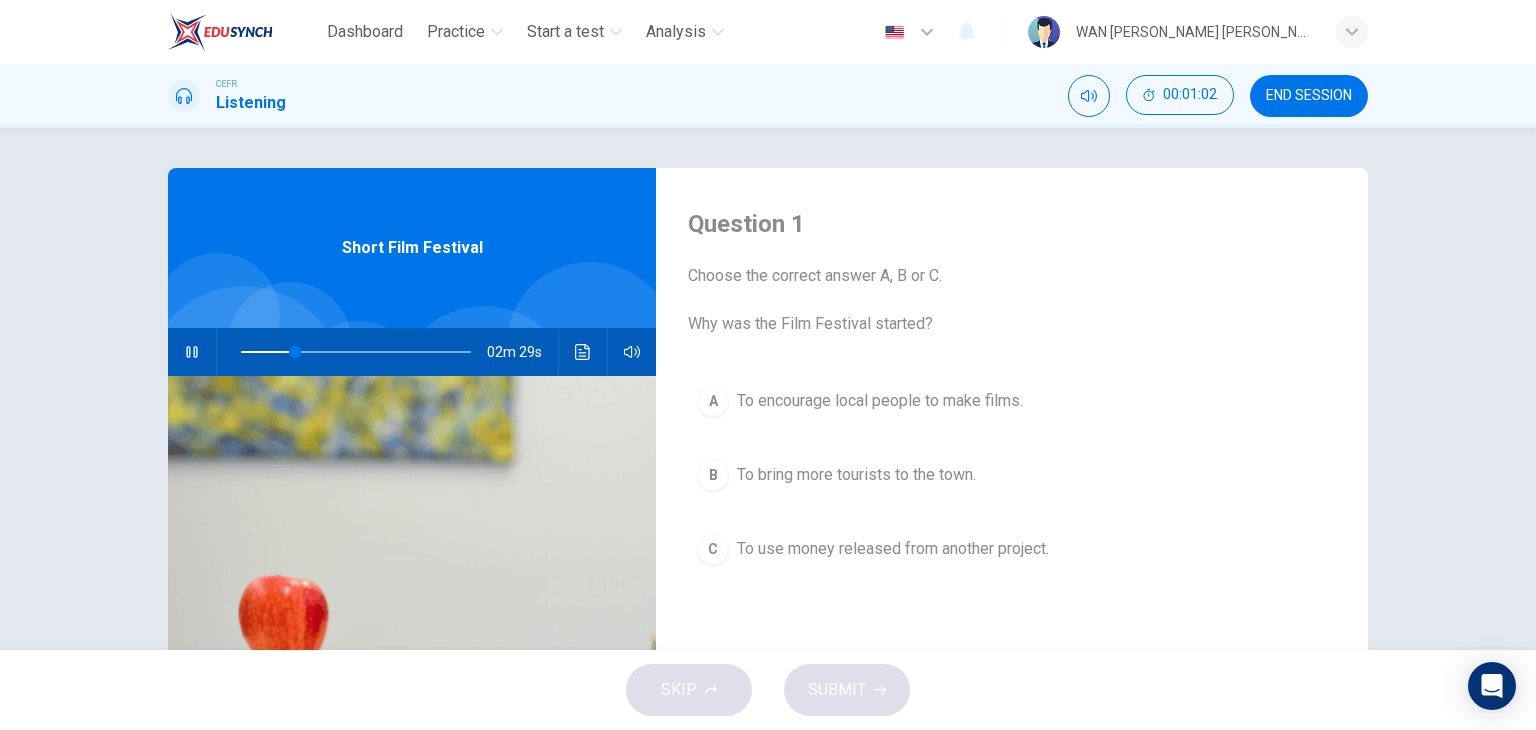 click at bounding box center (192, 352) 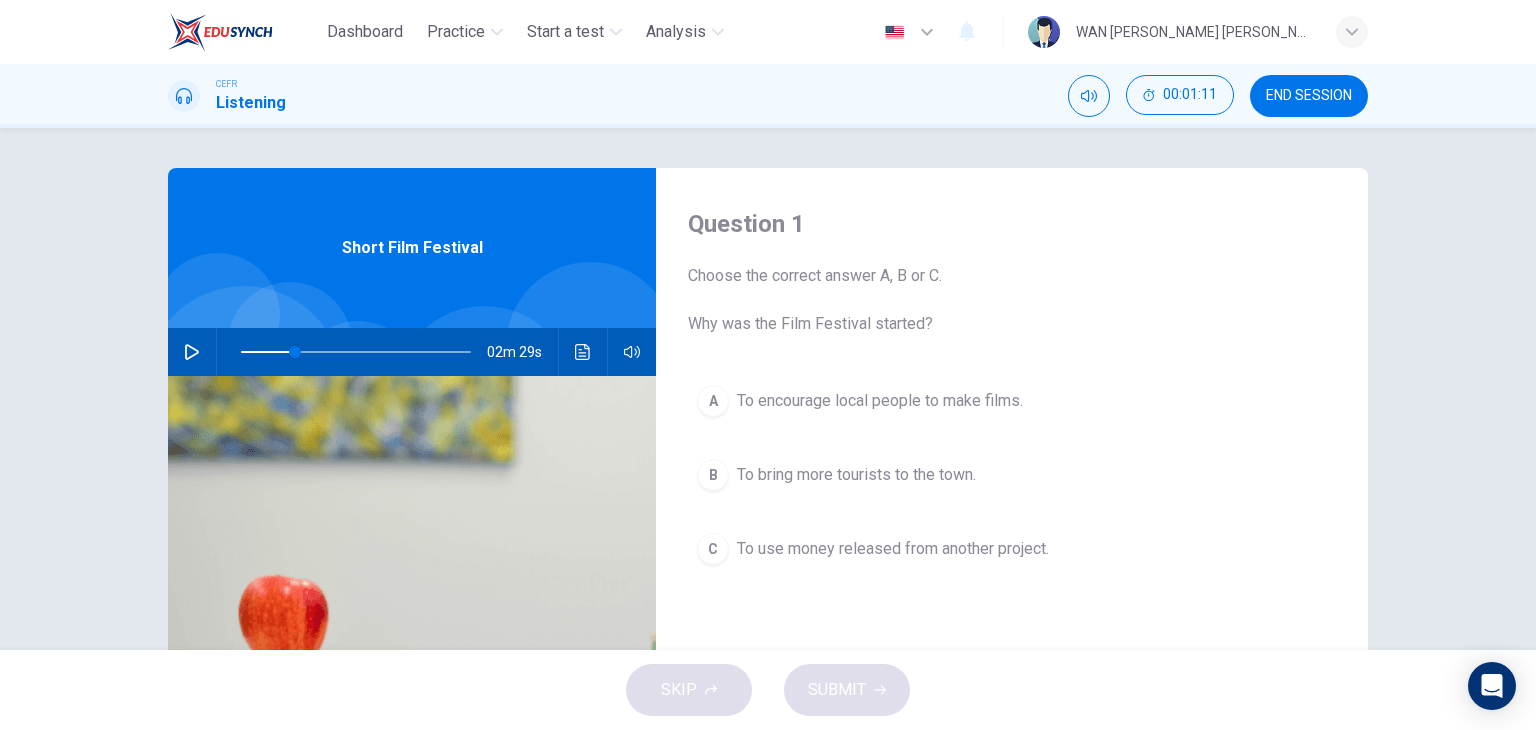 click at bounding box center (192, 352) 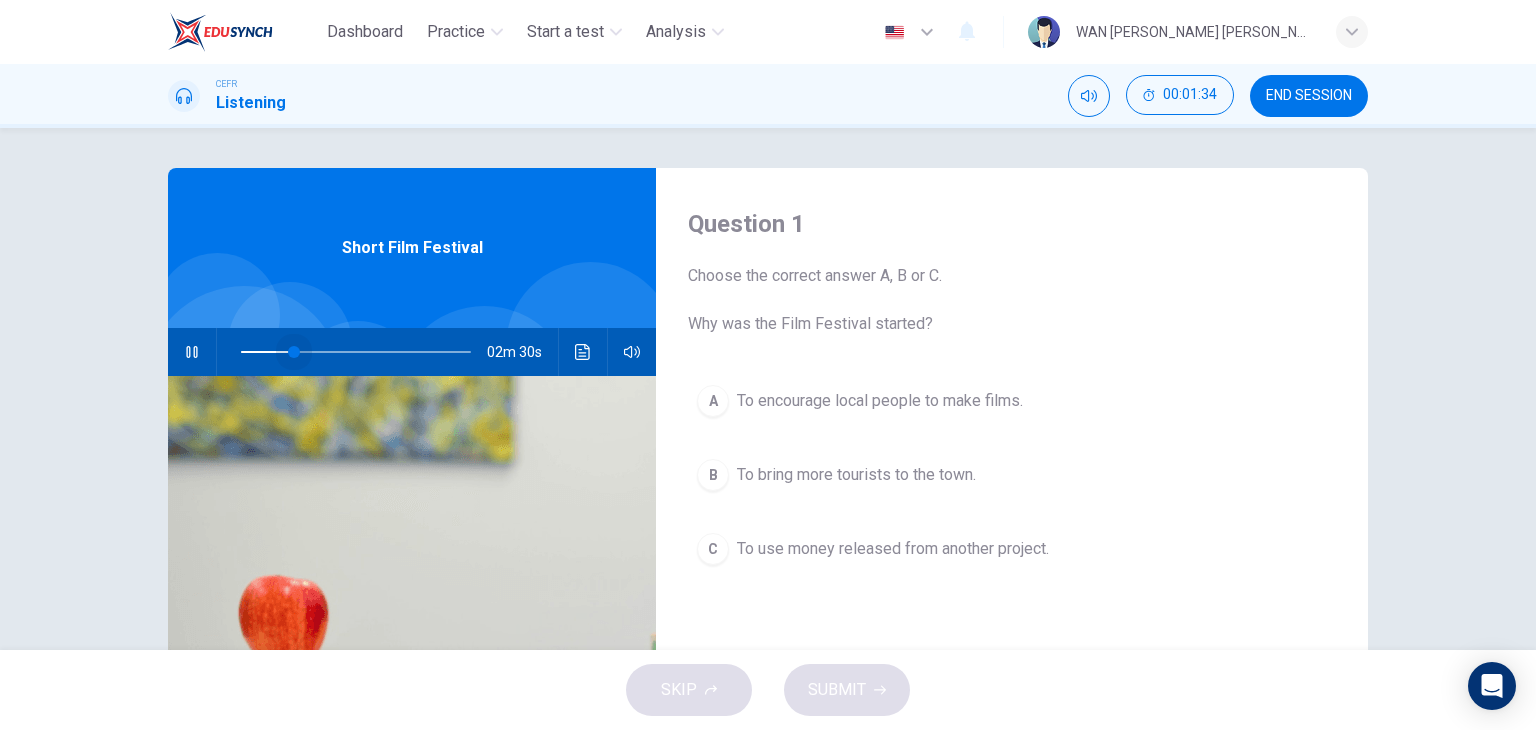 click at bounding box center (356, 352) 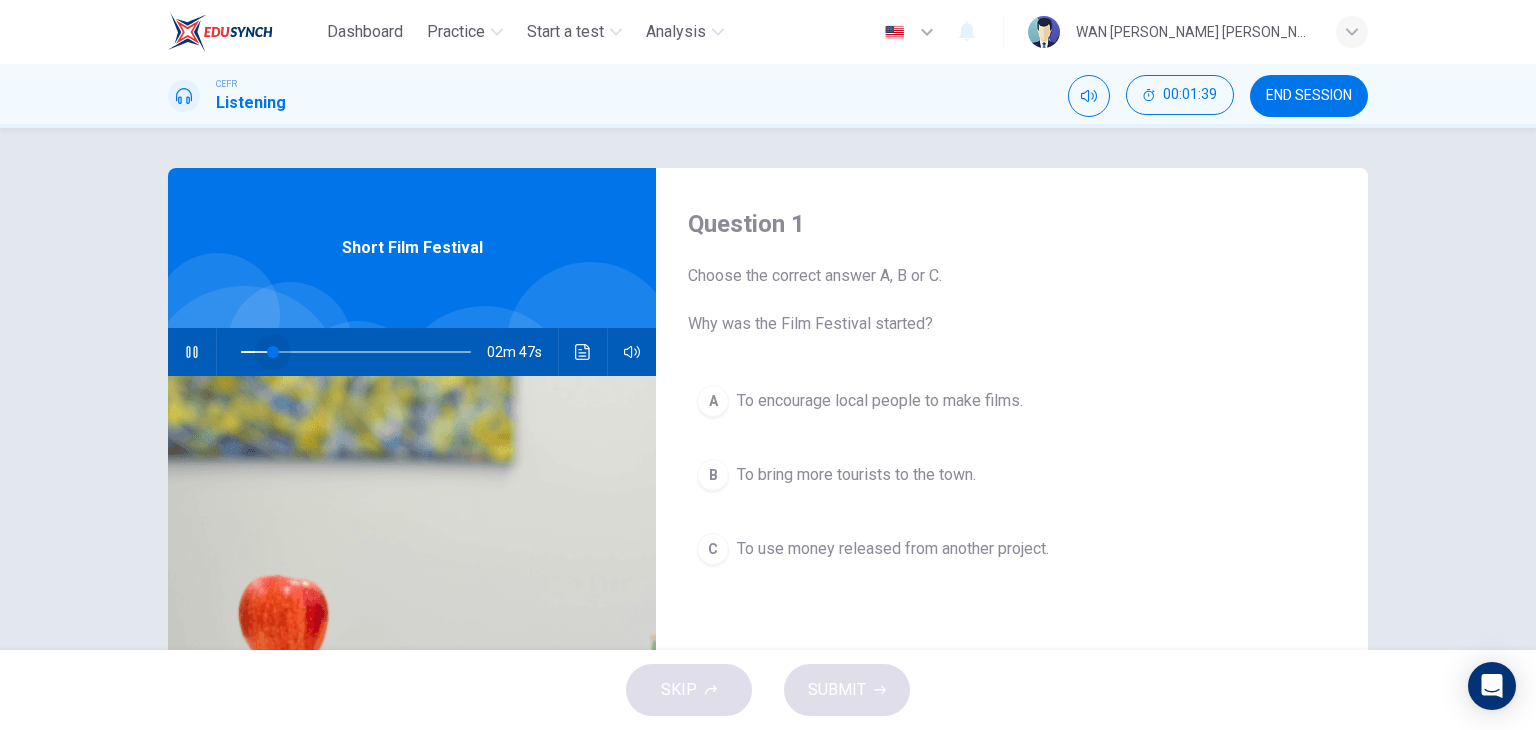 click at bounding box center (356, 352) 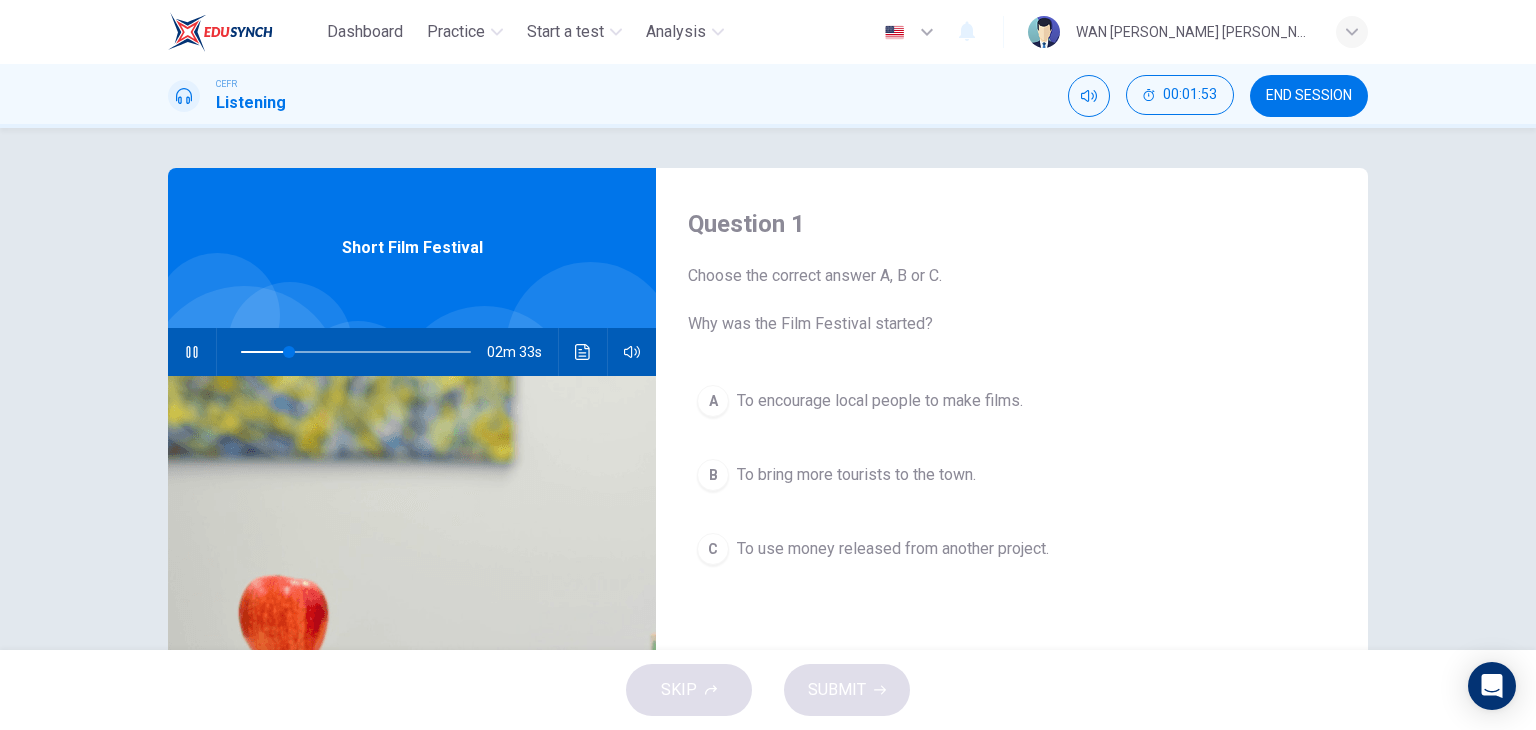 click on "To bring more tourists to the town." at bounding box center [856, 475] 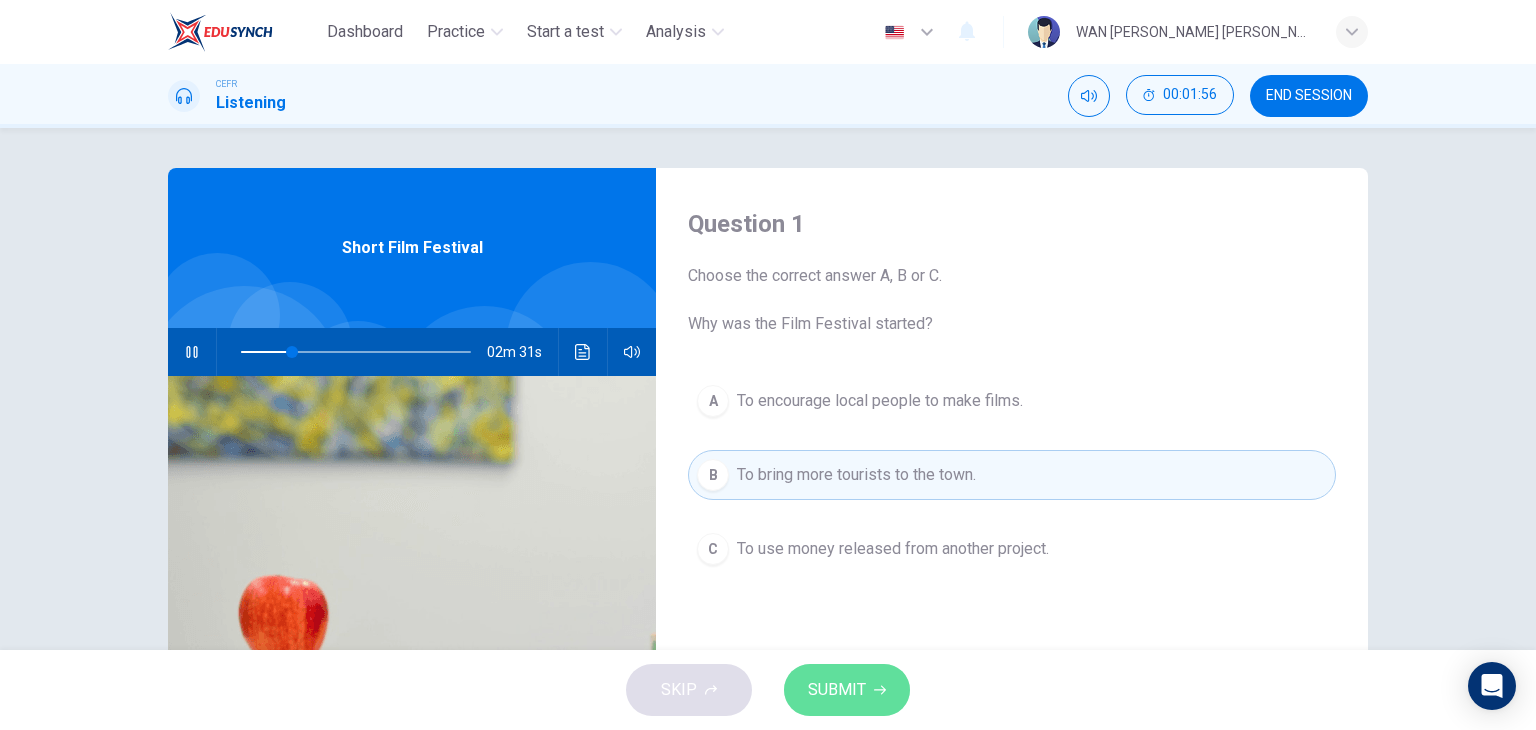 click on "SUBMIT" at bounding box center [837, 690] 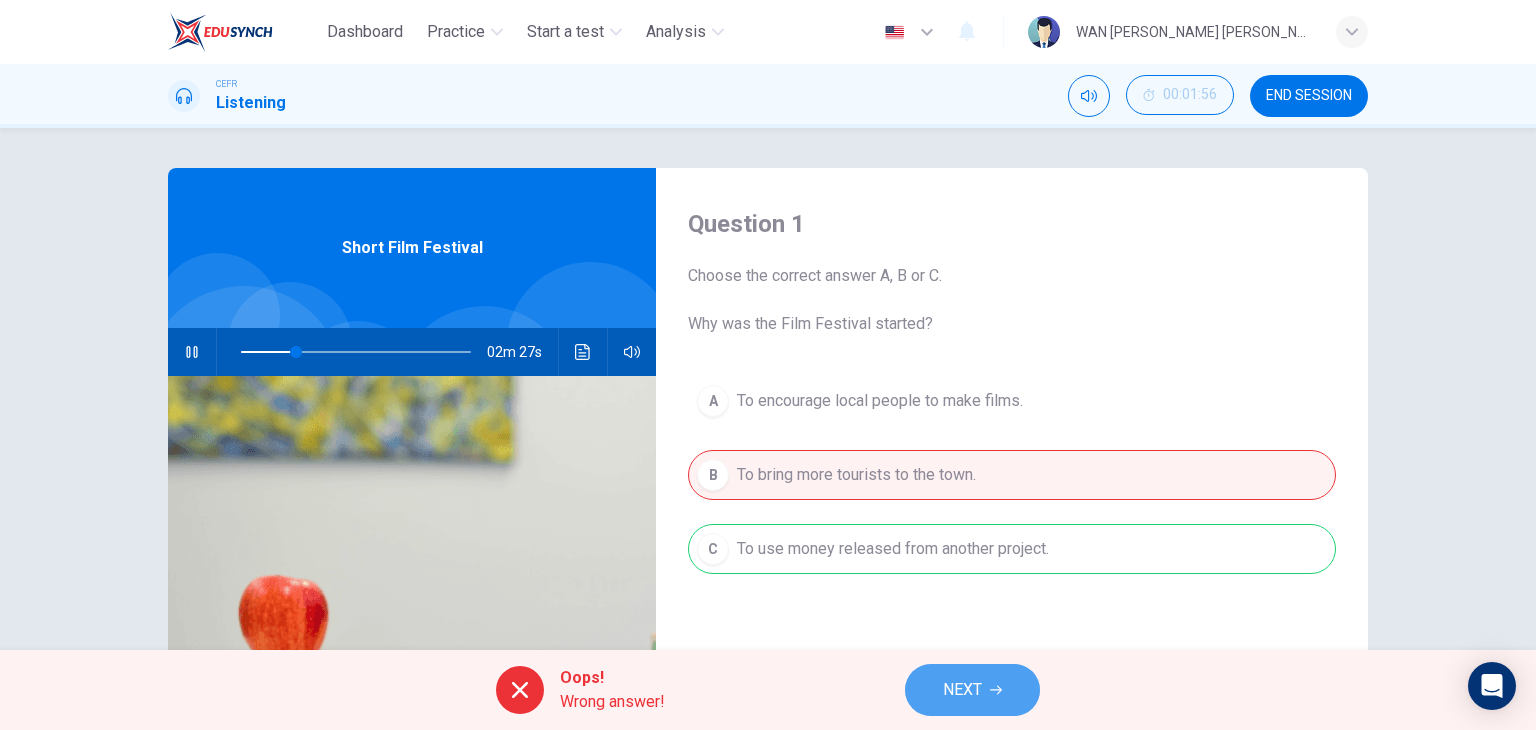 click on "NEXT" at bounding box center [962, 690] 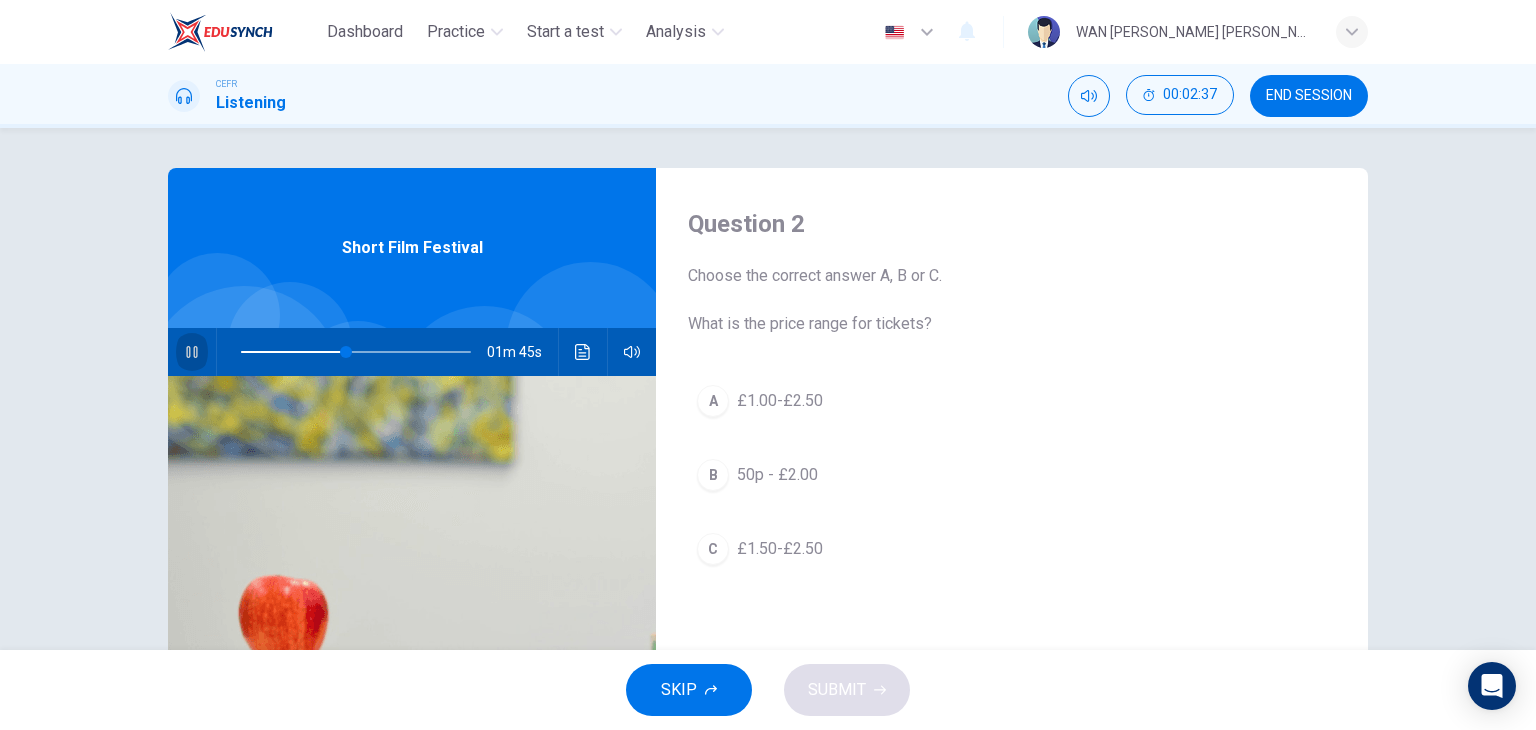 click 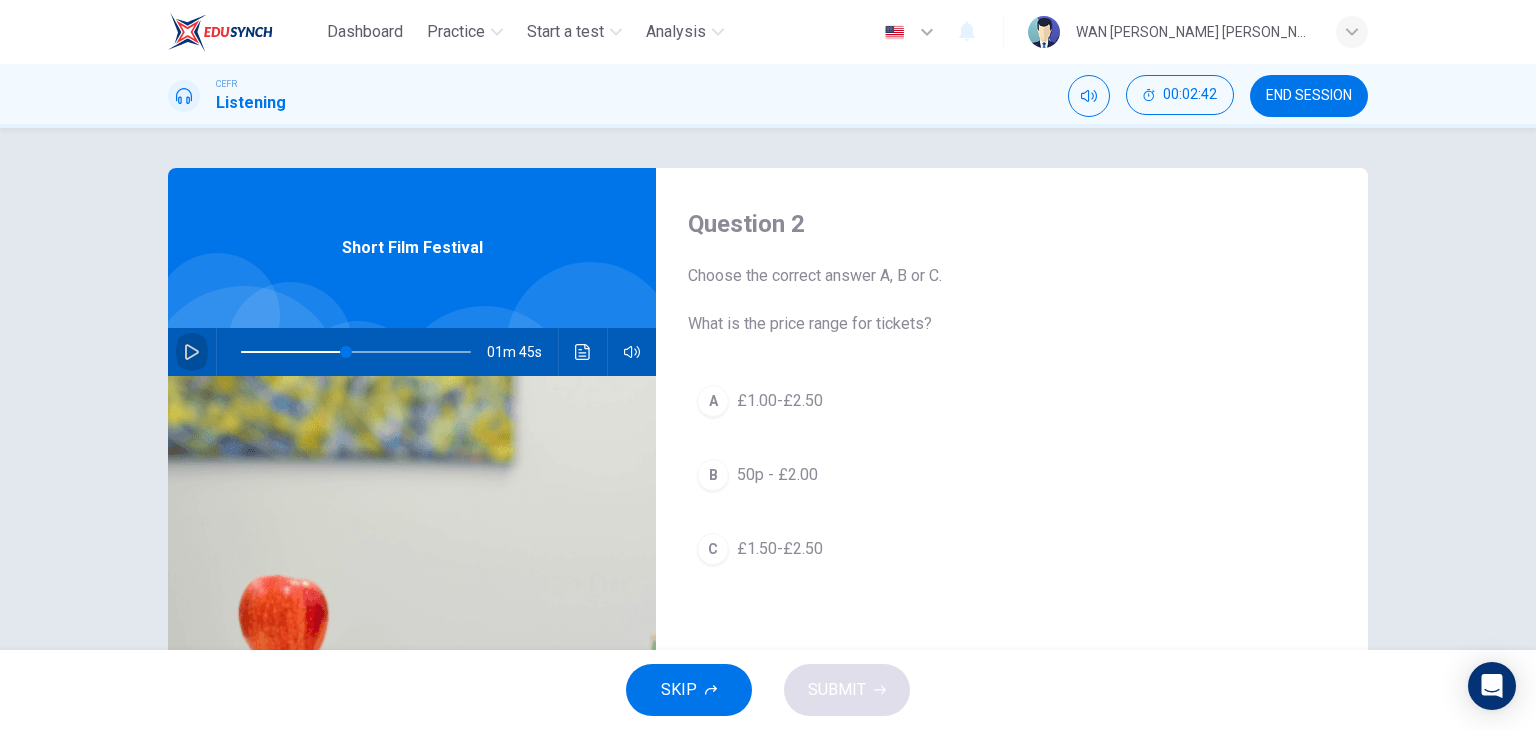 click 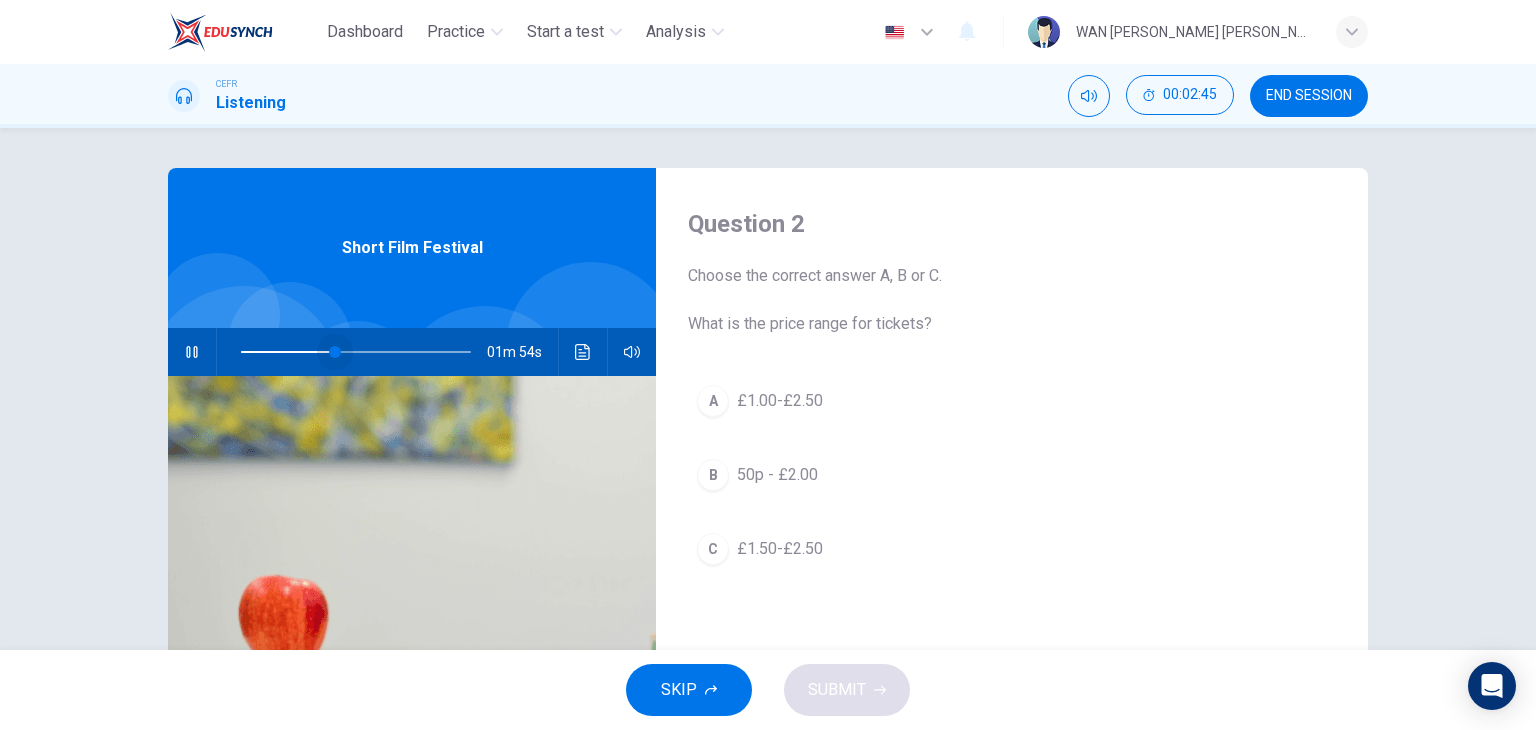 click at bounding box center [335, 352] 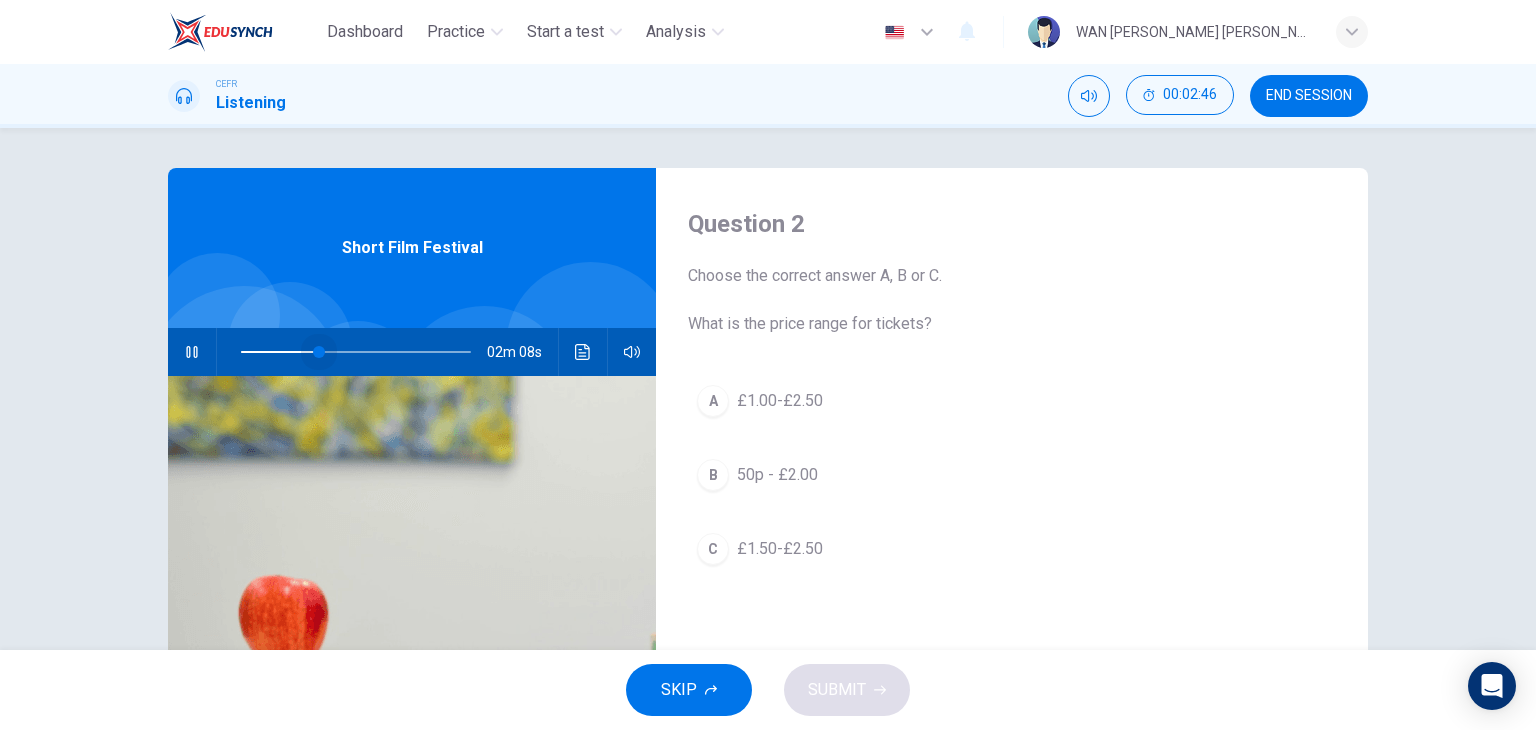 click at bounding box center [319, 352] 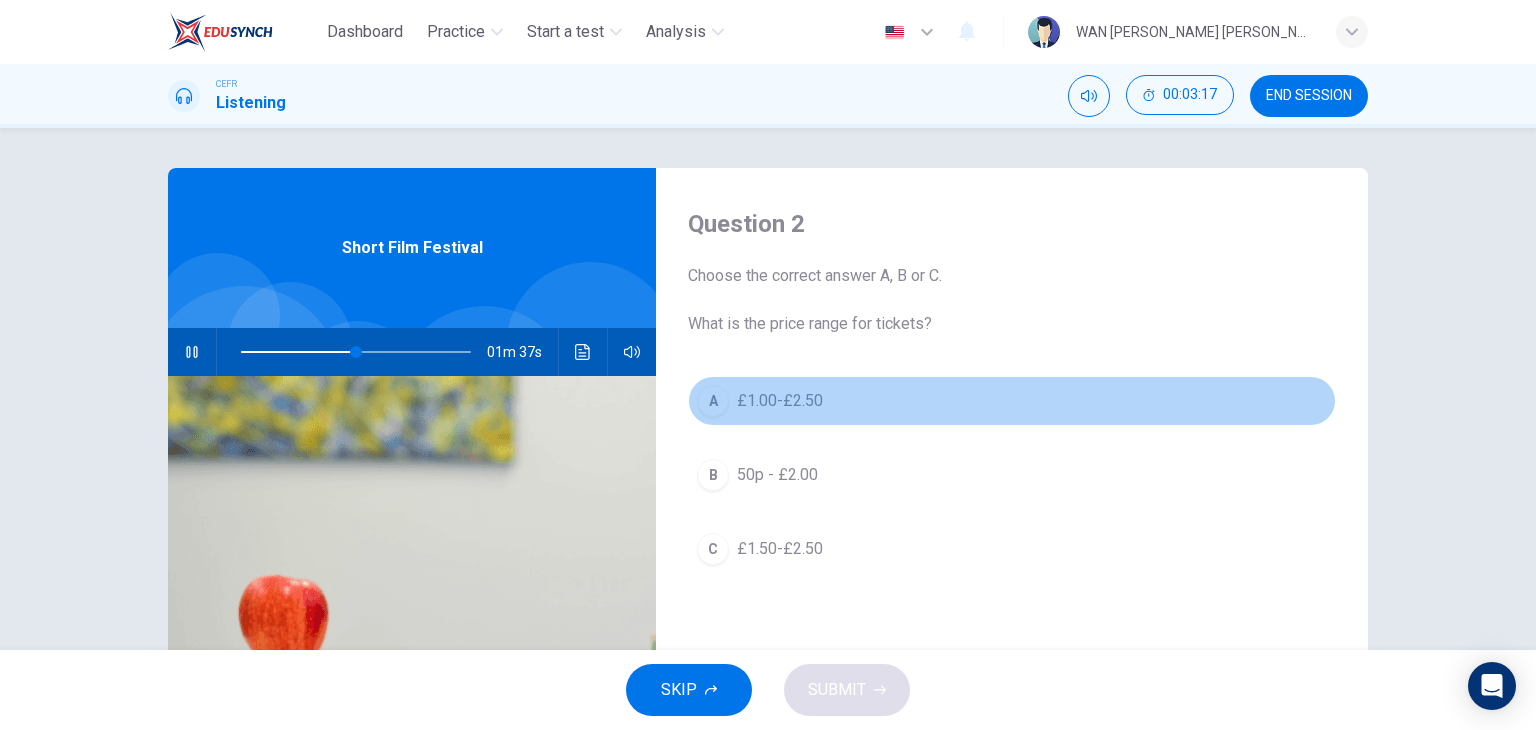 click on "£1.00-£2.50" at bounding box center [780, 401] 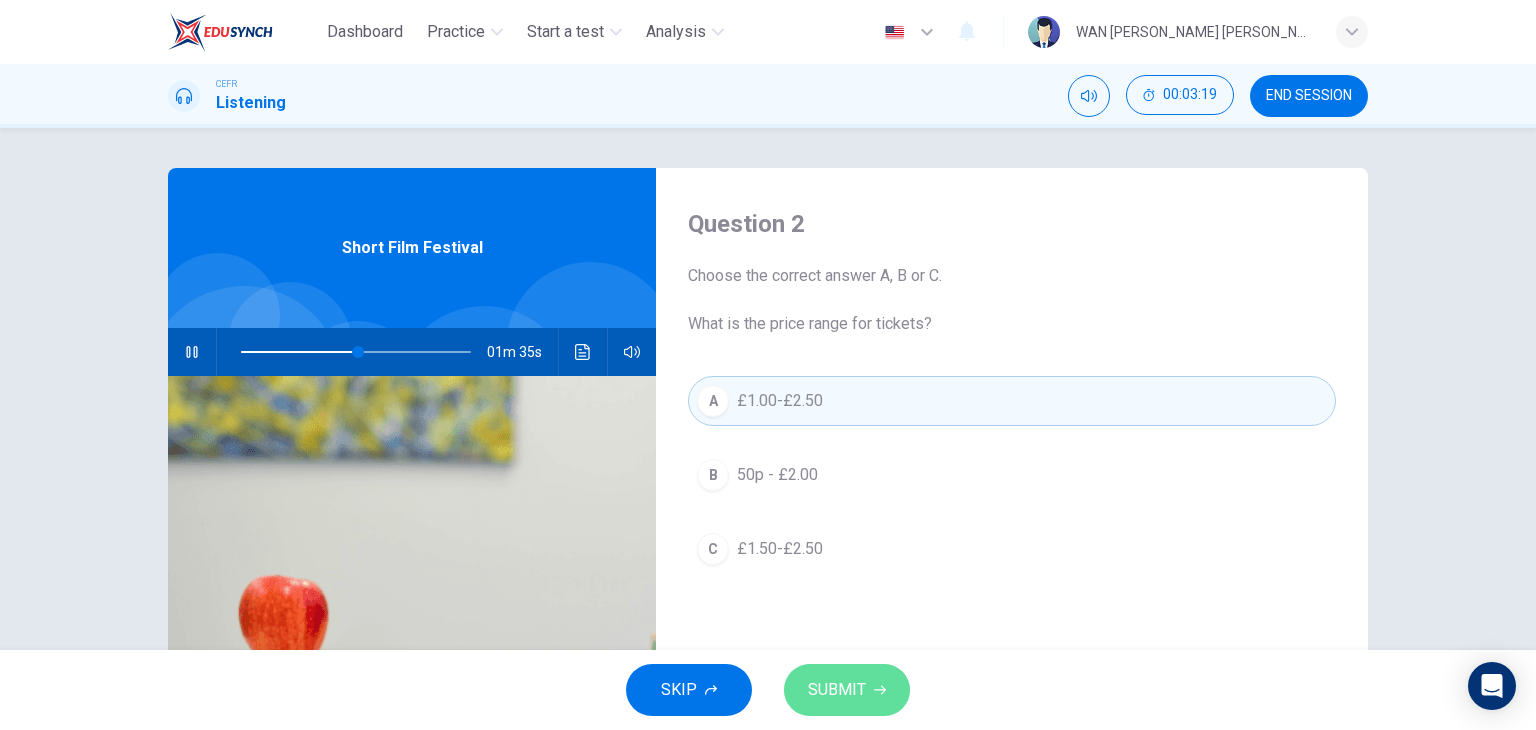click on "SUBMIT" at bounding box center [837, 690] 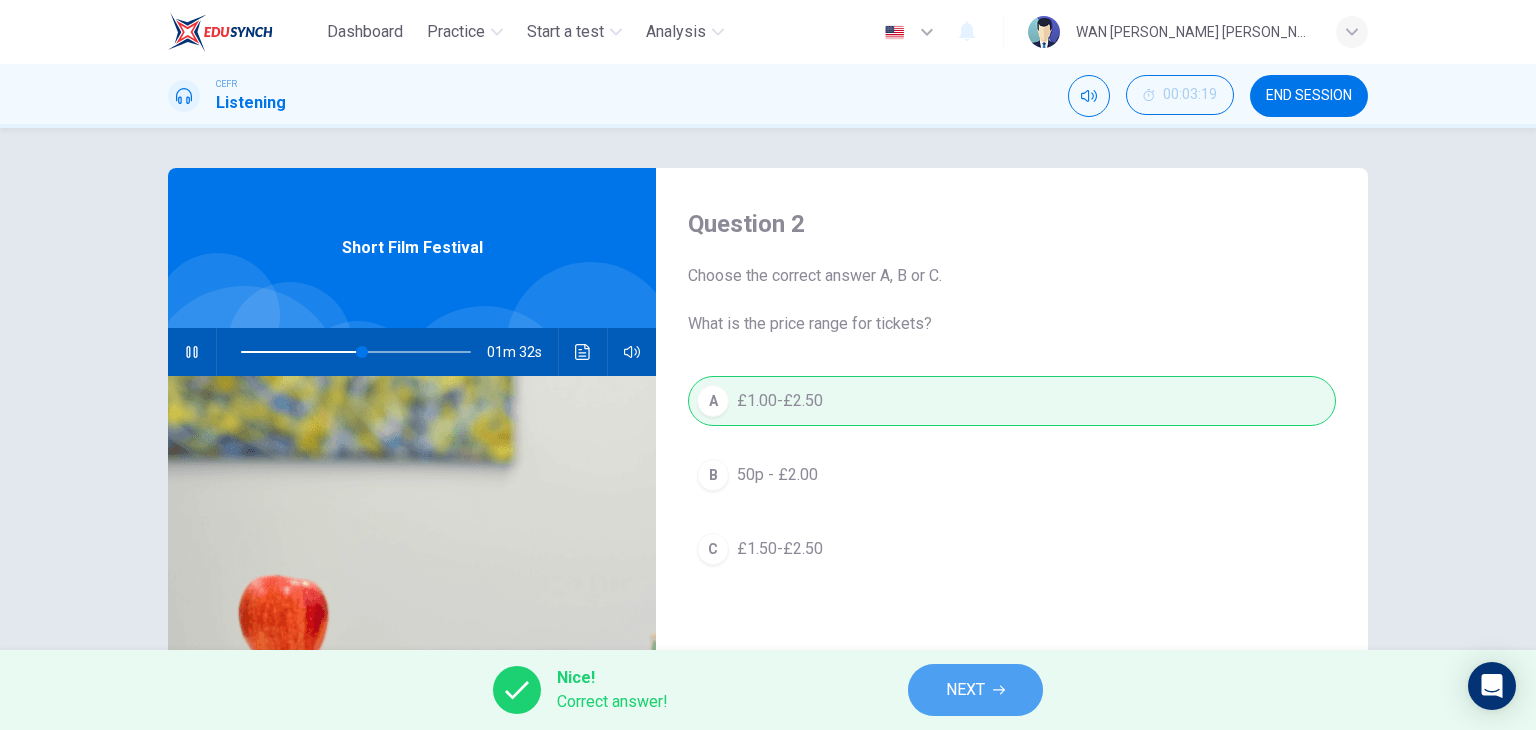 click on "NEXT" at bounding box center (965, 690) 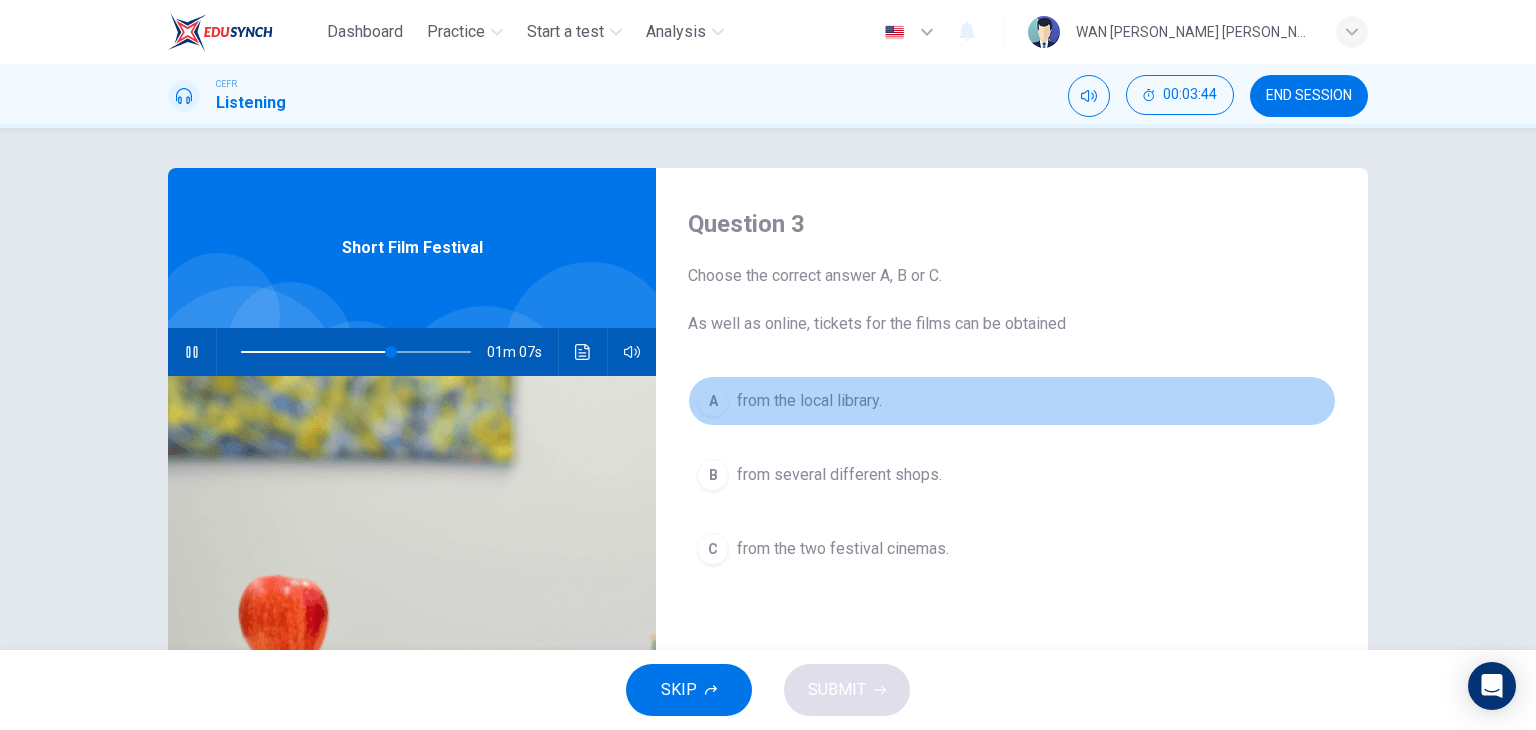 click on "A from the local library." at bounding box center [1012, 401] 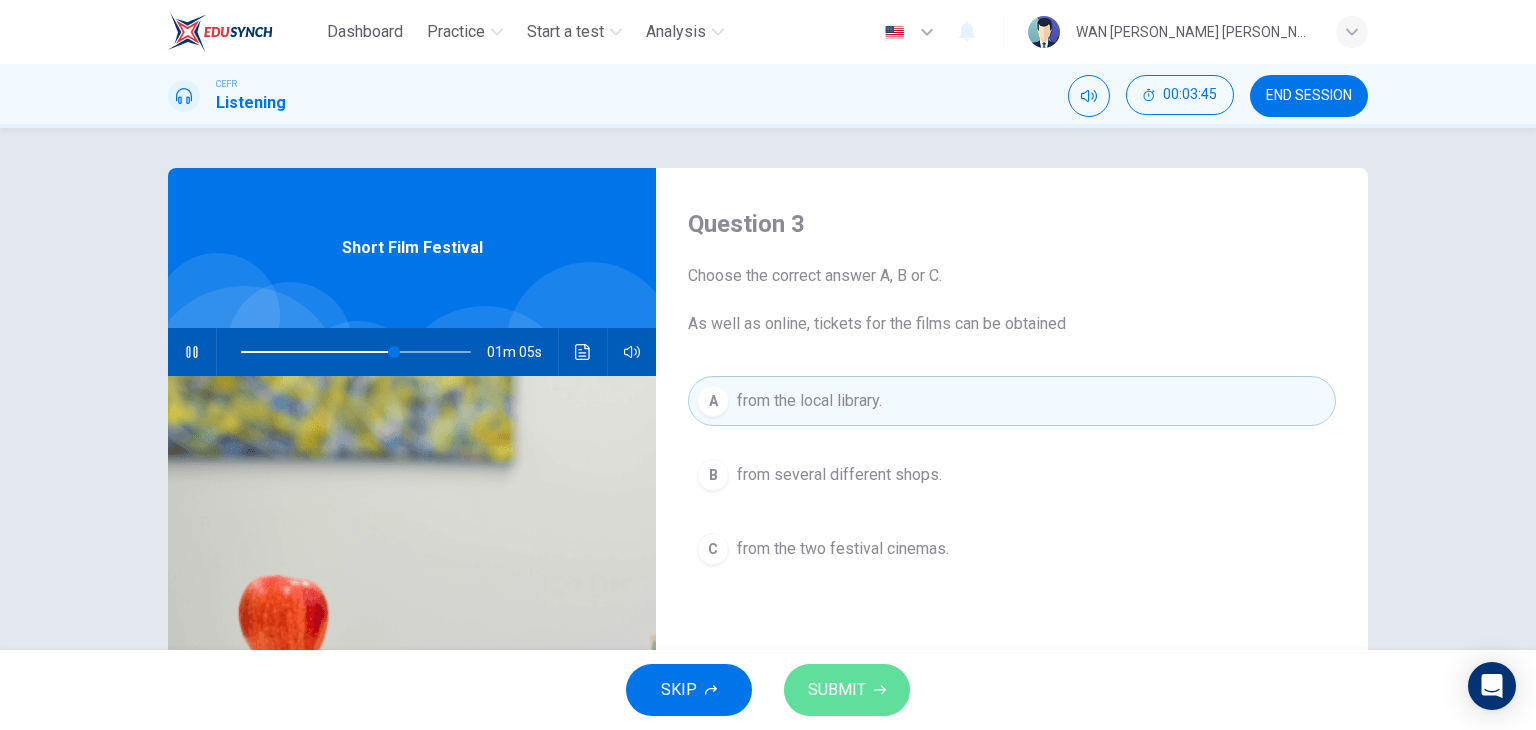 click on "SUBMIT" at bounding box center [837, 690] 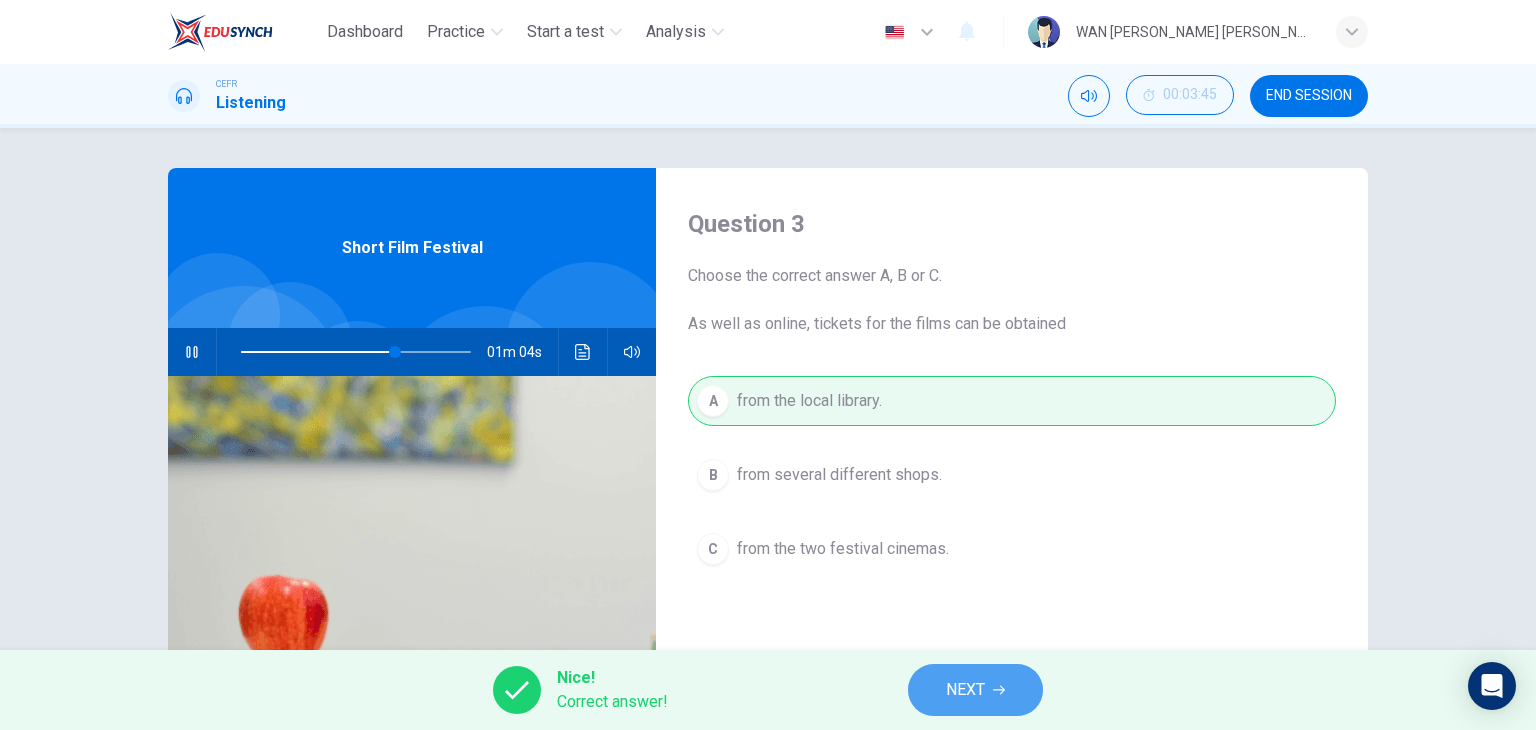 click on "NEXT" at bounding box center [965, 690] 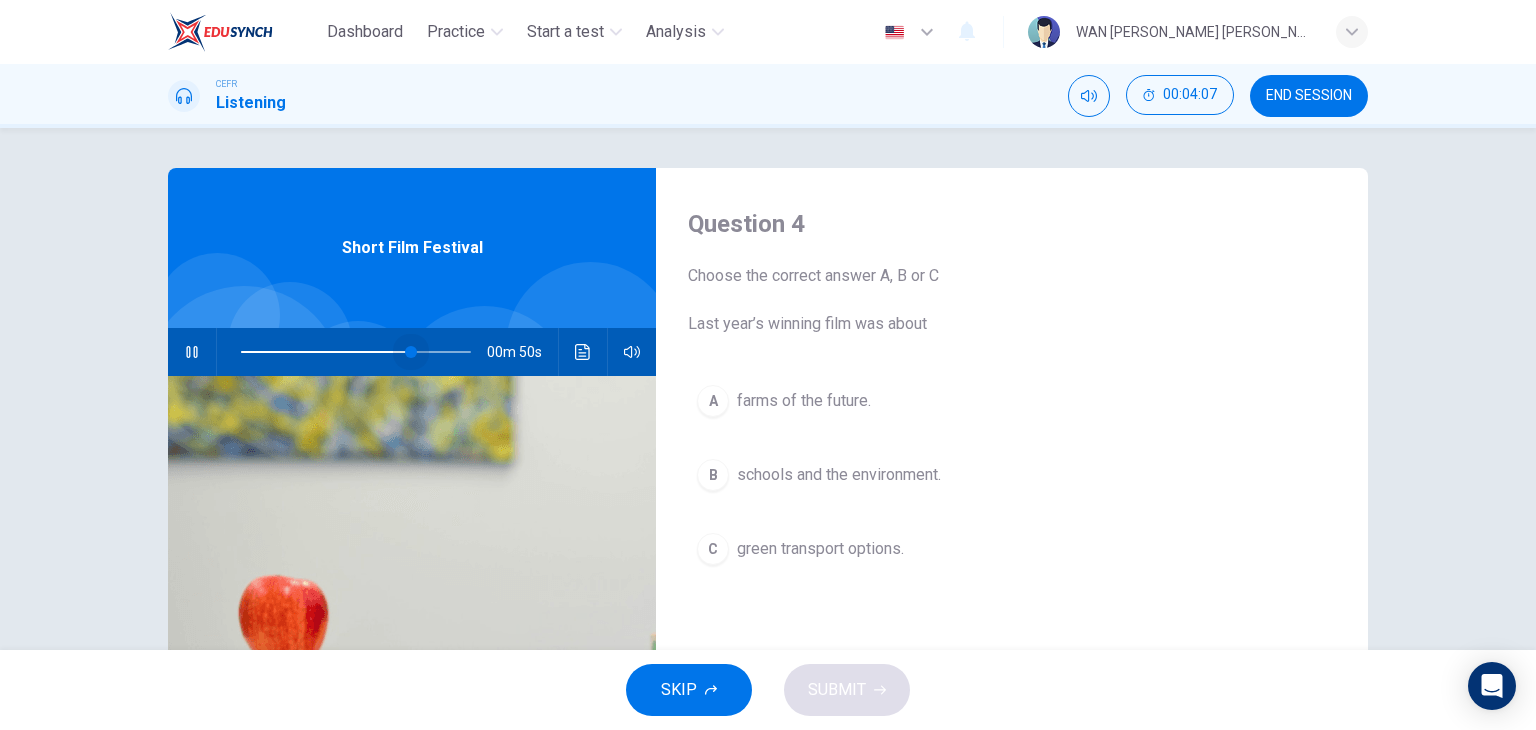 click at bounding box center (411, 352) 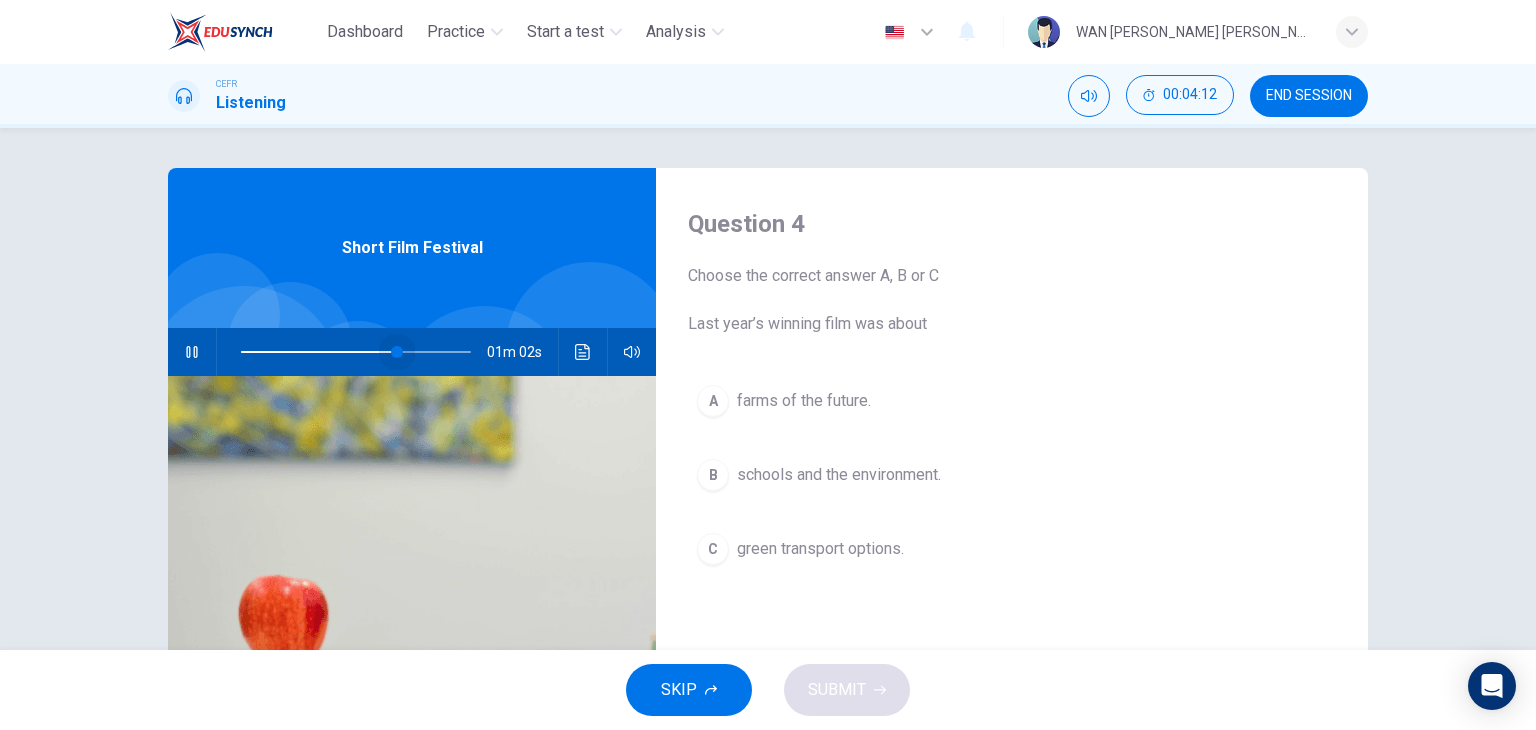 click at bounding box center [397, 352] 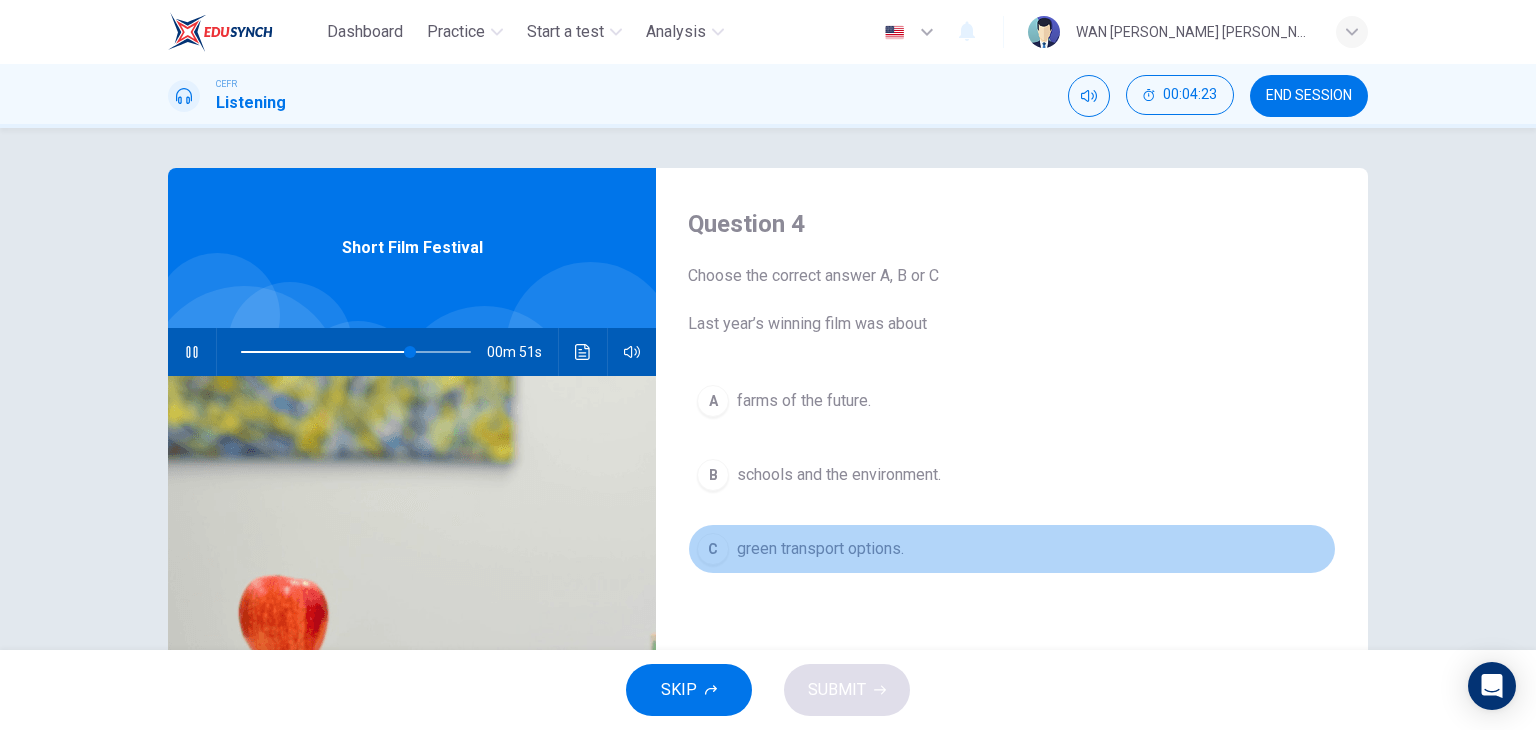 click on "green transport options." at bounding box center (820, 549) 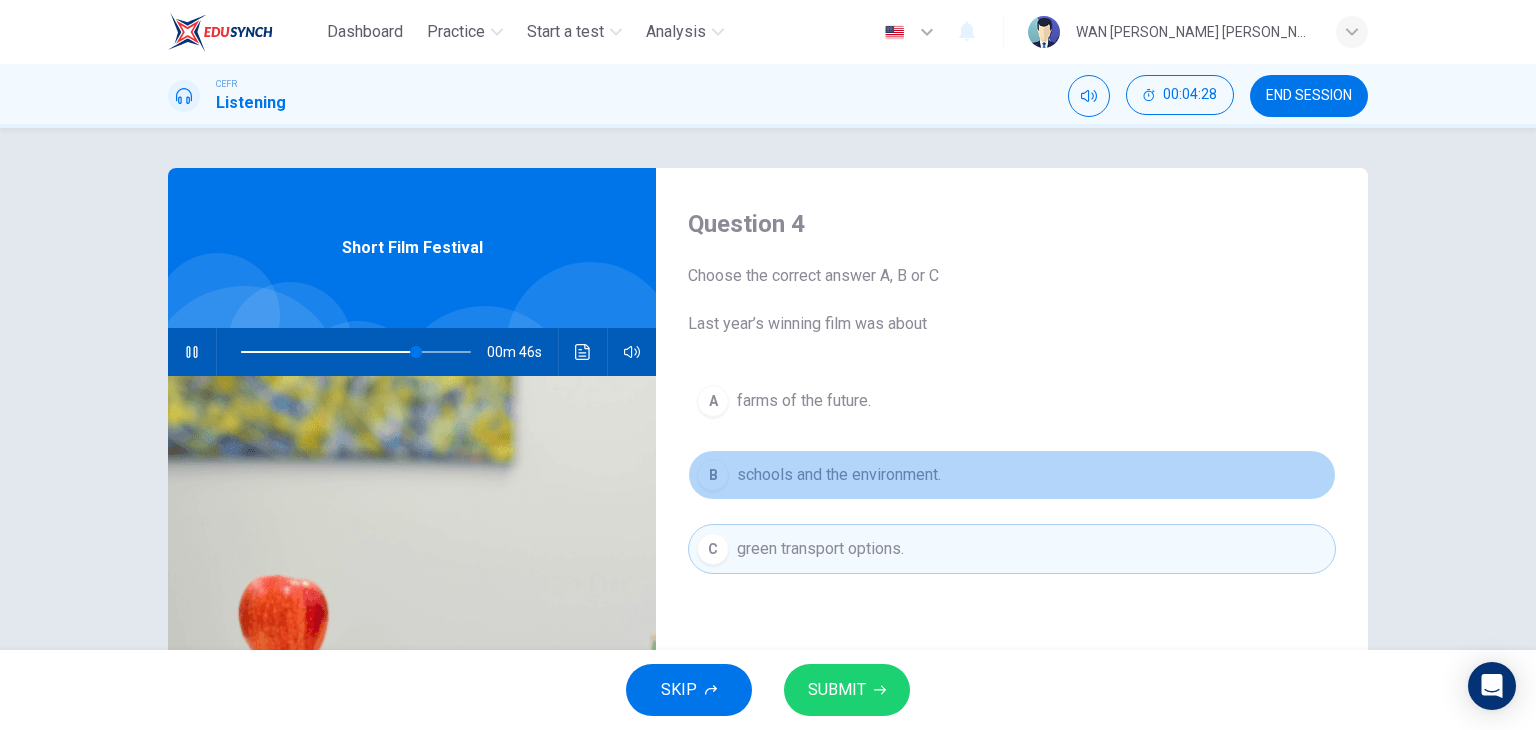 click on "schools and the environment." at bounding box center [839, 475] 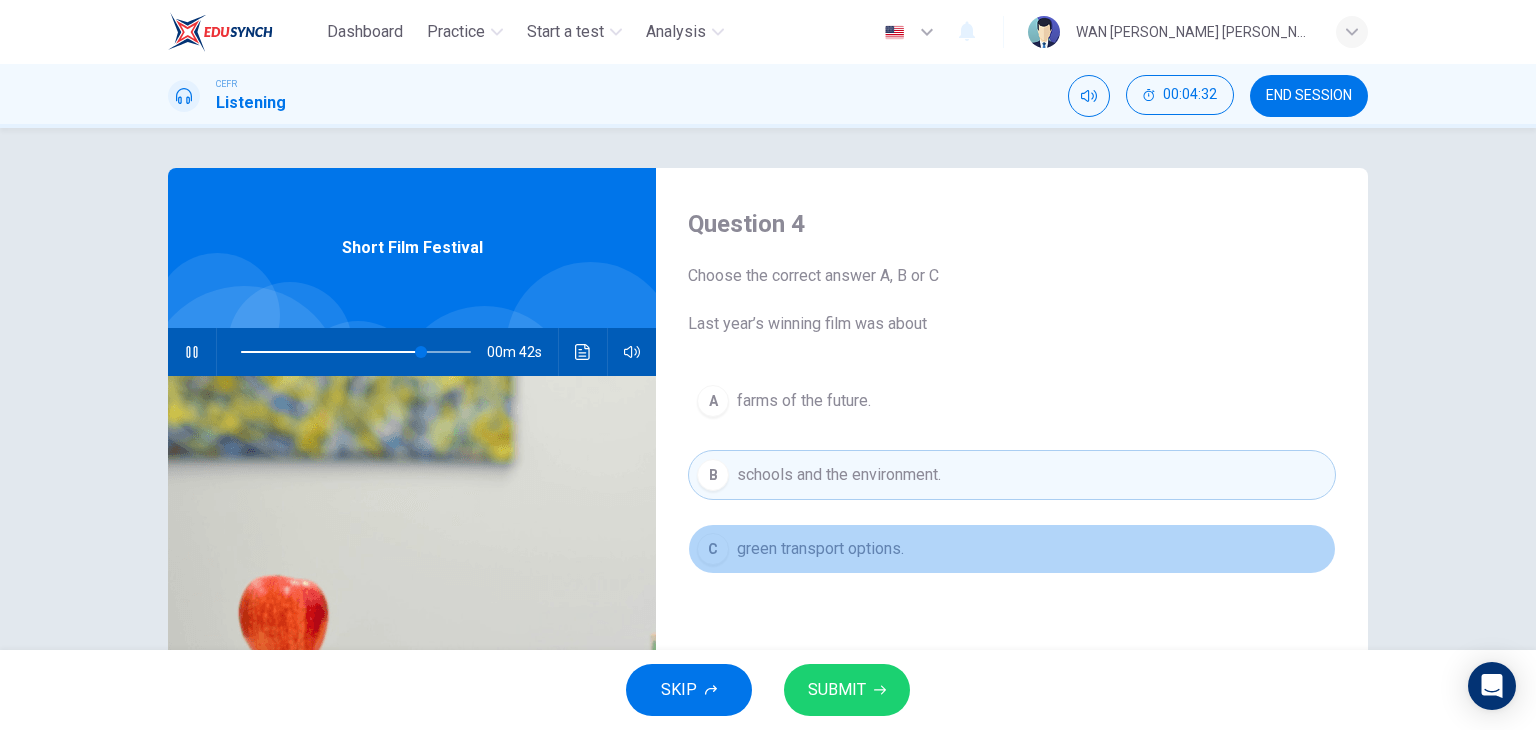 click on "green transport options." at bounding box center (820, 549) 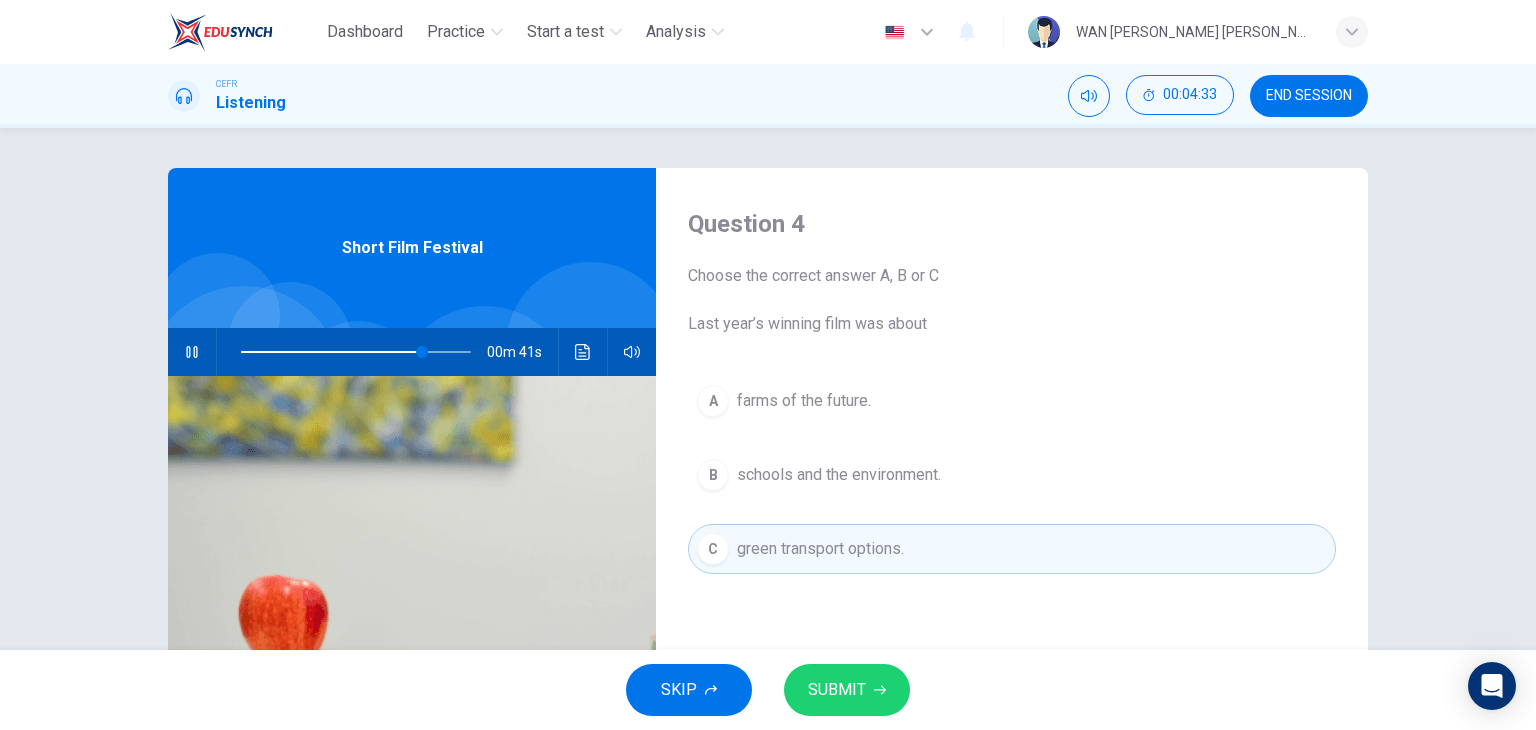 click on "SUBMIT" at bounding box center (837, 690) 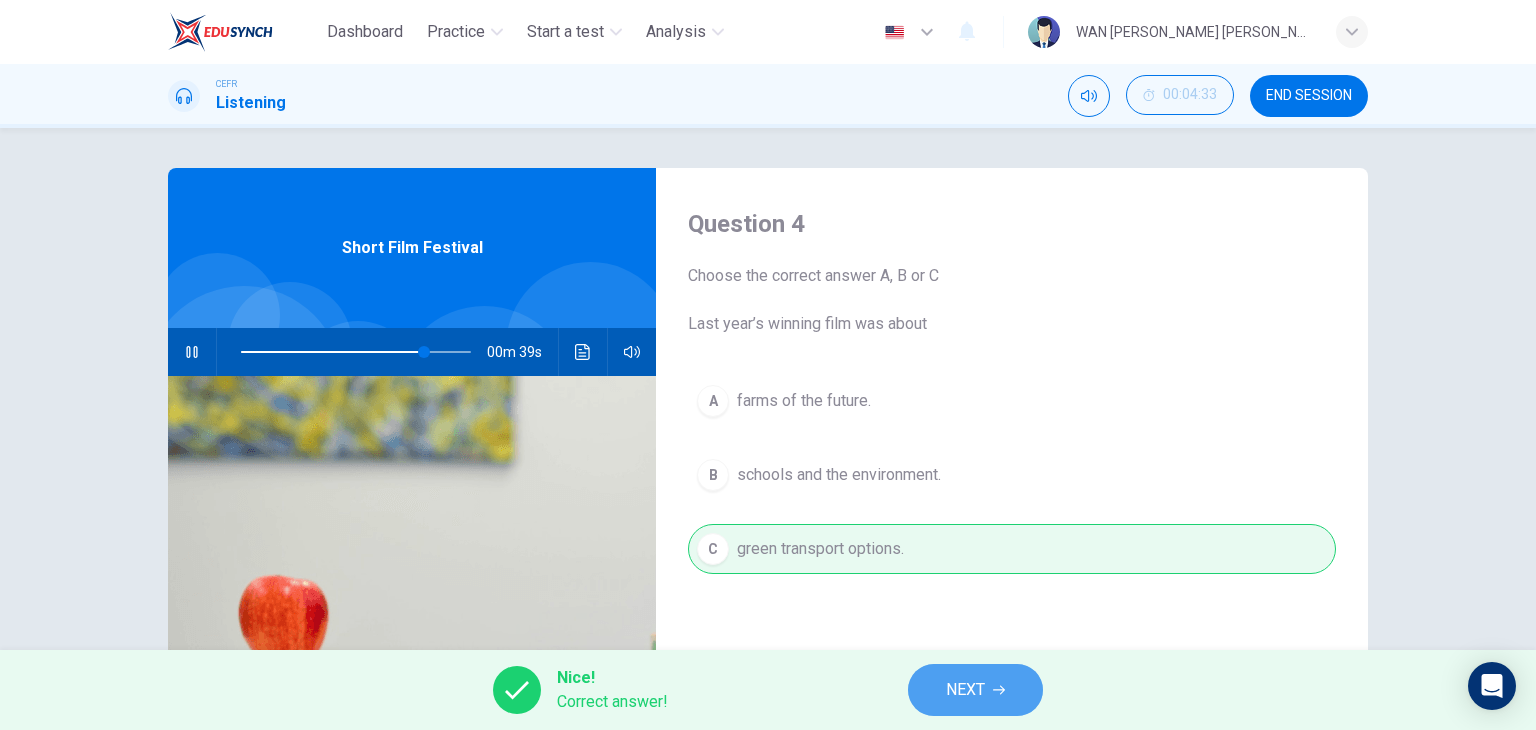 click 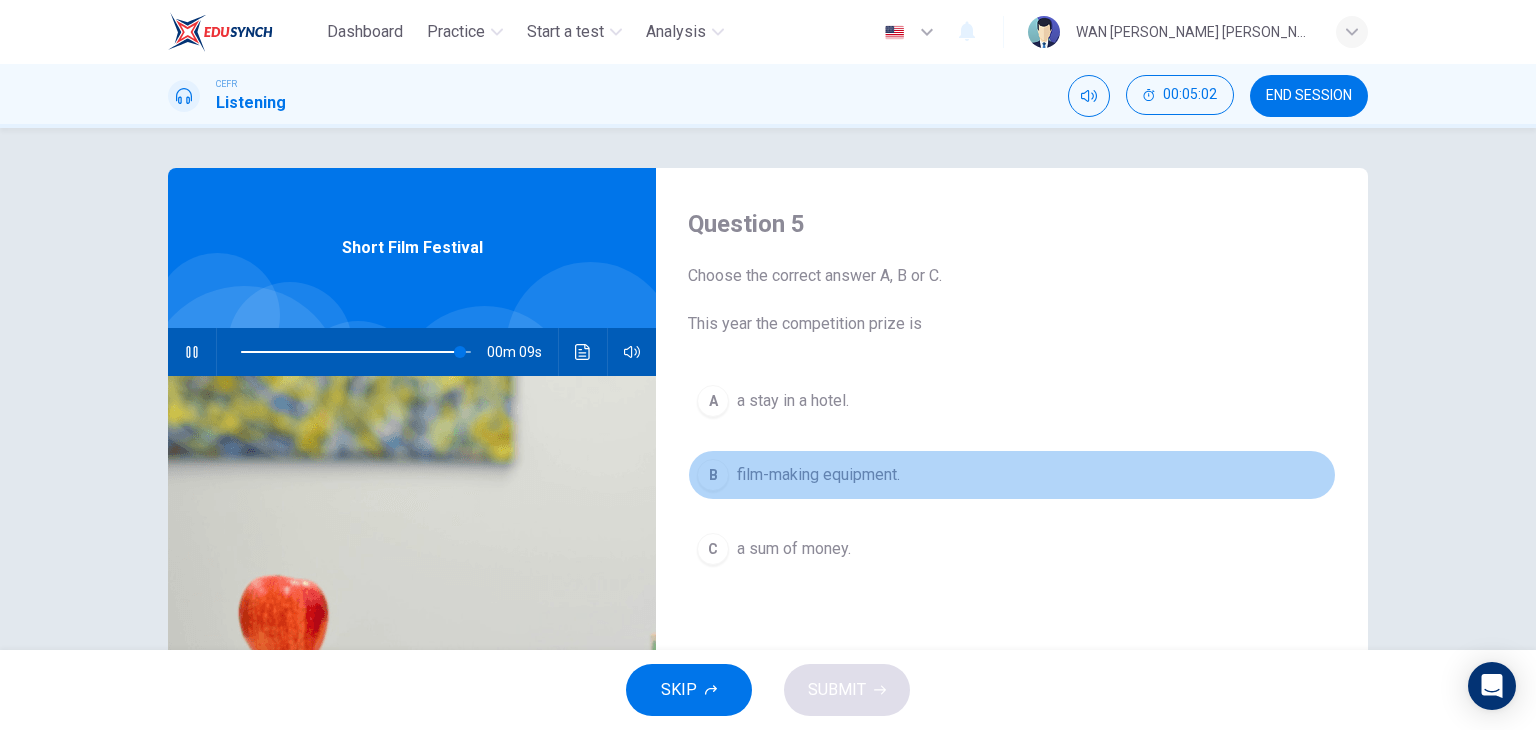 click on "film-making equipment." at bounding box center (818, 475) 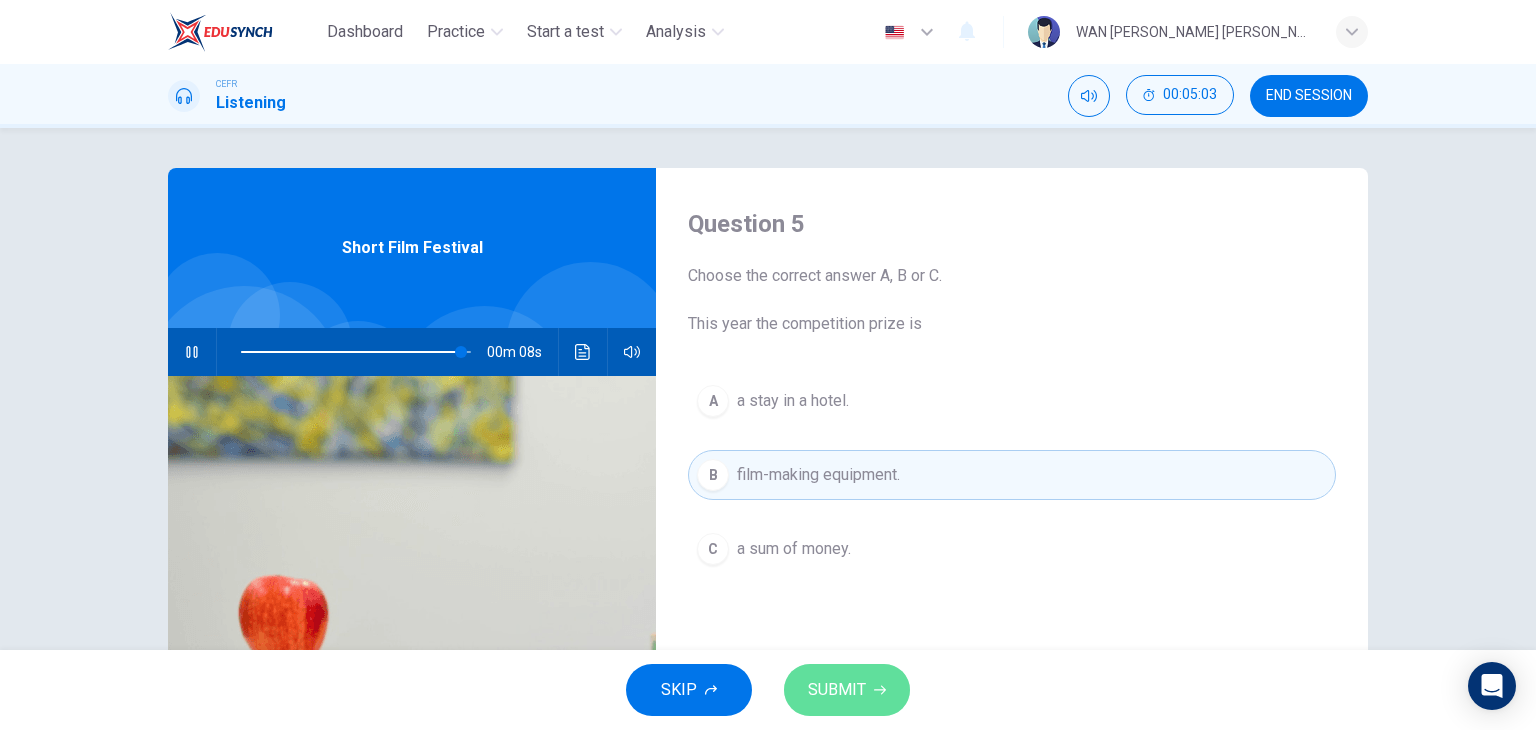 click on "SUBMIT" at bounding box center (837, 690) 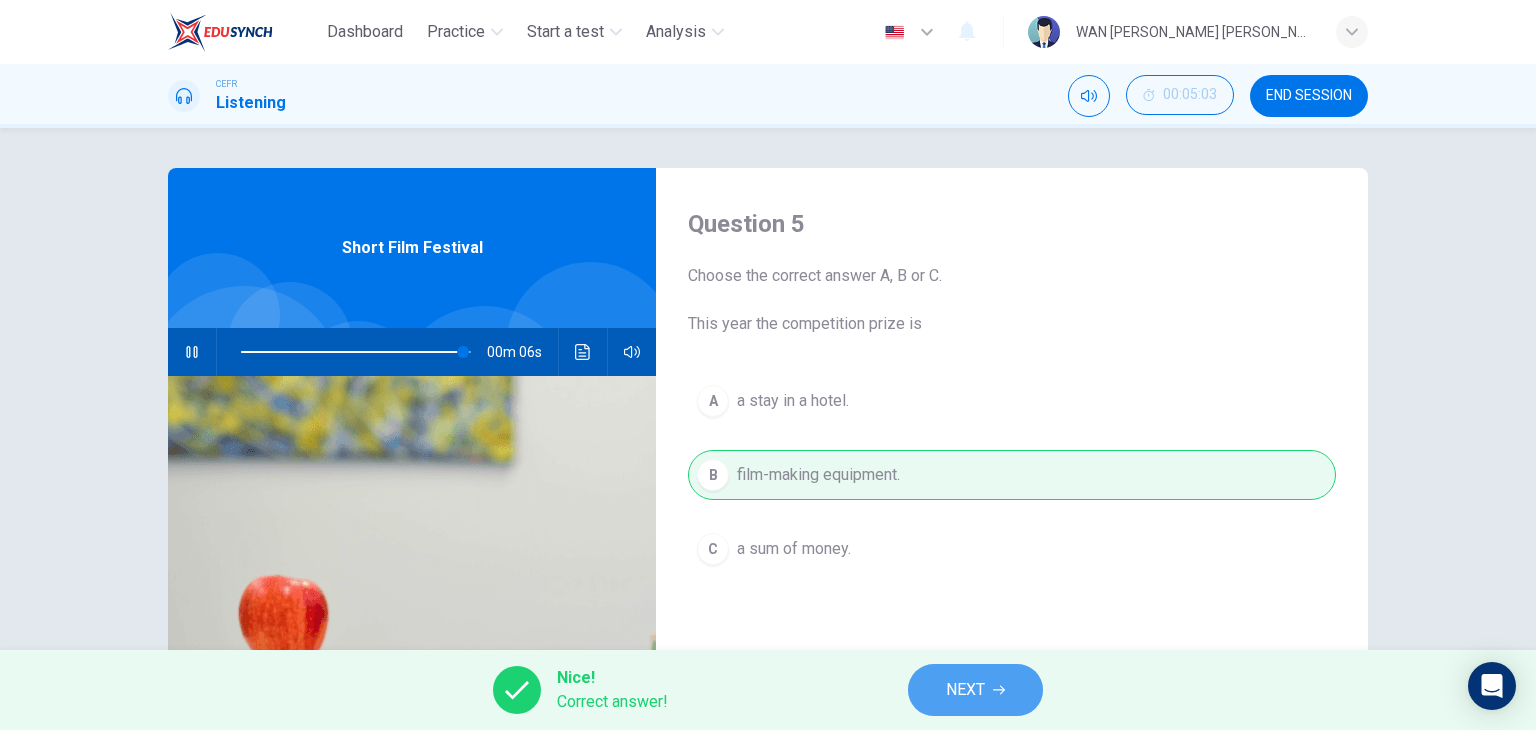 click on "NEXT" at bounding box center [975, 690] 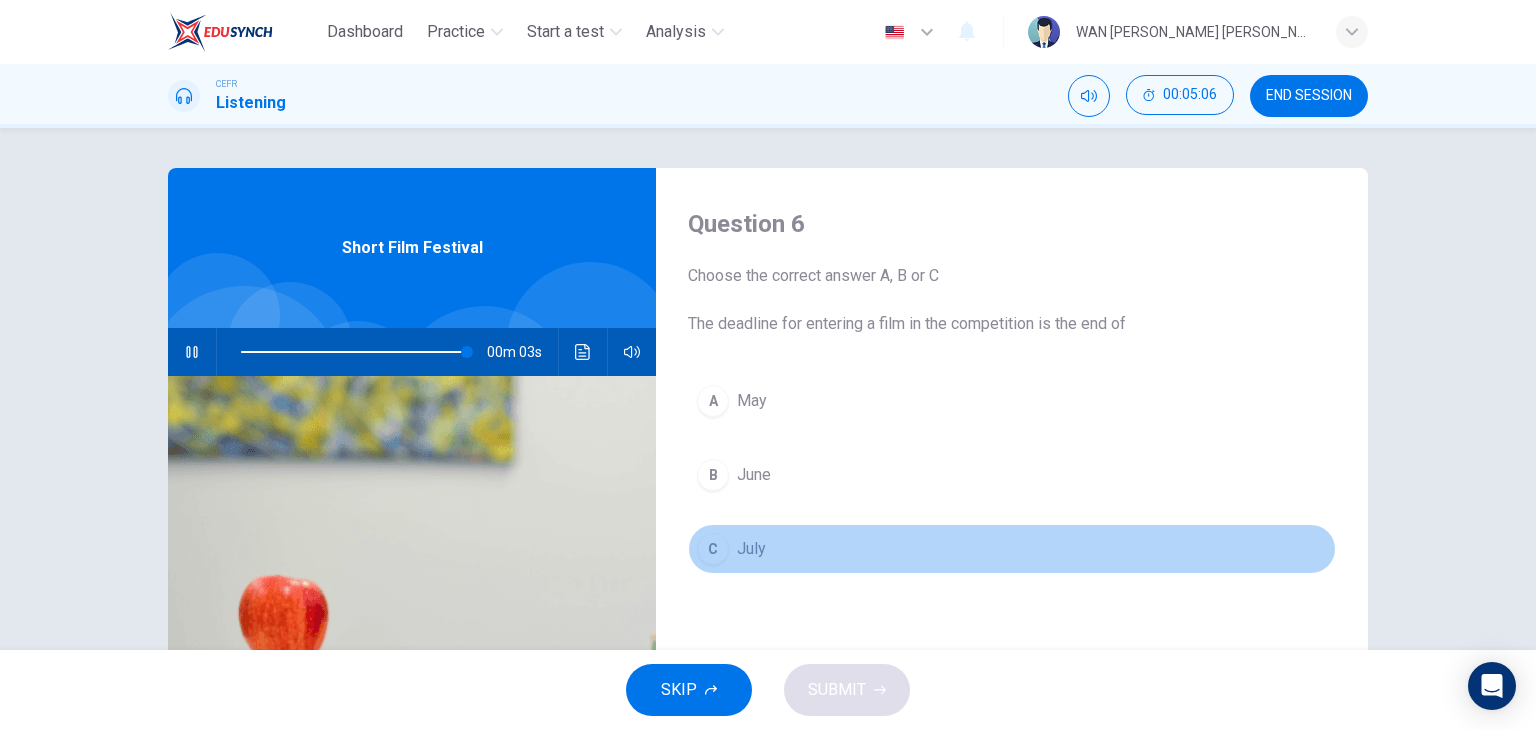 click on "C July" at bounding box center (1012, 549) 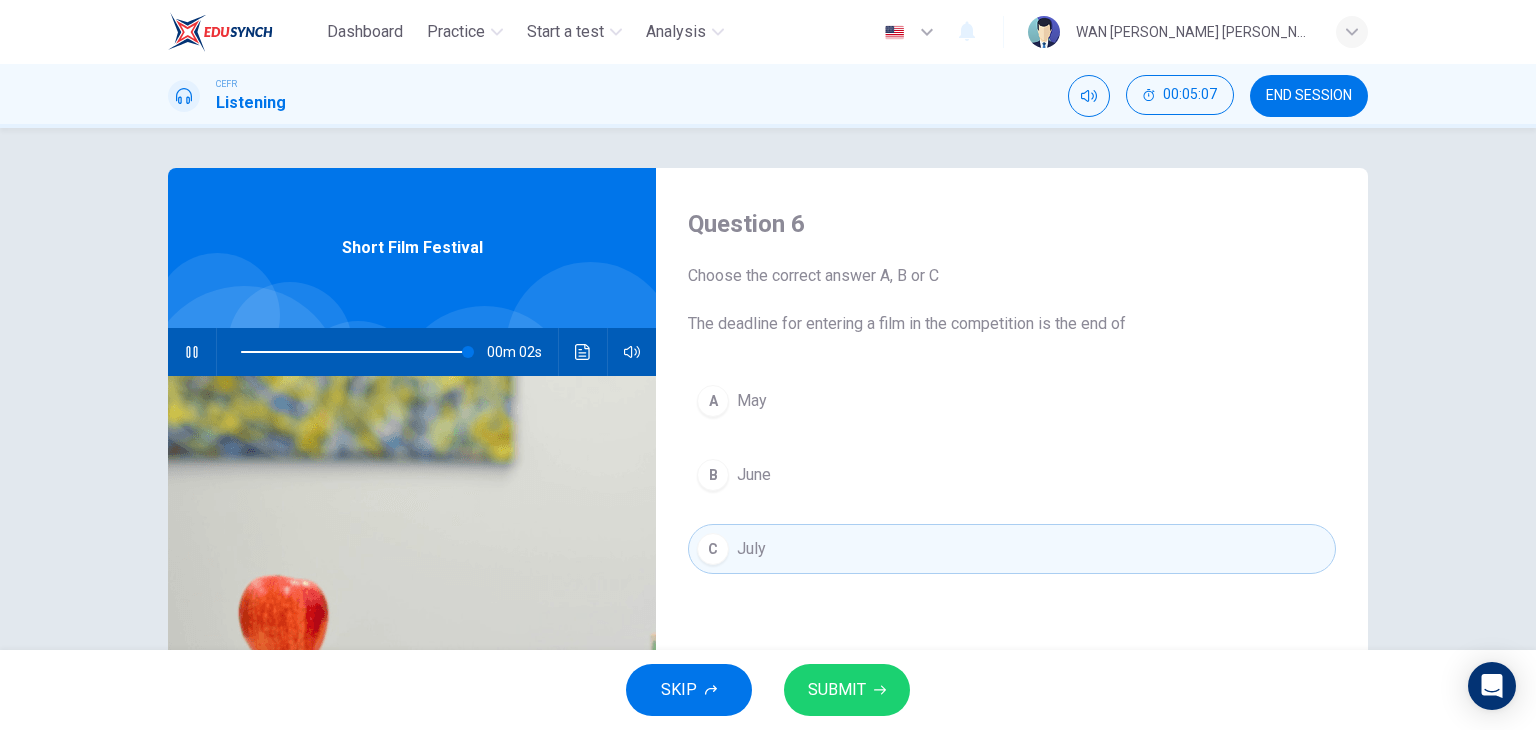 click on "SUBMIT" at bounding box center [837, 690] 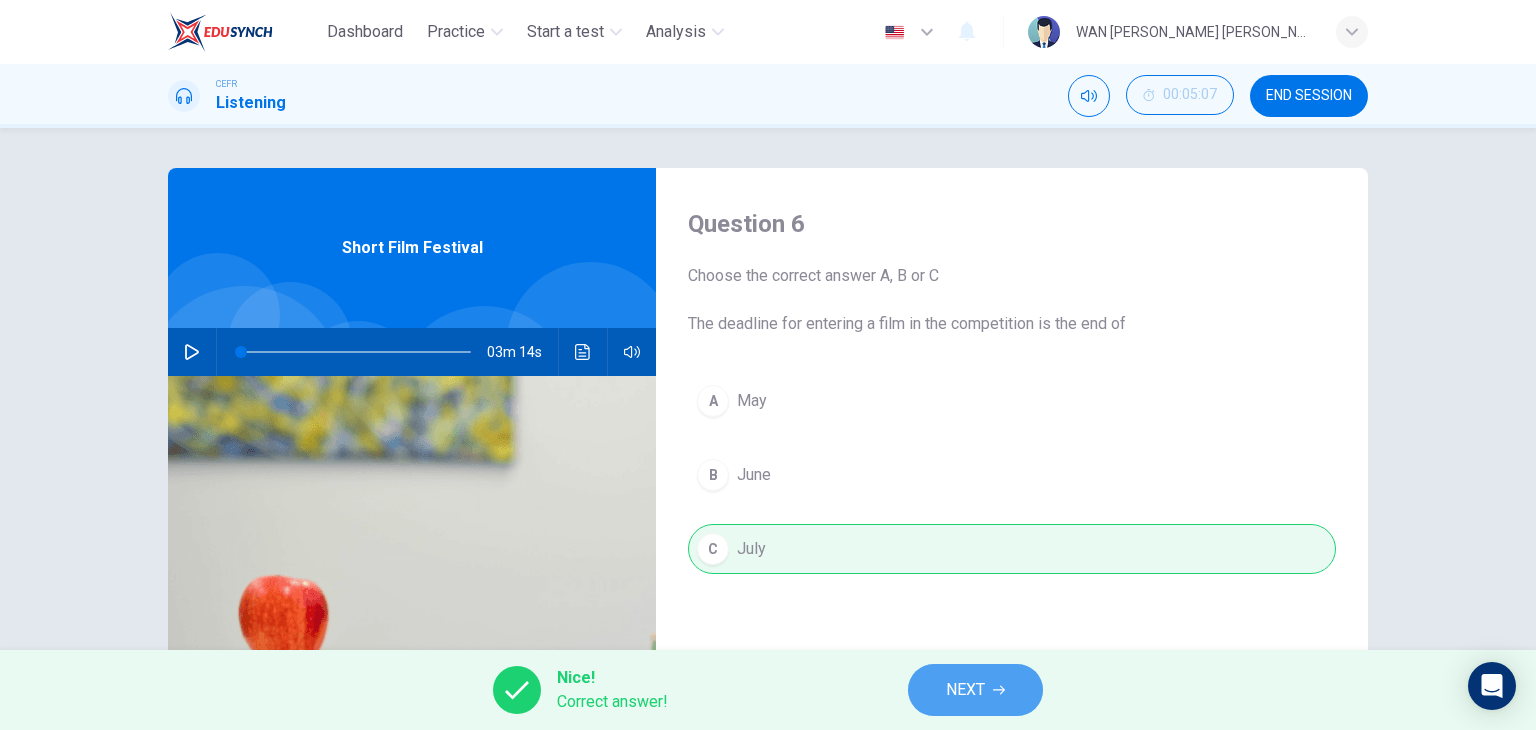 click on "NEXT" at bounding box center [975, 690] 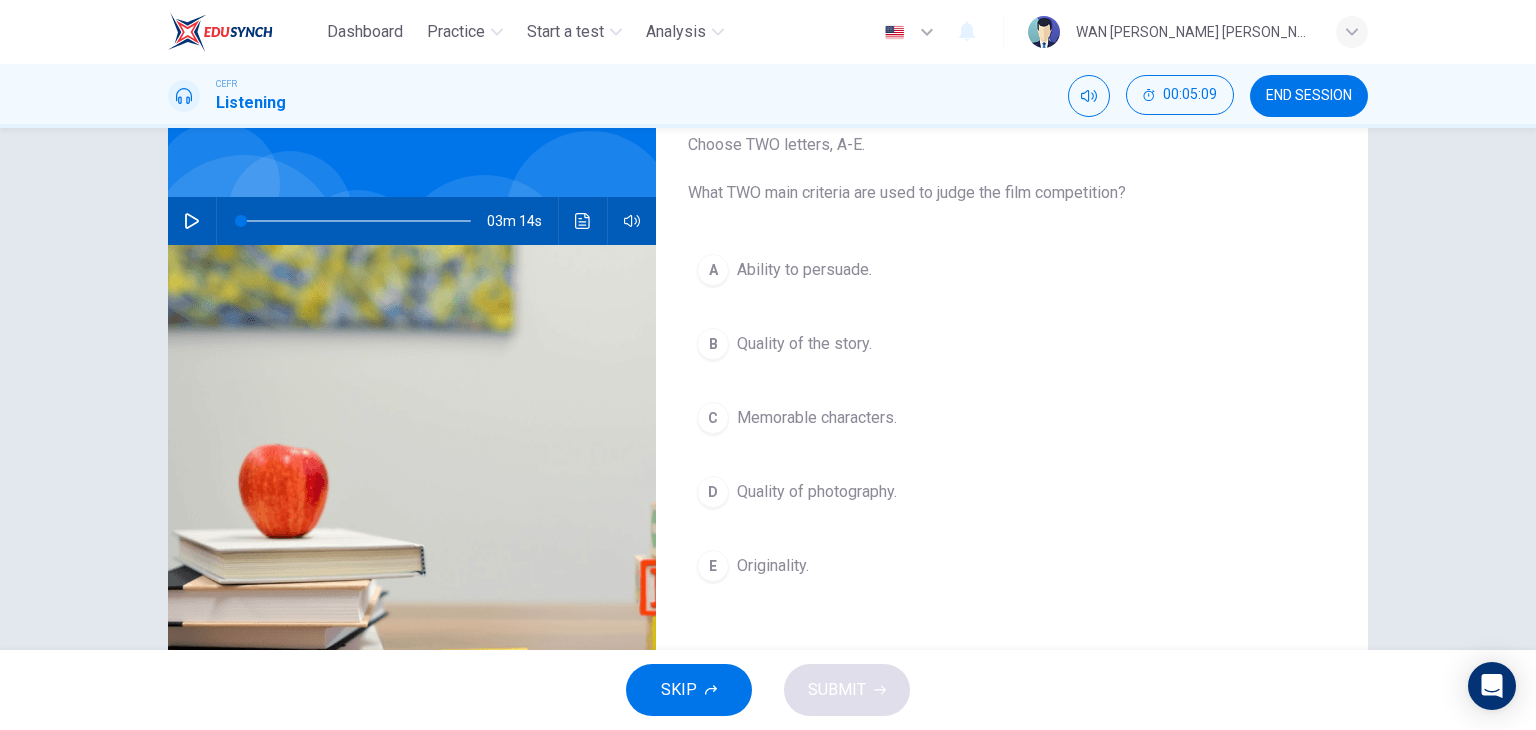 scroll, scrollTop: 130, scrollLeft: 0, axis: vertical 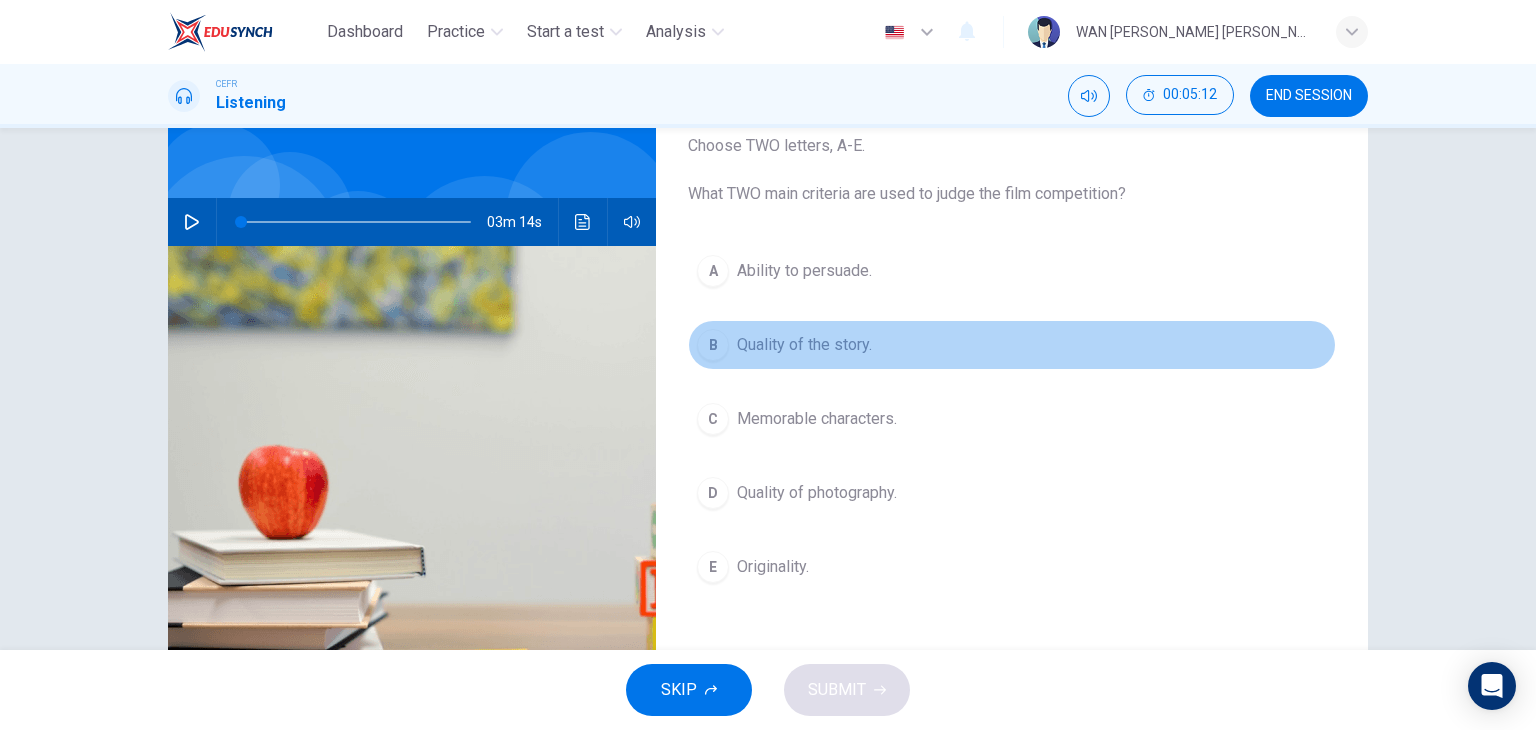 click on "Quality of the story." at bounding box center (804, 345) 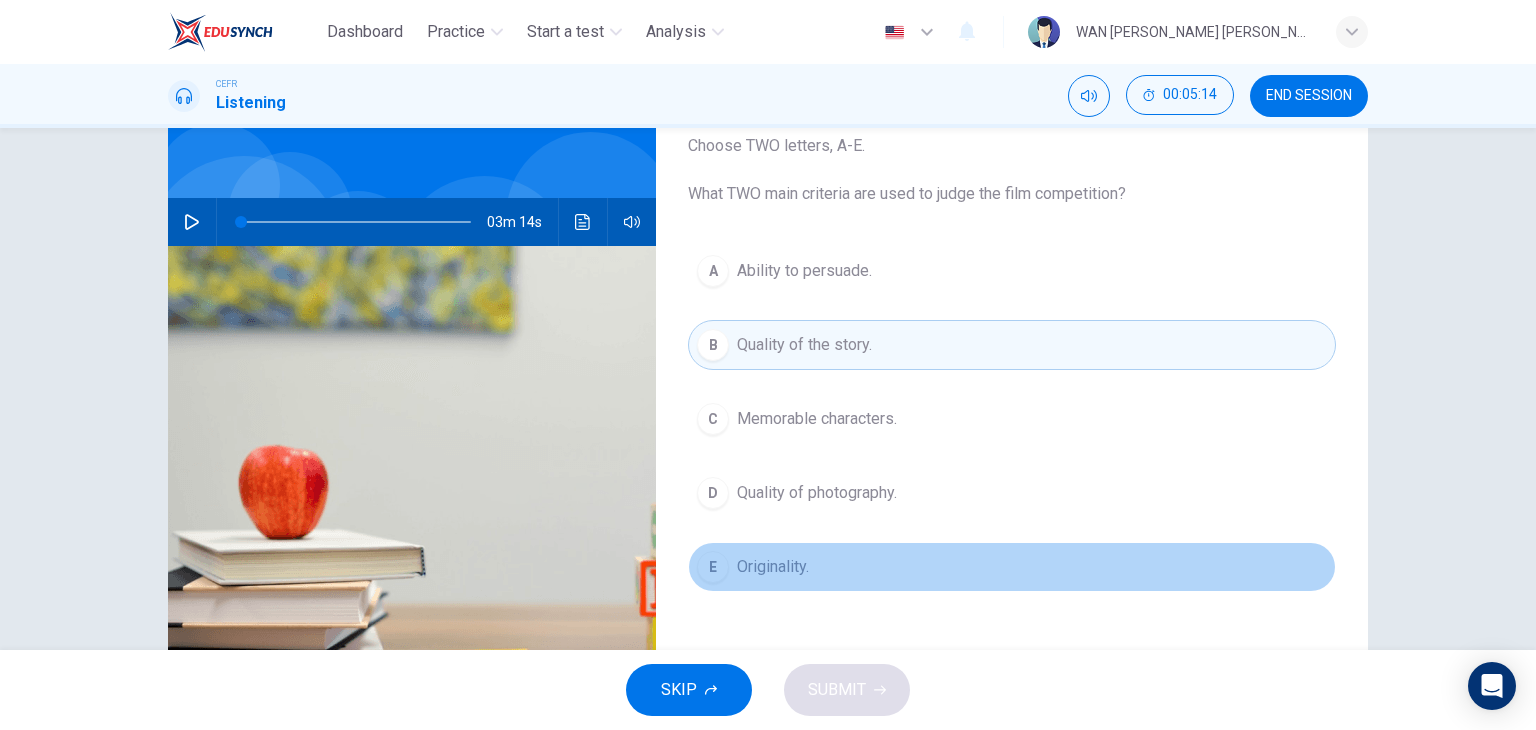 click on "Originality." at bounding box center [773, 567] 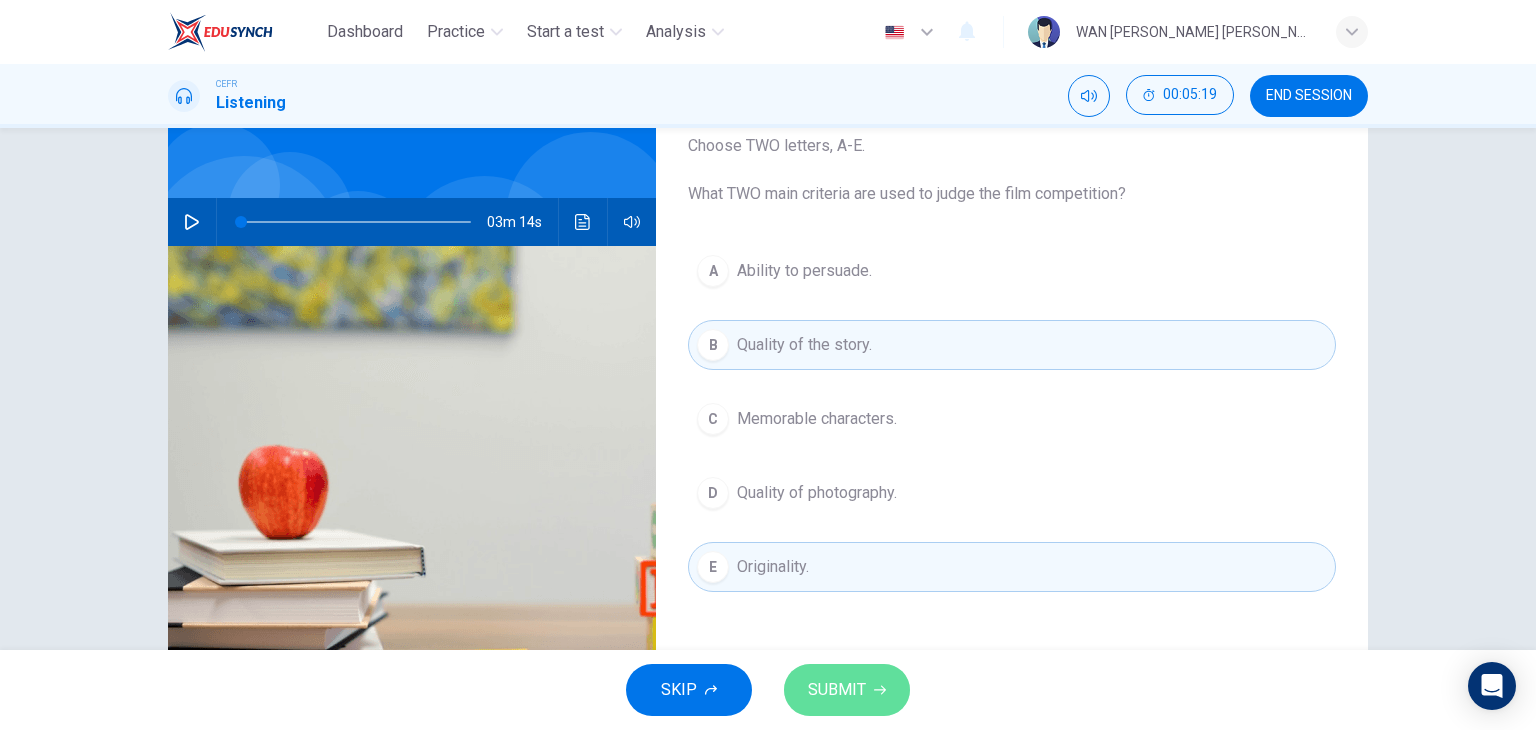click on "SUBMIT" at bounding box center [837, 690] 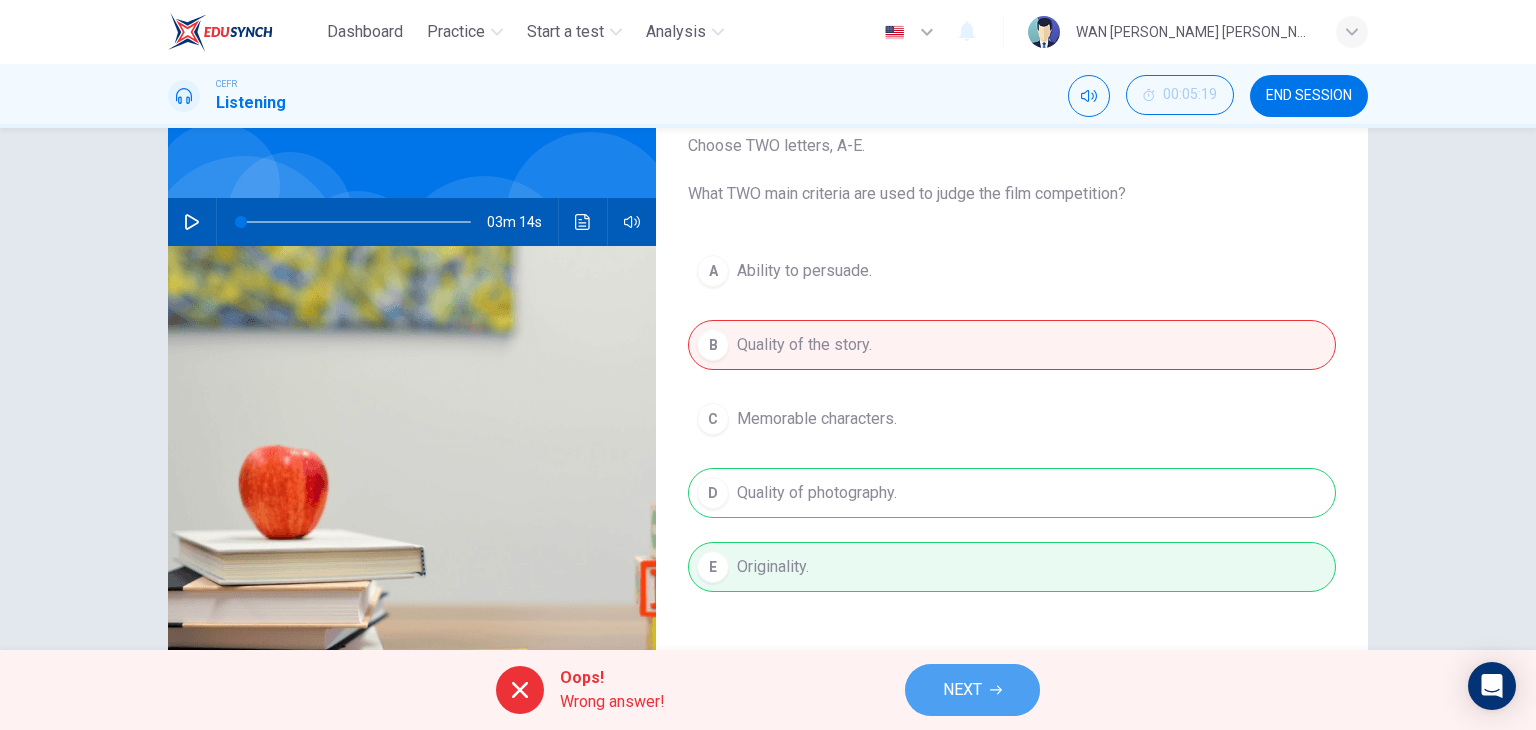 click on "NEXT" at bounding box center [962, 690] 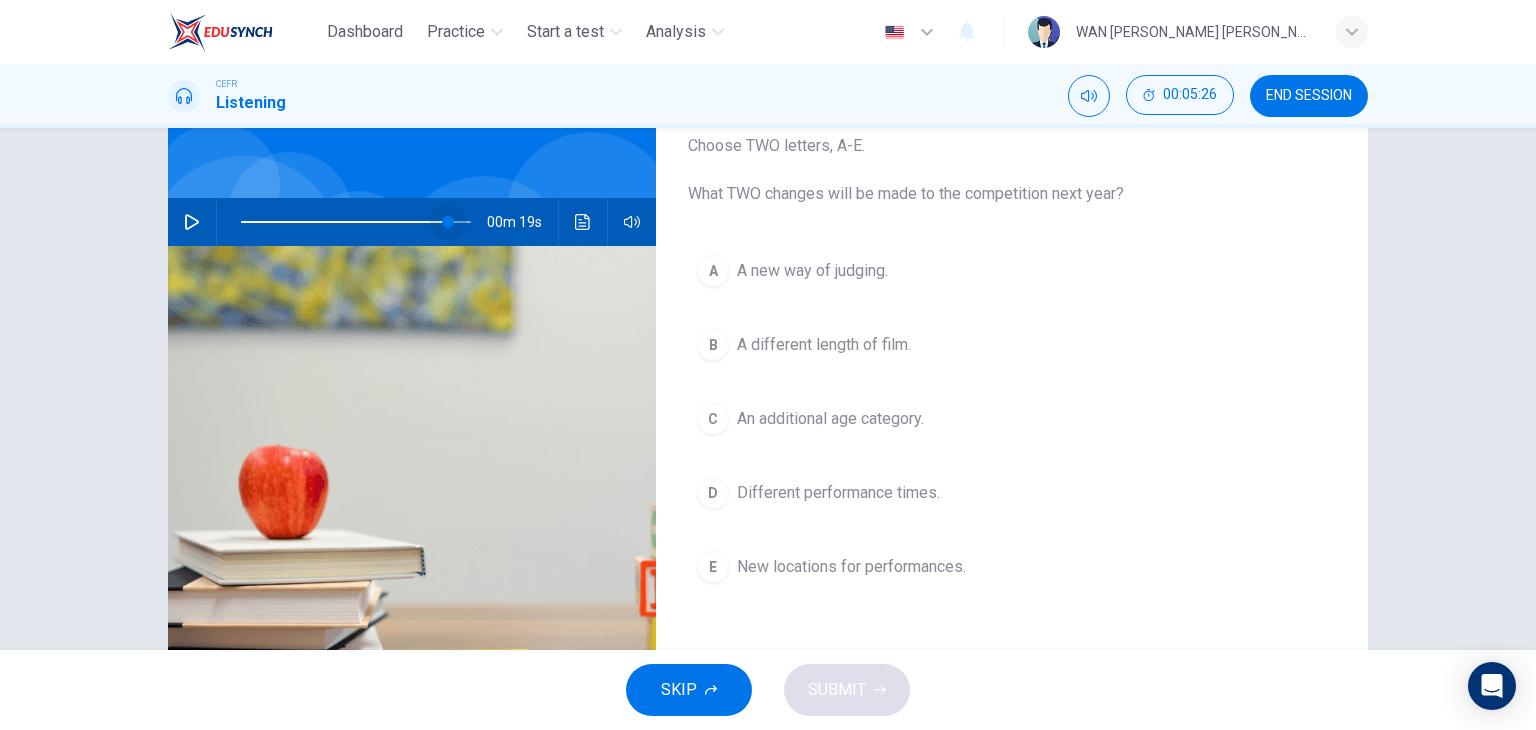 click at bounding box center [356, 222] 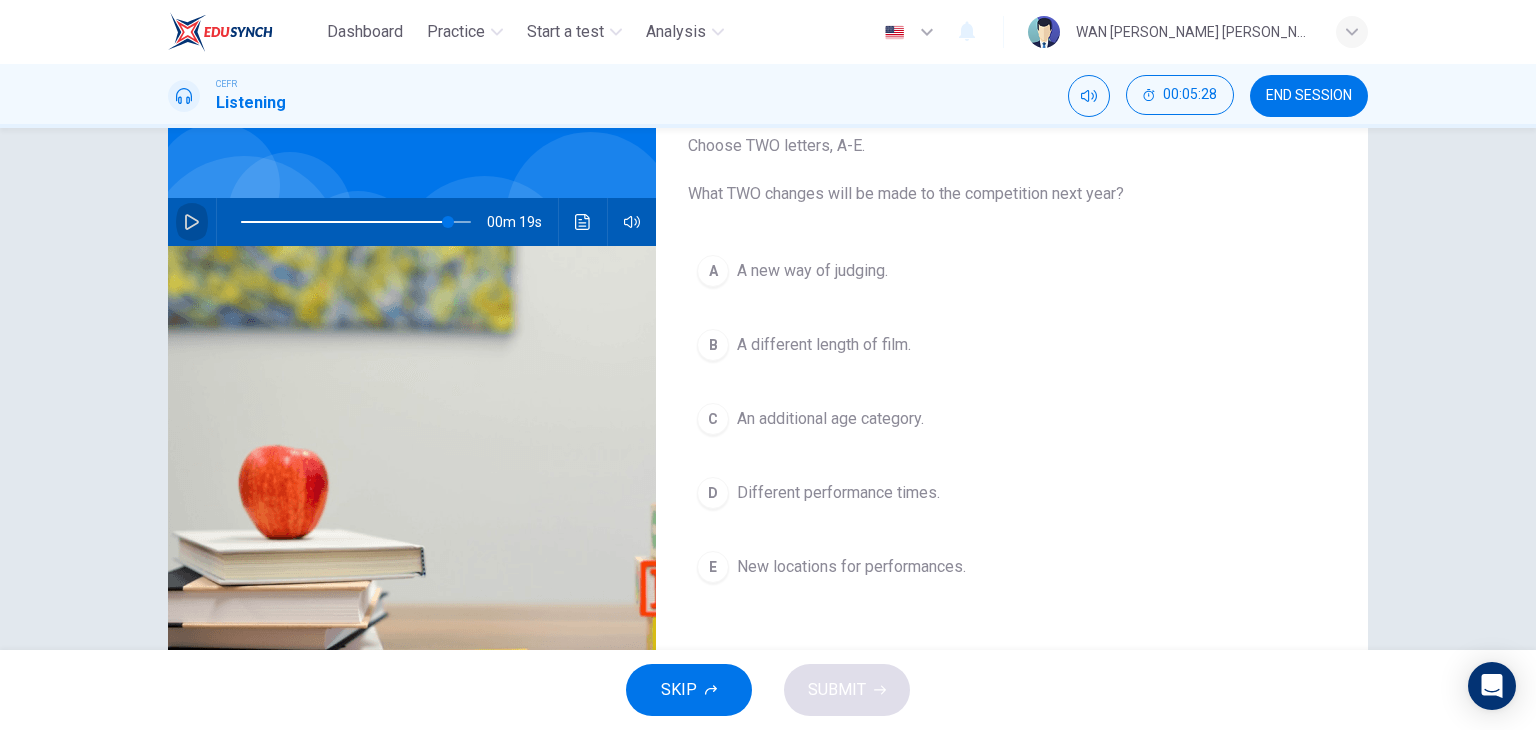 click 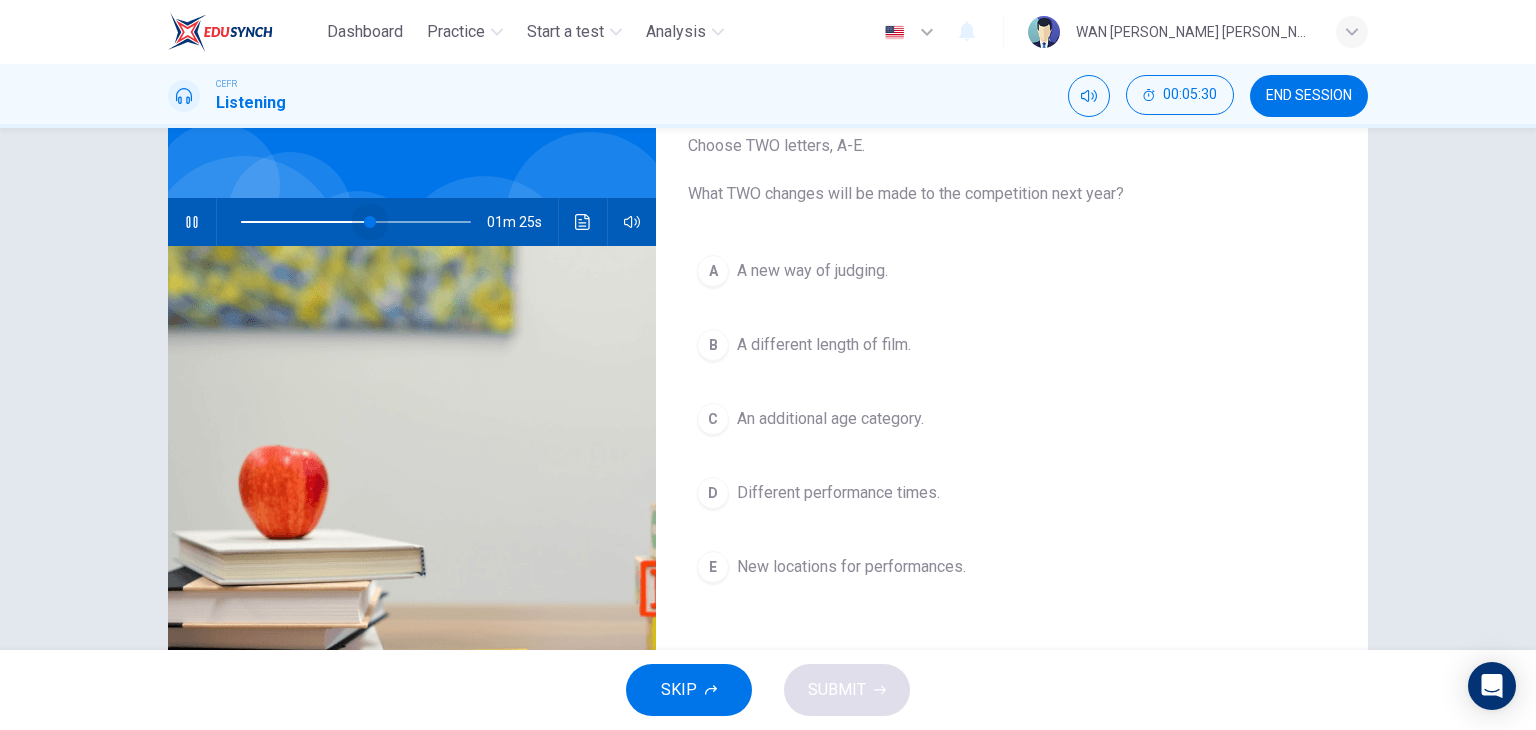 click at bounding box center (356, 222) 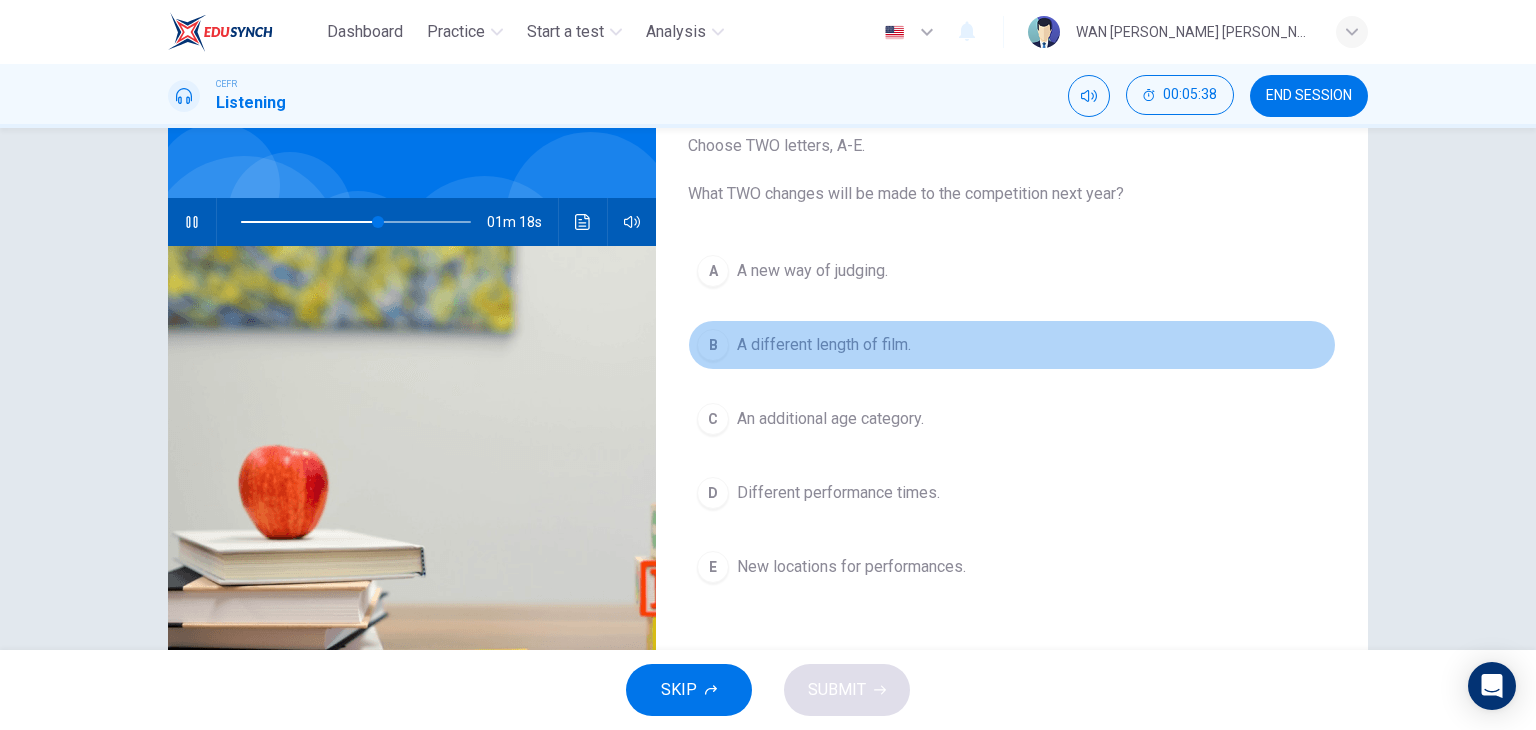 click on "A different length of film." at bounding box center [824, 345] 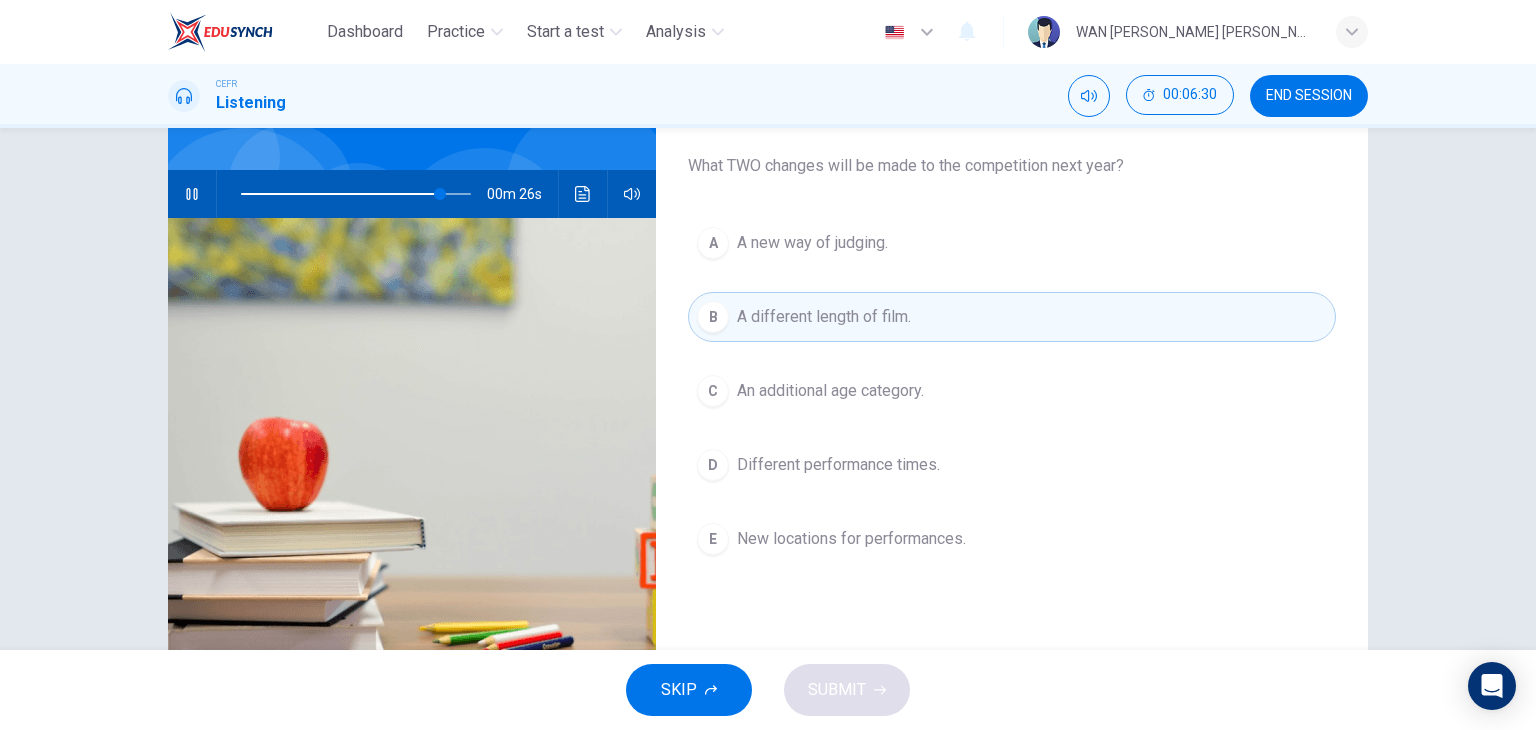 scroll, scrollTop: 162, scrollLeft: 0, axis: vertical 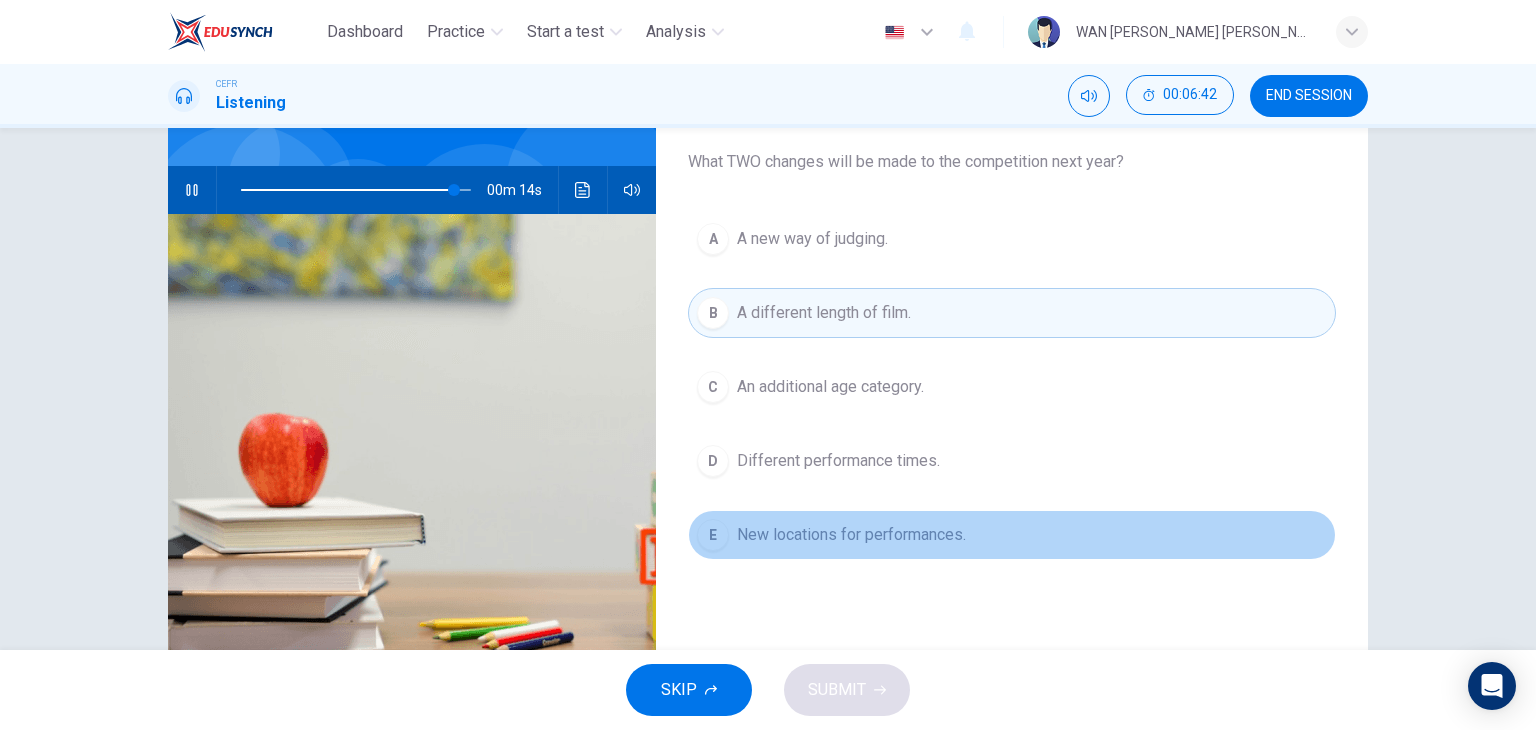 click on "New locations for performances." at bounding box center (851, 535) 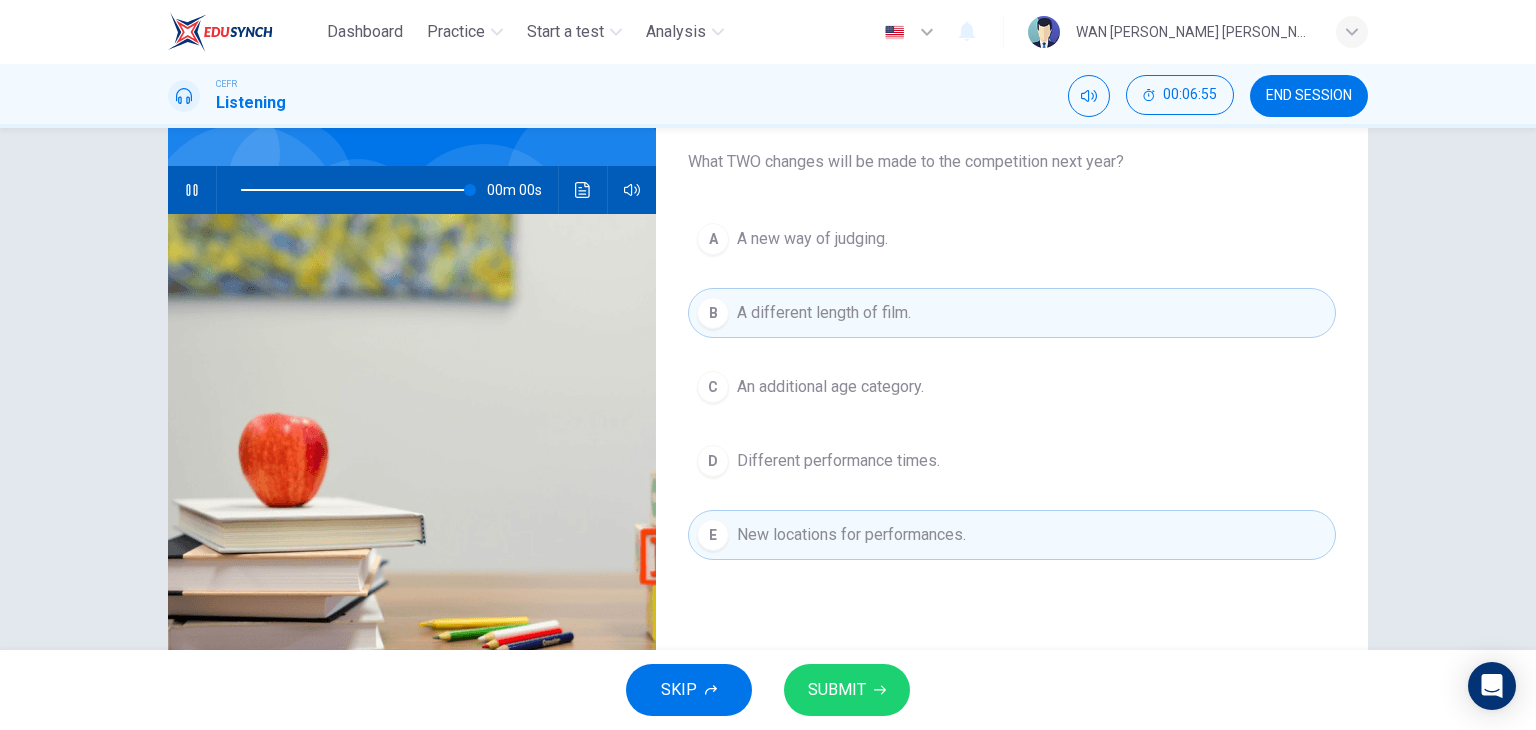 type on "0" 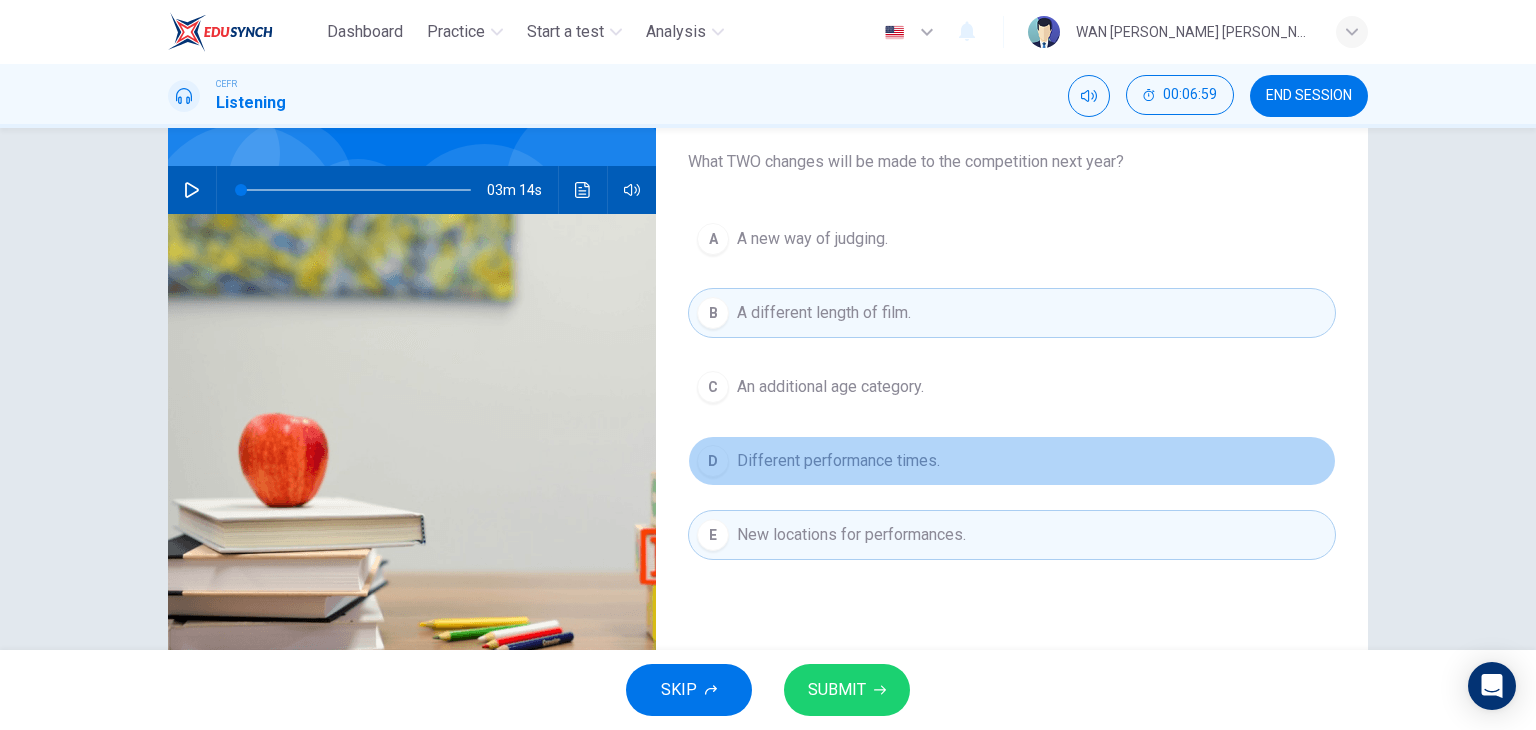 click on "Different performance times." at bounding box center [838, 461] 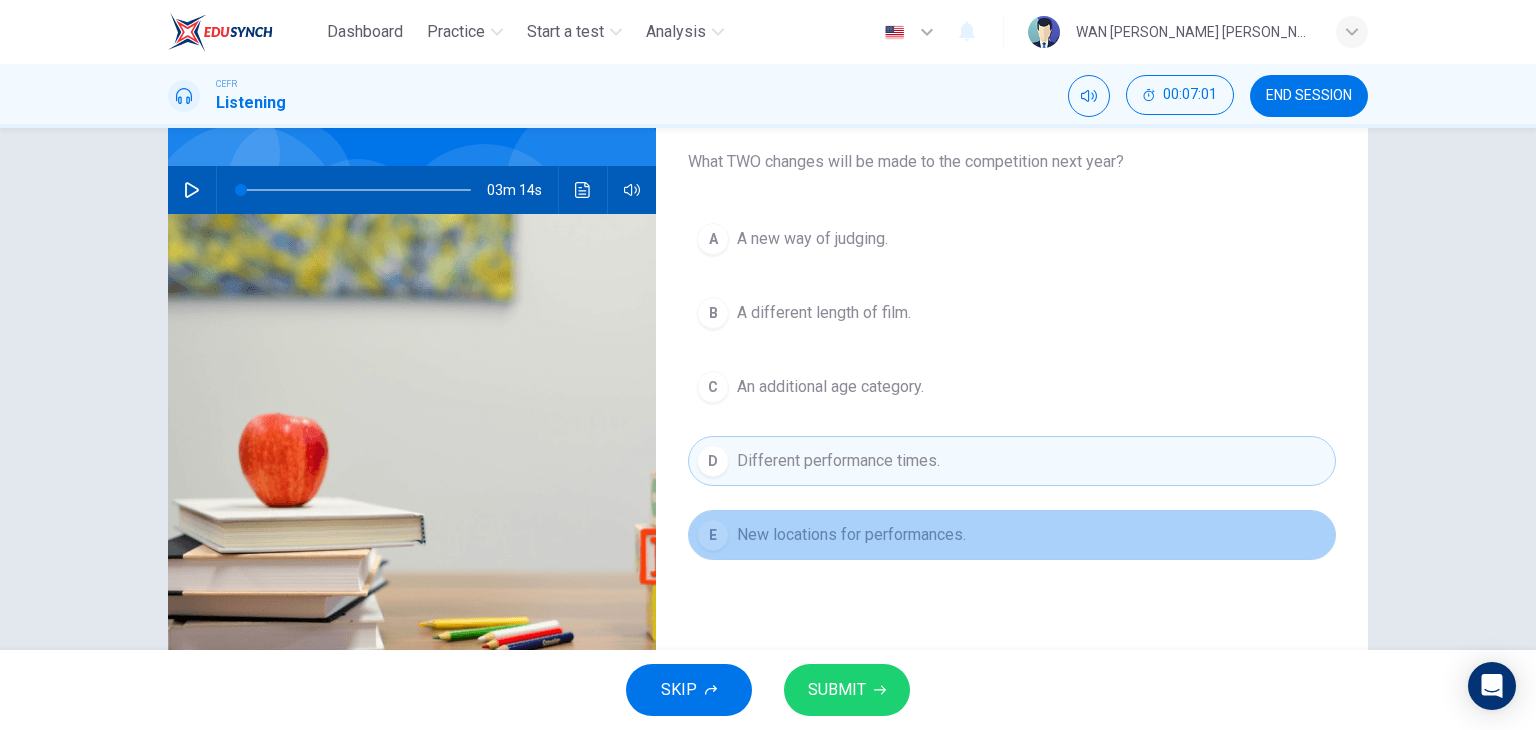 click on "New locations for performances." at bounding box center [851, 535] 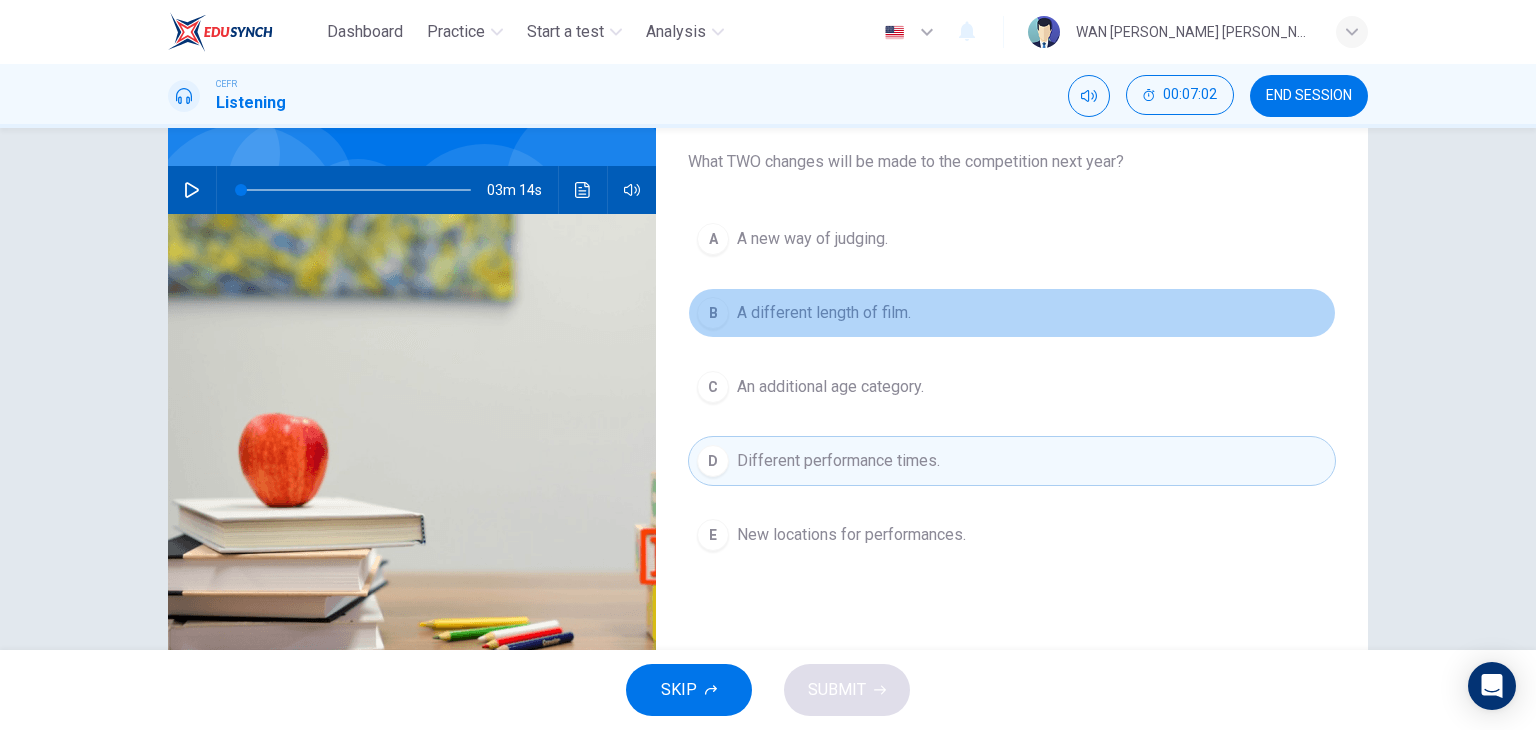 click on "A different length of film." at bounding box center (824, 313) 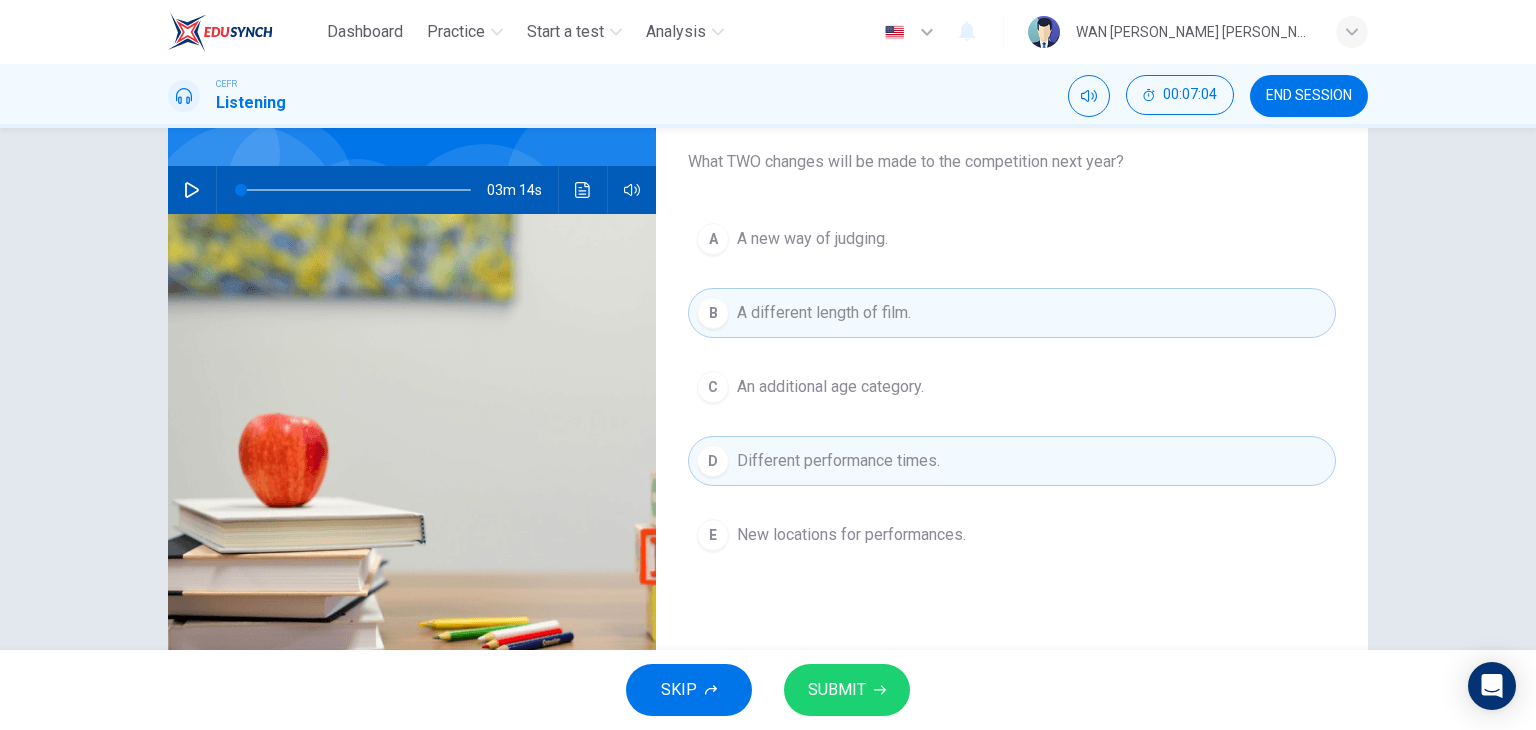 click on "SUBMIT" at bounding box center (837, 690) 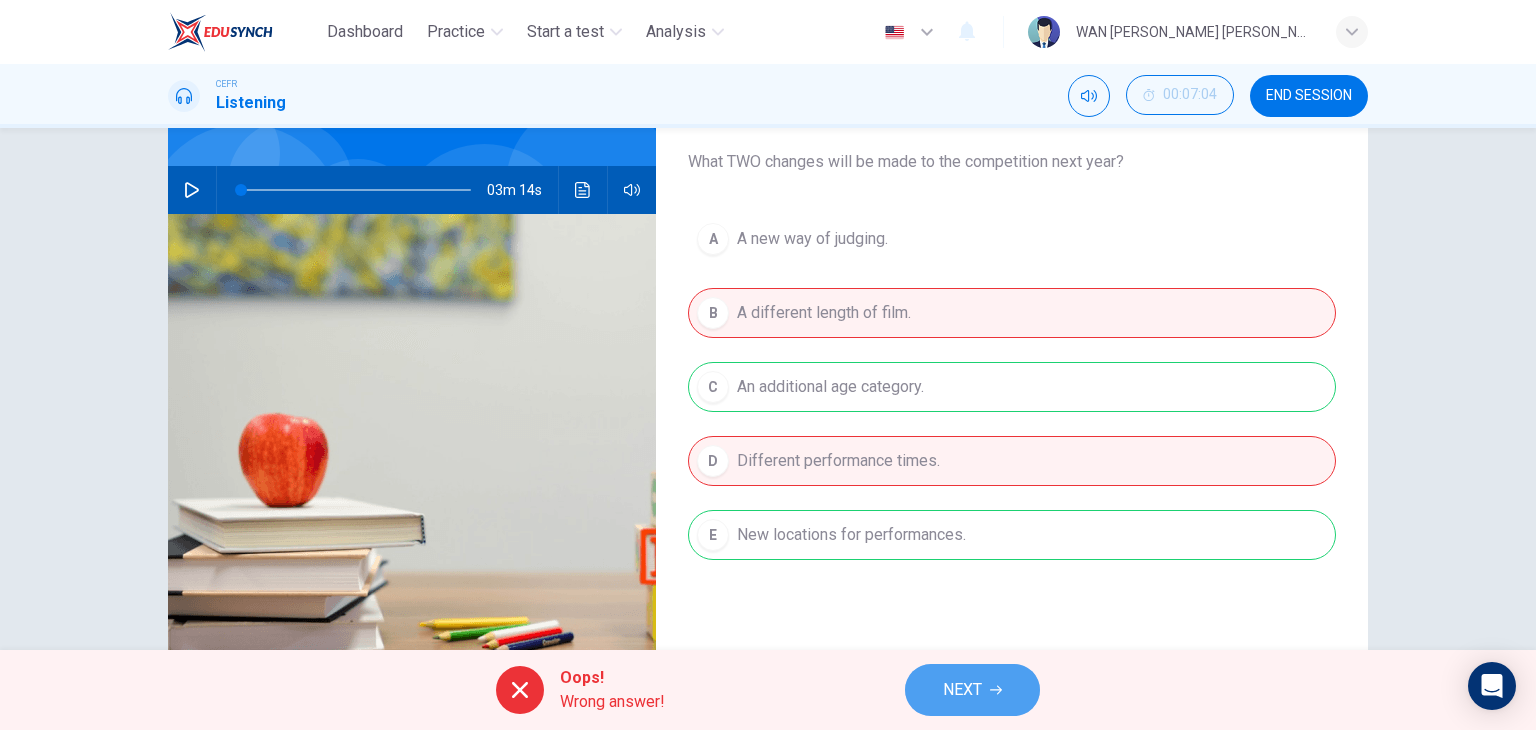 click on "NEXT" at bounding box center [962, 690] 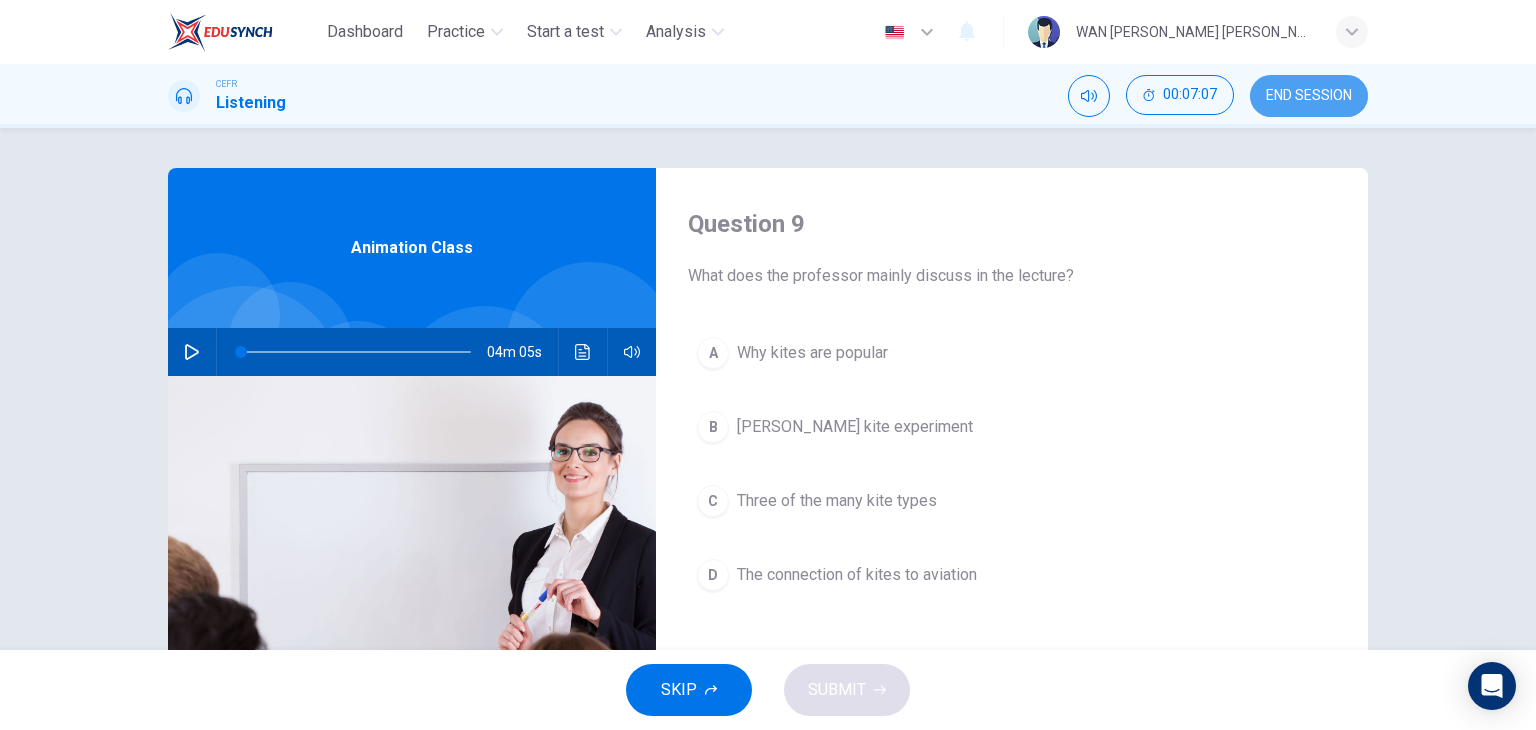 click on "END SESSION" at bounding box center (1309, 96) 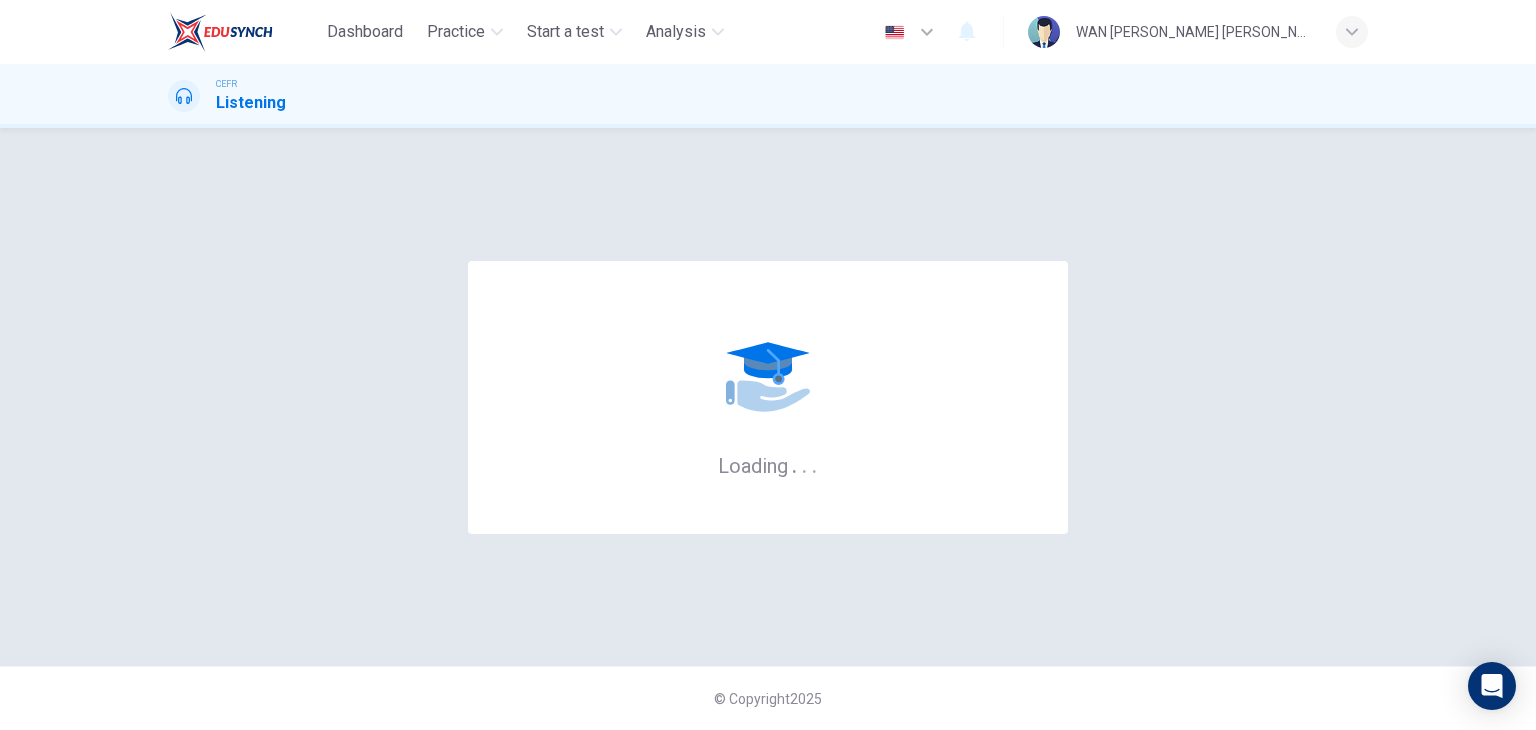 scroll, scrollTop: 0, scrollLeft: 0, axis: both 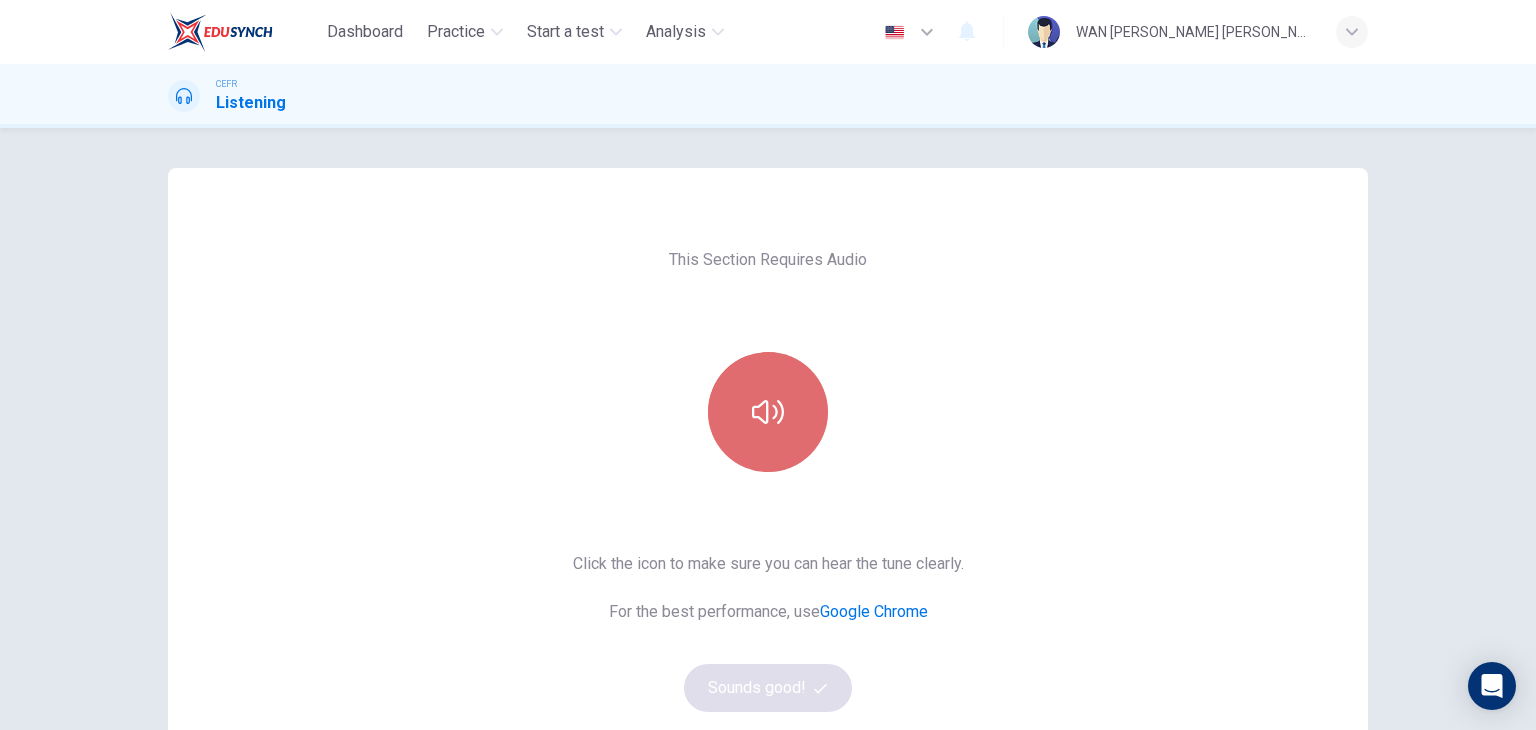 click at bounding box center [768, 412] 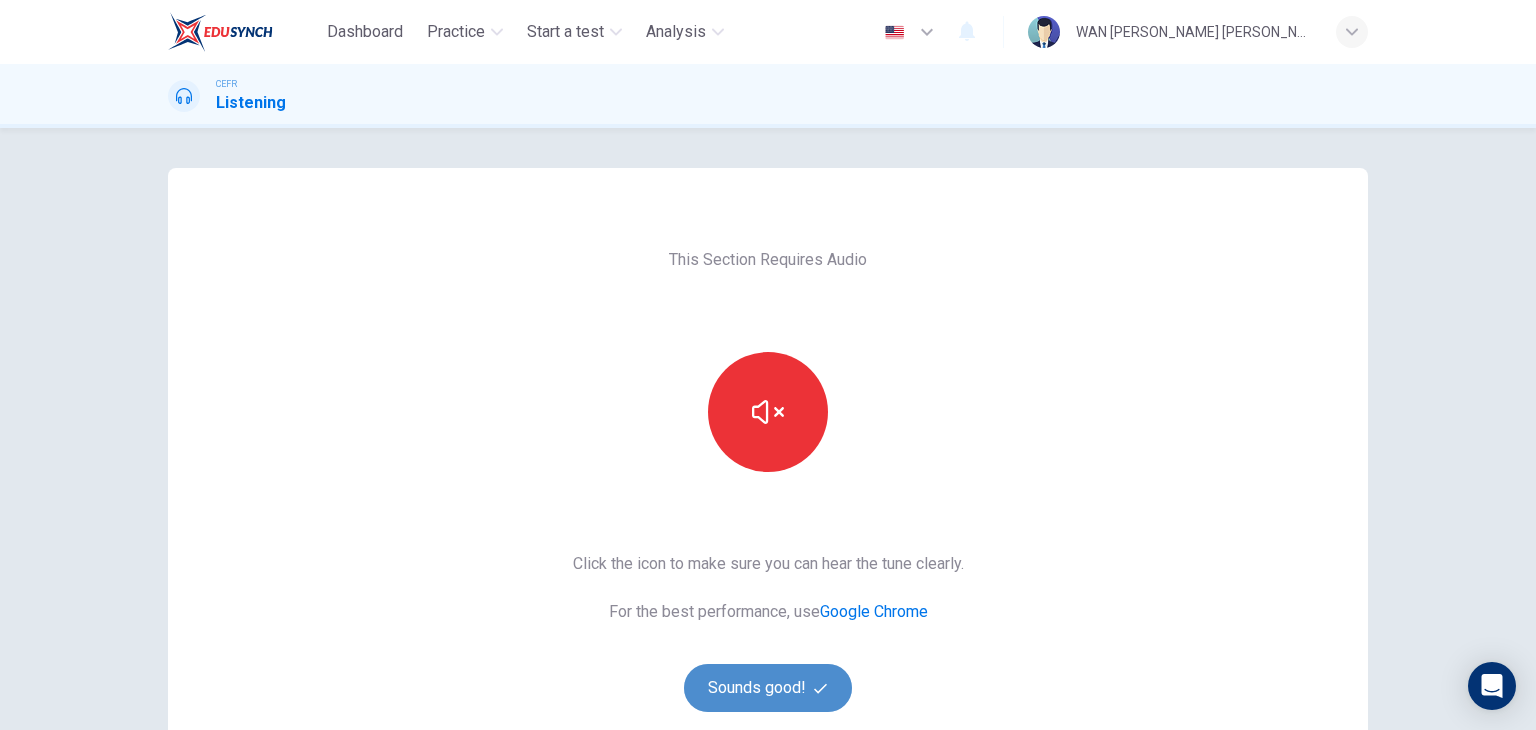 click on "Sounds good!" at bounding box center [768, 688] 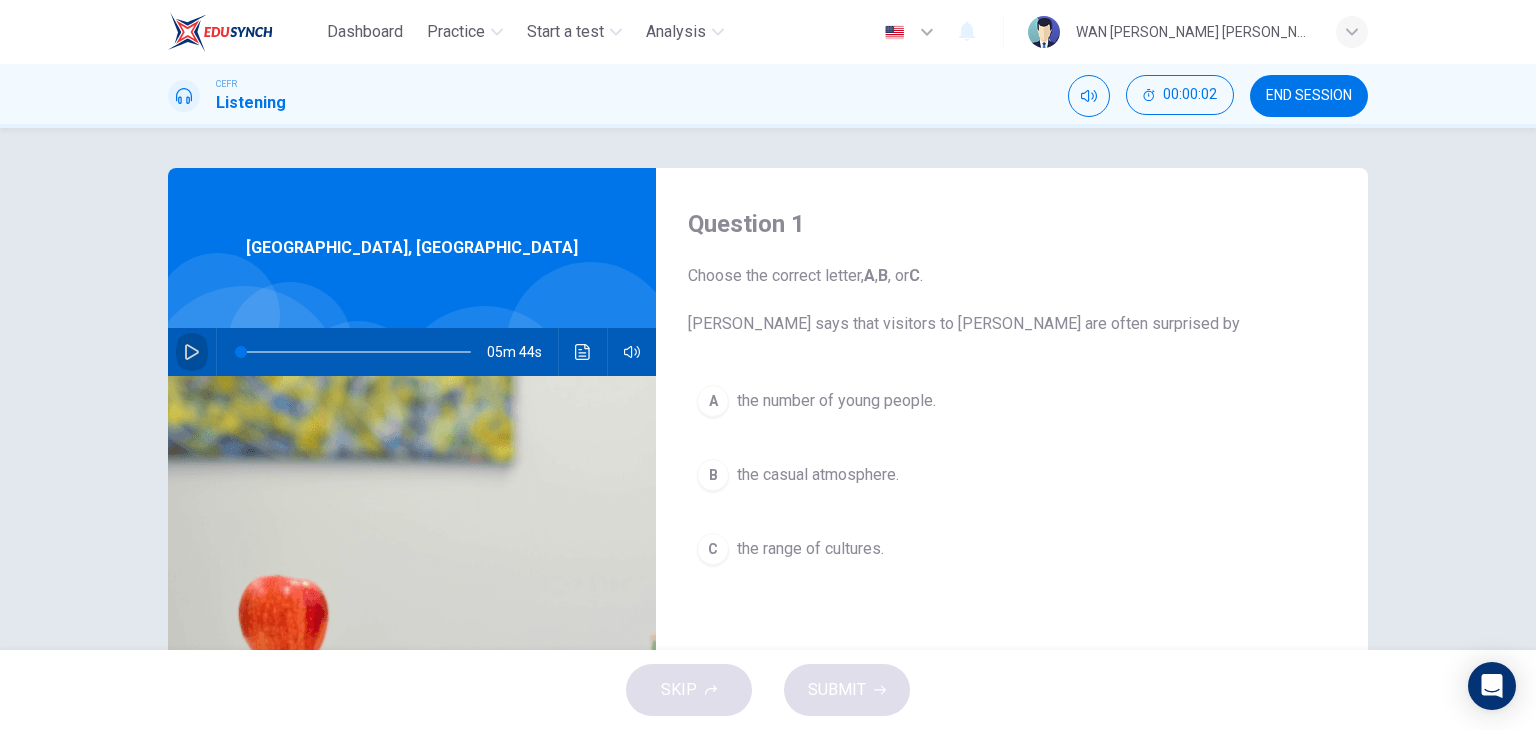 click at bounding box center (192, 352) 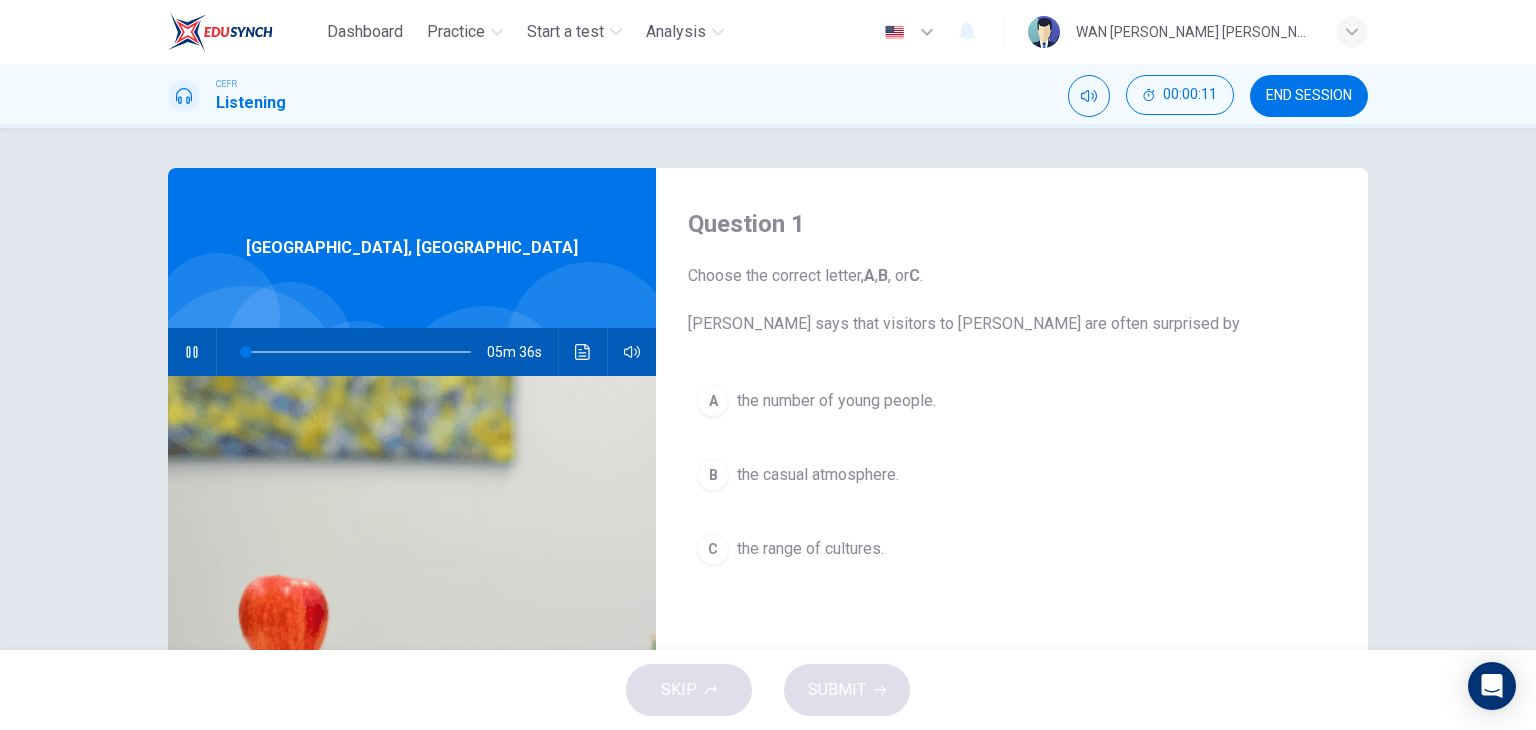 type on "3" 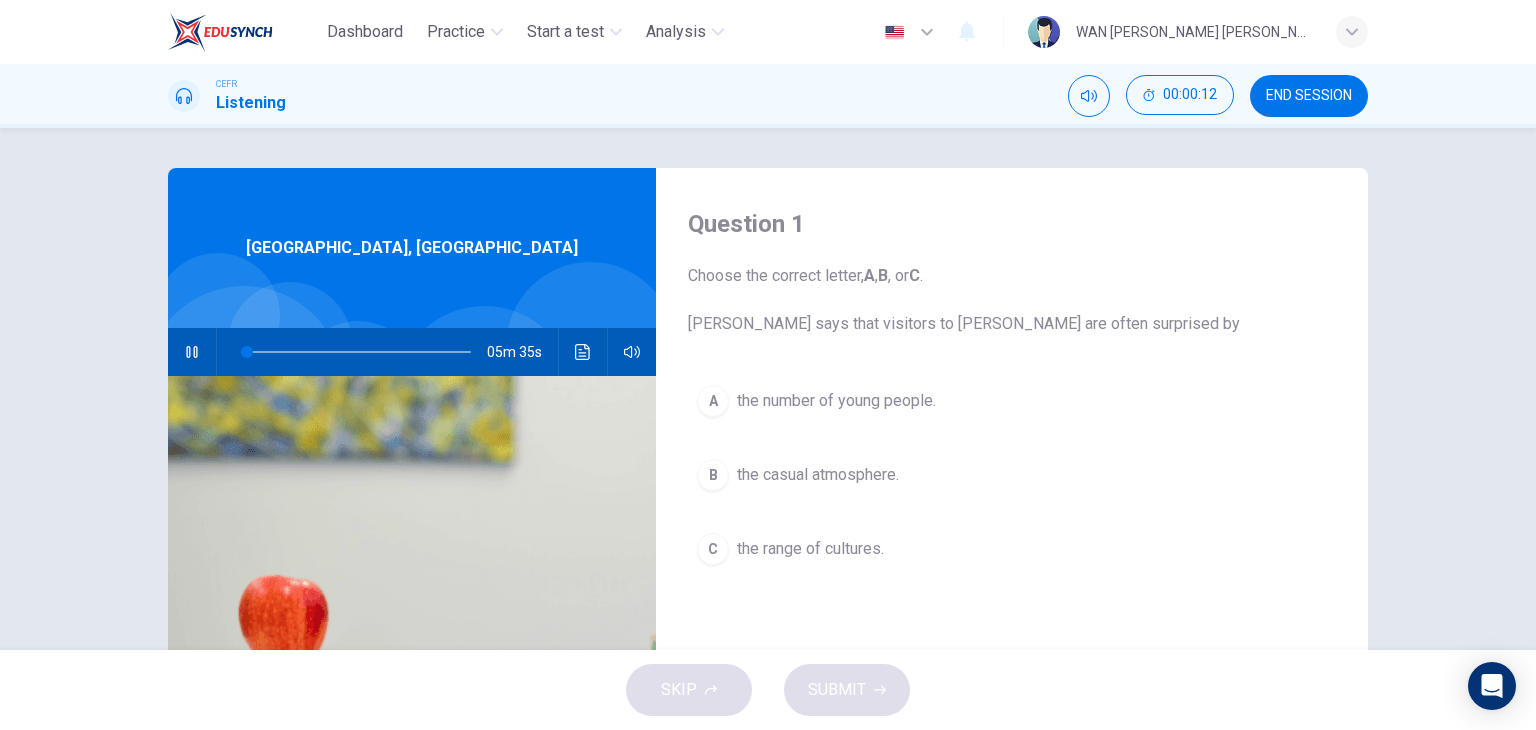 type 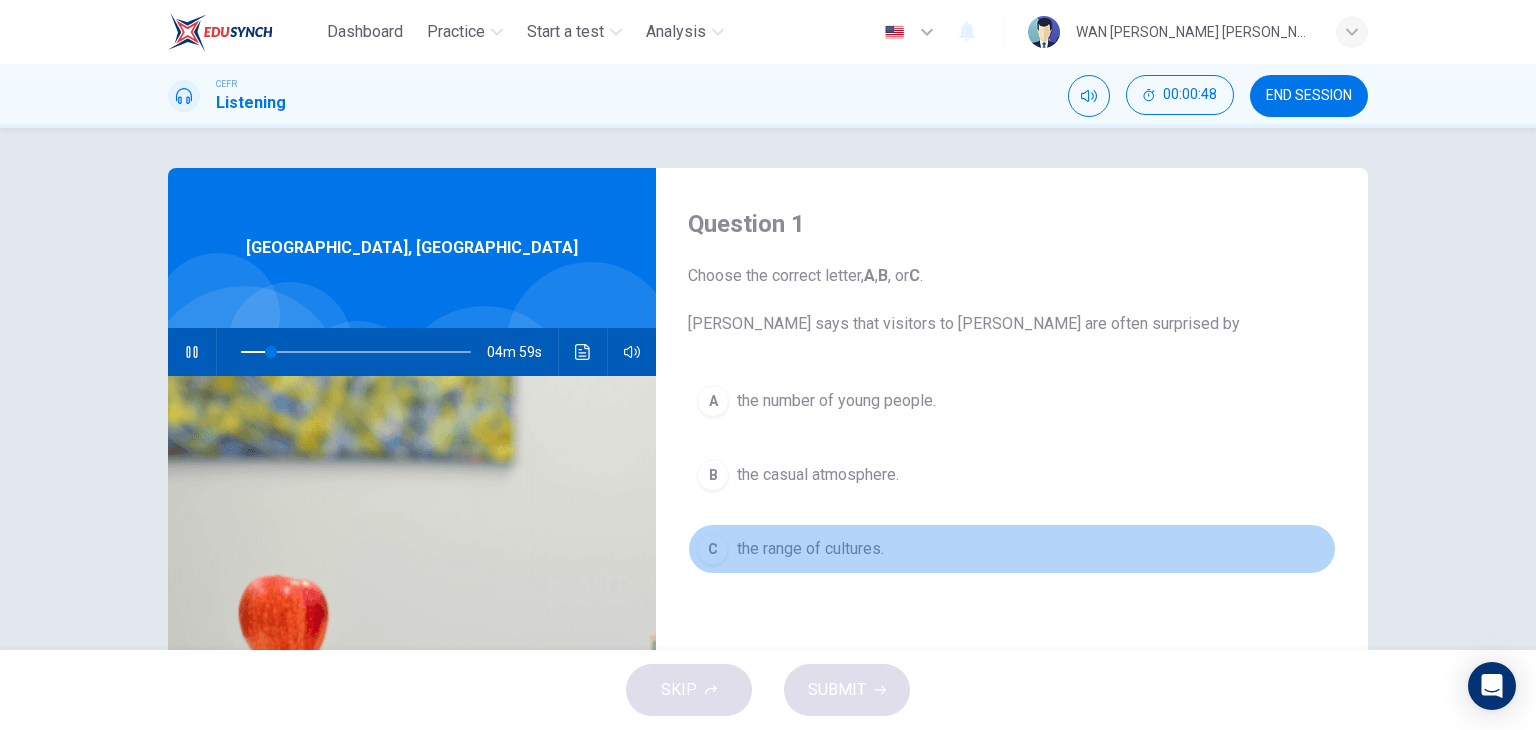click on "C the range of cultures." at bounding box center (1012, 549) 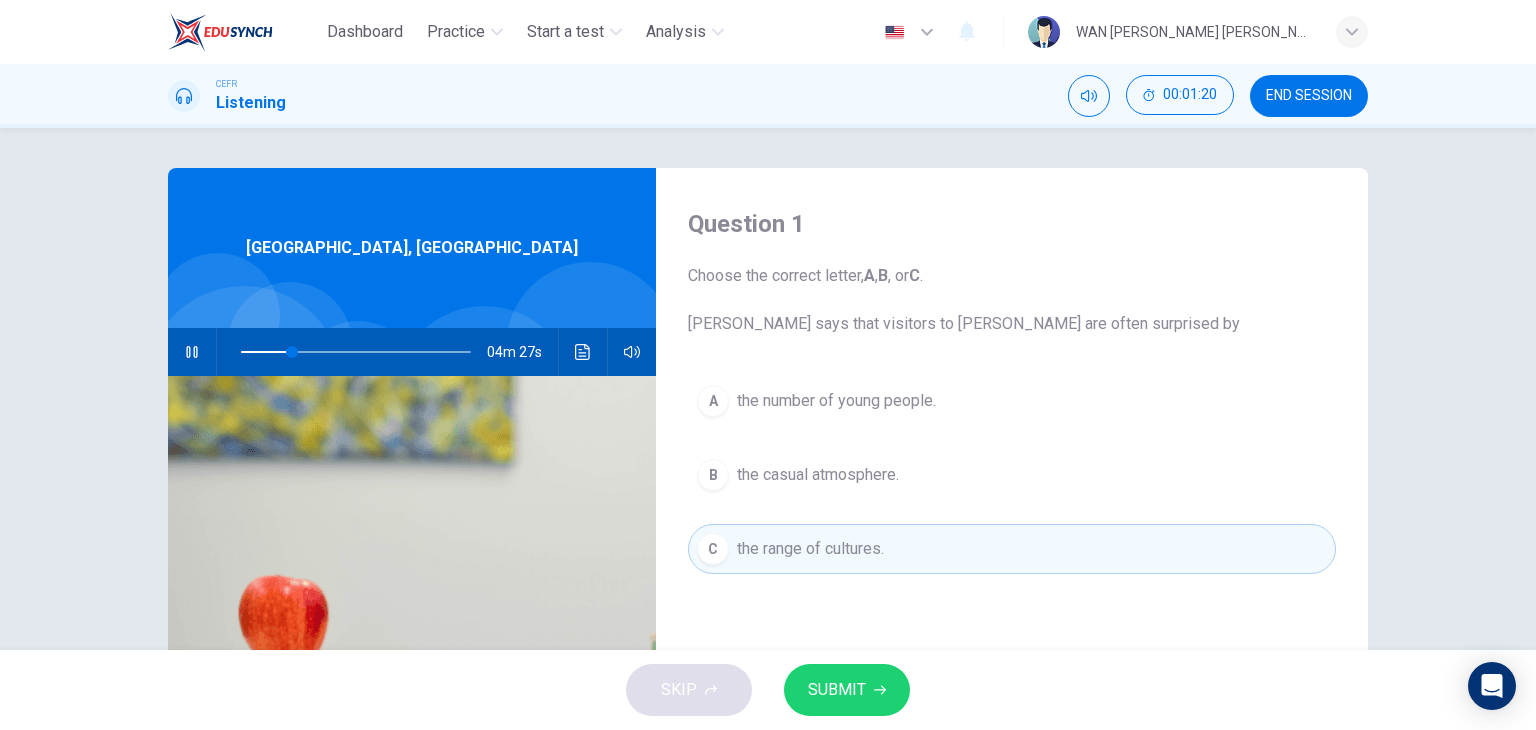 click on "A" at bounding box center (713, 401) 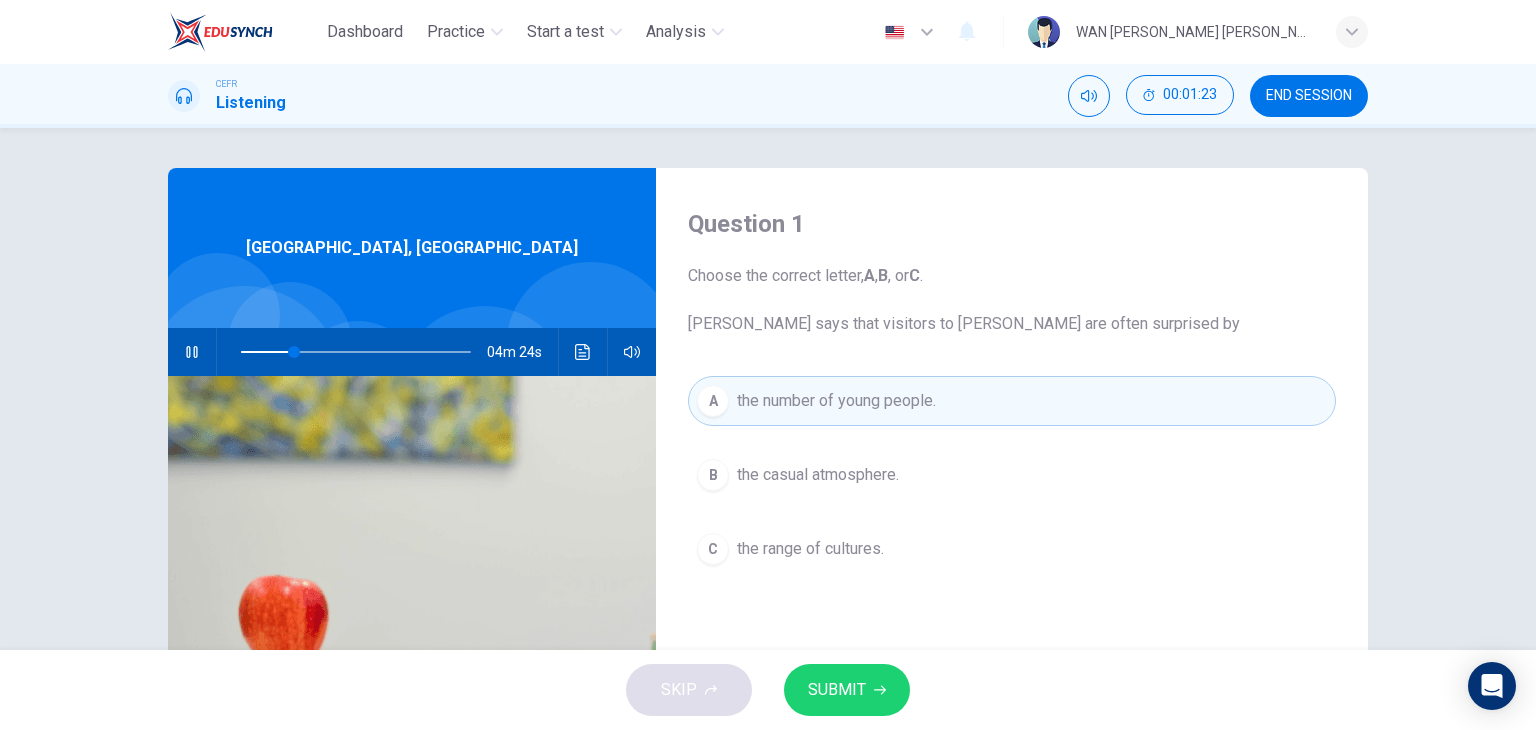 type on "24" 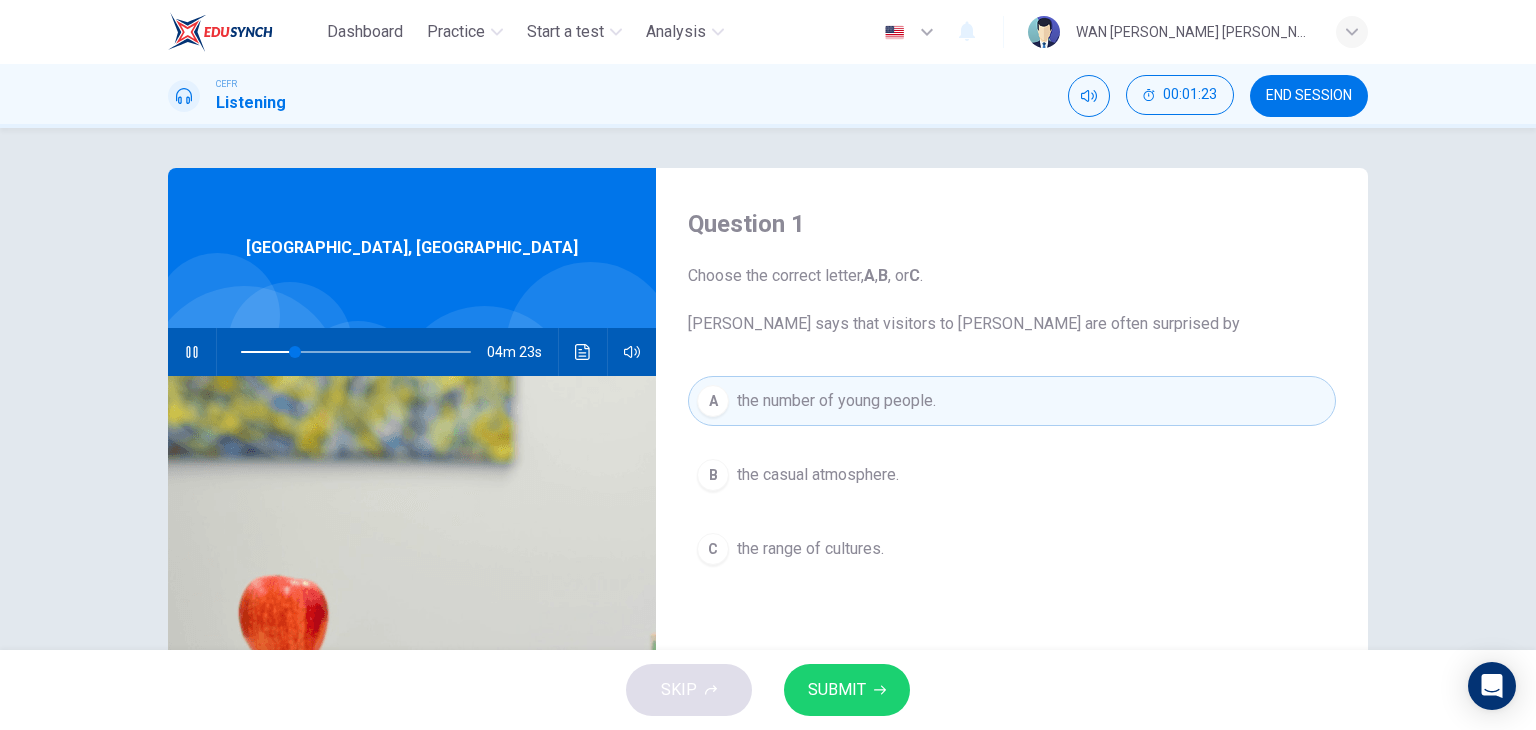 type 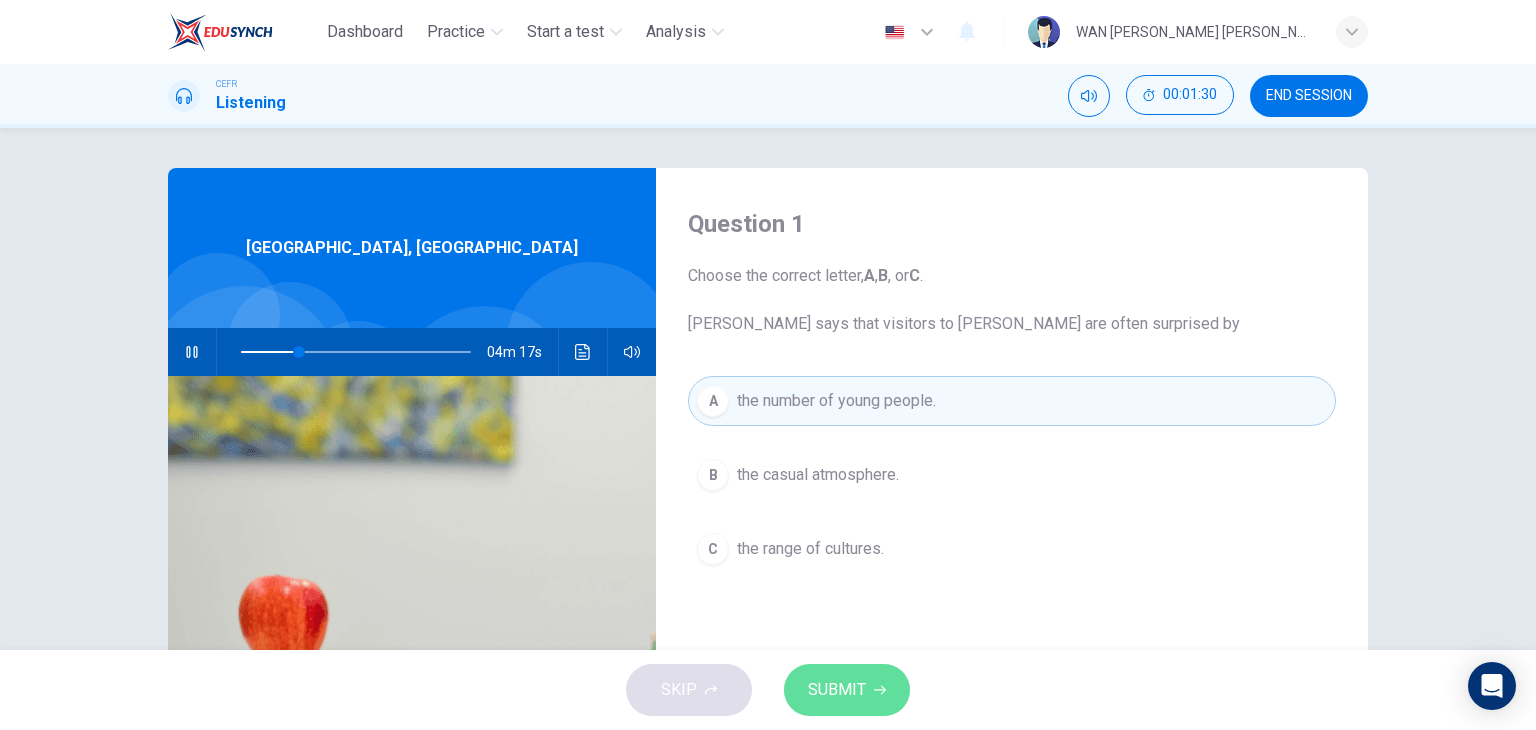 click on "SUBMIT" at bounding box center (847, 690) 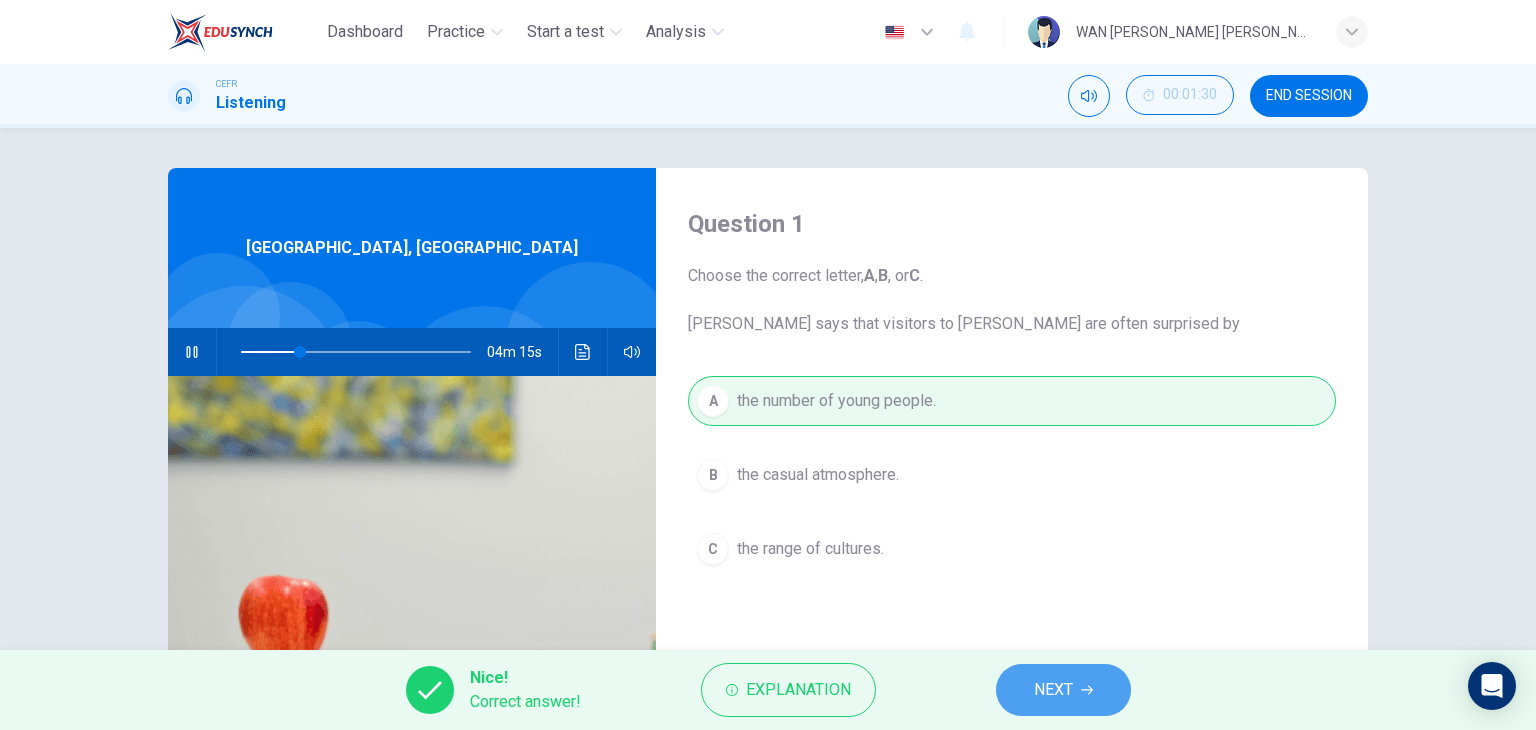 click 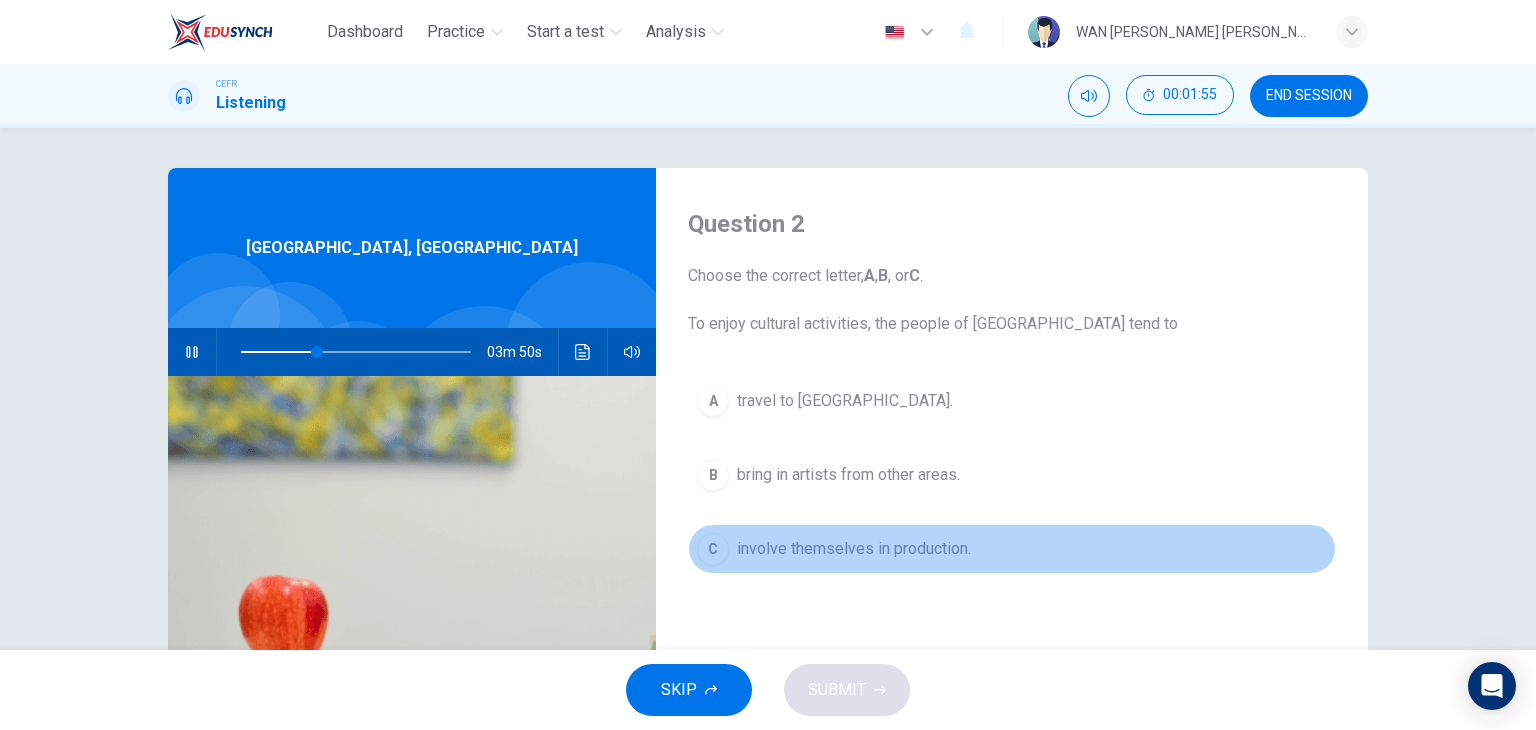 click on "involve themselves in production." at bounding box center (854, 549) 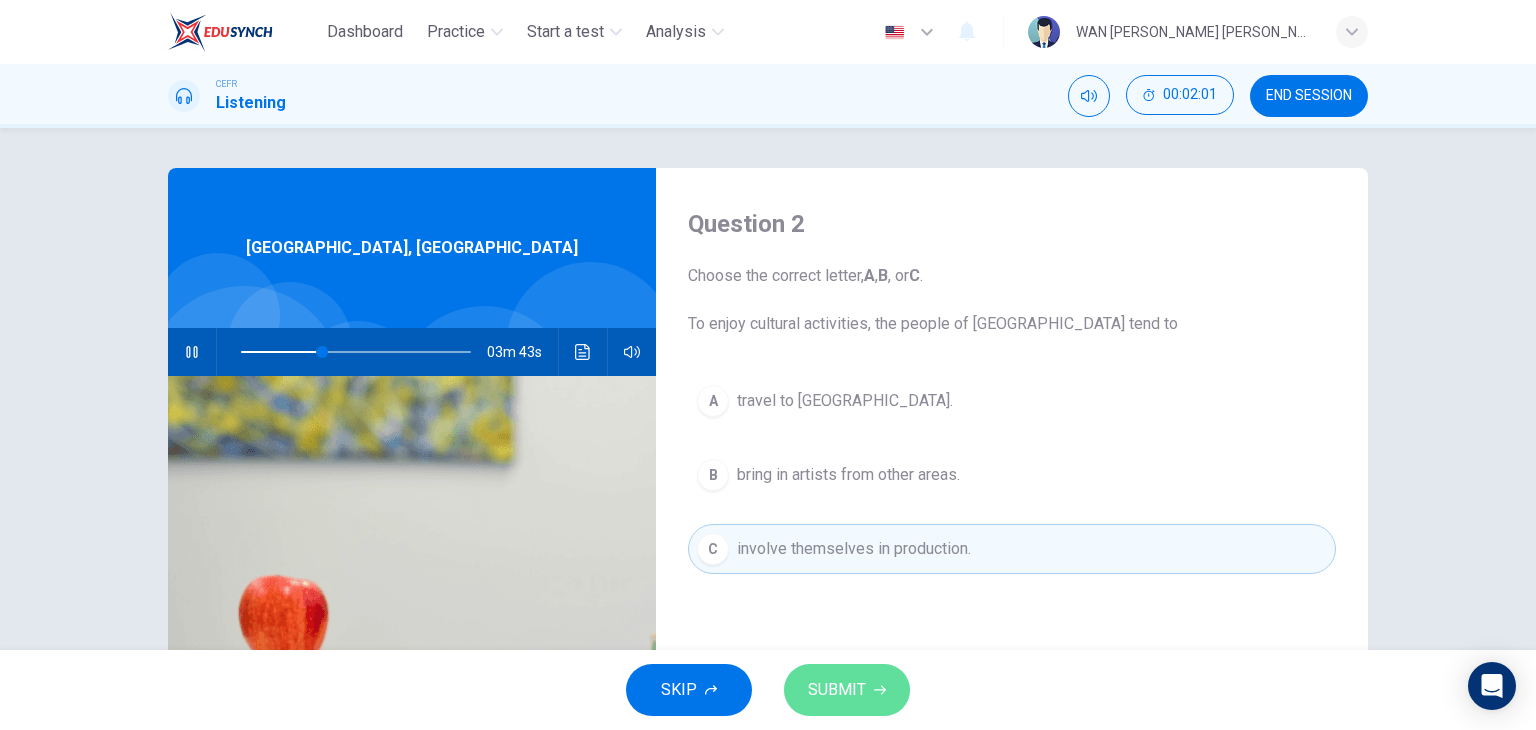 click on "SUBMIT" at bounding box center (837, 690) 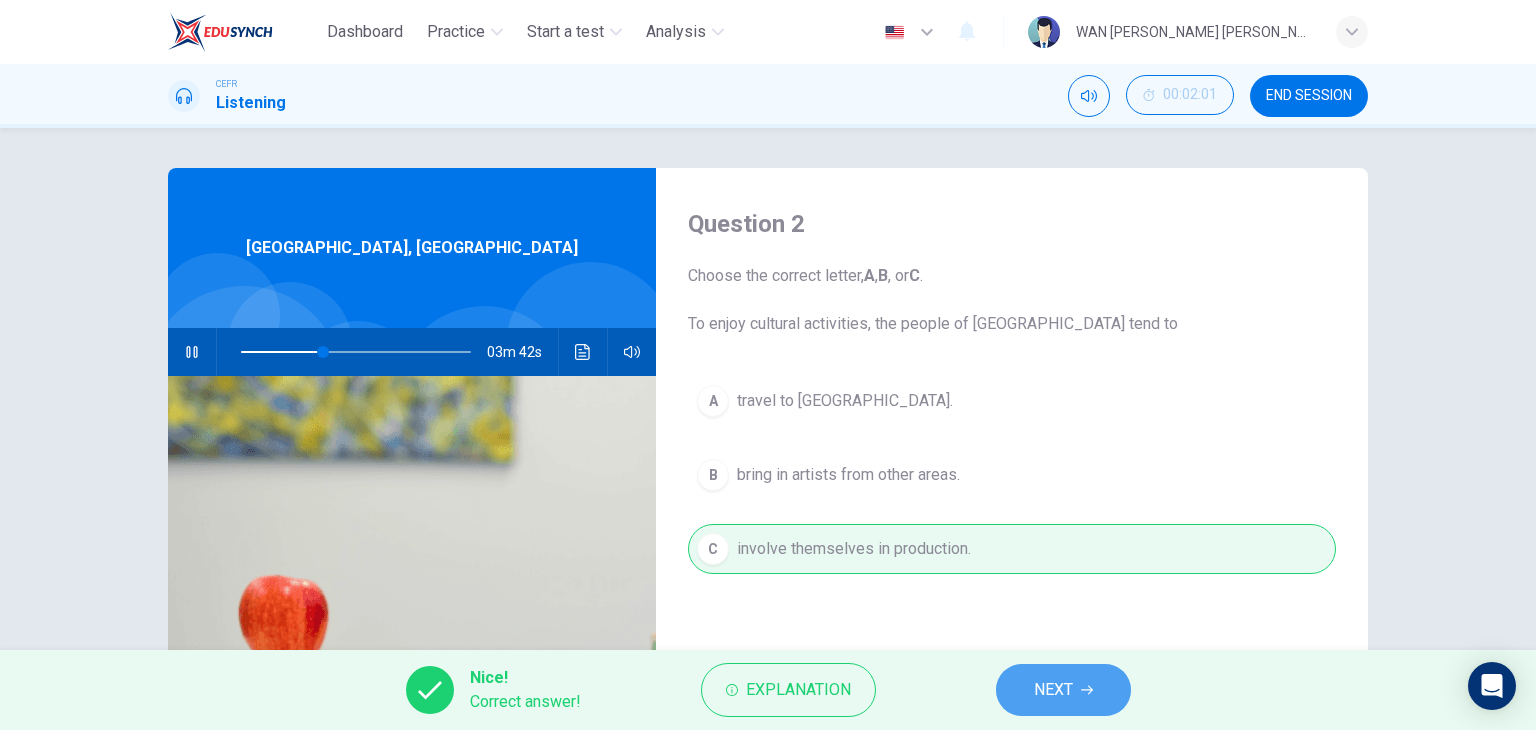 click on "NEXT" at bounding box center (1063, 690) 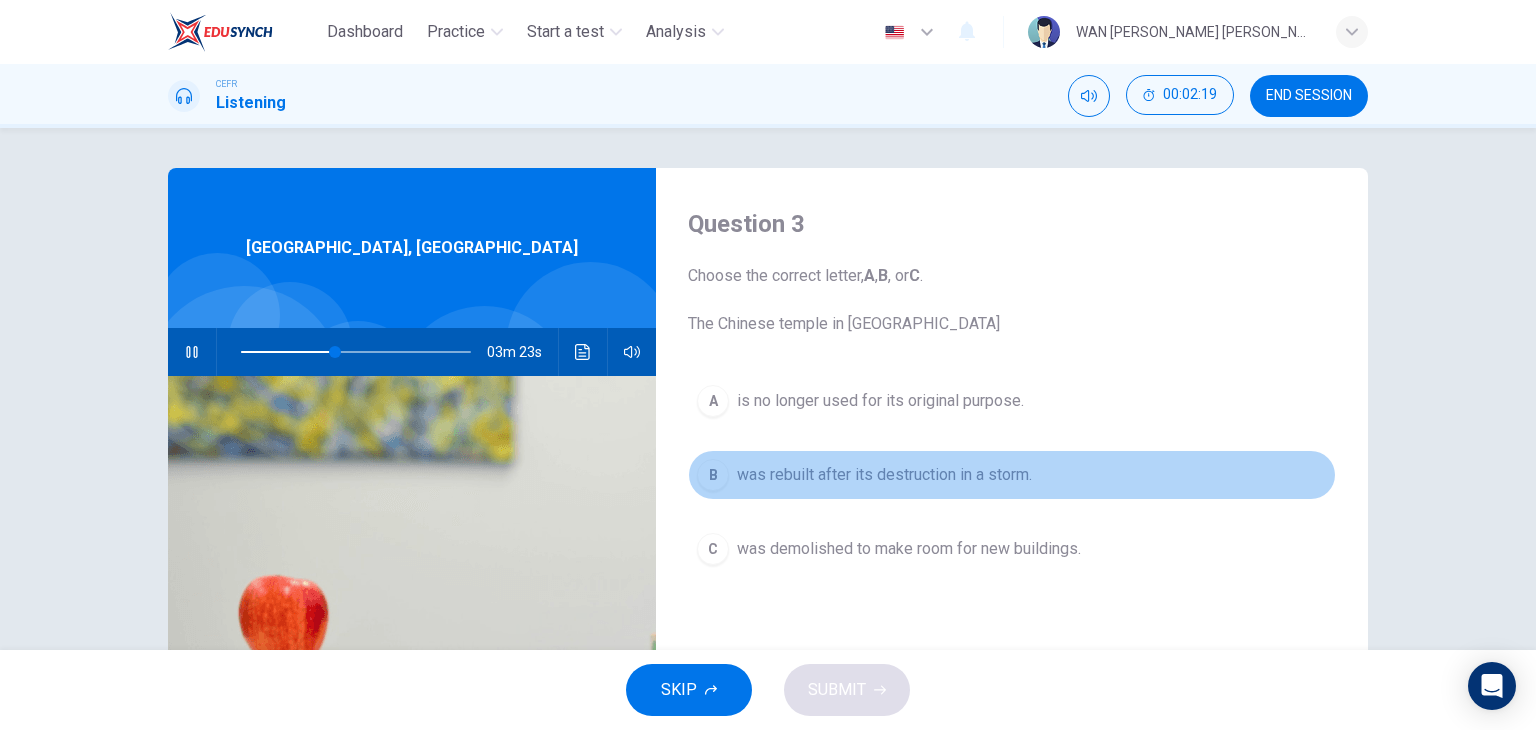 click on "was rebuilt after its destruction in a storm." at bounding box center (884, 475) 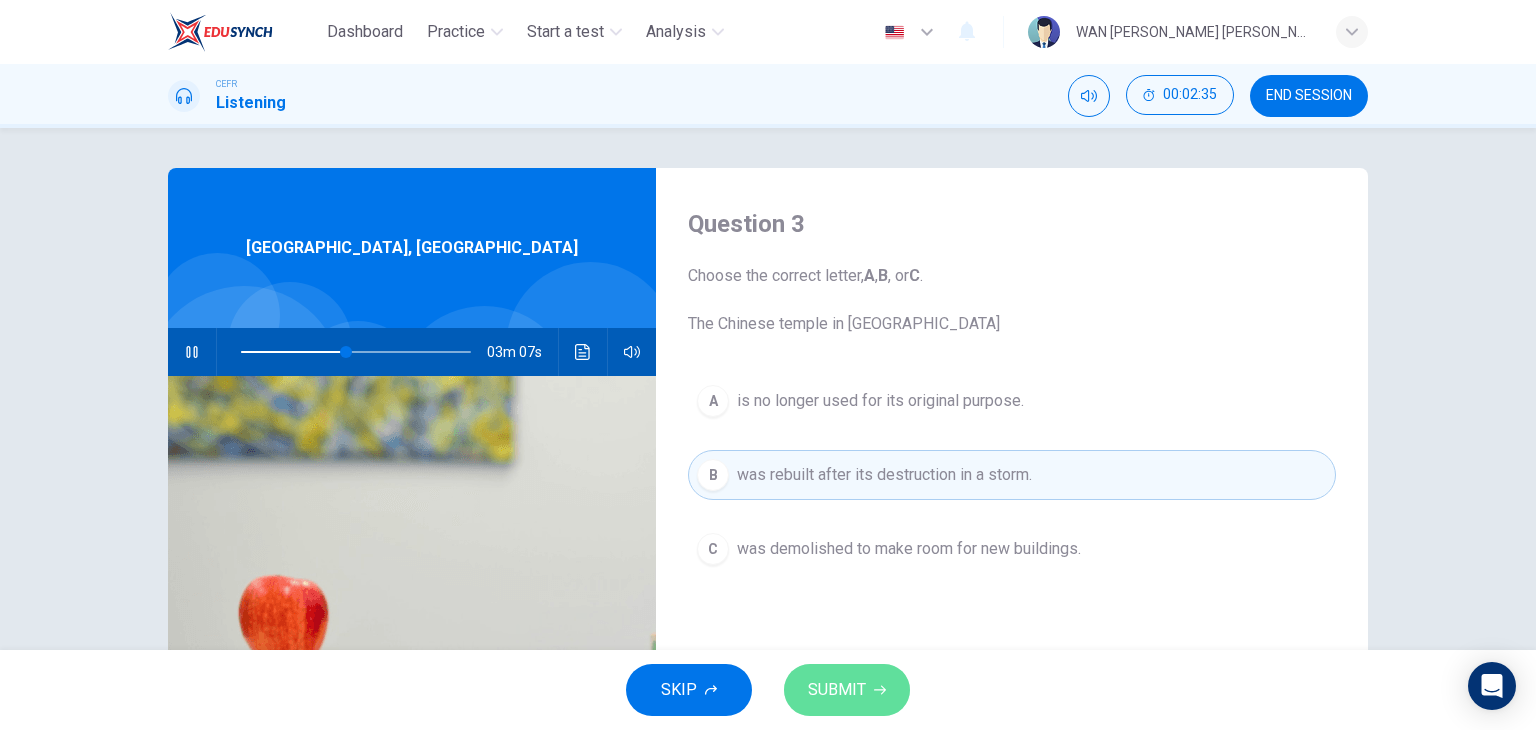 click 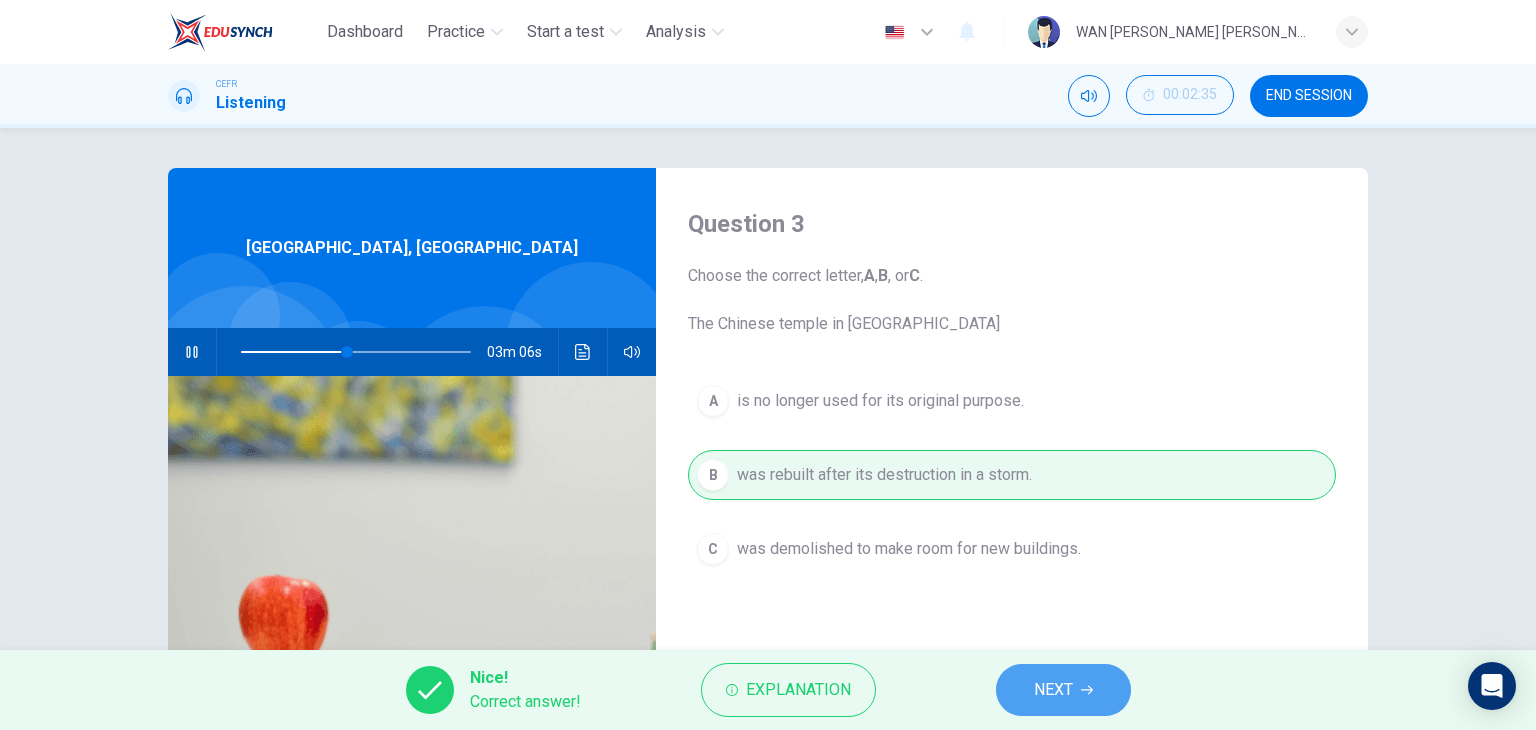 click on "NEXT" at bounding box center [1063, 690] 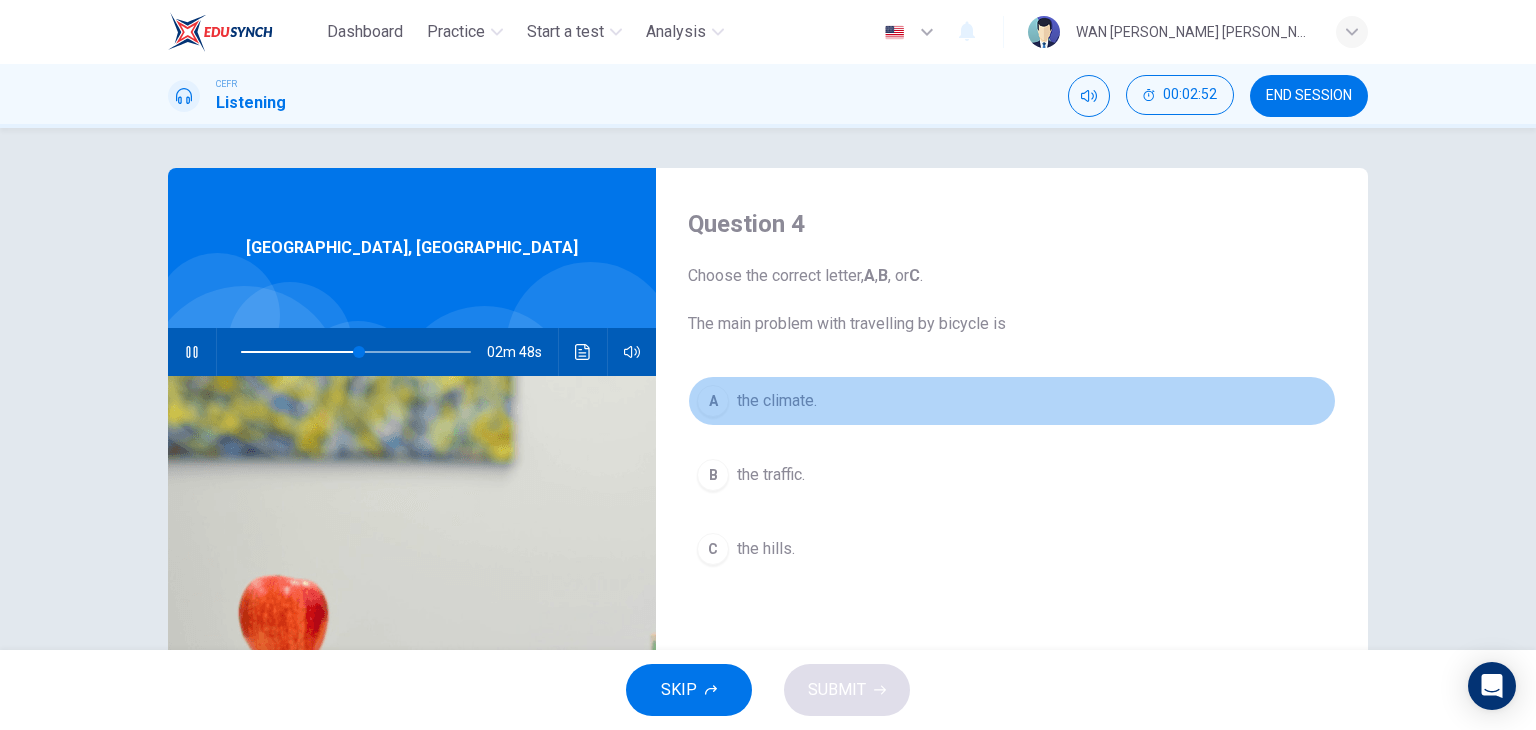 click on "A the climate." at bounding box center (1012, 401) 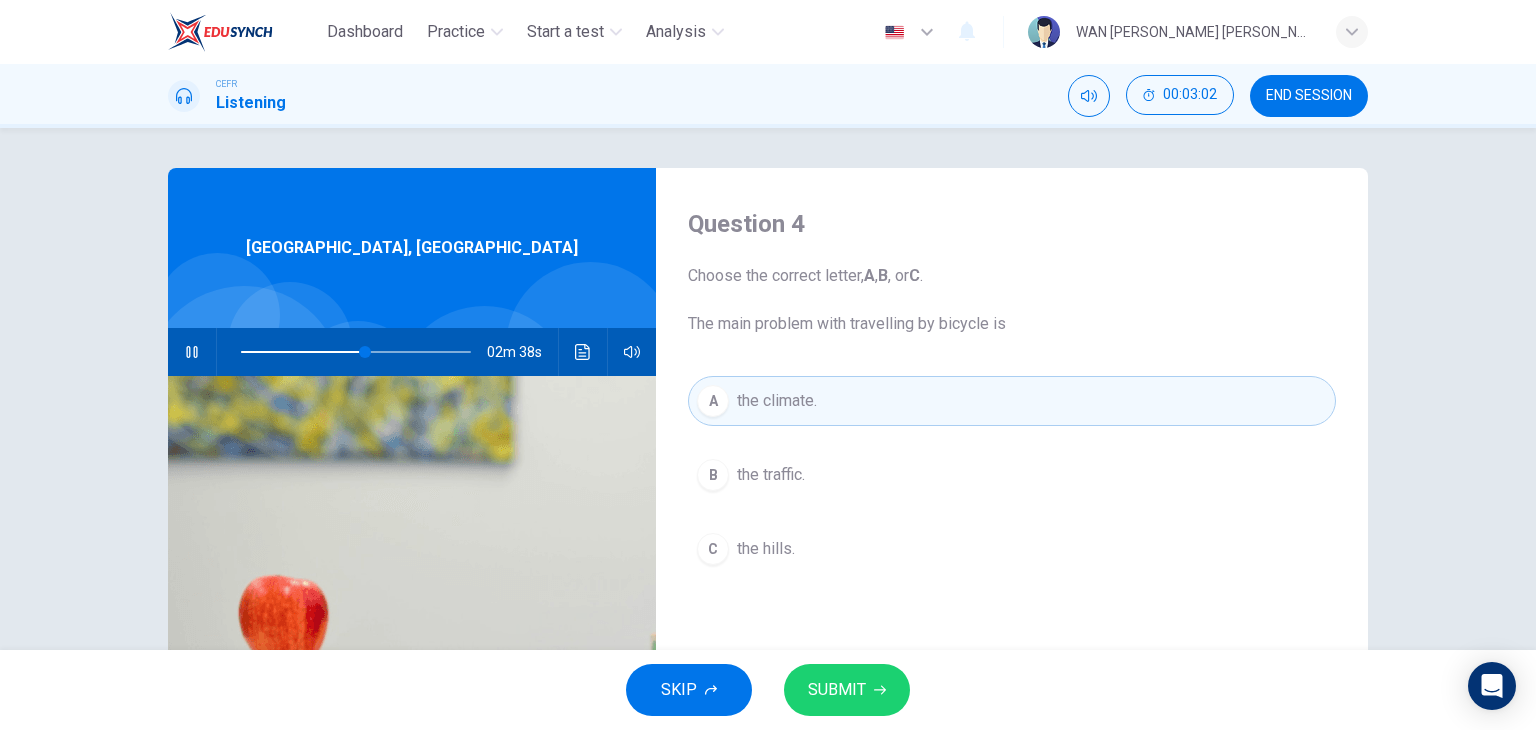 click on "SUBMIT" at bounding box center (837, 690) 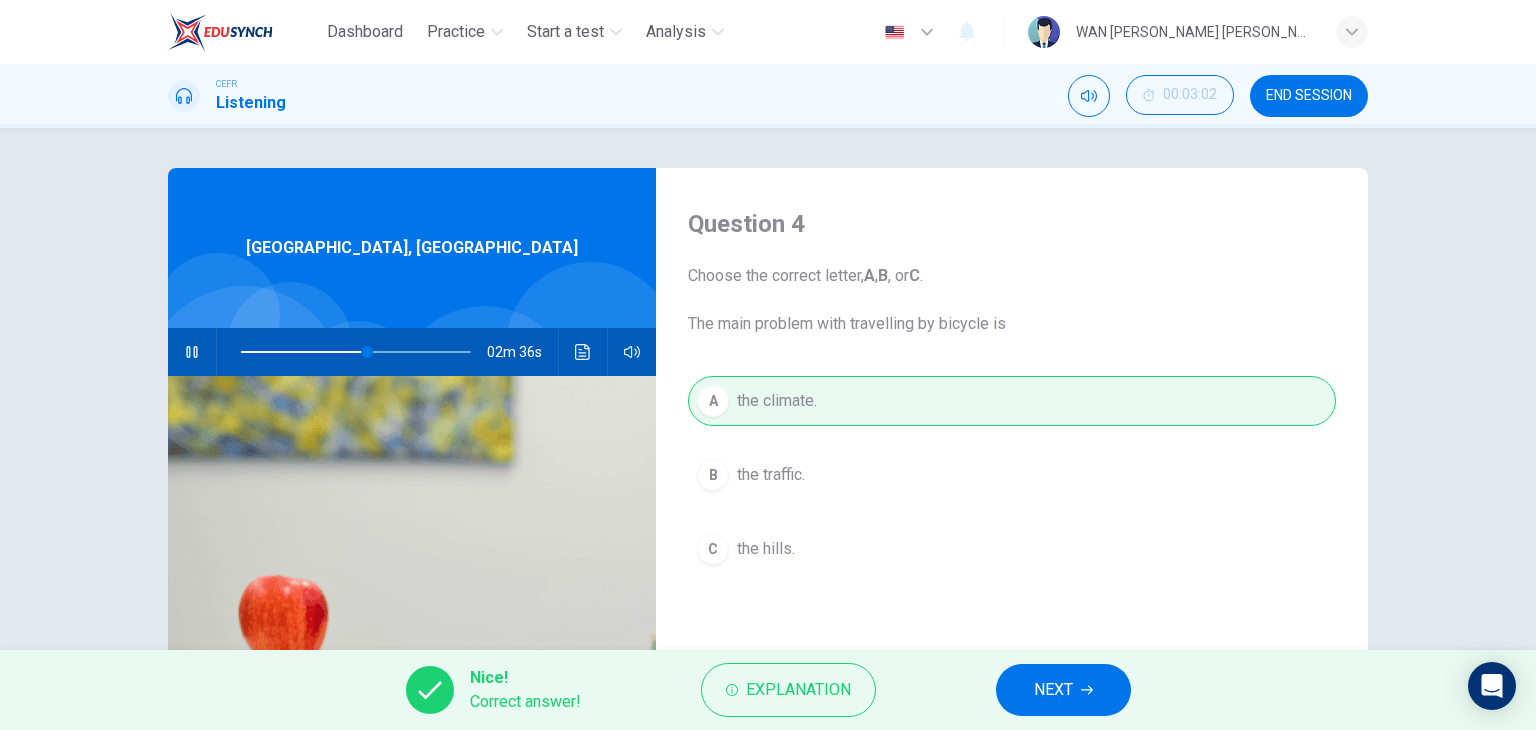 click on "NEXT" at bounding box center (1053, 690) 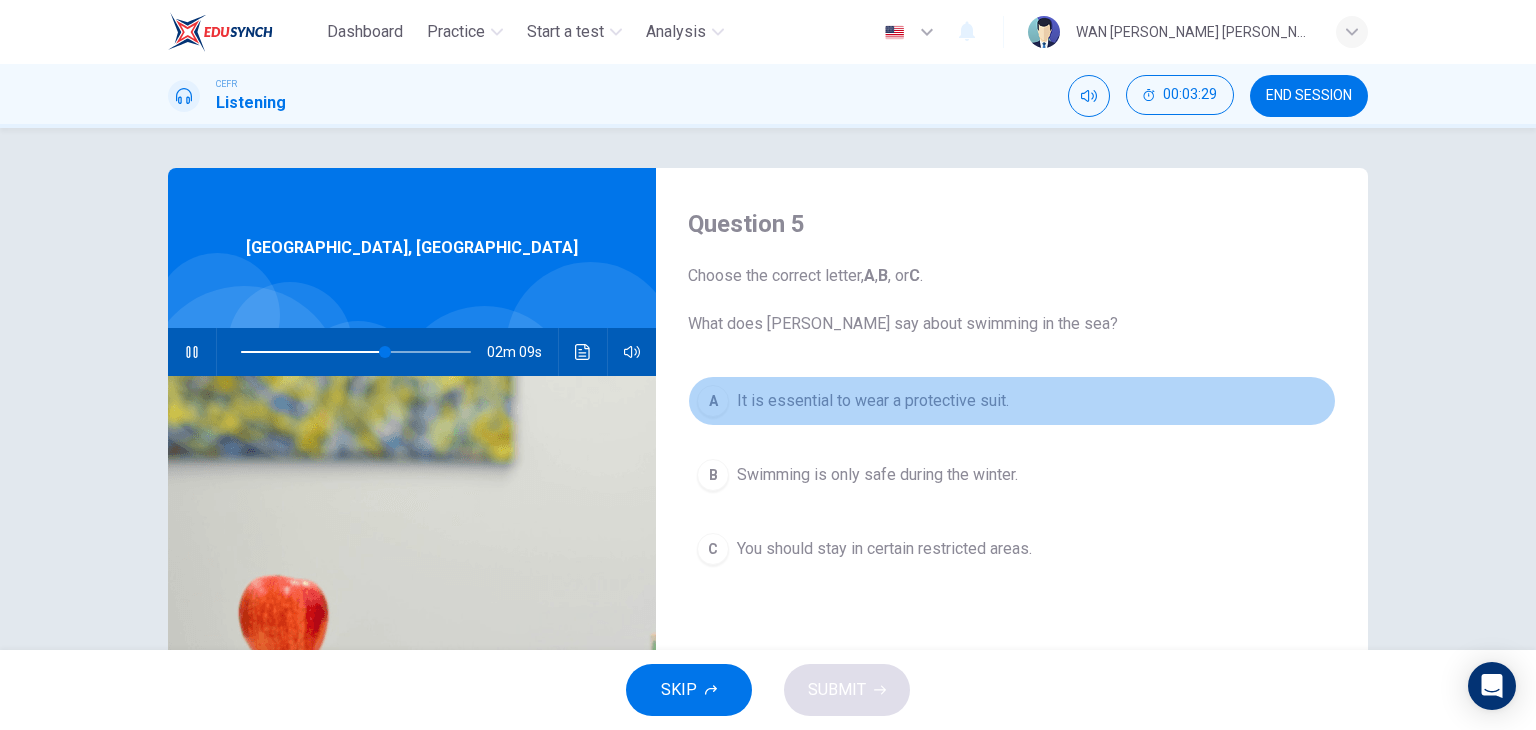 click on "It is essential to wear a protective suit." at bounding box center (873, 401) 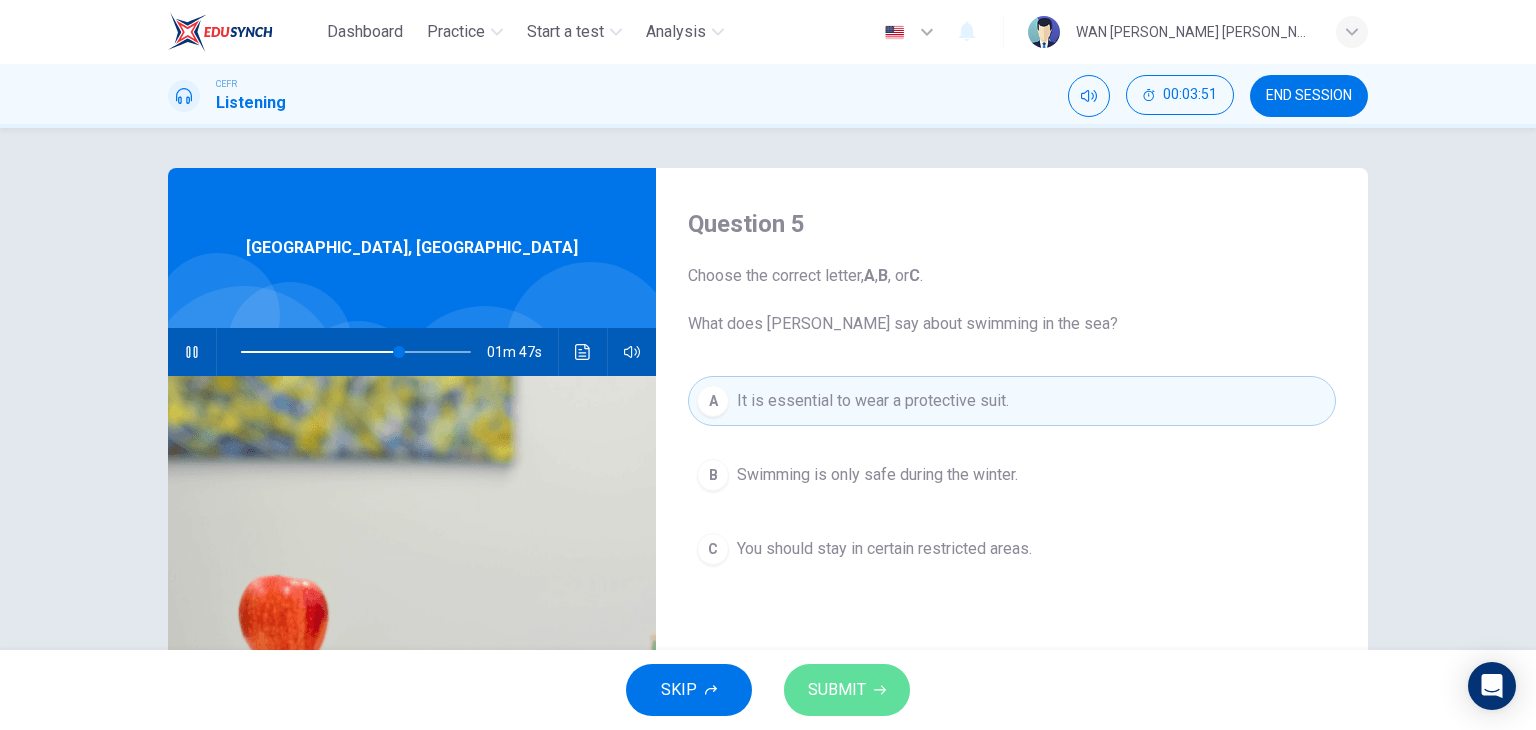 click on "SUBMIT" at bounding box center [847, 690] 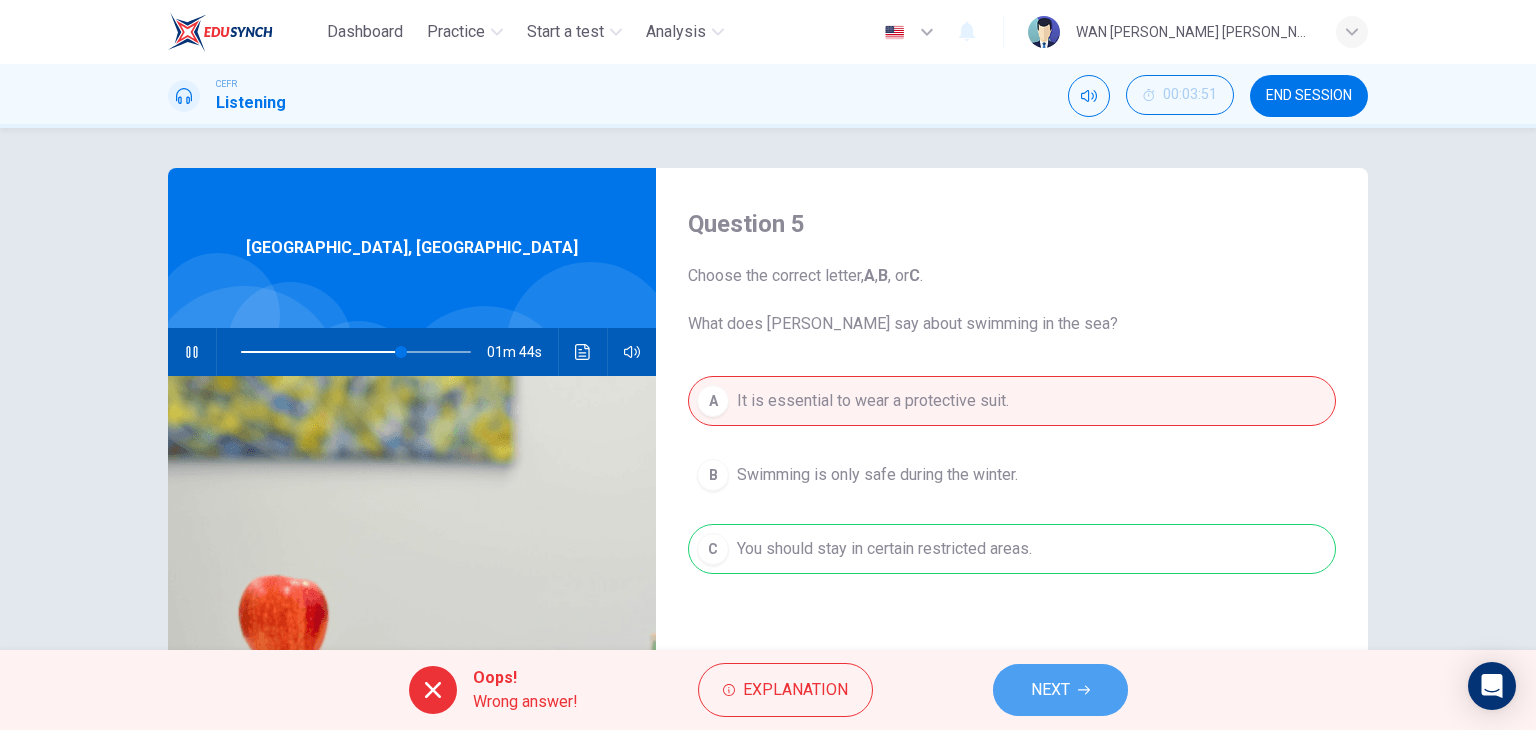 click on "NEXT" at bounding box center (1050, 690) 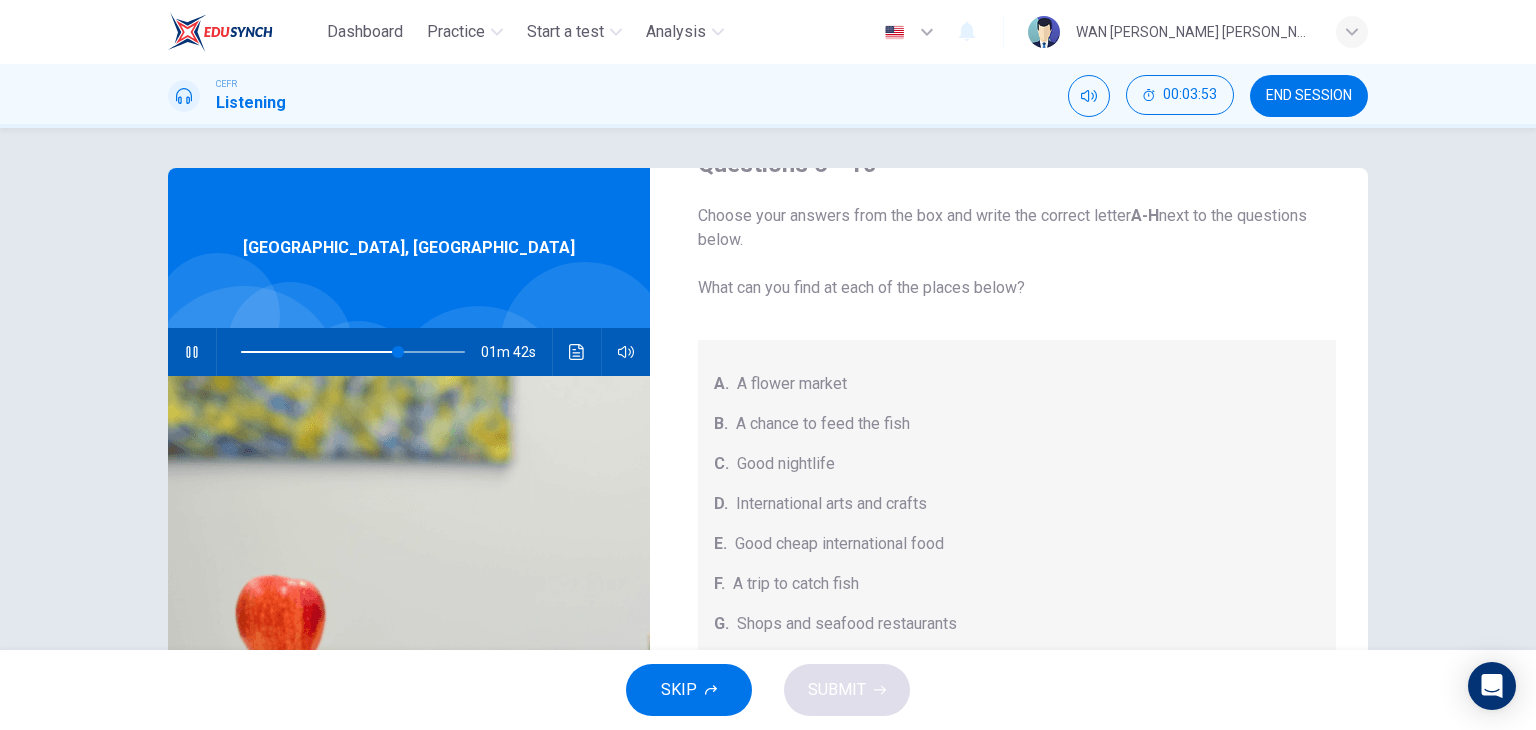 scroll, scrollTop: 224, scrollLeft: 0, axis: vertical 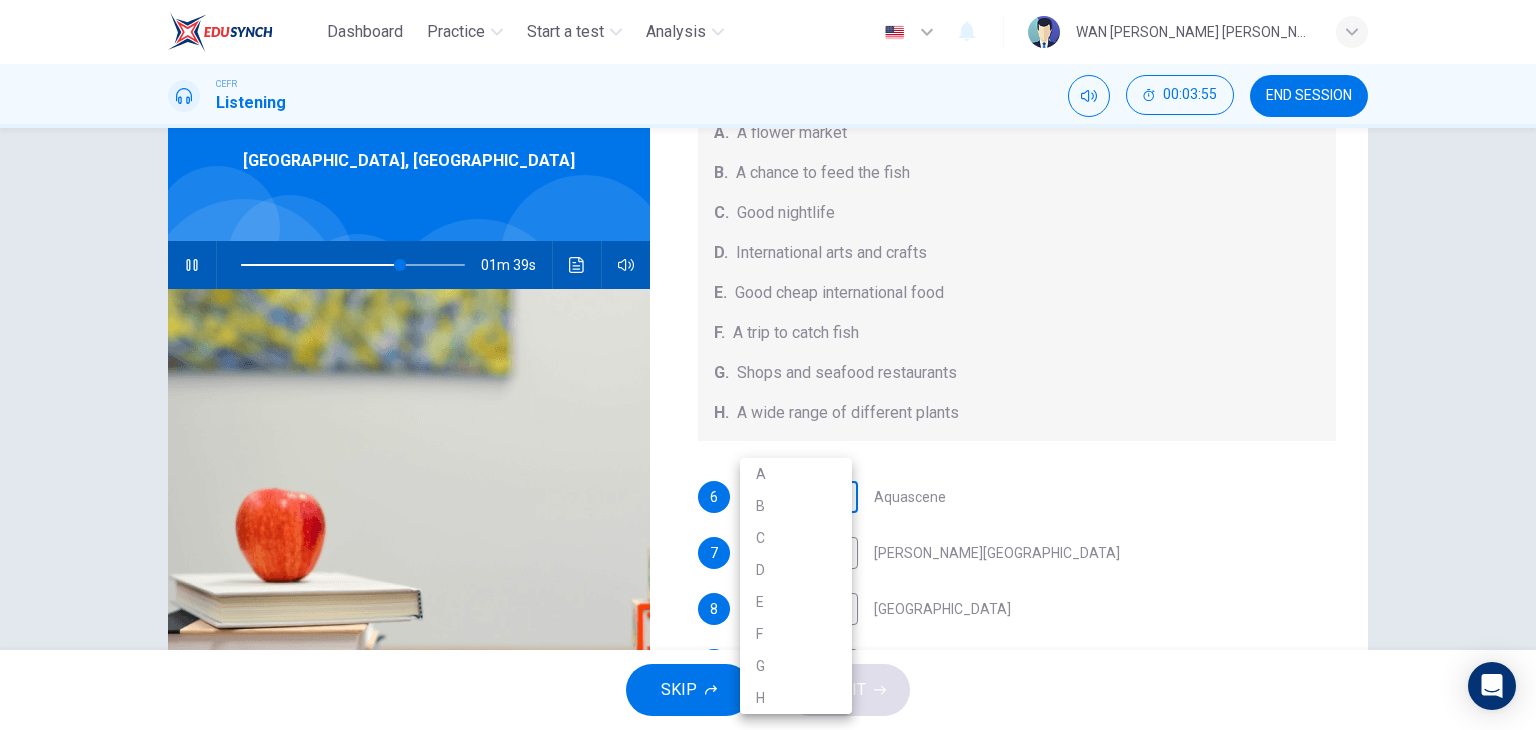 click on "Dashboard Practice Start a test Analysis English en ​ WAN NURUL HANNAN BINTI WAN ABDUL FATTAH CEFR Listening 00:03:55 END SESSION Questions 6 - 10 Choose your answers from the box and write the correct letter  A-H  next to the questions below.
What can you find at each of the places below? A. A flower market B. A chance to feed the fish C. Good nightlife D. International arts and crafts E. Good cheap international food F. A trip to catch fish G. Shops and seafood restaurants H. A wide range of different plants 6 ​ ​ Aquascene 7 ​ ​ Smith Street Mall 8 ​ ​ Cullen Bay Marina 9 ​ ​ Fannie Bay 10 ​ ​ Mitchell Street Darwin, Australia 01m 39s SKIP SUBMIT EduSynch - Online Language Proficiency Testing Highlight an image Highlight Ask AI Turn off Delete Important Important Important Important Important Important Change a color Write a memo Go to Liner Ask AI
Dashboard Practice Start a test Analysis Notifications © Copyright  2025 A B C D E F G H" at bounding box center (768, 365) 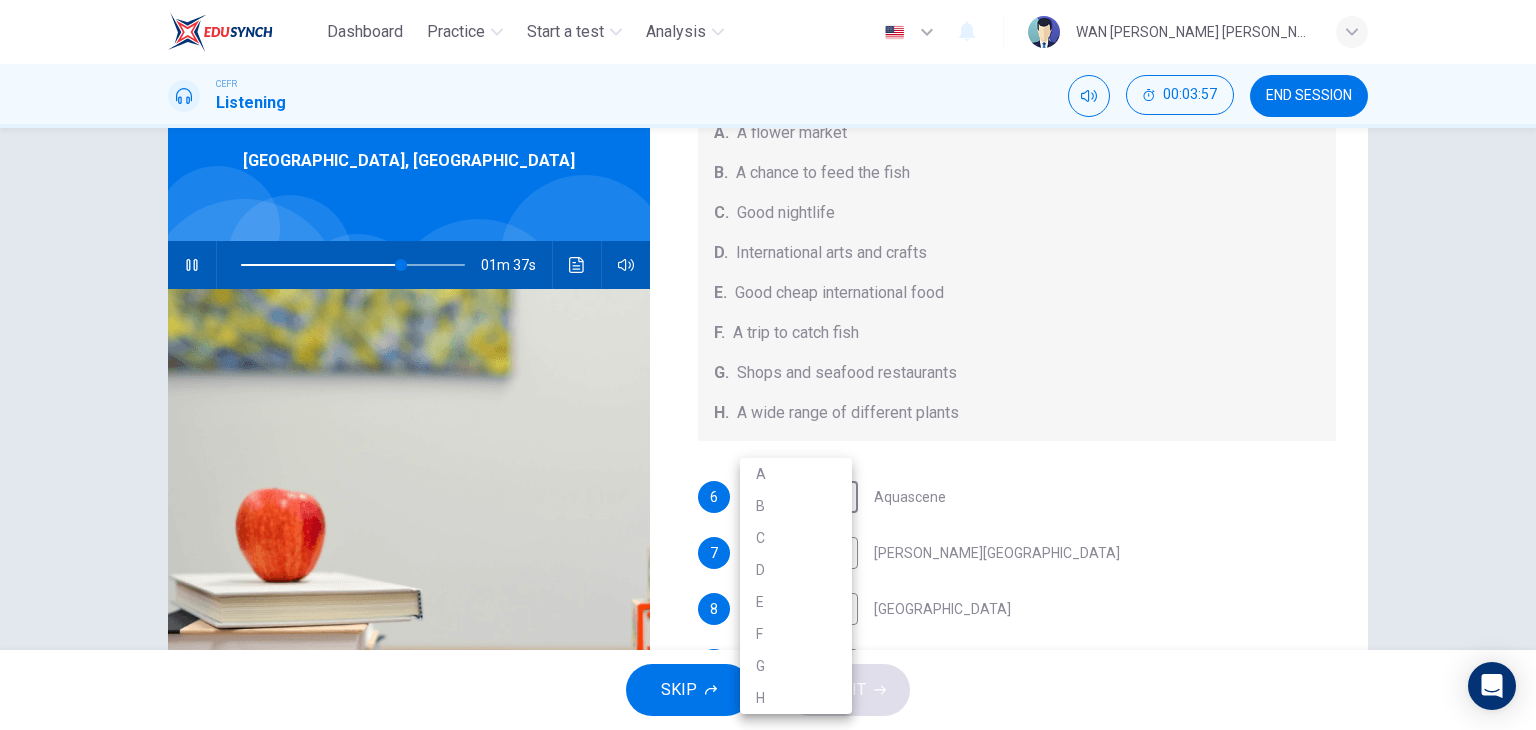 click at bounding box center [768, 365] 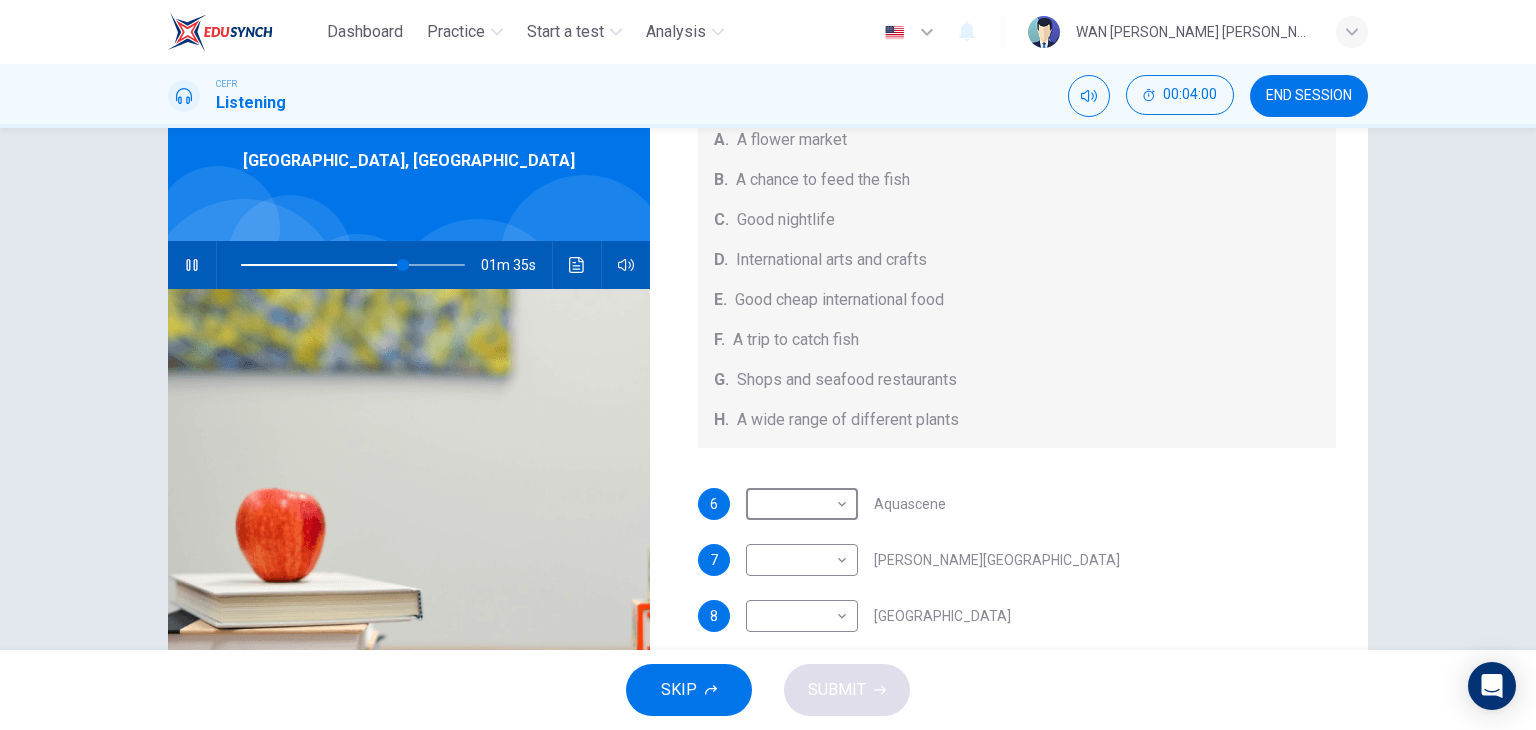 scroll, scrollTop: 216, scrollLeft: 0, axis: vertical 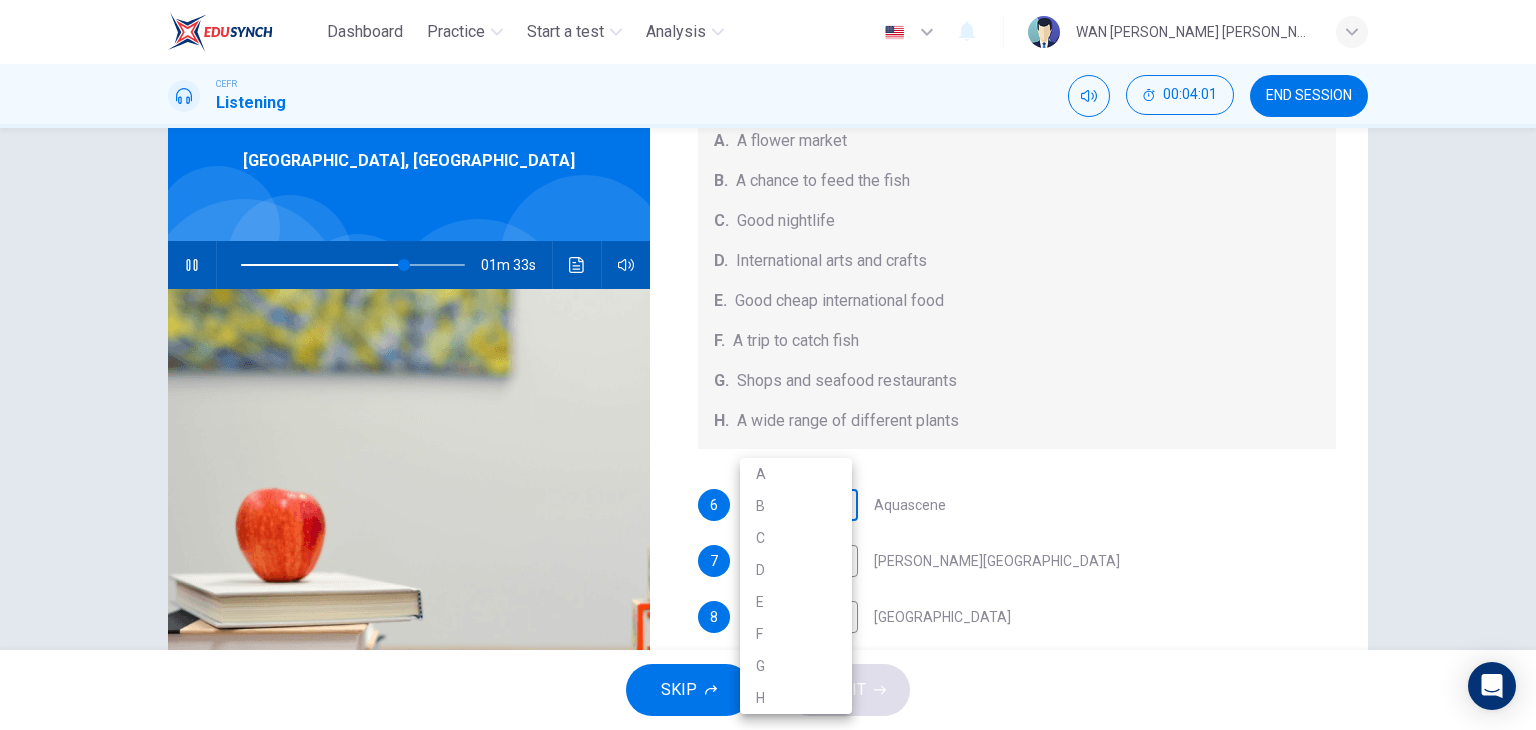 click on "Dashboard Practice Start a test Analysis English en ​ WAN NURUL HANNAN BINTI WAN ABDUL FATTAH CEFR Listening 00:04:01 END SESSION Questions 6 - 10 Choose your answers from the box and write the correct letter  A-H  next to the questions below.
What can you find at each of the places below? A. A flower market B. A chance to feed the fish C. Good nightlife D. International arts and crafts E. Good cheap international food F. A trip to catch fish G. Shops and seafood restaurants H. A wide range of different plants 6 ​ ​ Aquascene 7 ​ ​ Smith Street Mall 8 ​ ​ Cullen Bay Marina 9 ​ ​ Fannie Bay 10 ​ ​ Mitchell Street Darwin, Australia 01m 33s SKIP SUBMIT EduSynch - Online Language Proficiency Testing Highlight an image Highlight Ask AI Turn off Delete Important Important Important Important Important Important Change a color Write a memo Go to Liner Ask AI
Dashboard Practice Start a test Analysis Notifications © Copyright  2025 A B C D E F G H" at bounding box center (768, 365) 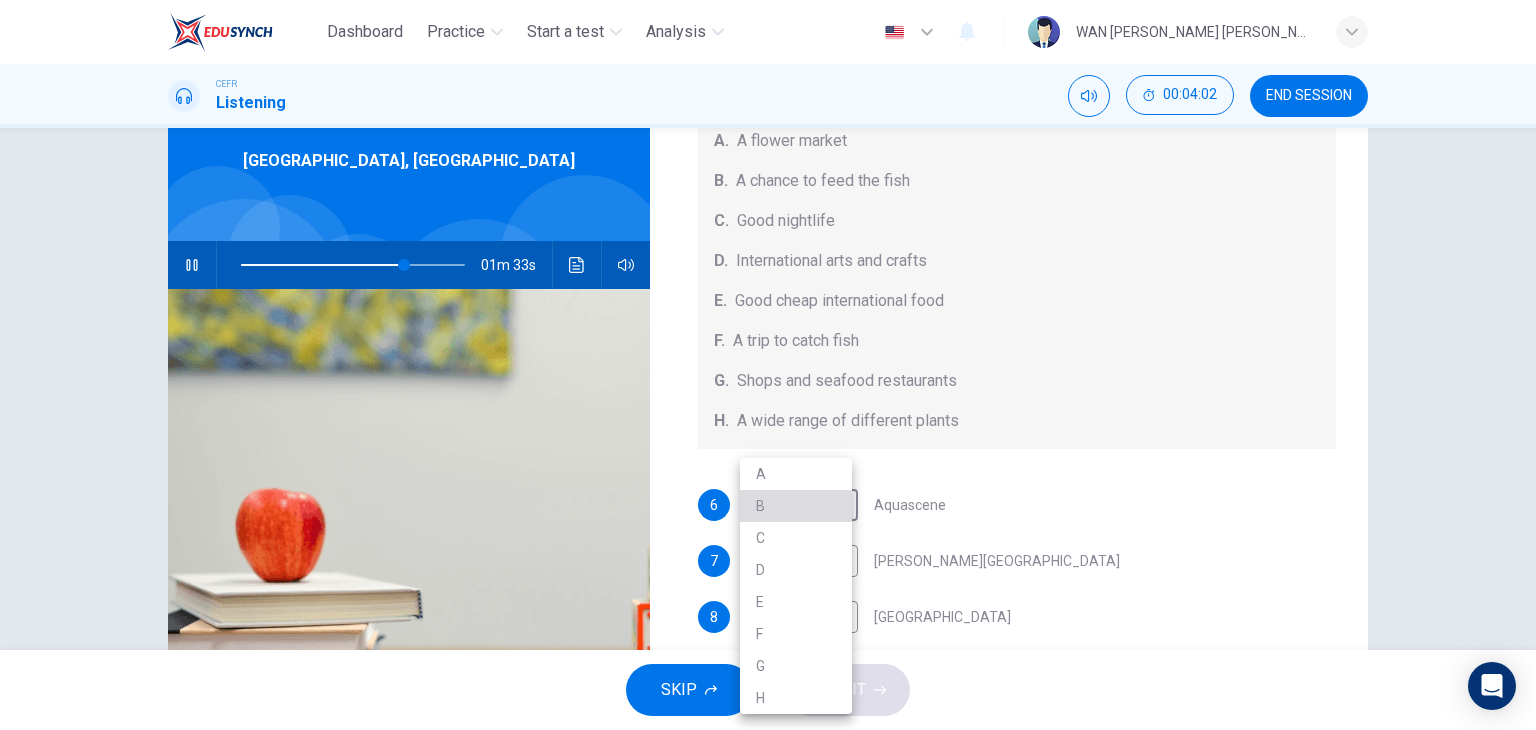 click on "B" at bounding box center [796, 506] 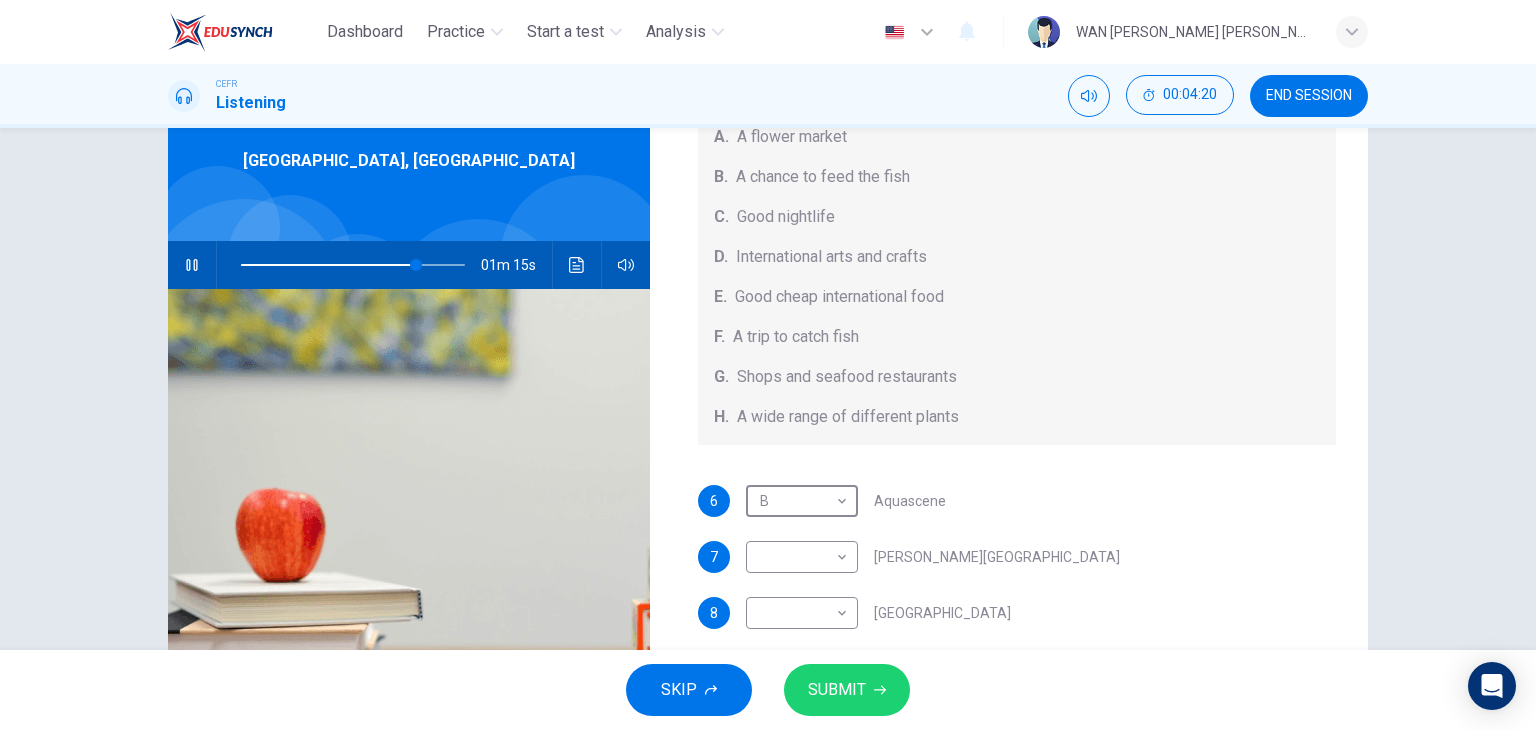scroll, scrollTop: 224, scrollLeft: 0, axis: vertical 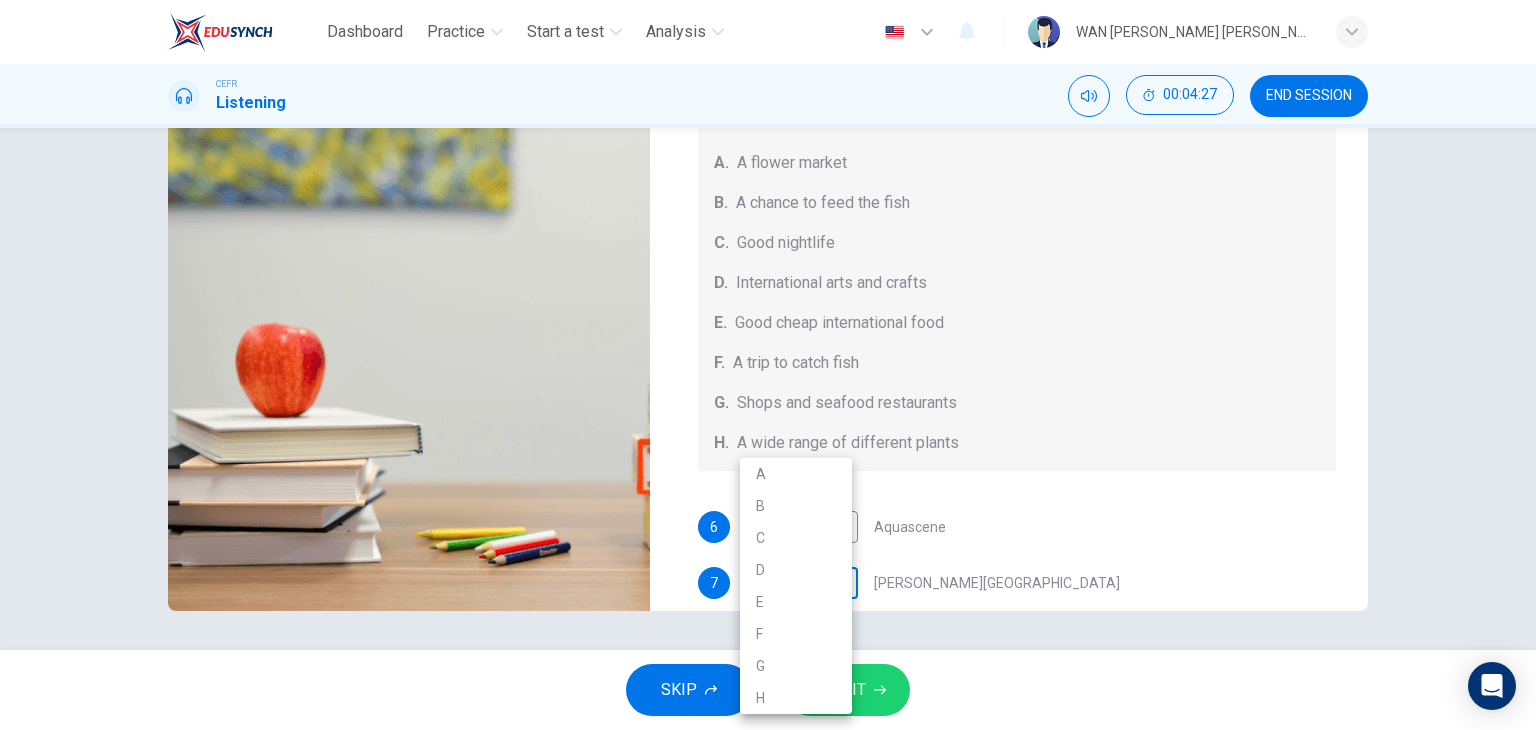 click on "Dashboard Practice Start a test Analysis English en ​ WAN NURUL HANNAN BINTI WAN ABDUL FATTAH CEFR Listening 00:04:27 END SESSION Questions 6 - 10 Choose your answers from the box and write the correct letter  A-H  next to the questions below.
What can you find at each of the places below? A. A flower market B. A chance to feed the fish C. Good nightlife D. International arts and crafts E. Good cheap international food F. A trip to catch fish G. Shops and seafood restaurants H. A wide range of different plants 6 B B ​ Aquascene 7 ​ ​ Smith Street Mall 8 ​ ​ Cullen Bay Marina 9 ​ ​ Fannie Bay 10 ​ ​ Mitchell Street Darwin, Australia 01m 07s SKIP SUBMIT EduSynch - Online Language Proficiency Testing Highlight an image Highlight Ask AI Turn off Delete Important Important Important Important Important Important Change a color Write a memo Go to Liner Ask AI
Dashboard Practice Start a test Analysis Notifications © Copyright  2025 A B C D E F G H" at bounding box center [768, 365] 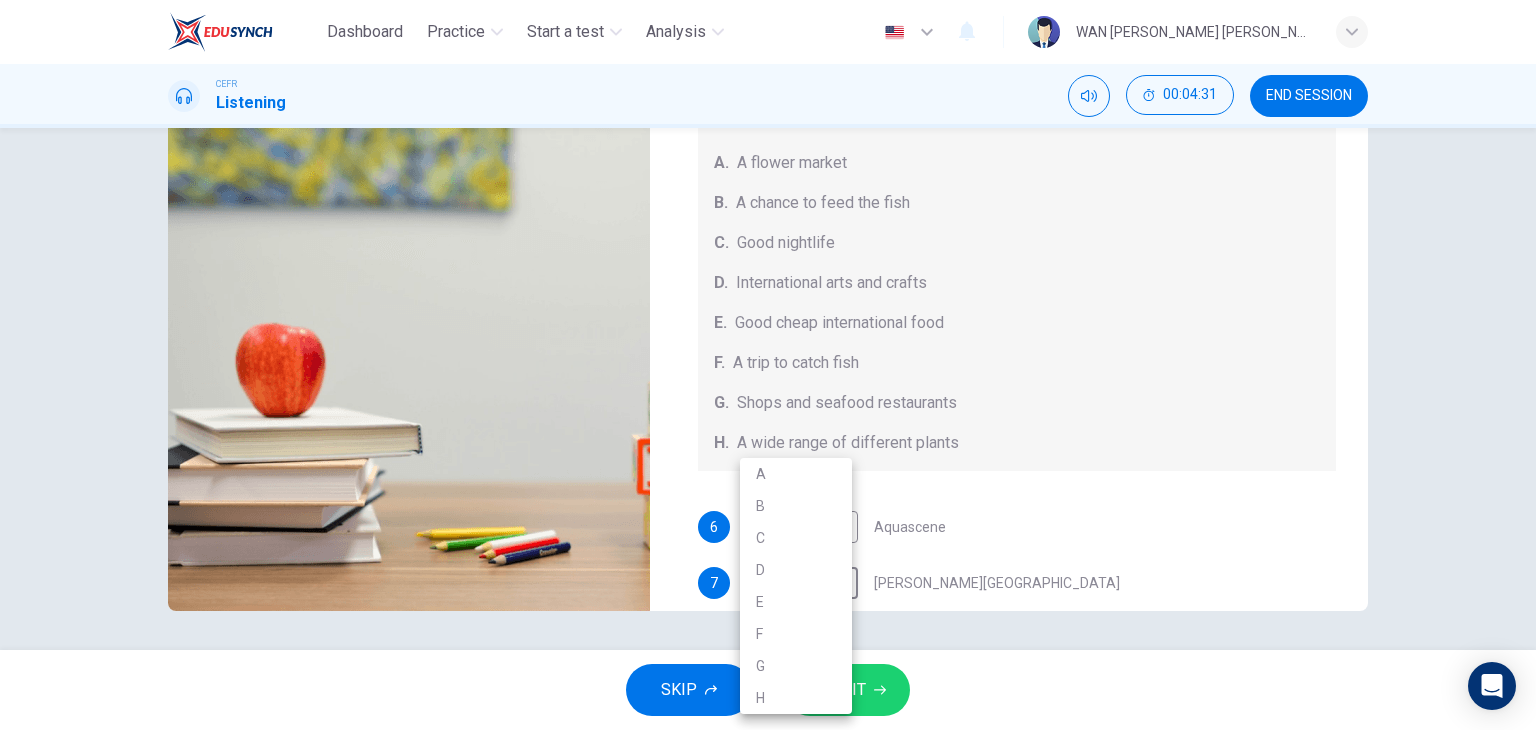 click at bounding box center (768, 365) 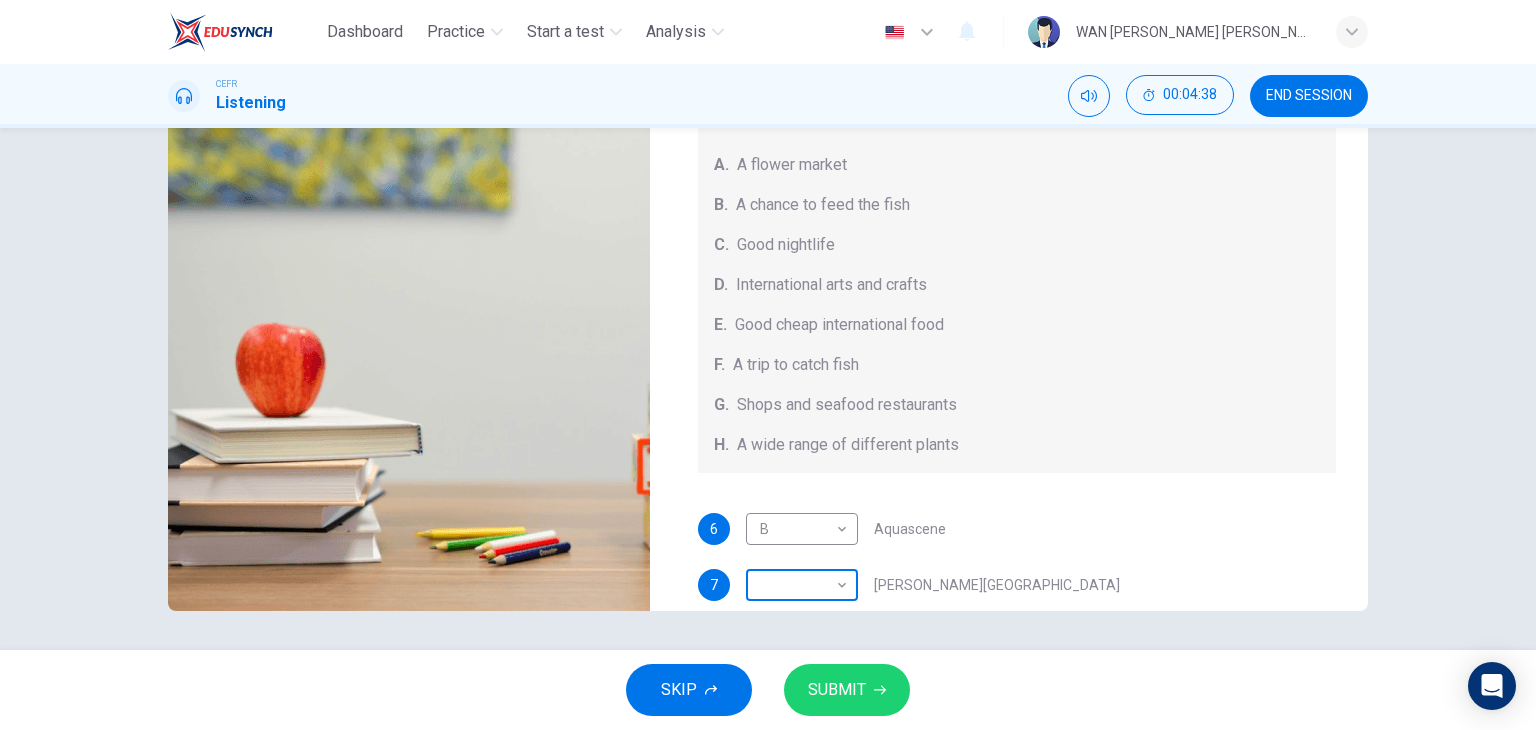 scroll, scrollTop: 28, scrollLeft: 0, axis: vertical 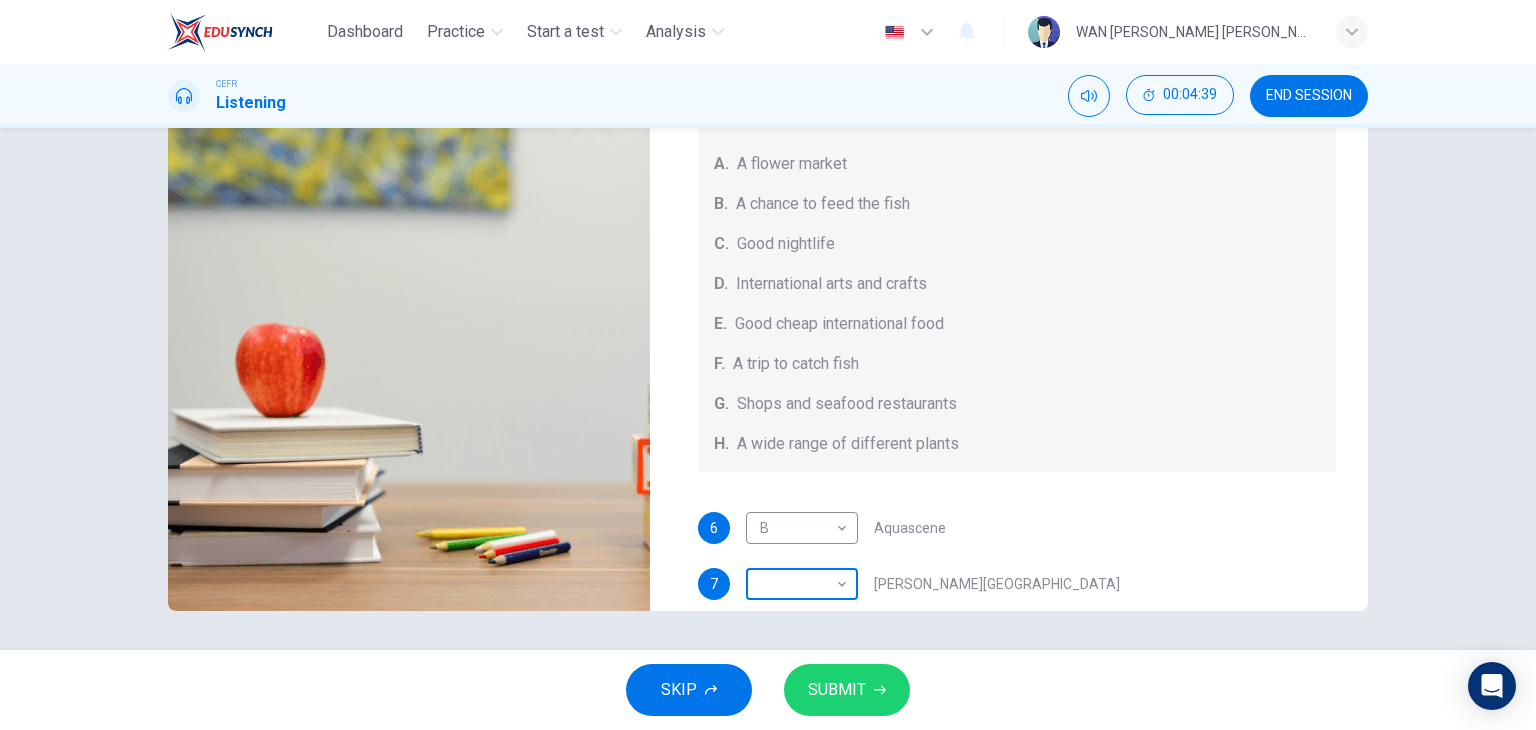 click on "Dashboard Practice Start a test Analysis English en ​ WAN NURUL HANNAN BINTI WAN ABDUL FATTAH CEFR Listening 00:04:39 END SESSION Questions 6 - 10 Choose your answers from the box and write the correct letter  A-H  next to the questions below.
What can you find at each of the places below? A. A flower market B. A chance to feed the fish C. Good nightlife D. International arts and crafts E. Good cheap international food F. A trip to catch fish G. Shops and seafood restaurants H. A wide range of different plants 6 B B ​ Aquascene 7 ​ ​ Smith Street Mall 8 ​ ​ Cullen Bay Marina 9 ​ ​ Fannie Bay 10 ​ ​ Mitchell Street Darwin, Australia 00m 55s SKIP SUBMIT EduSynch - Online Language Proficiency Testing Highlight an image Highlight Ask AI Turn off Delete Important Important Important Important Important Important Change a color Write a memo Go to Liner Ask AI
Dashboard Practice Start a test Analysis Notifications © Copyright  2025" at bounding box center (768, 365) 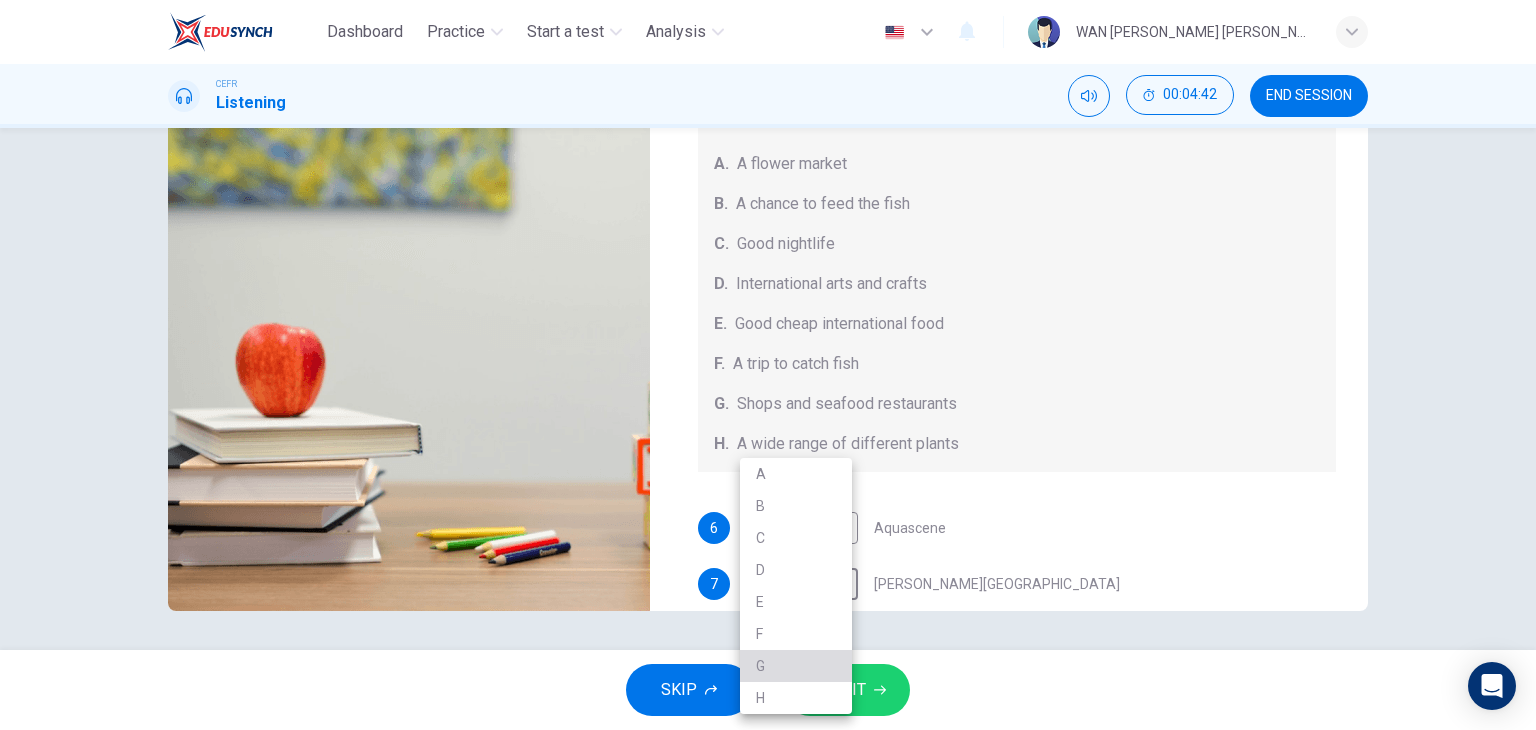 click on "G" at bounding box center [796, 666] 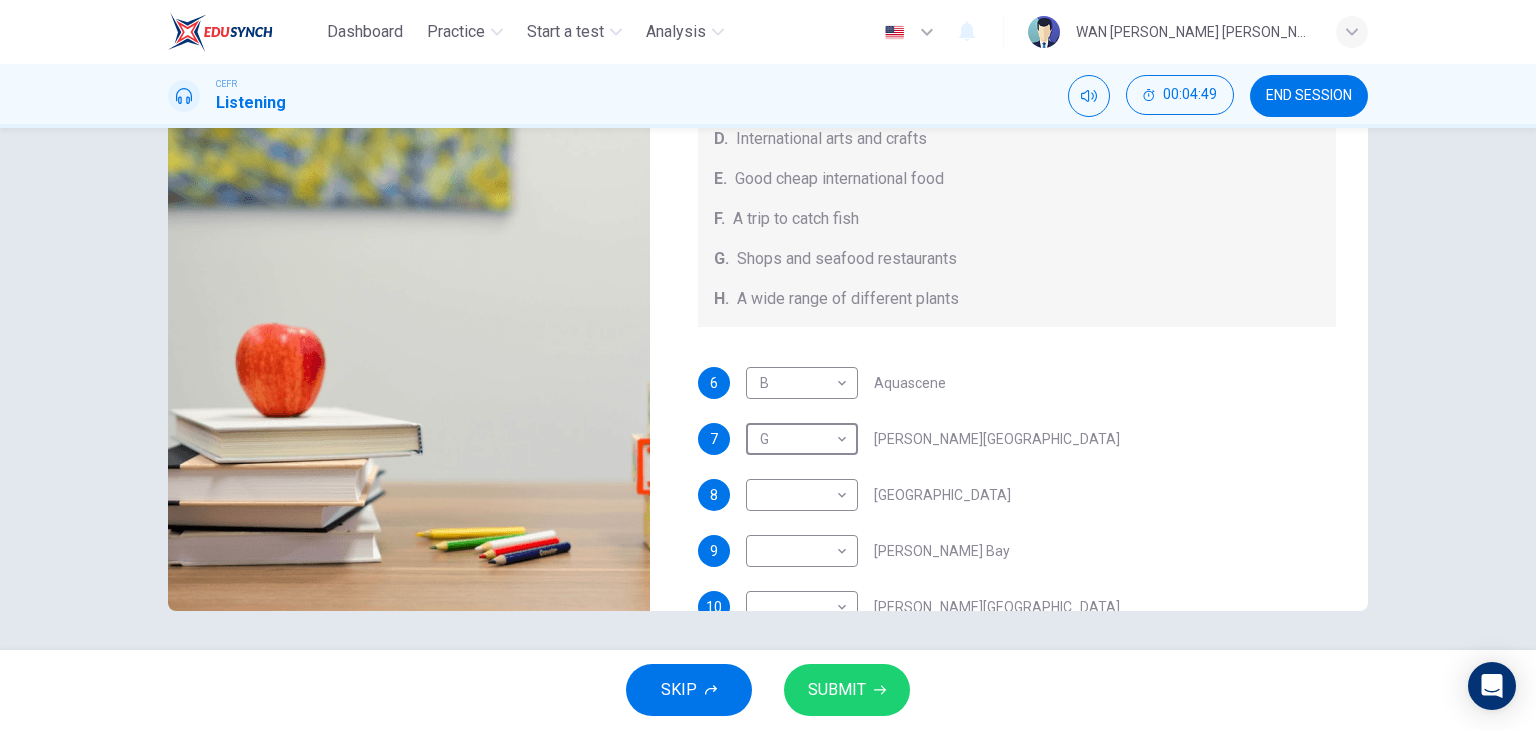 scroll, scrollTop: 178, scrollLeft: 0, axis: vertical 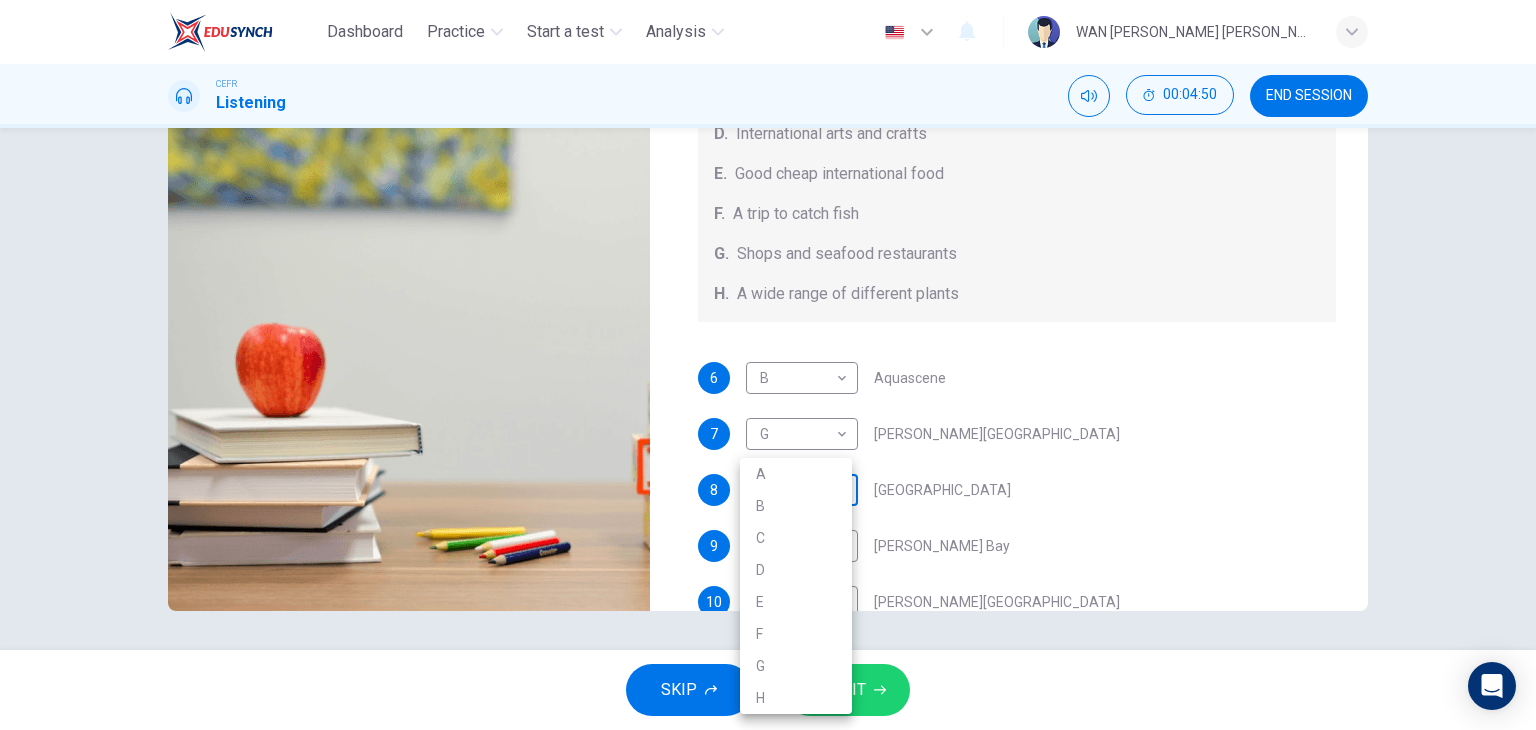 click on "Dashboard Practice Start a test Analysis English en ​ WAN NURUL HANNAN BINTI WAN ABDUL FATTAH CEFR Listening 00:04:50 END SESSION Questions 6 - 10 Choose your answers from the box and write the correct letter  A-H  next to the questions below.
What can you find at each of the places below? A. A flower market B. A chance to feed the fish C. Good nightlife D. International arts and crafts E. Good cheap international food F. A trip to catch fish G. Shops and seafood restaurants H. A wide range of different plants 6 B B ​ Aquascene 7 G G ​ Smith Street Mall 8 ​ ​ Cullen Bay Marina 9 ​ ​ Fannie Bay 10 ​ ​ Mitchell Street Darwin, Australia 00m 44s SKIP SUBMIT EduSynch - Online Language Proficiency Testing Highlight an image Highlight Ask AI Turn off Delete Important Important Important Important Important Important Change a color Write a memo Go to Liner Ask AI
Dashboard Practice Start a test Analysis Notifications © Copyright  2025 A B C D E F G H" at bounding box center [768, 365] 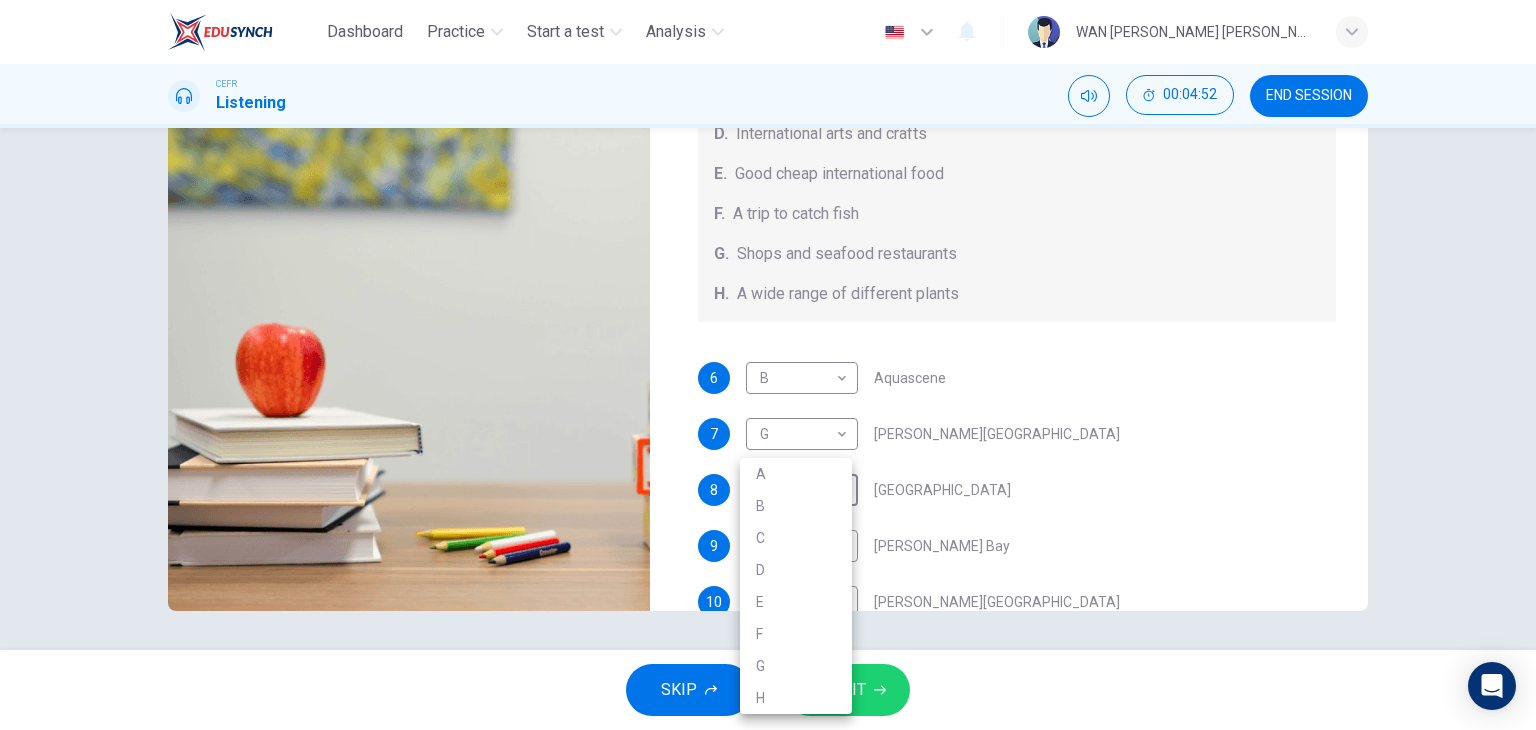 click at bounding box center [768, 365] 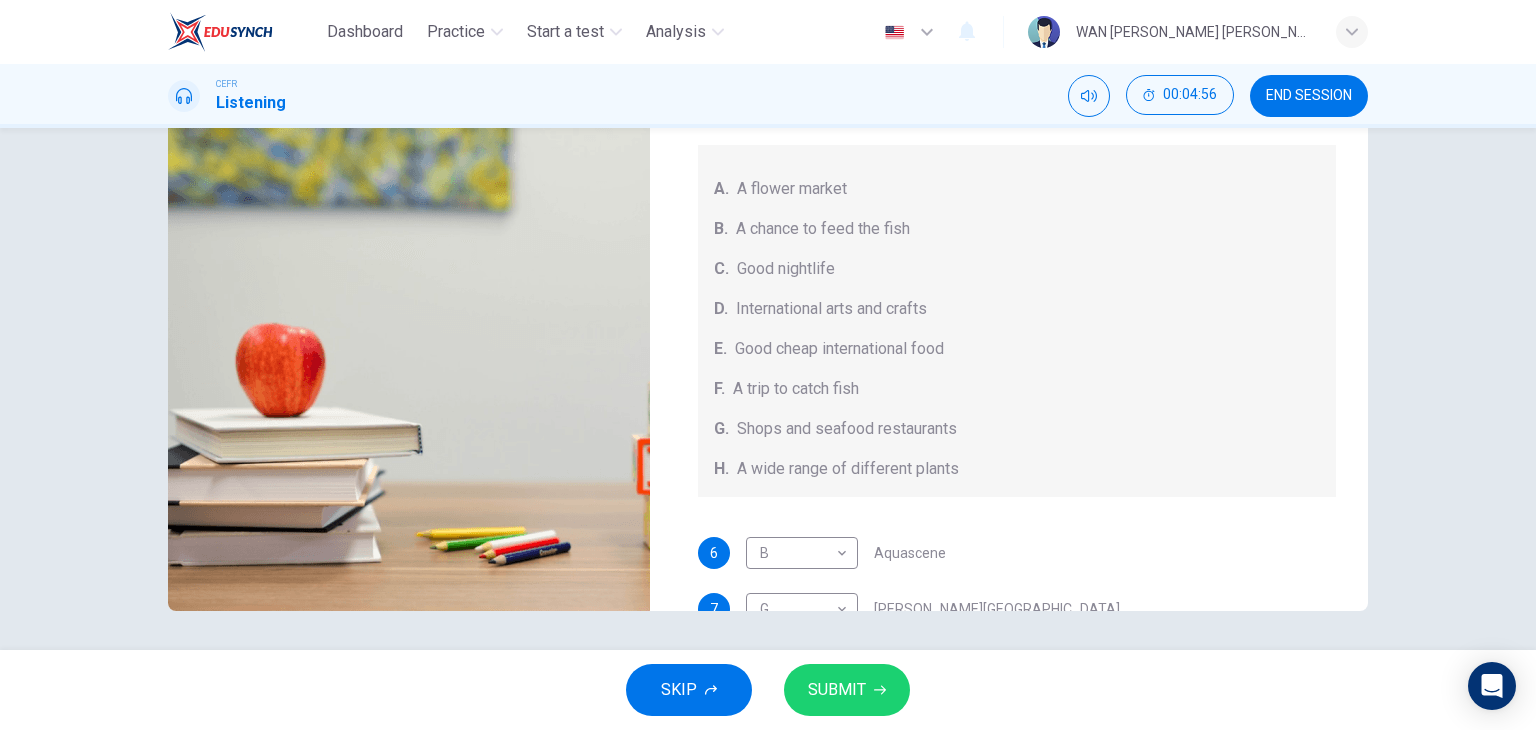 scroll, scrollTop: 0, scrollLeft: 0, axis: both 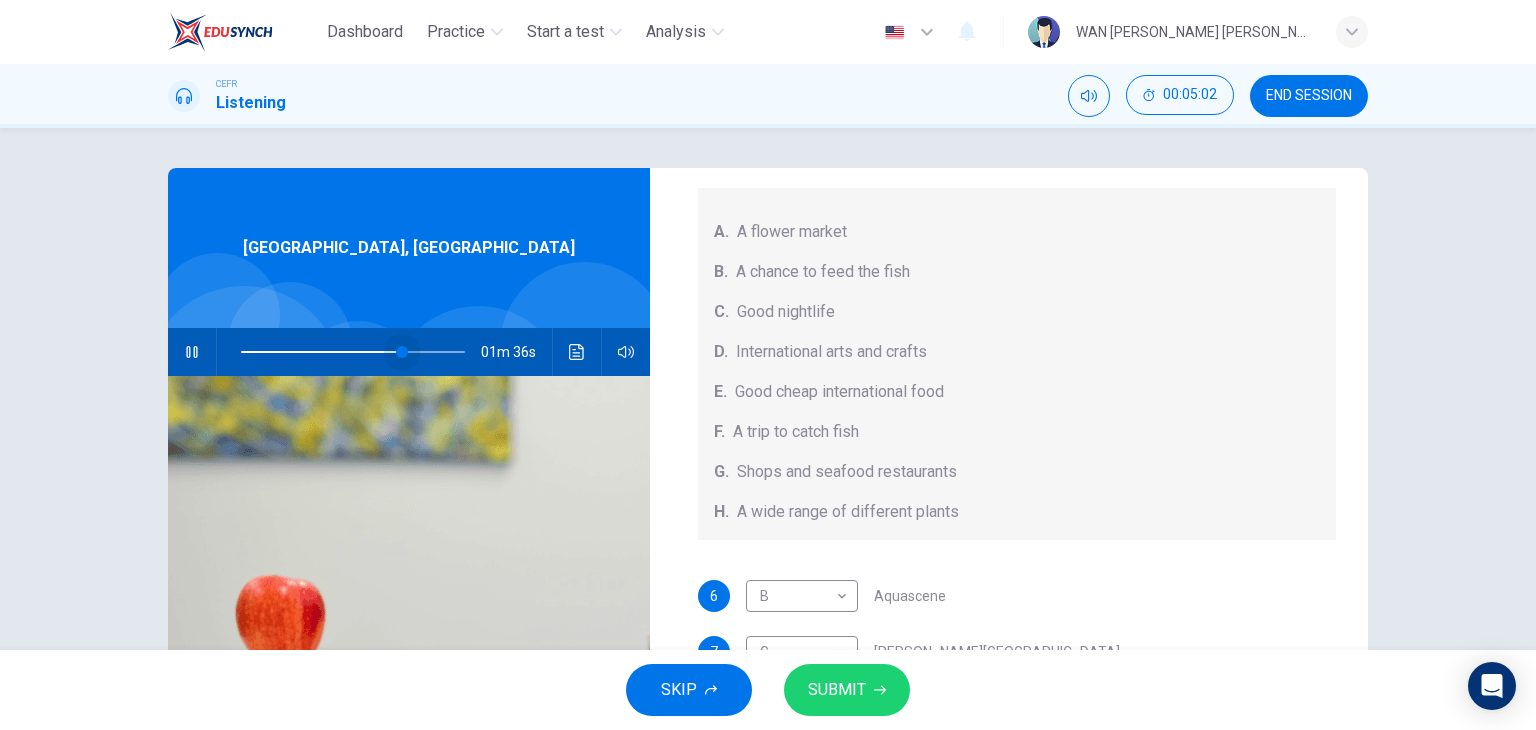 click at bounding box center (353, 352) 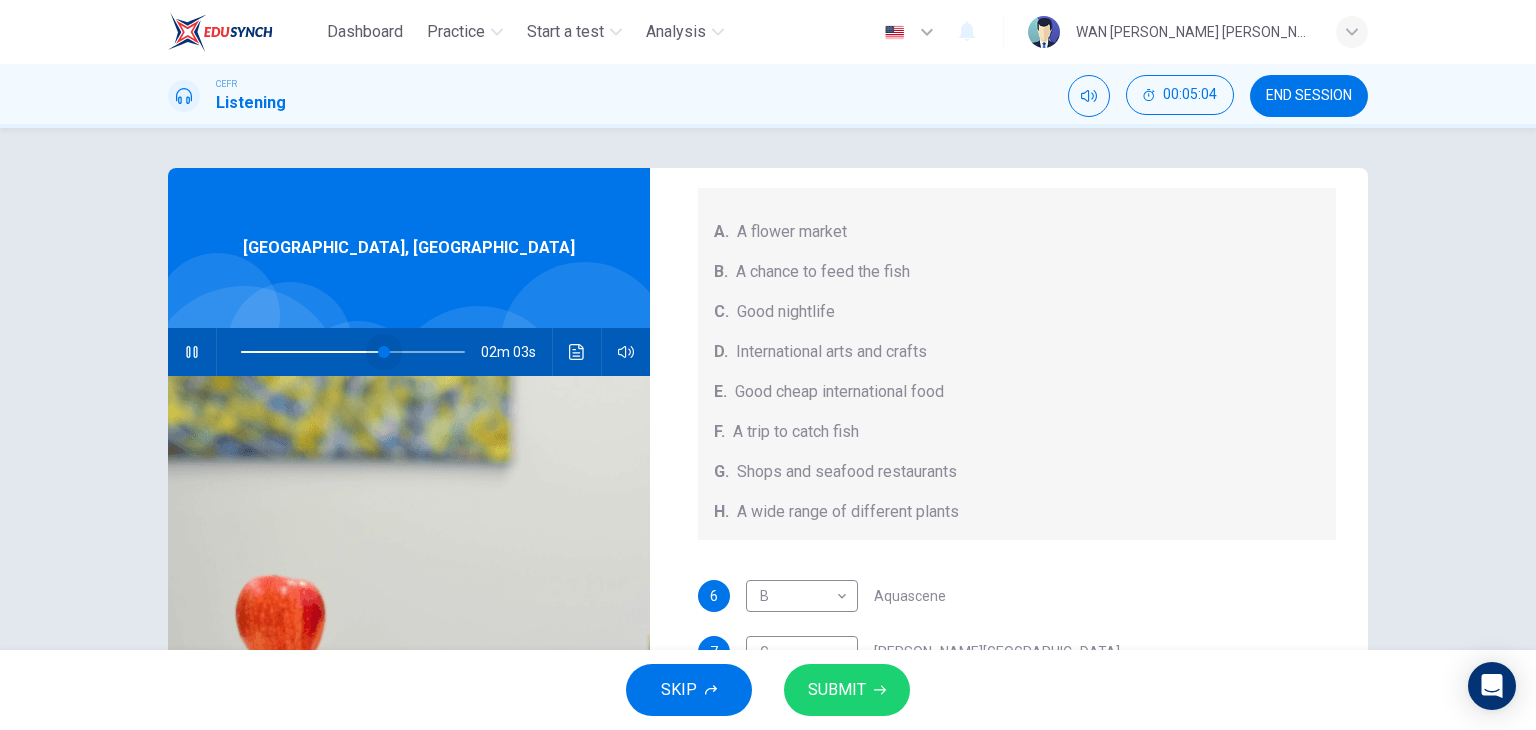 click at bounding box center (384, 352) 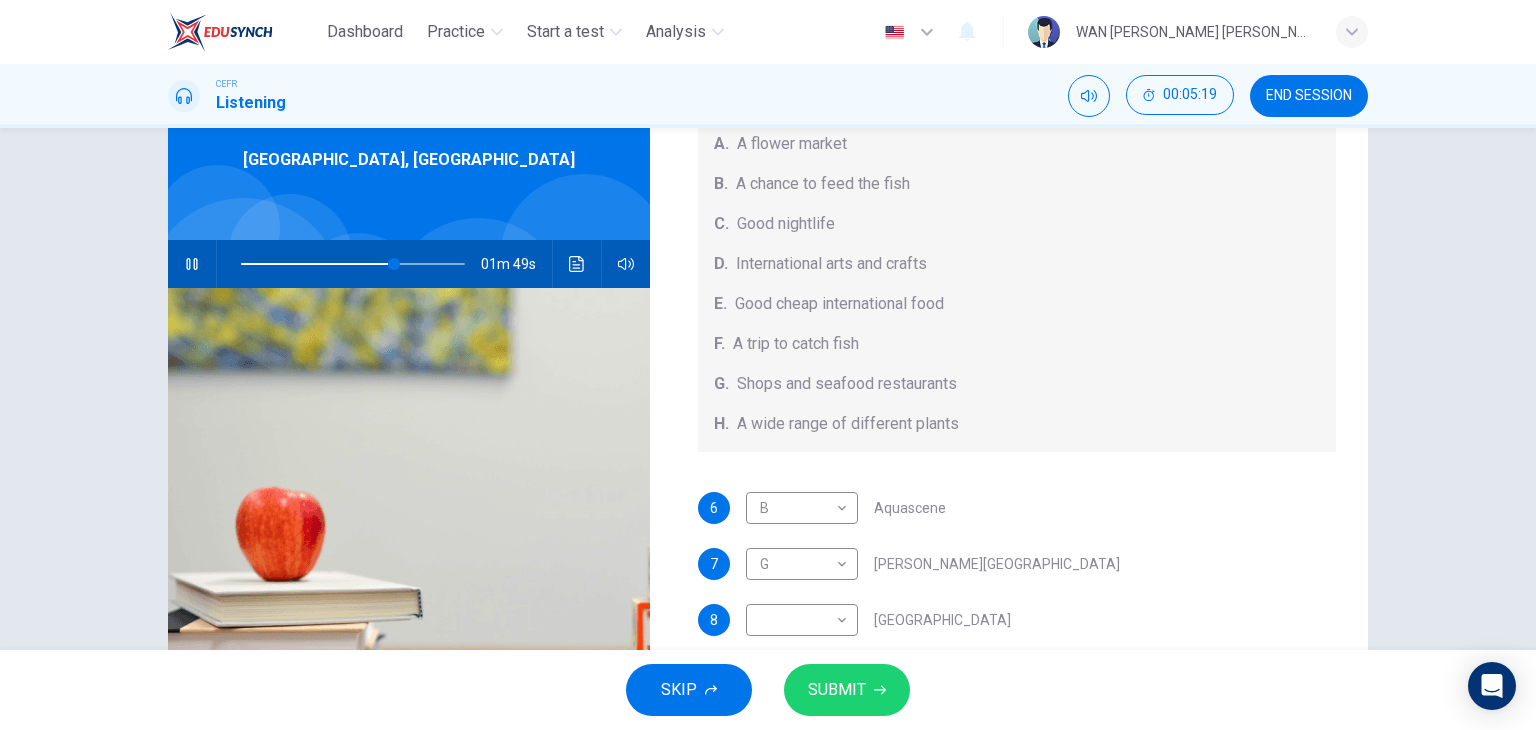 scroll, scrollTop: 94, scrollLeft: 0, axis: vertical 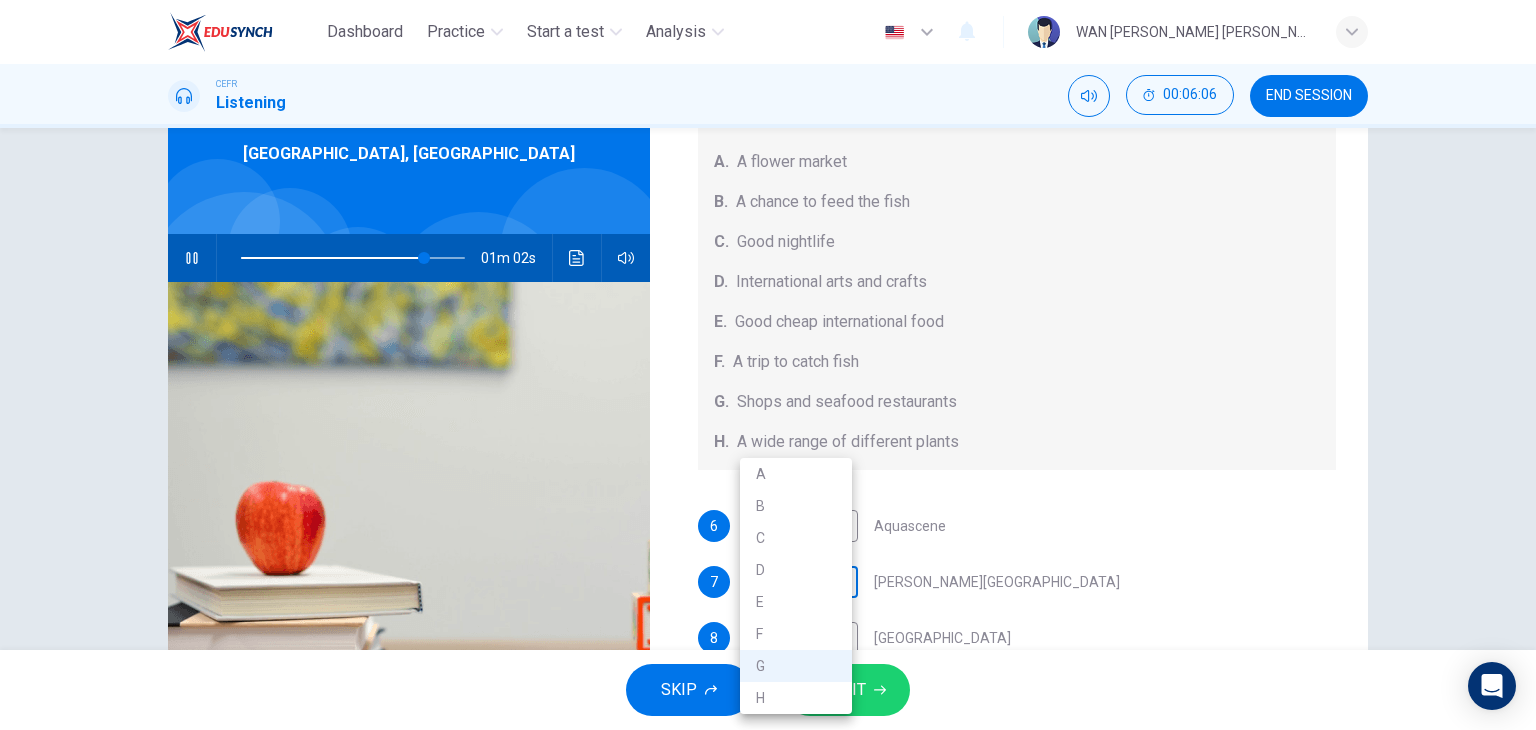 click on "Dashboard Practice Start a test Analysis English en ​ WAN NURUL HANNAN BINTI WAN ABDUL FATTAH CEFR Listening 00:06:06 END SESSION Questions 6 - 10 Choose your answers from the box and write the correct letter  A-H  next to the questions below.
What can you find at each of the places below? A. A flower market B. A chance to feed the fish C. Good nightlife D. International arts and crafts E. Good cheap international food F. A trip to catch fish G. Shops and seafood restaurants H. A wide range of different plants 6 B B ​ Aquascene 7 G G ​ Smith Street Mall 8 ​ ​ Cullen Bay Marina 9 ​ ​ Fannie Bay 10 ​ ​ Mitchell Street Darwin, Australia 01m 02s SKIP SUBMIT EduSynch - Online Language Proficiency Testing Highlight an image Highlight Ask AI Turn off Delete Important Important Important Important Important Important Change a color Write a memo Go to Liner Ask AI
Dashboard Practice Start a test Analysis Notifications © Copyright  2025 A B C D E F G H" at bounding box center [768, 365] 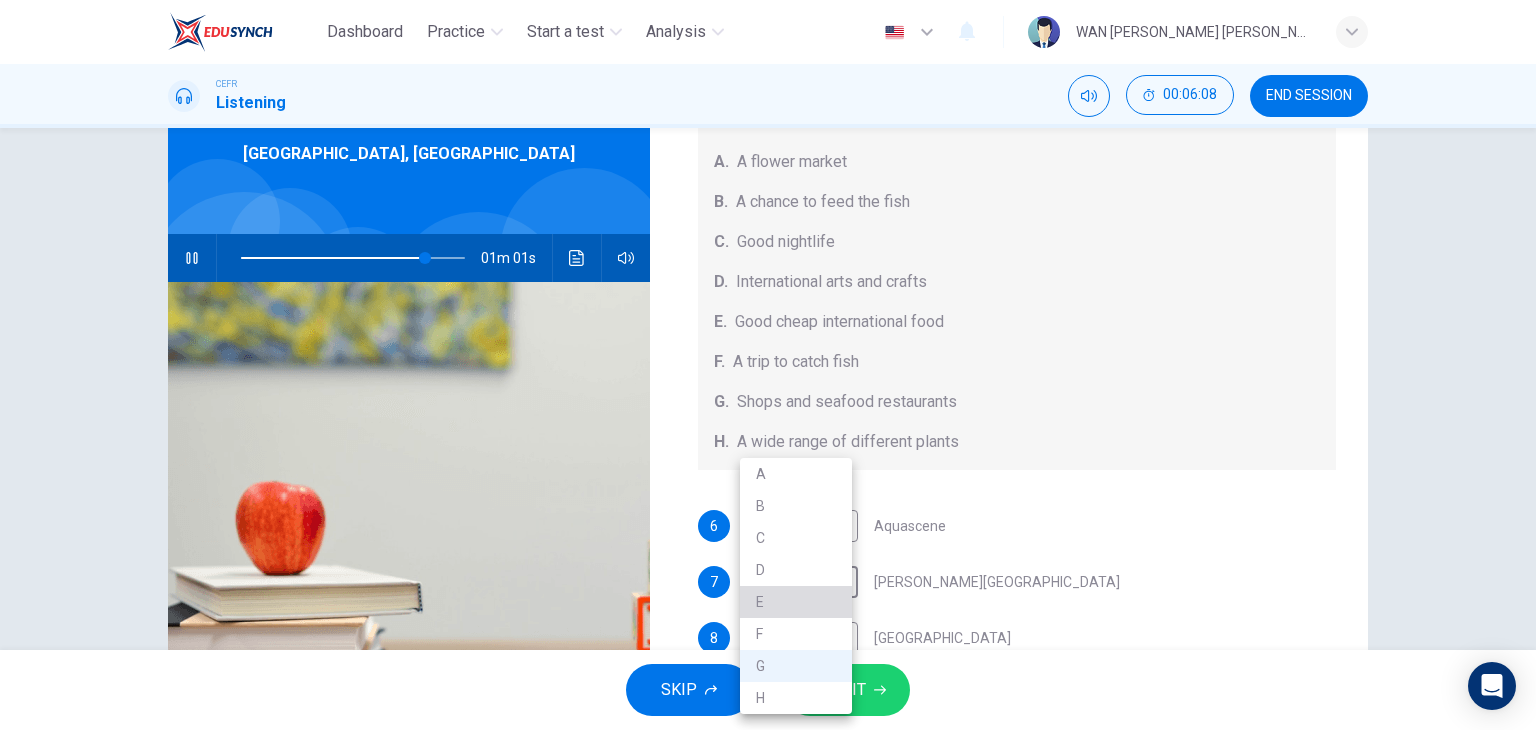 click on "E" at bounding box center (796, 602) 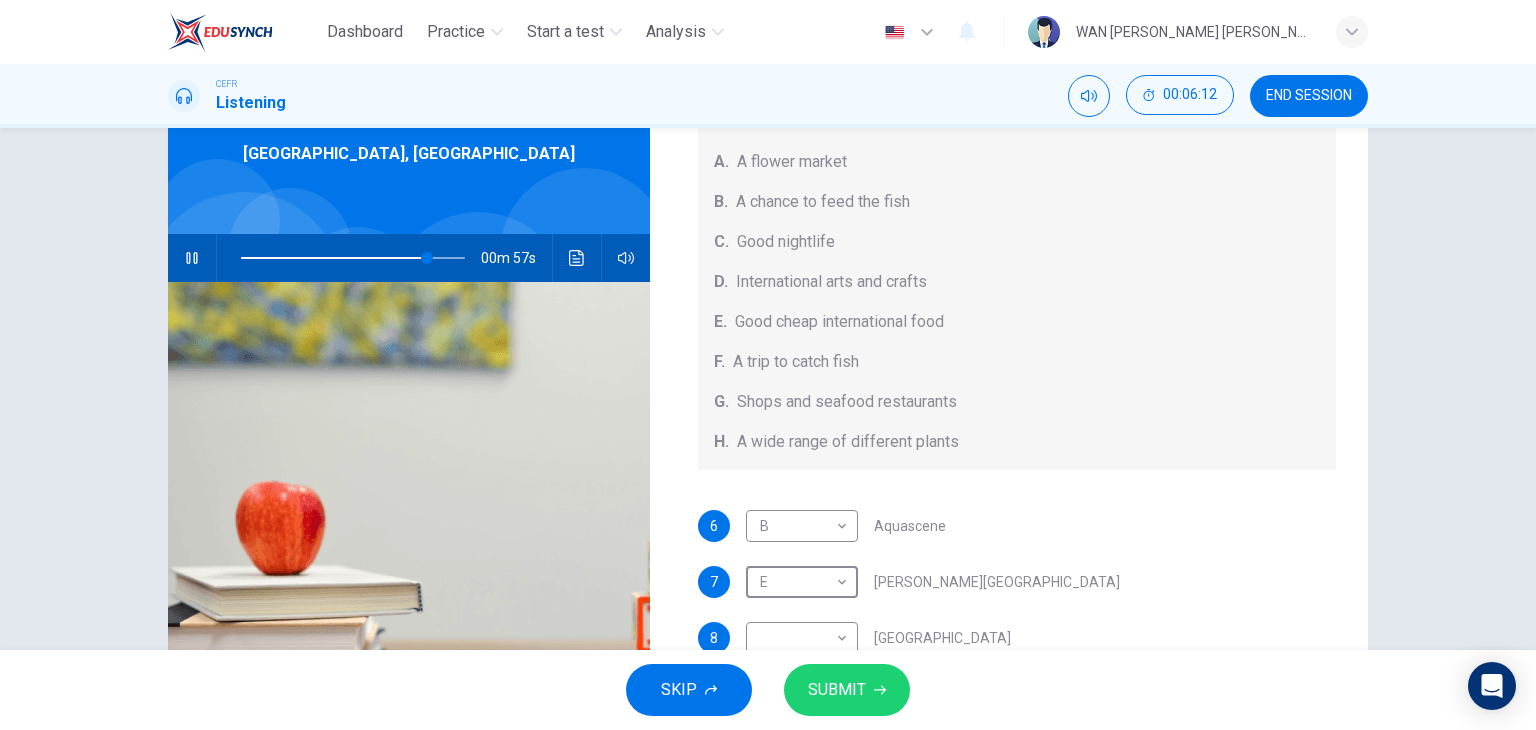 scroll, scrollTop: 224, scrollLeft: 0, axis: vertical 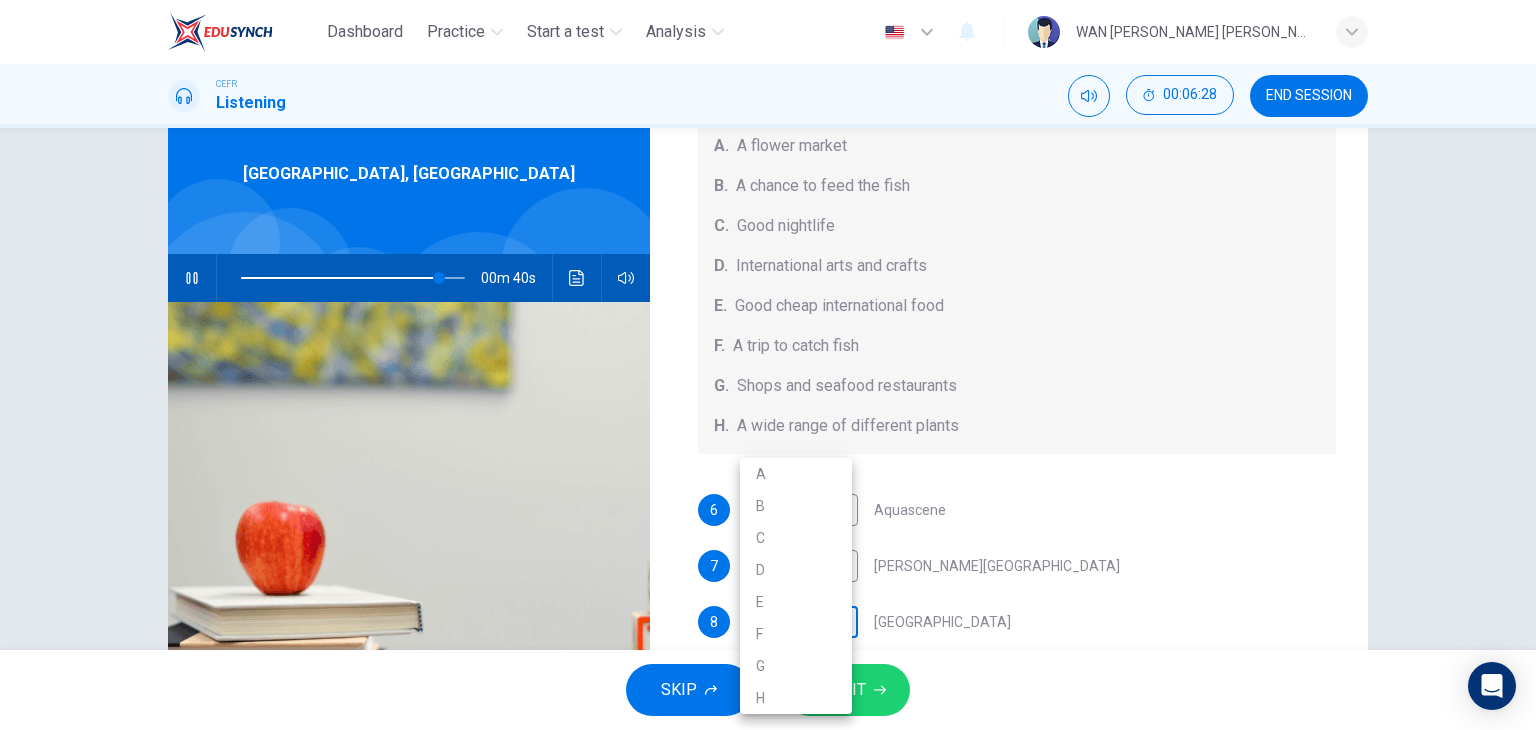 click on "Dashboard Practice Start a test Analysis English en ​ WAN NURUL HANNAN BINTI WAN ABDUL FATTAH CEFR Listening 00:06:28 END SESSION Questions 6 - 10 Choose your answers from the box and write the correct letter  A-H  next to the questions below.
What can you find at each of the places below? A. A flower market B. A chance to feed the fish C. Good nightlife D. International arts and crafts E. Good cheap international food F. A trip to catch fish G. Shops and seafood restaurants H. A wide range of different plants 6 B B ​ Aquascene 7 E E ​ Smith Street Mall 8 ​ ​ Cullen Bay Marina 9 ​ ​ Fannie Bay 10 ​ ​ Mitchell Street Darwin, Australia 00m 40s SKIP SUBMIT EduSynch - Online Language Proficiency Testing Highlight an image Highlight Ask AI Turn off Delete Important Important Important Important Important Important Change a color Write a memo Go to Liner Ask AI
Dashboard Practice Start a test Analysis Notifications © Copyright  2025 A B C D E F G H" at bounding box center [768, 365] 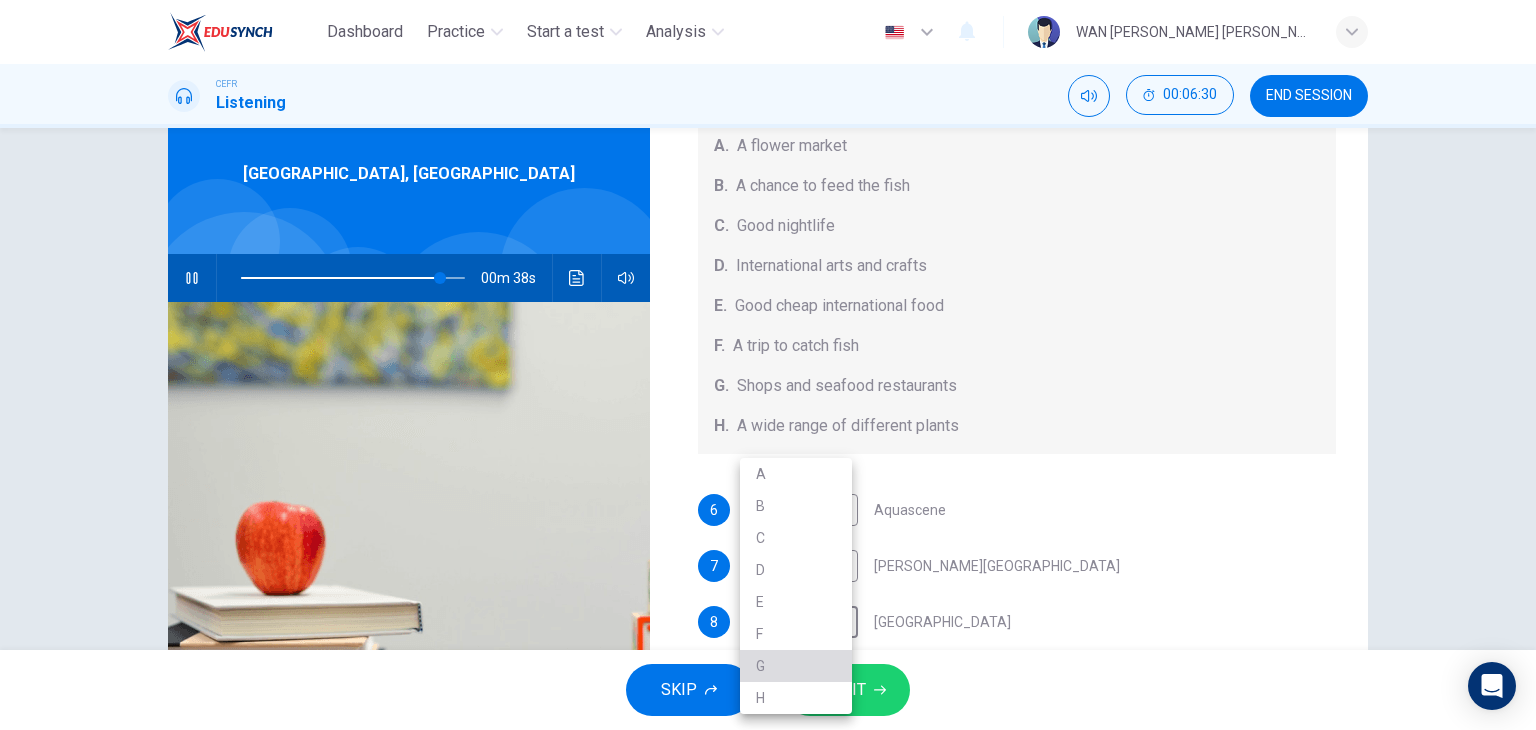click on "G" at bounding box center [796, 666] 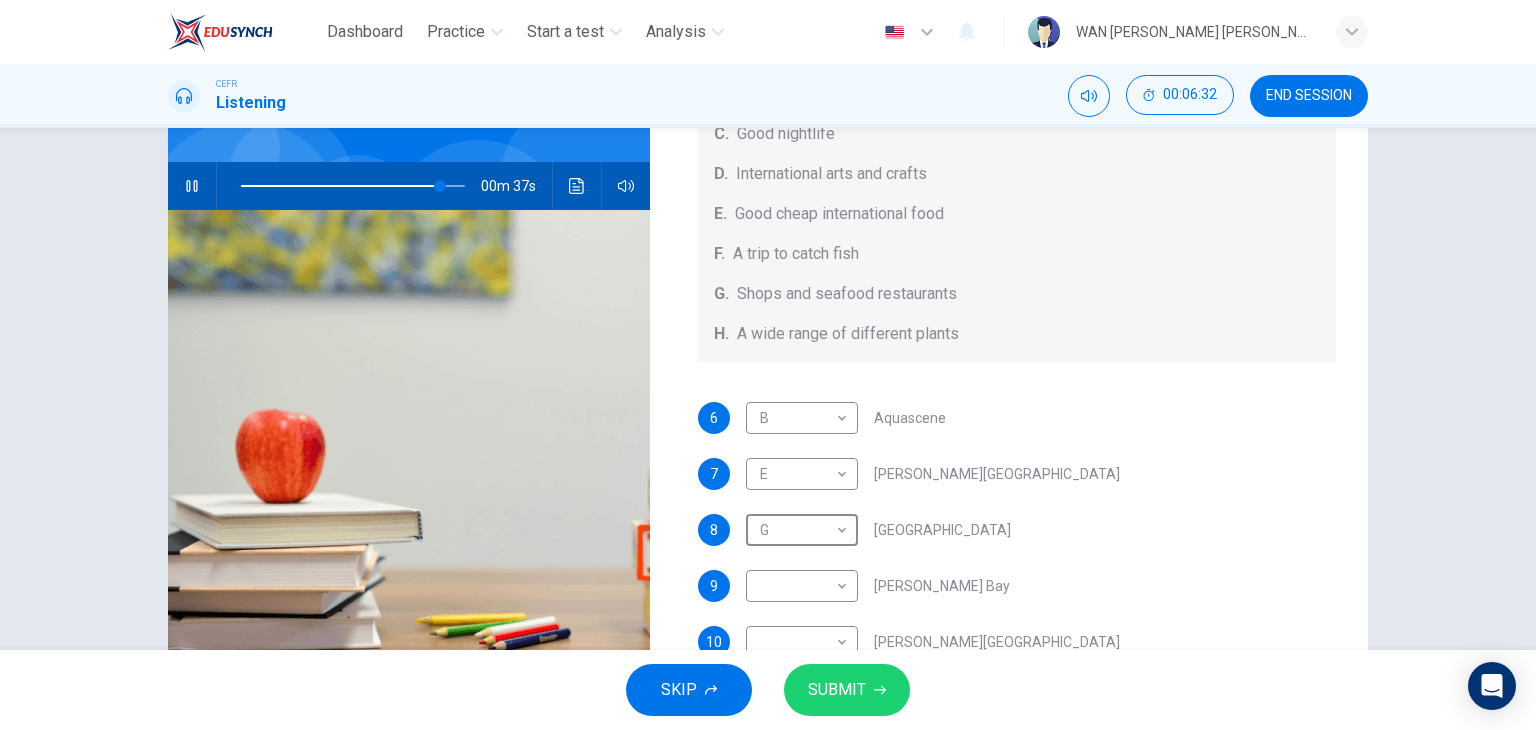 scroll, scrollTop: 193, scrollLeft: 0, axis: vertical 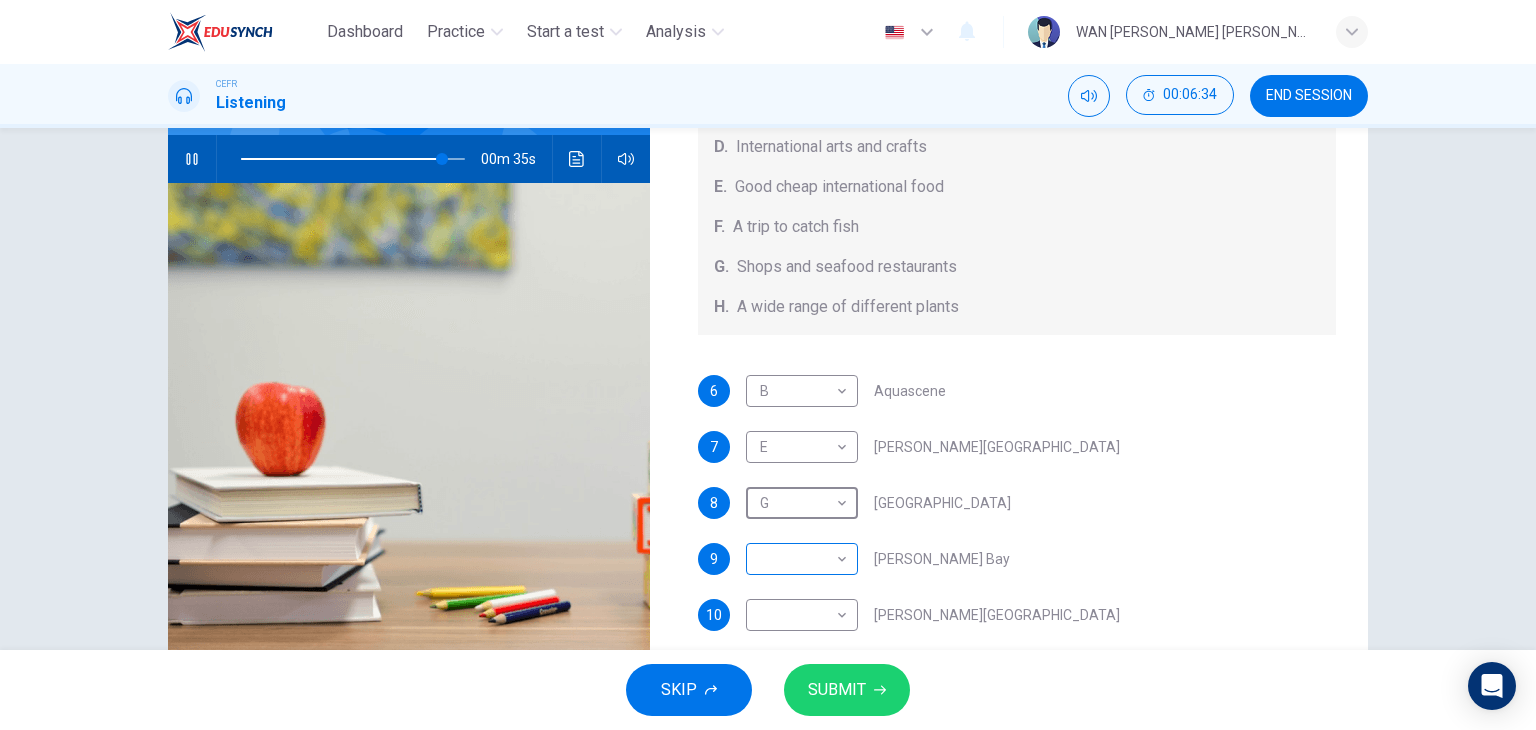 click on "Dashboard Practice Start a test Analysis English en ​ WAN NURUL HANNAN BINTI WAN ABDUL FATTAH CEFR Listening 00:06:34 END SESSION Questions 6 - 10 Choose your answers from the box and write the correct letter  A-H  next to the questions below.
What can you find at each of the places below? A. A flower market B. A chance to feed the fish C. Good nightlife D. International arts and crafts E. Good cheap international food F. A trip to catch fish G. Shops and seafood restaurants H. A wide range of different plants 6 B B ​ Aquascene 7 E E ​ Smith Street Mall 8 G G ​ Cullen Bay Marina 9 ​ ​ Fannie Bay 10 ​ ​ Mitchell Street Darwin, Australia 00m 35s SKIP SUBMIT EduSynch - Online Language Proficiency Testing Highlight an image Highlight Ask AI Turn off Delete Important Important Important Important Important Important Change a color Write a memo Go to Liner Ask AI
Dashboard Practice Start a test Analysis Notifications © Copyright  2025" at bounding box center [768, 365] 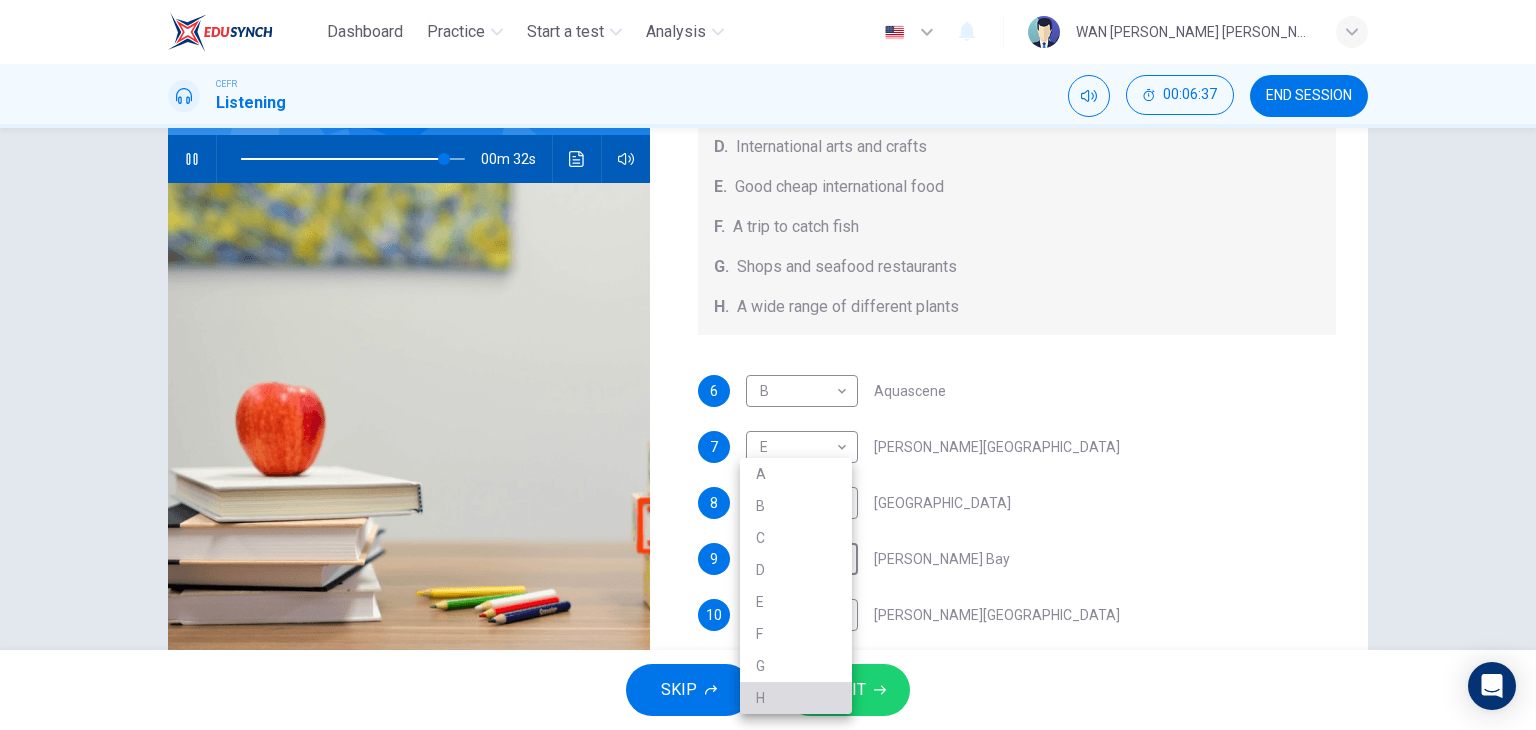 click on "H" at bounding box center (796, 698) 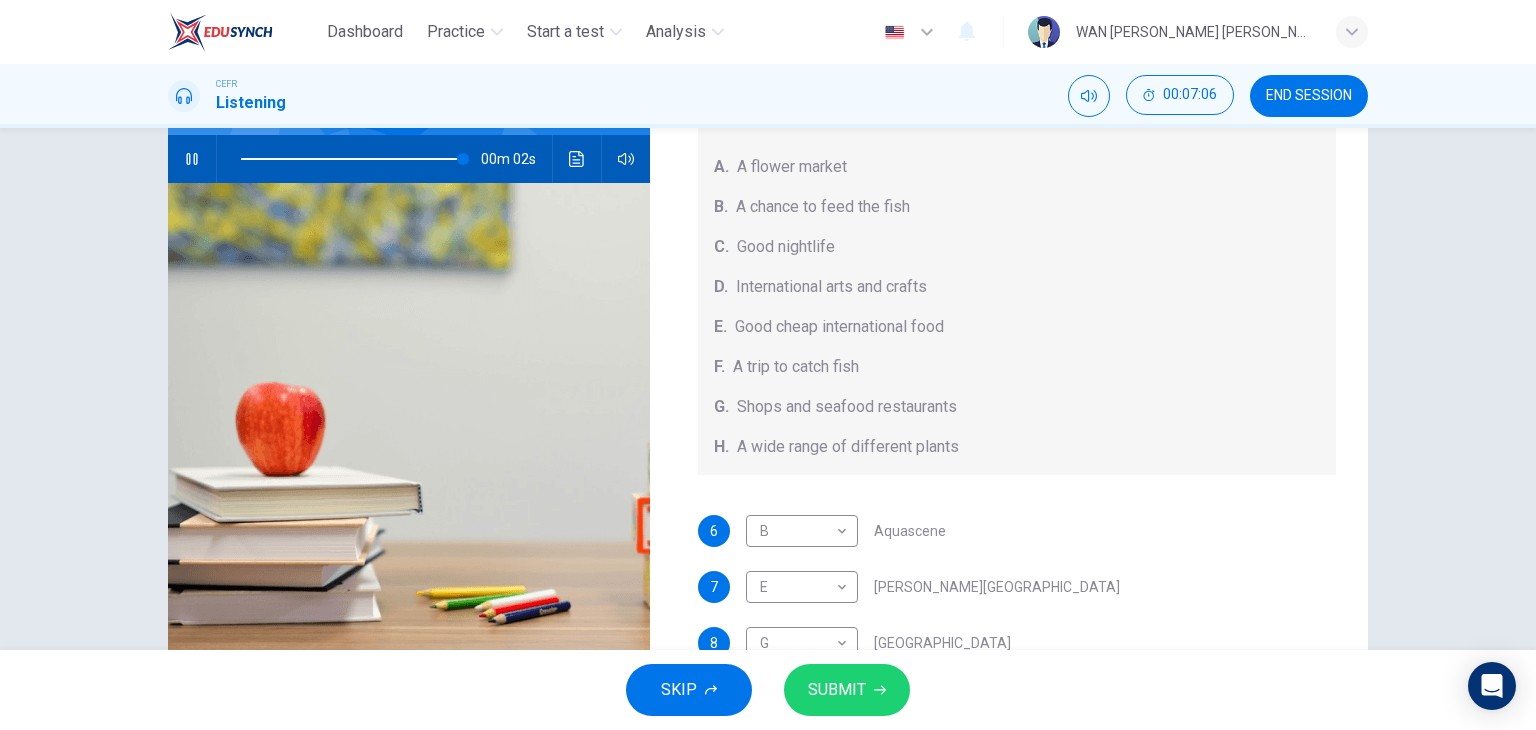 scroll, scrollTop: 224, scrollLeft: 0, axis: vertical 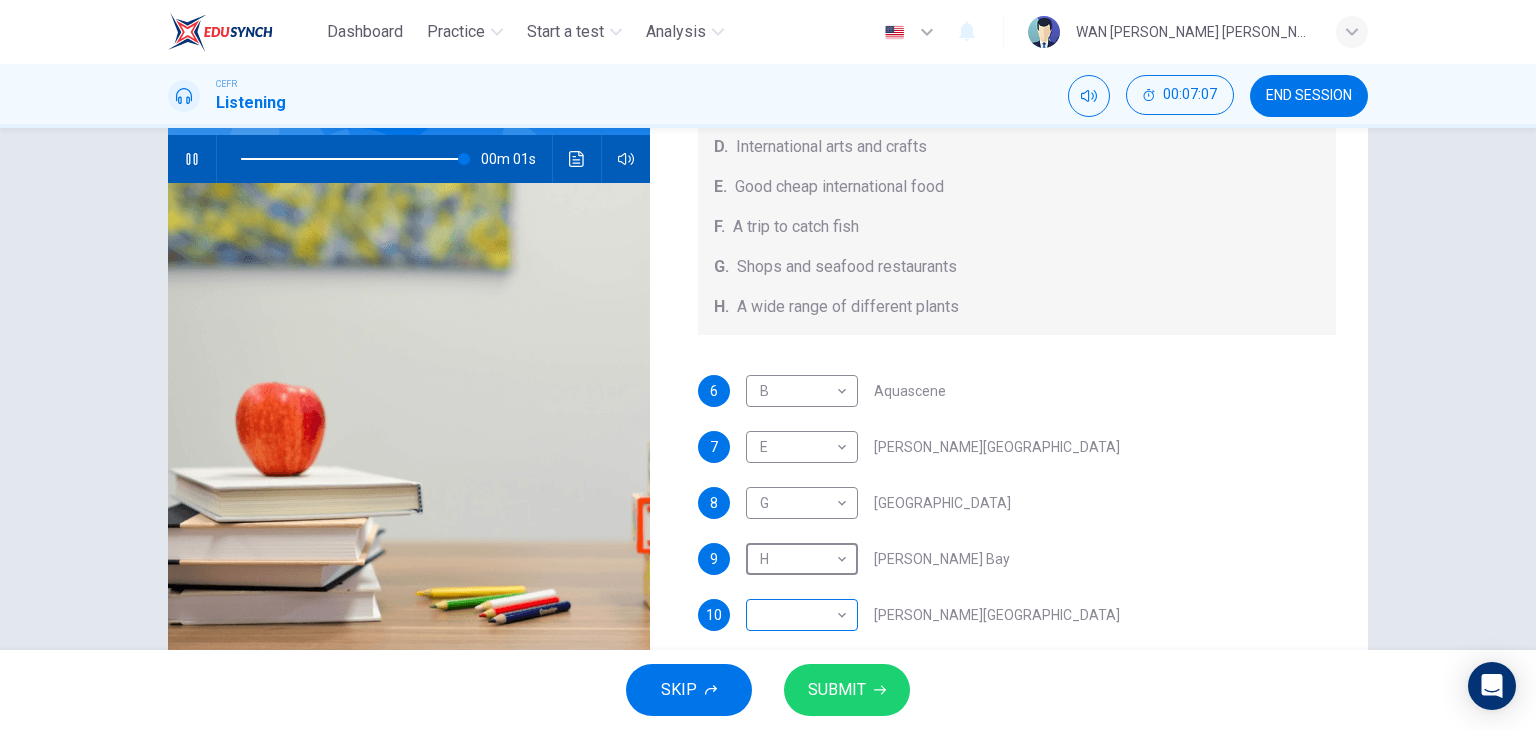 click on "Dashboard Practice Start a test Analysis English en ​ WAN NURUL HANNAN BINTI WAN ABDUL FATTAH CEFR Listening 00:07:07 END SESSION Questions 6 - 10 Choose your answers from the box and write the correct letter  A-H  next to the questions below.
What can you find at each of the places below? A. A flower market B. A chance to feed the fish C. Good nightlife D. International arts and crafts E. Good cheap international food F. A trip to catch fish G. Shops and seafood restaurants H. A wide range of different plants 6 B B ​ Aquascene 7 E E ​ Smith Street Mall 8 G G ​ Cullen Bay Marina 9 H H ​ Fannie Bay 10 ​ ​ Mitchell Street Darwin, Australia 00m 01s SKIP SUBMIT EduSynch - Online Language Proficiency Testing Highlight an image Highlight Ask AI Turn off Delete Important Important Important Important Important Important Change a color Write a memo Go to Liner Ask AI
Dashboard Practice Start a test Analysis Notifications © Copyright  2025" at bounding box center (768, 365) 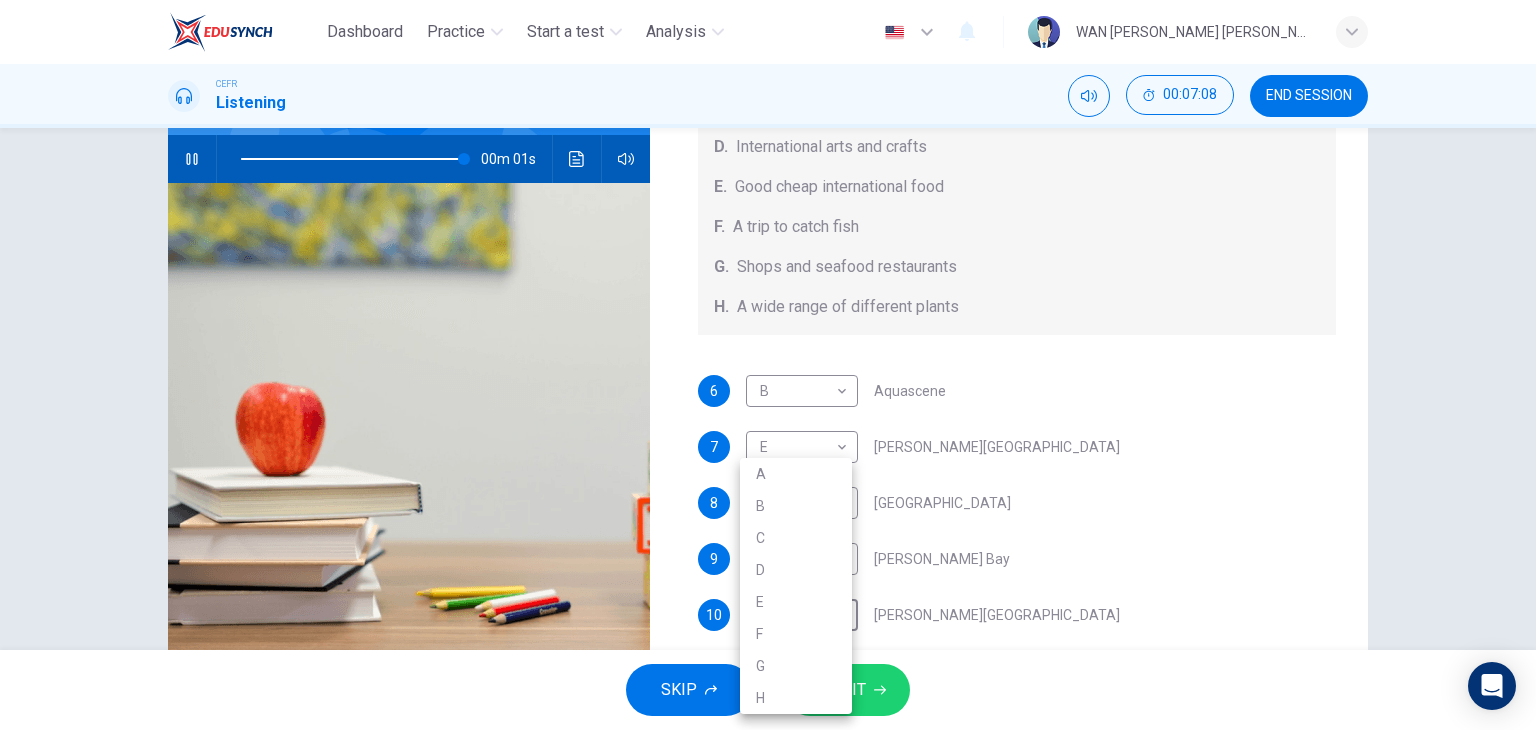 type on "0" 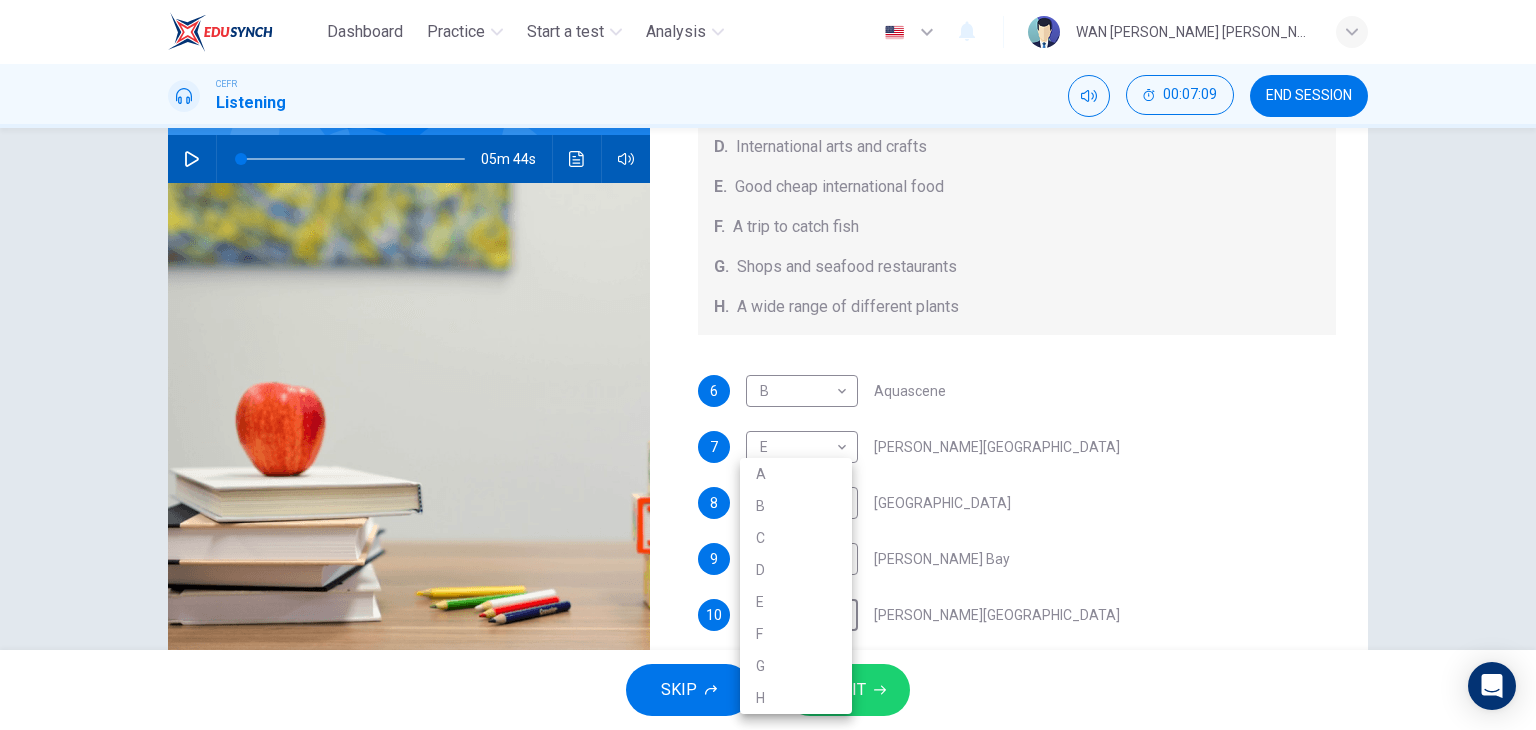 type on "C" 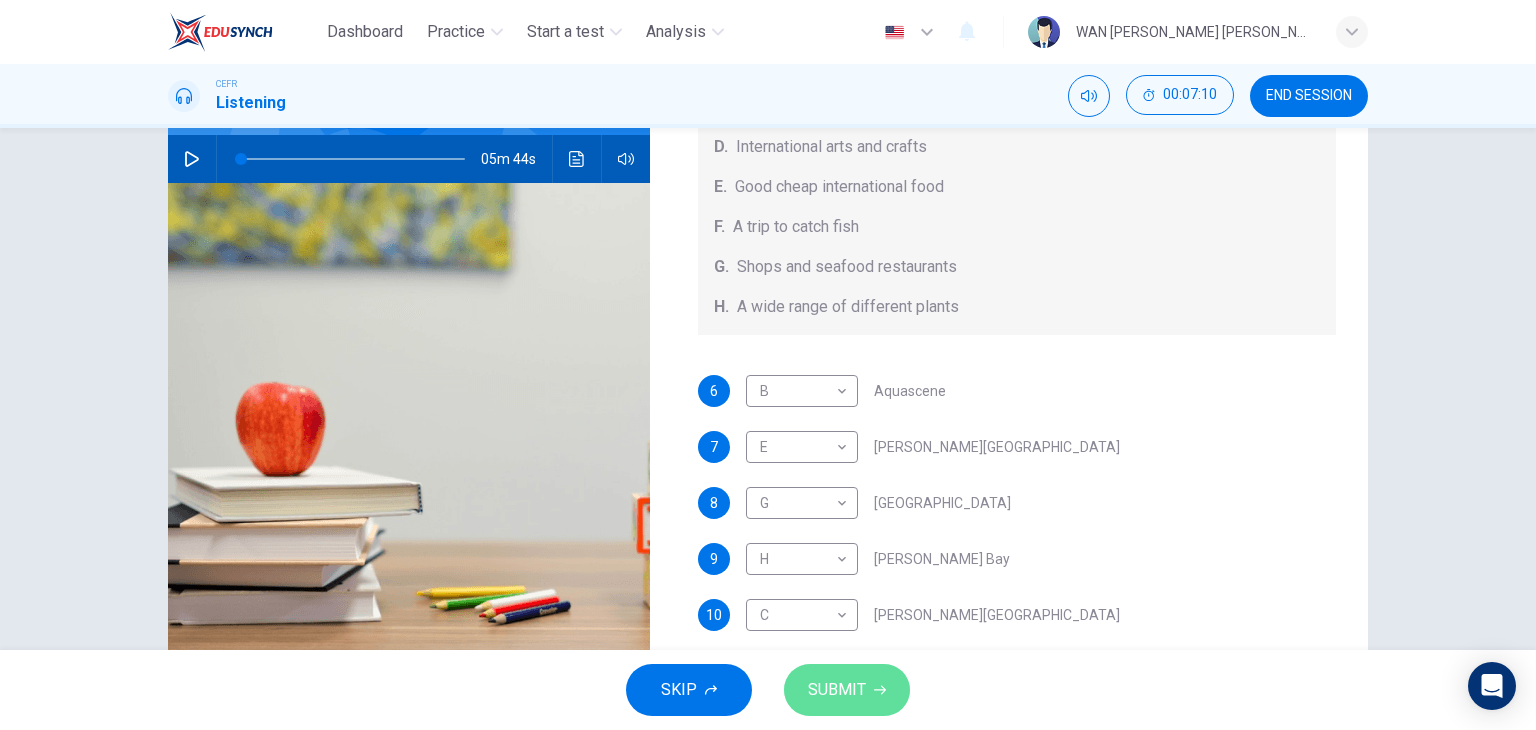 click on "SUBMIT" at bounding box center (837, 690) 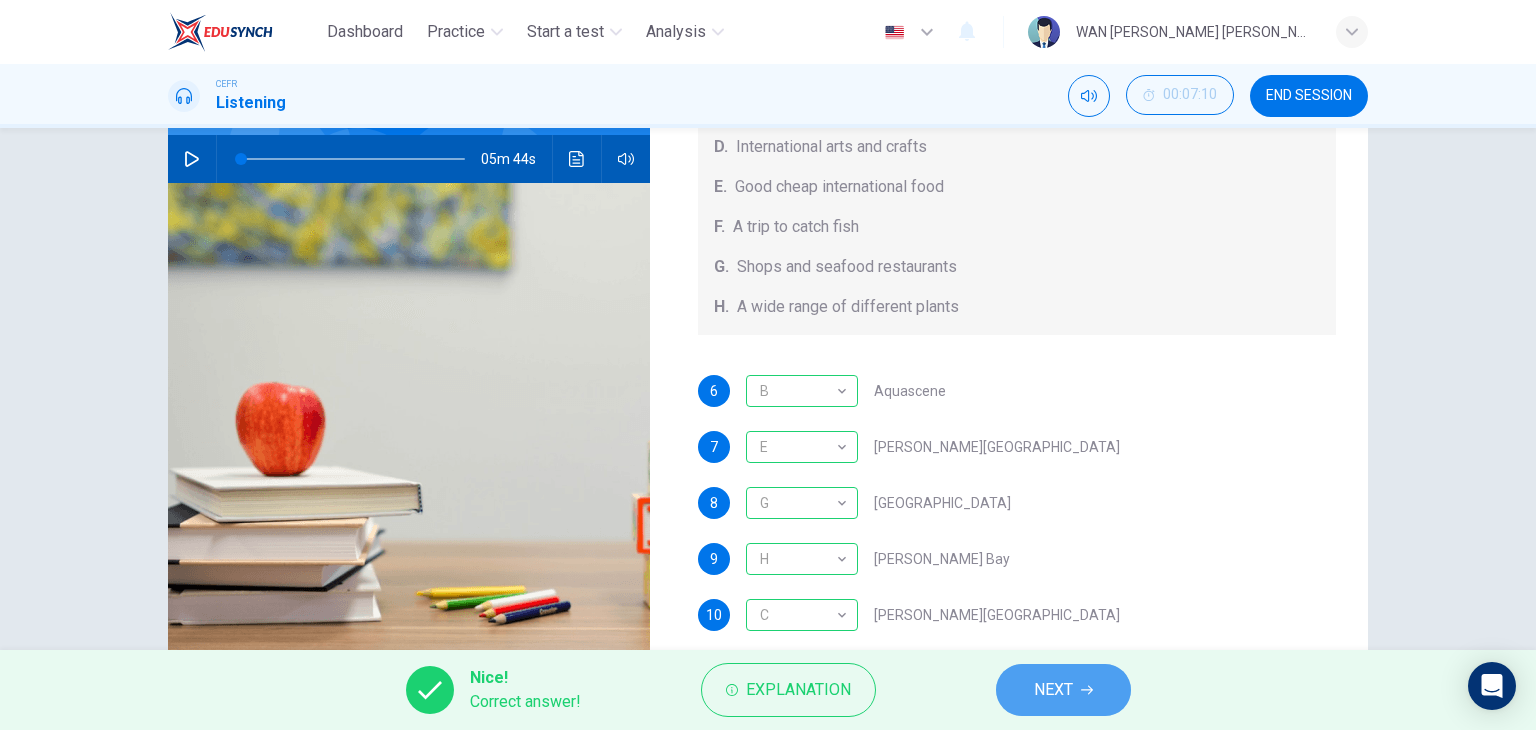 click on "NEXT" at bounding box center [1063, 690] 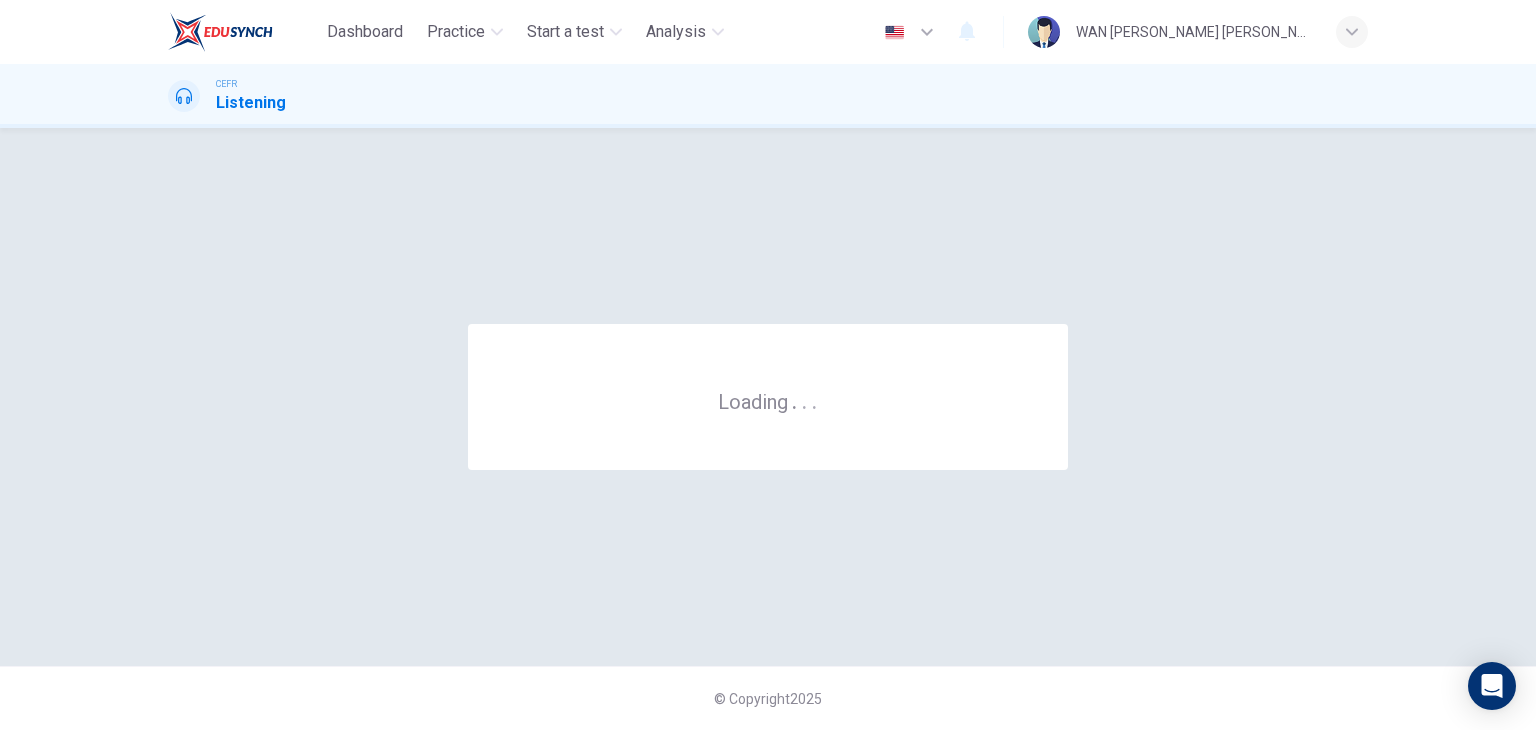 scroll, scrollTop: 0, scrollLeft: 0, axis: both 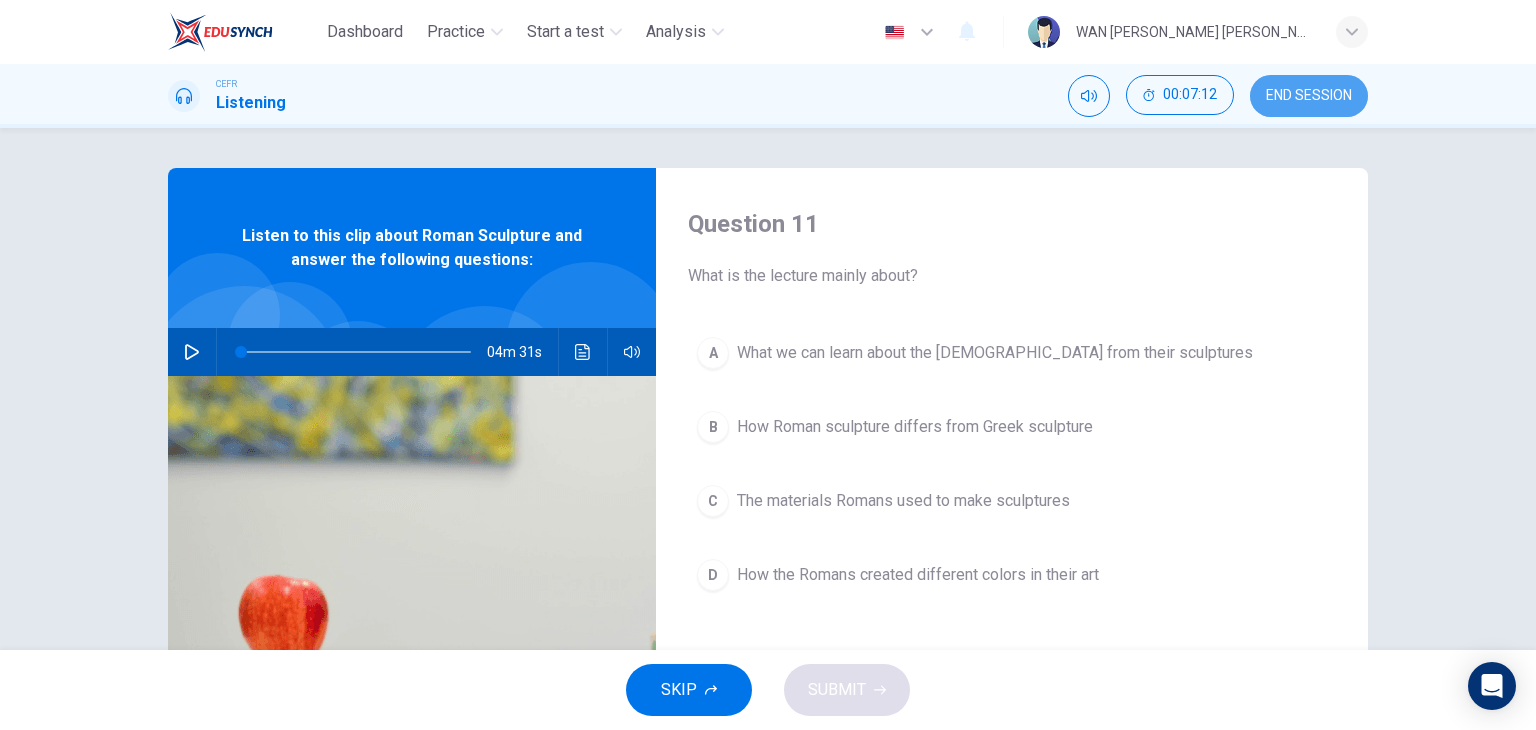 click on "END SESSION" at bounding box center [1309, 96] 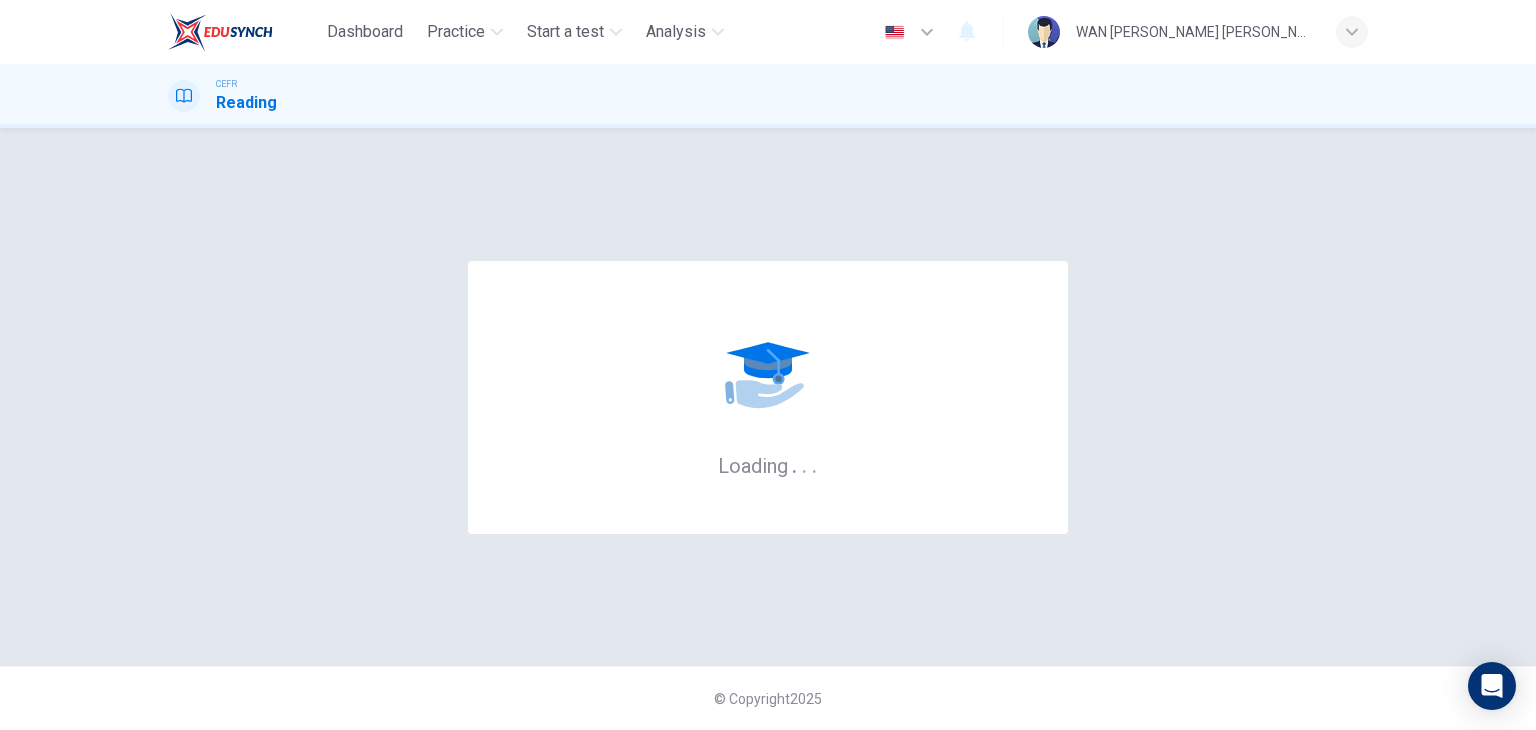 scroll, scrollTop: 0, scrollLeft: 0, axis: both 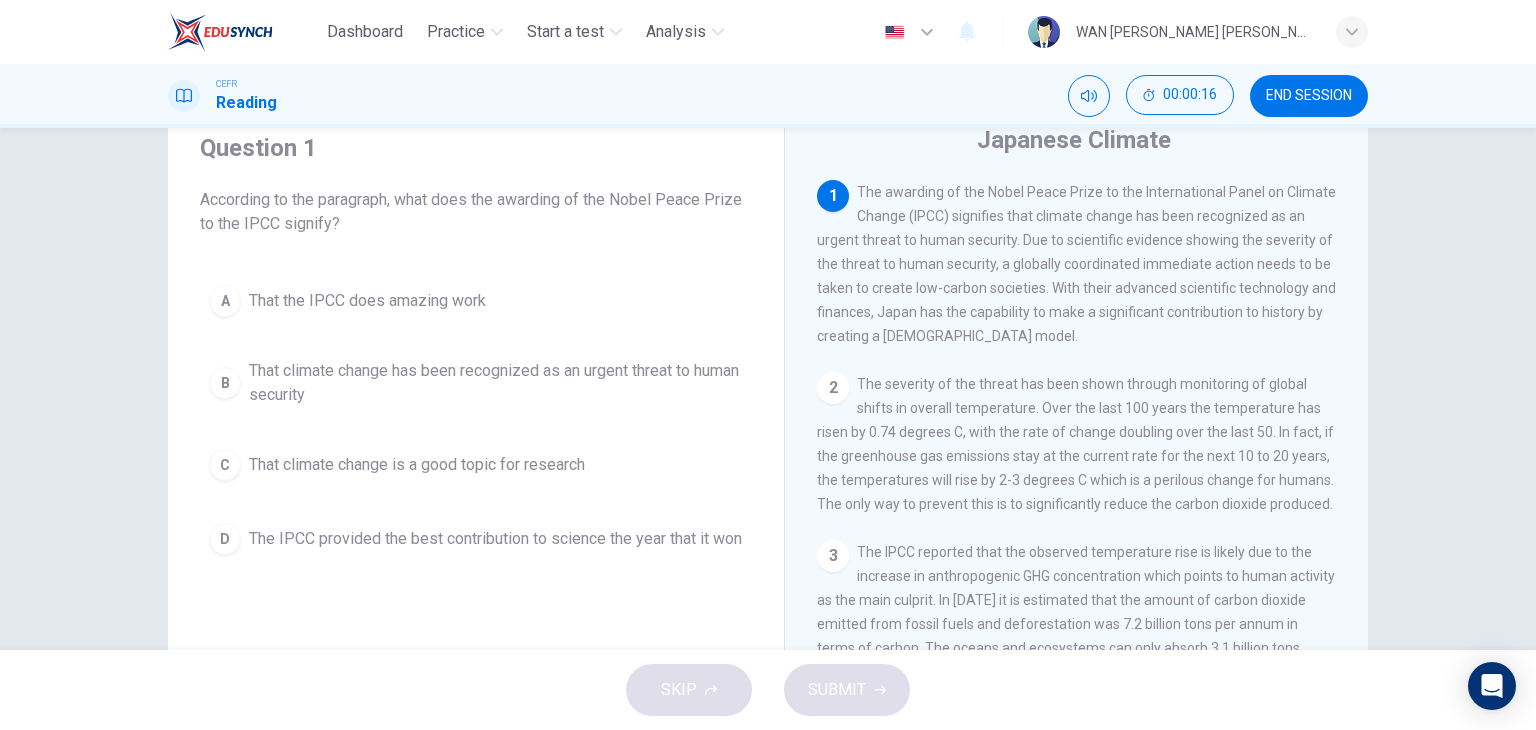 click on "That climate change has been recognized as an urgent threat to human security" at bounding box center [496, 383] 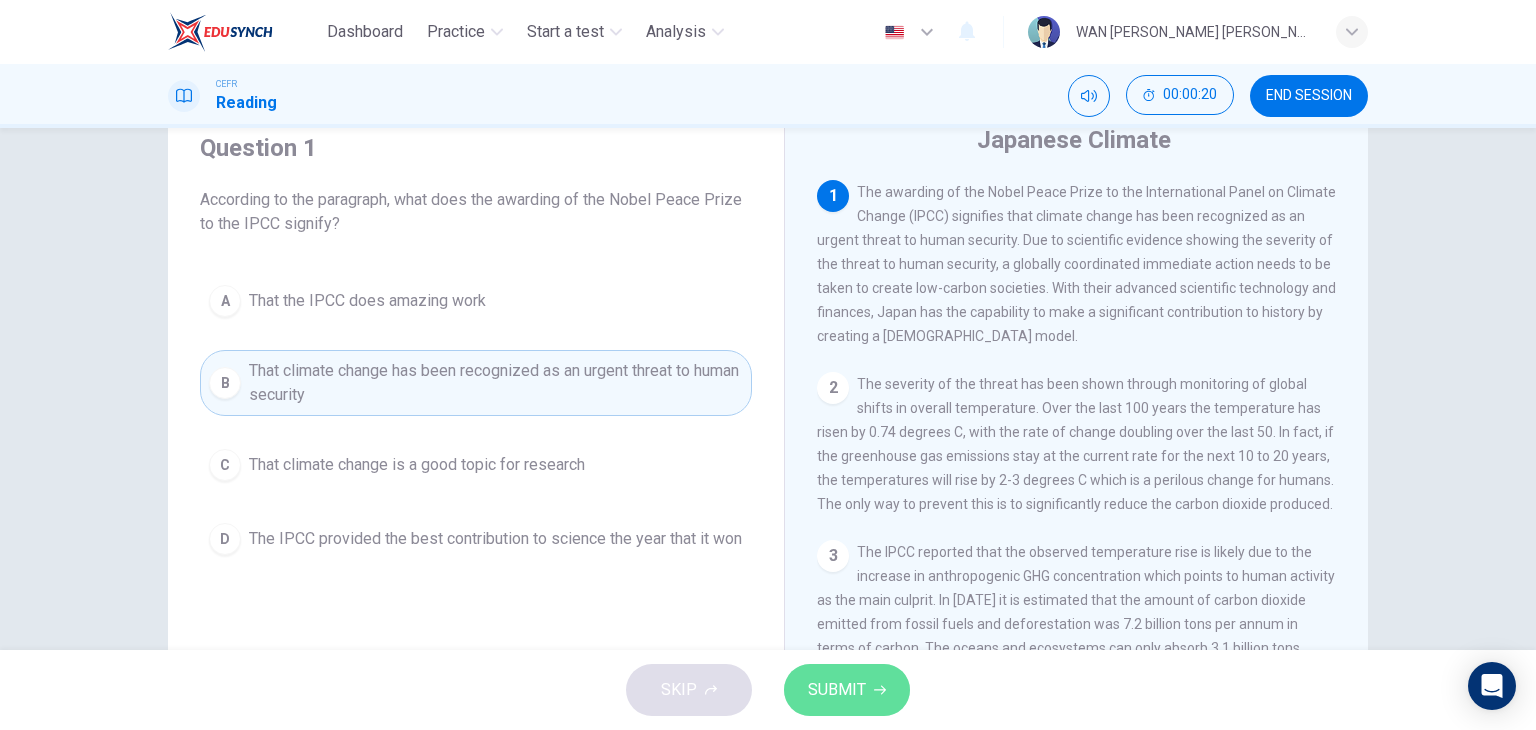 click on "SUBMIT" at bounding box center (837, 690) 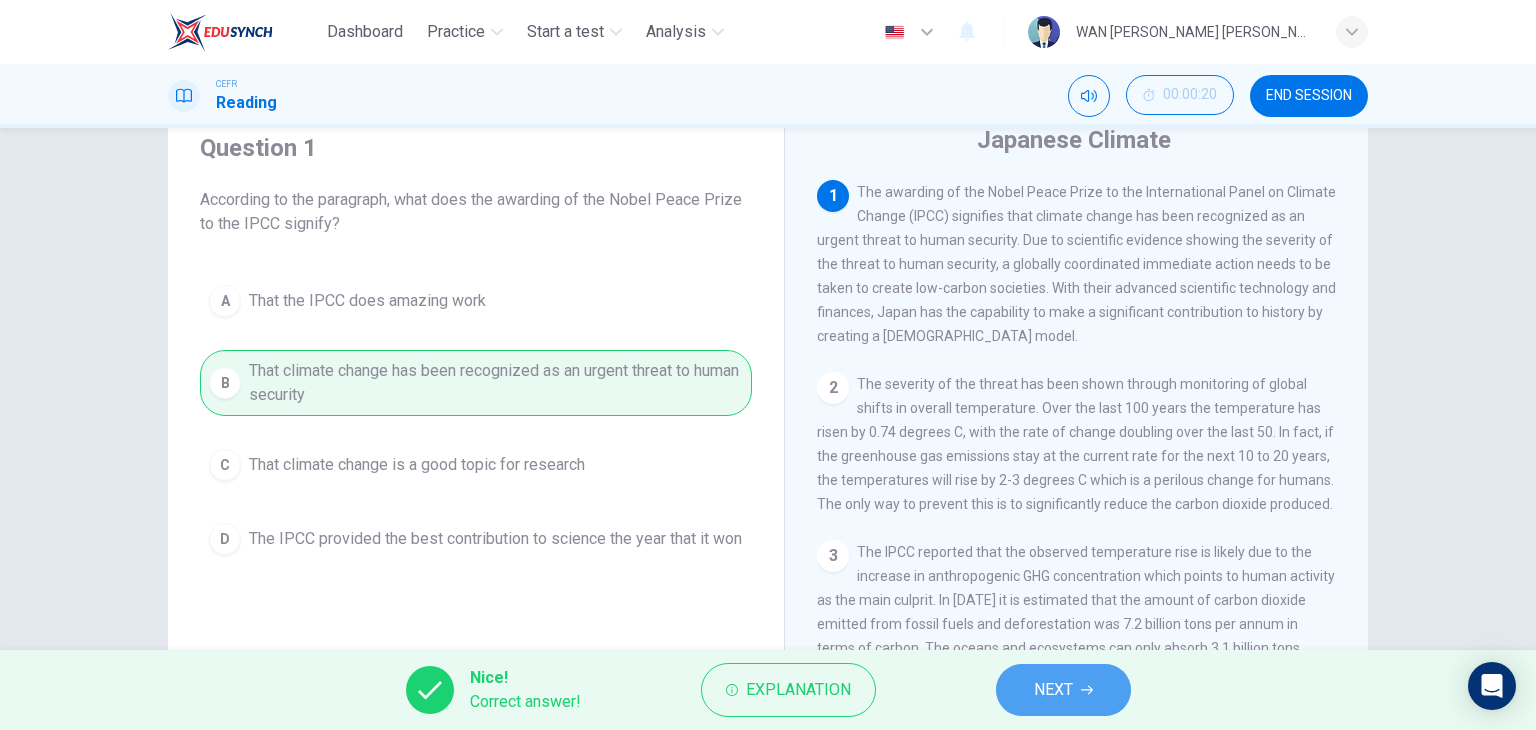 click on "NEXT" at bounding box center [1053, 690] 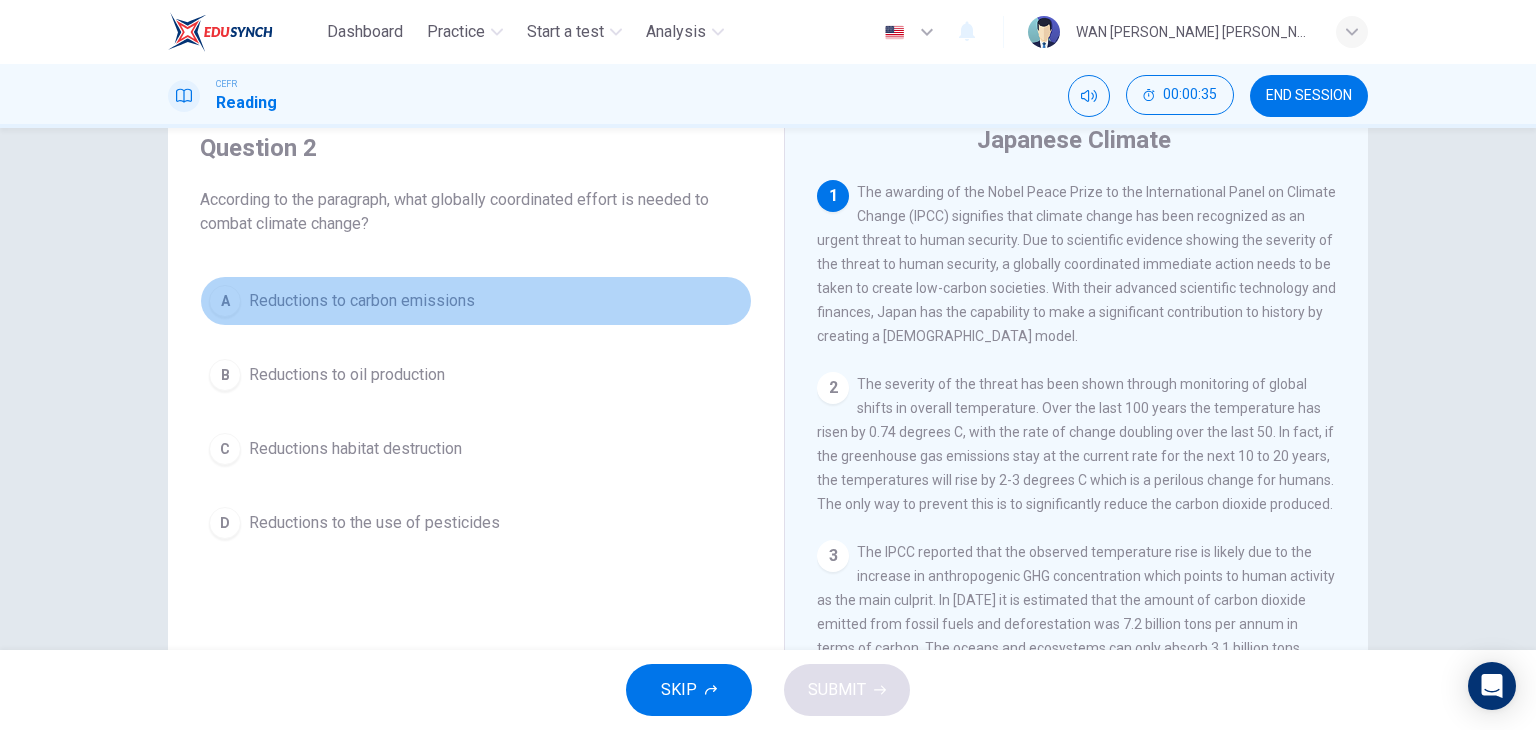 click on "Reductions to carbon emissions" at bounding box center (362, 301) 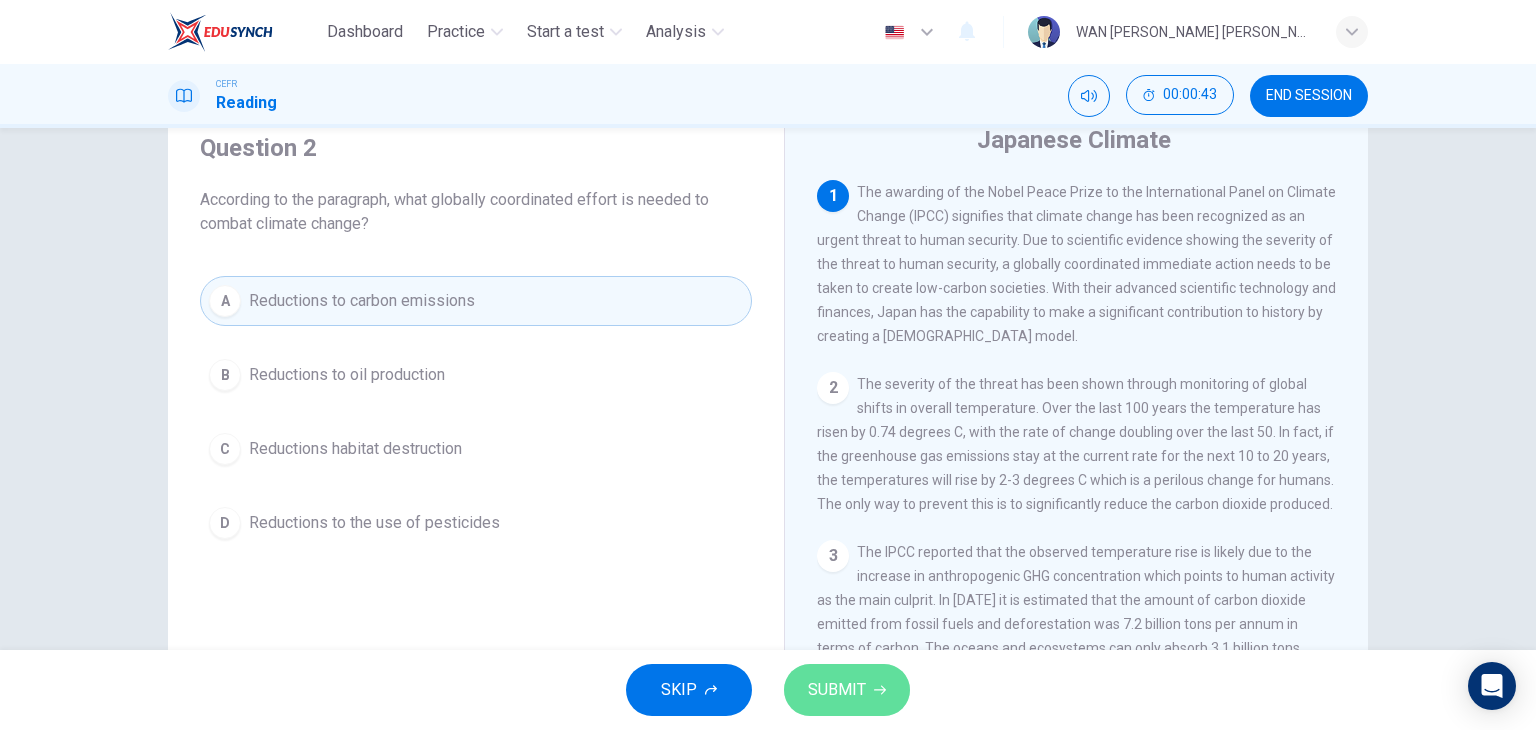 click on "SUBMIT" at bounding box center (847, 690) 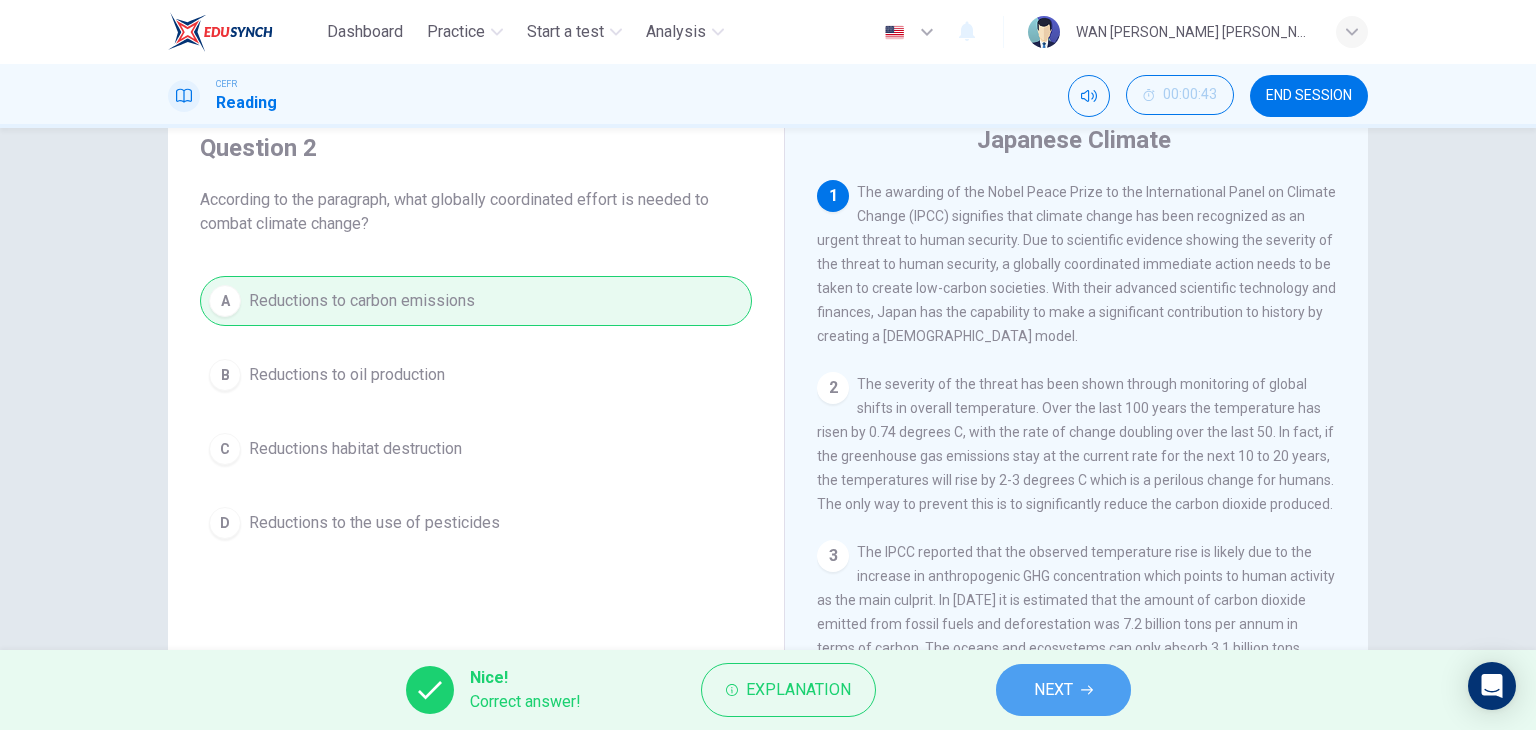 click on "NEXT" at bounding box center [1063, 690] 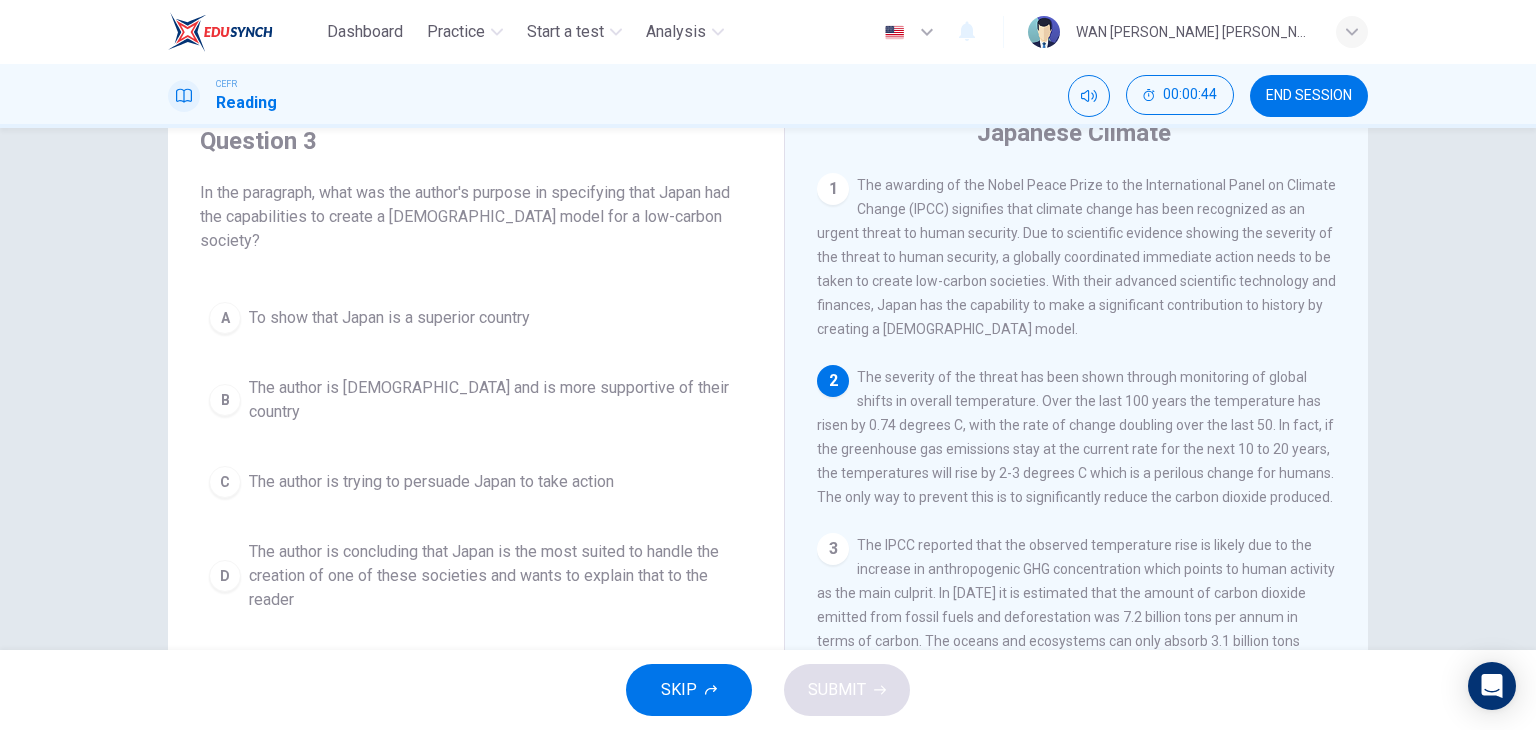 scroll, scrollTop: 84, scrollLeft: 0, axis: vertical 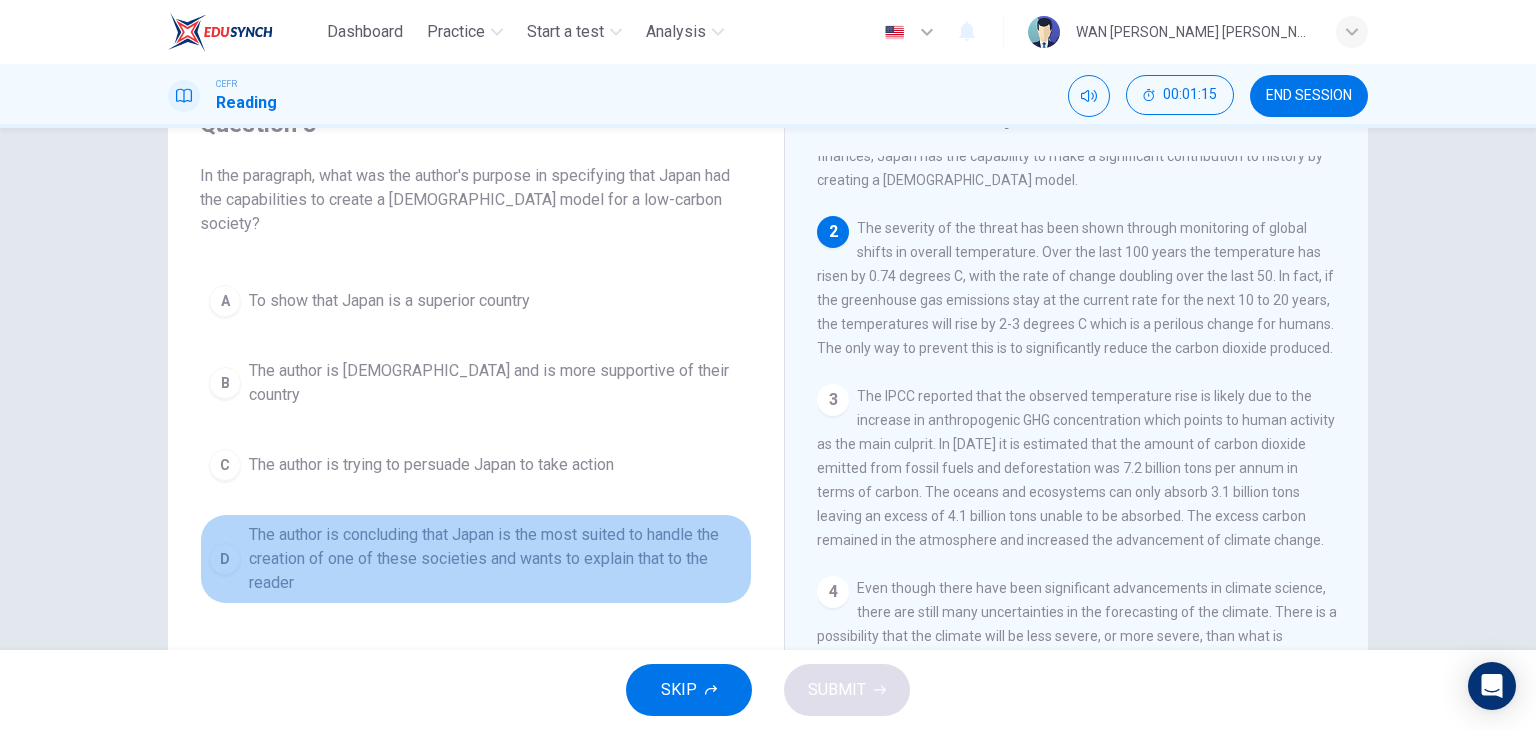 click on "The author is concluding that Japan is the most suited to handle the creation of one of these societies and wants to explain that to the reader" at bounding box center (496, 559) 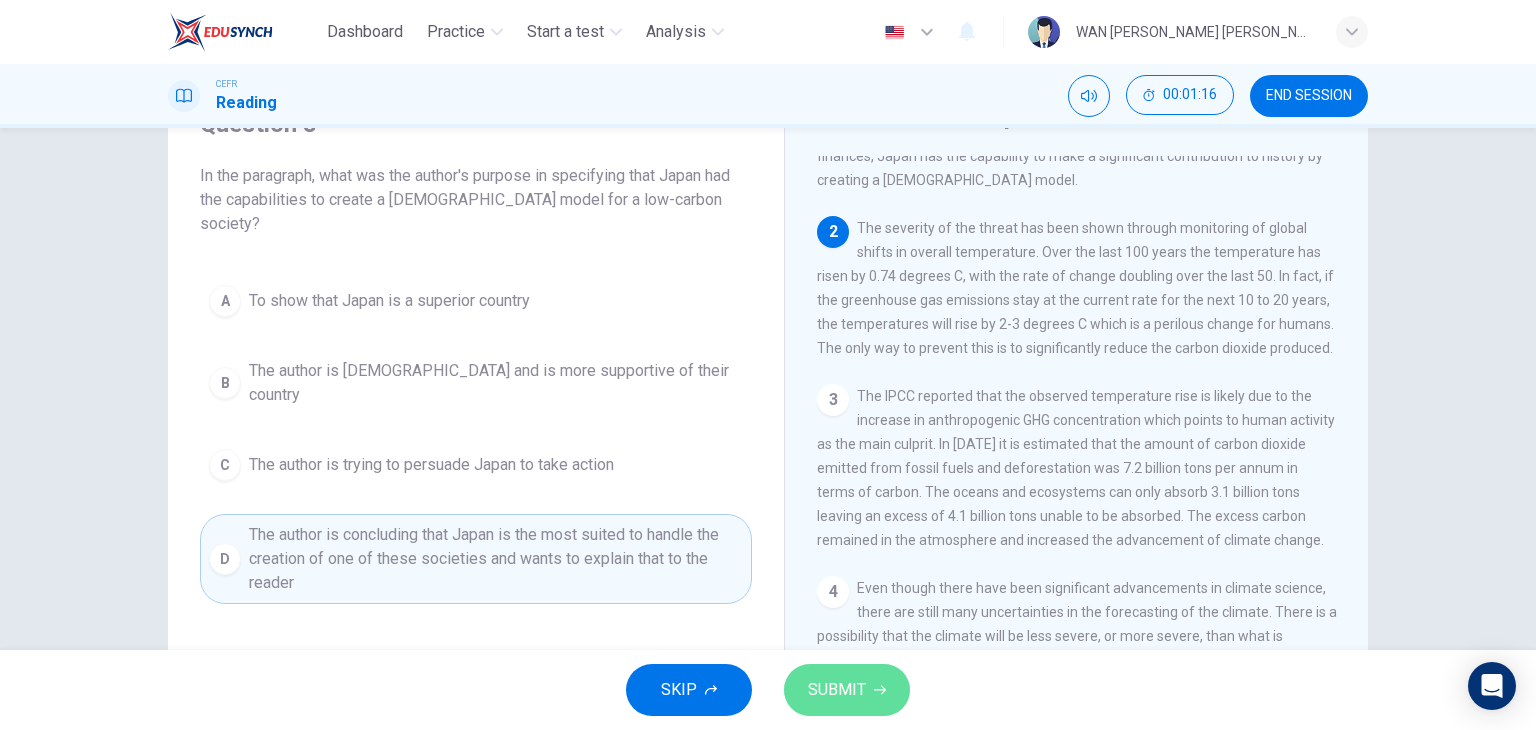click on "SUBMIT" at bounding box center [837, 690] 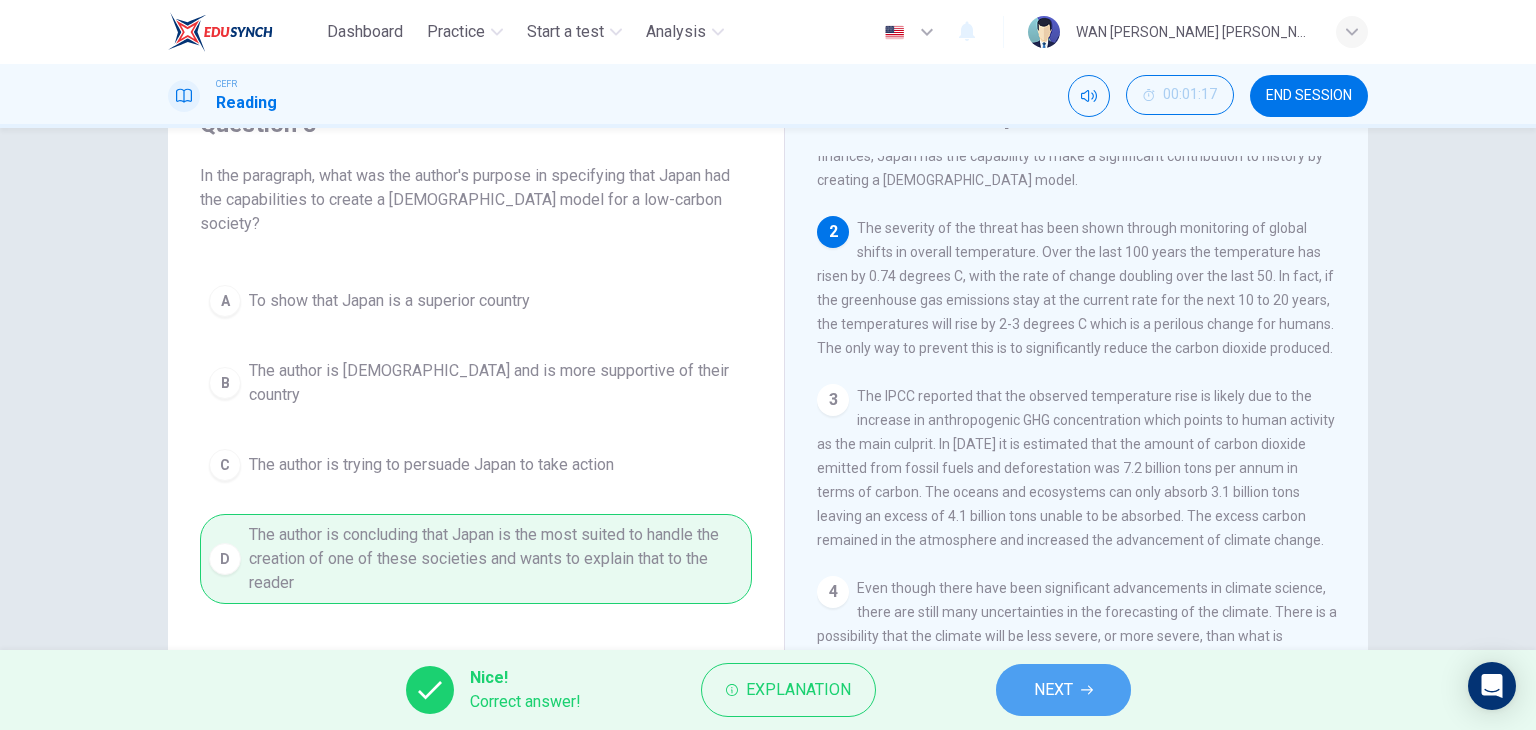 click on "NEXT" at bounding box center (1053, 690) 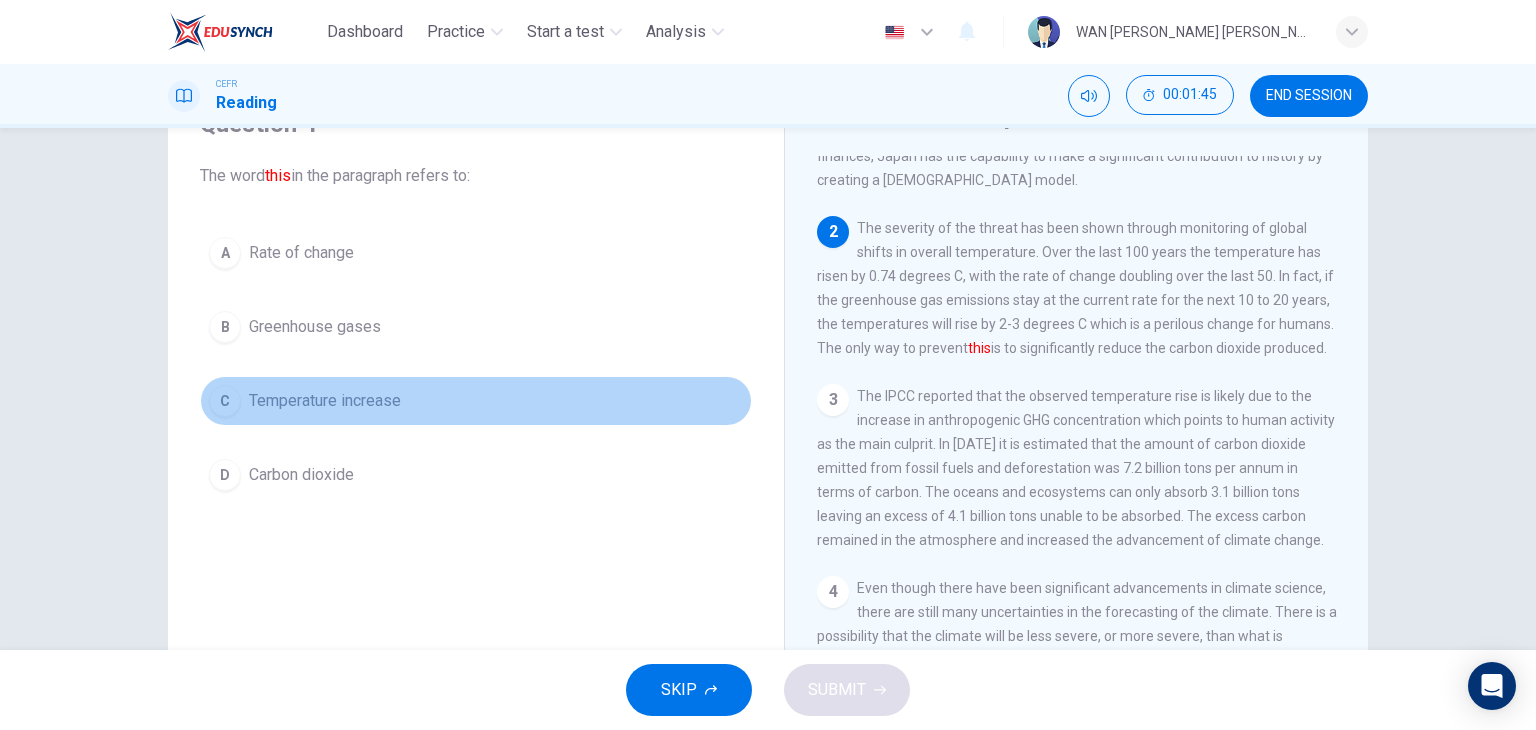 click on "Temperature increase" at bounding box center [325, 401] 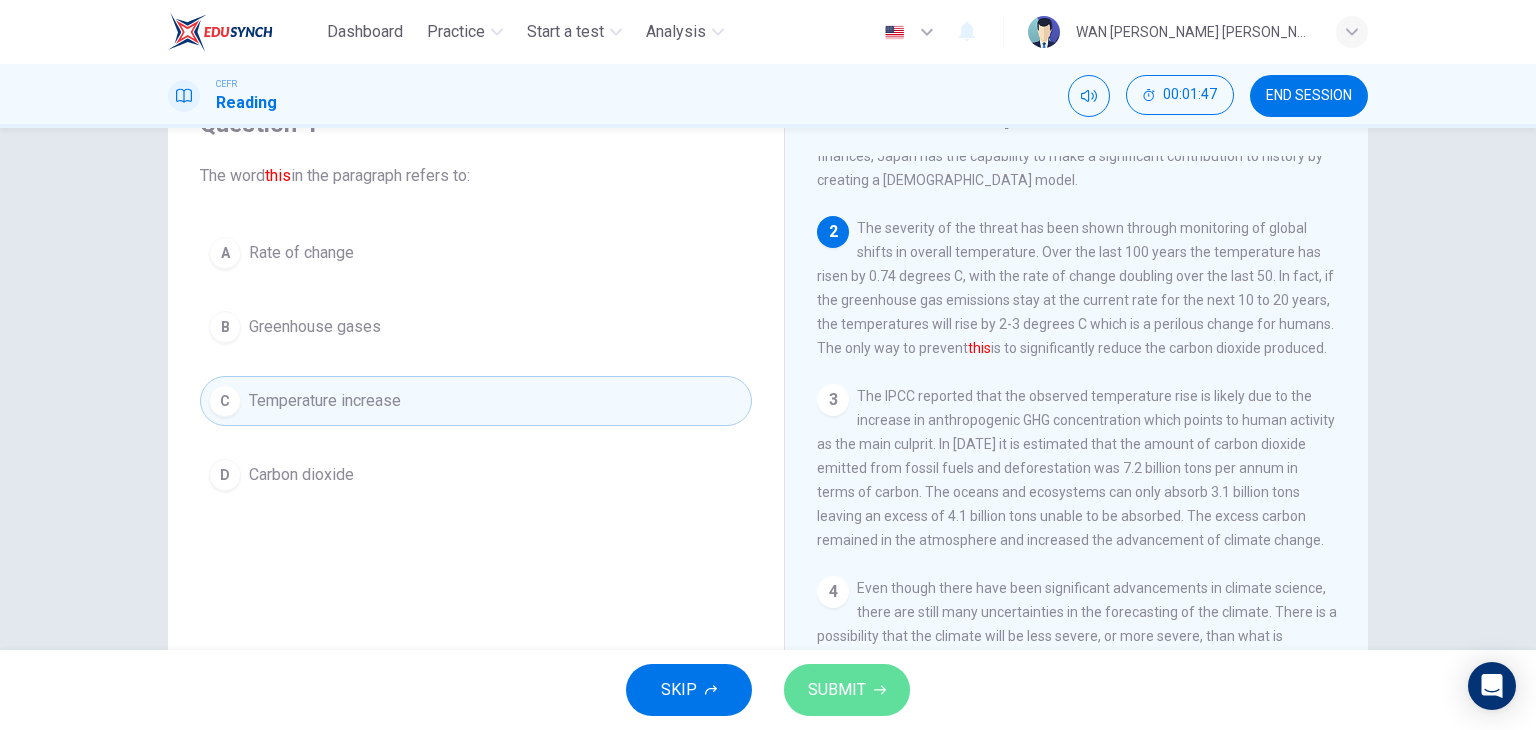 click on "SUBMIT" at bounding box center (837, 690) 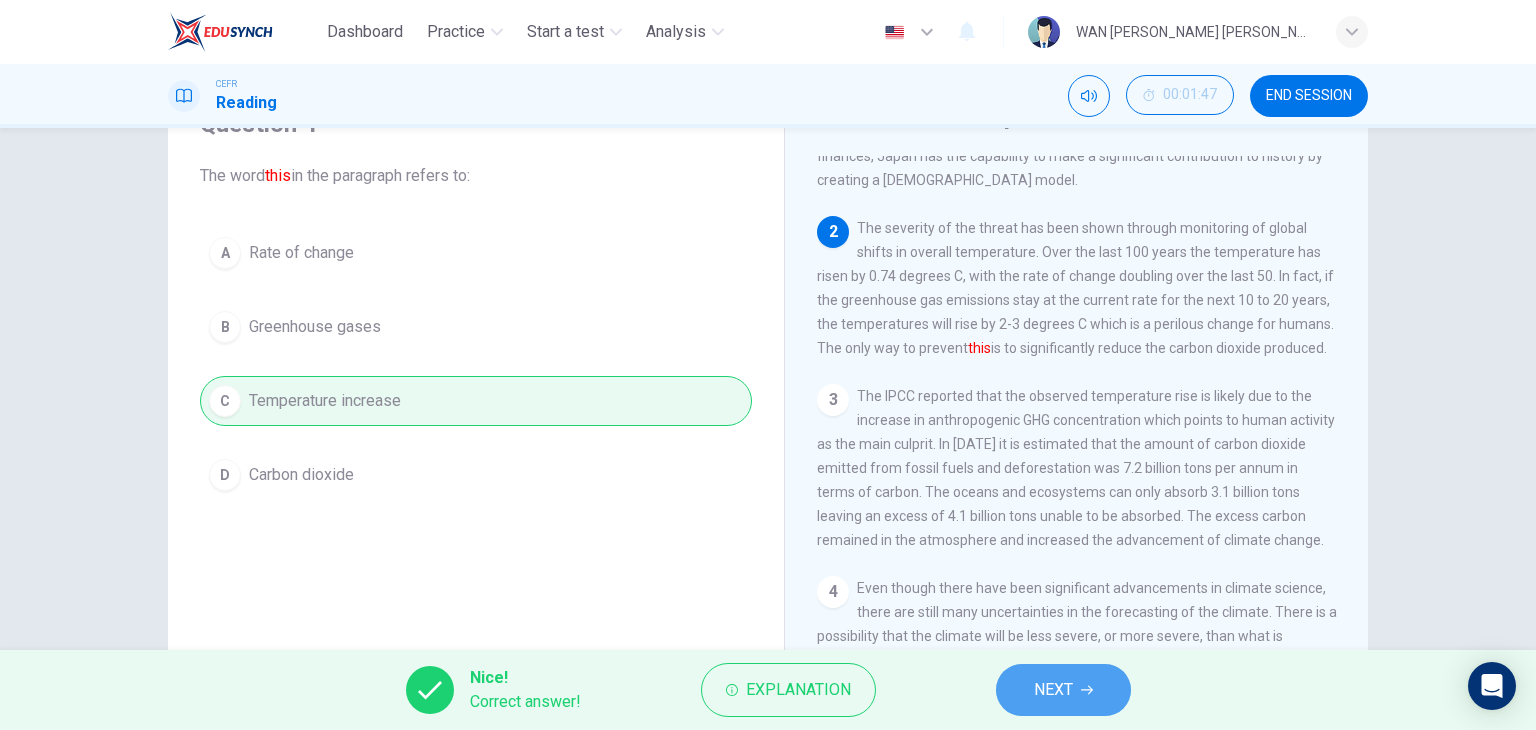 click on "NEXT" at bounding box center [1063, 690] 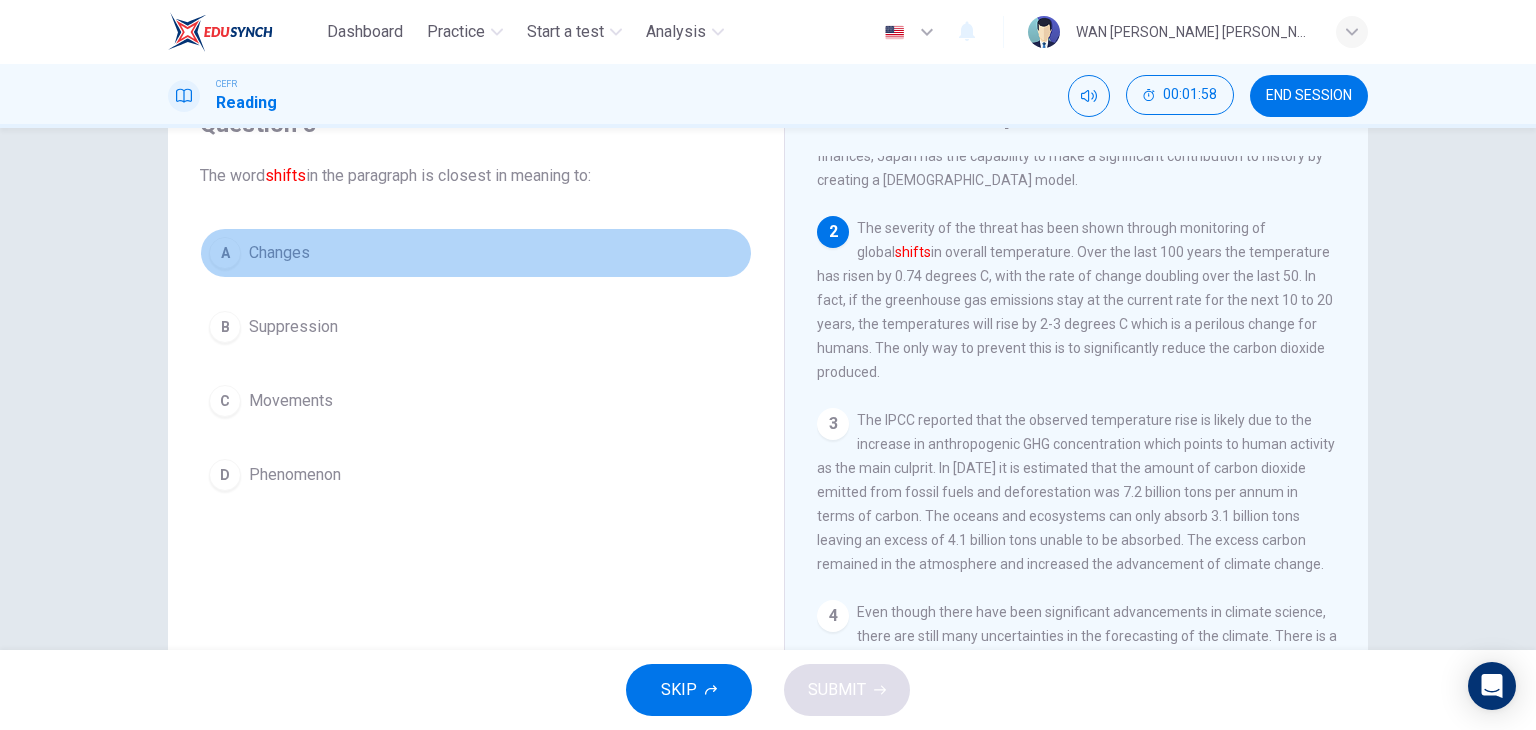 click on "Changes" at bounding box center (279, 253) 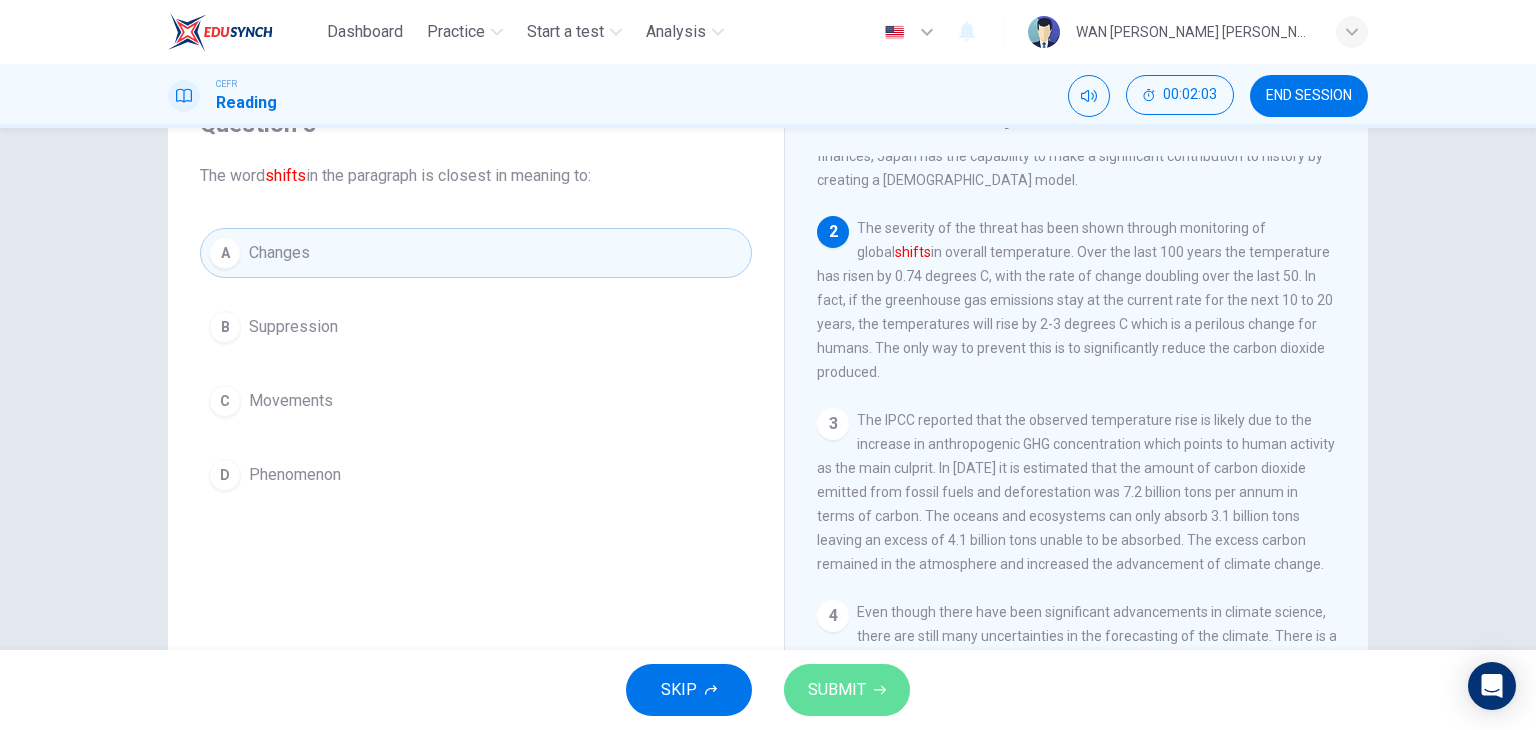 click on "SUBMIT" at bounding box center [837, 690] 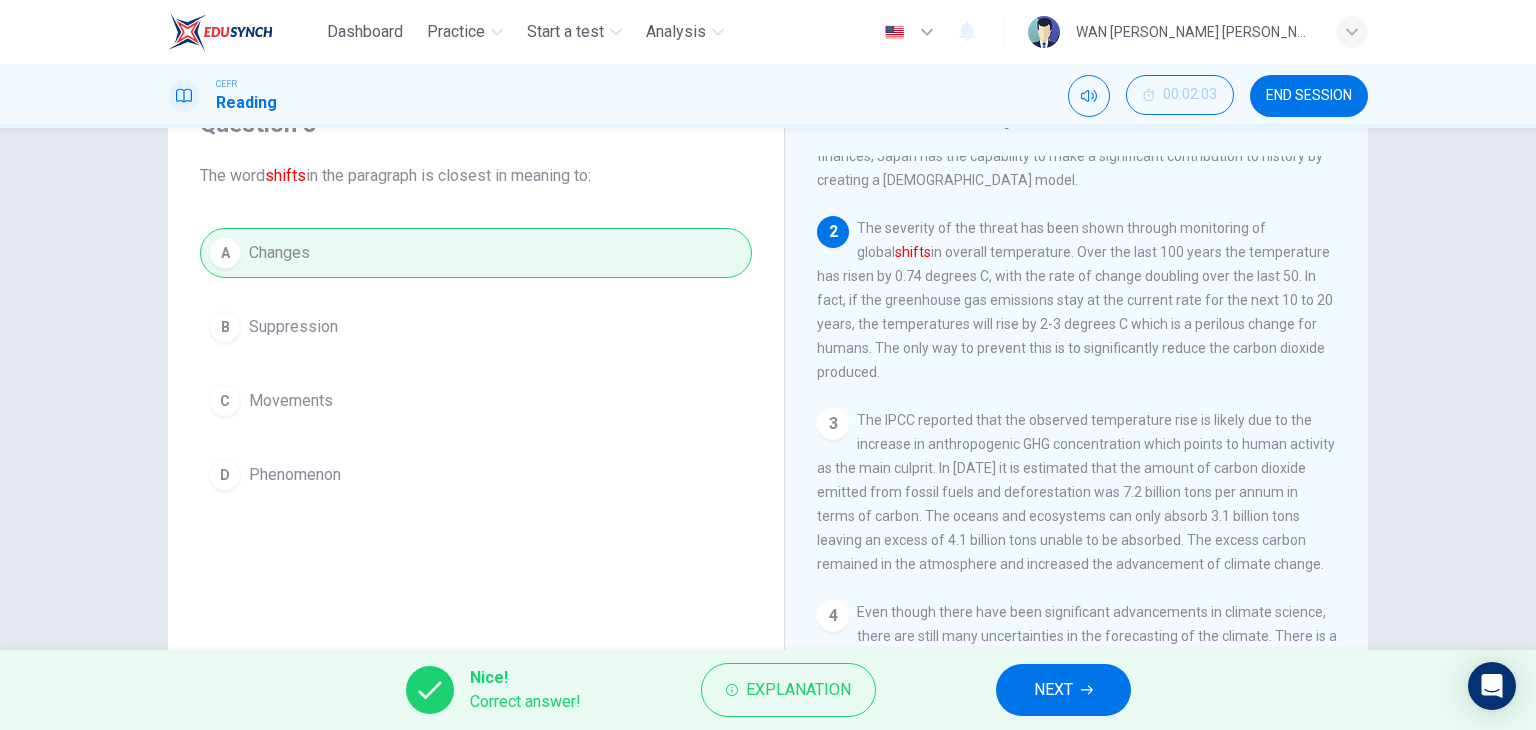 click on "NEXT" at bounding box center [1063, 690] 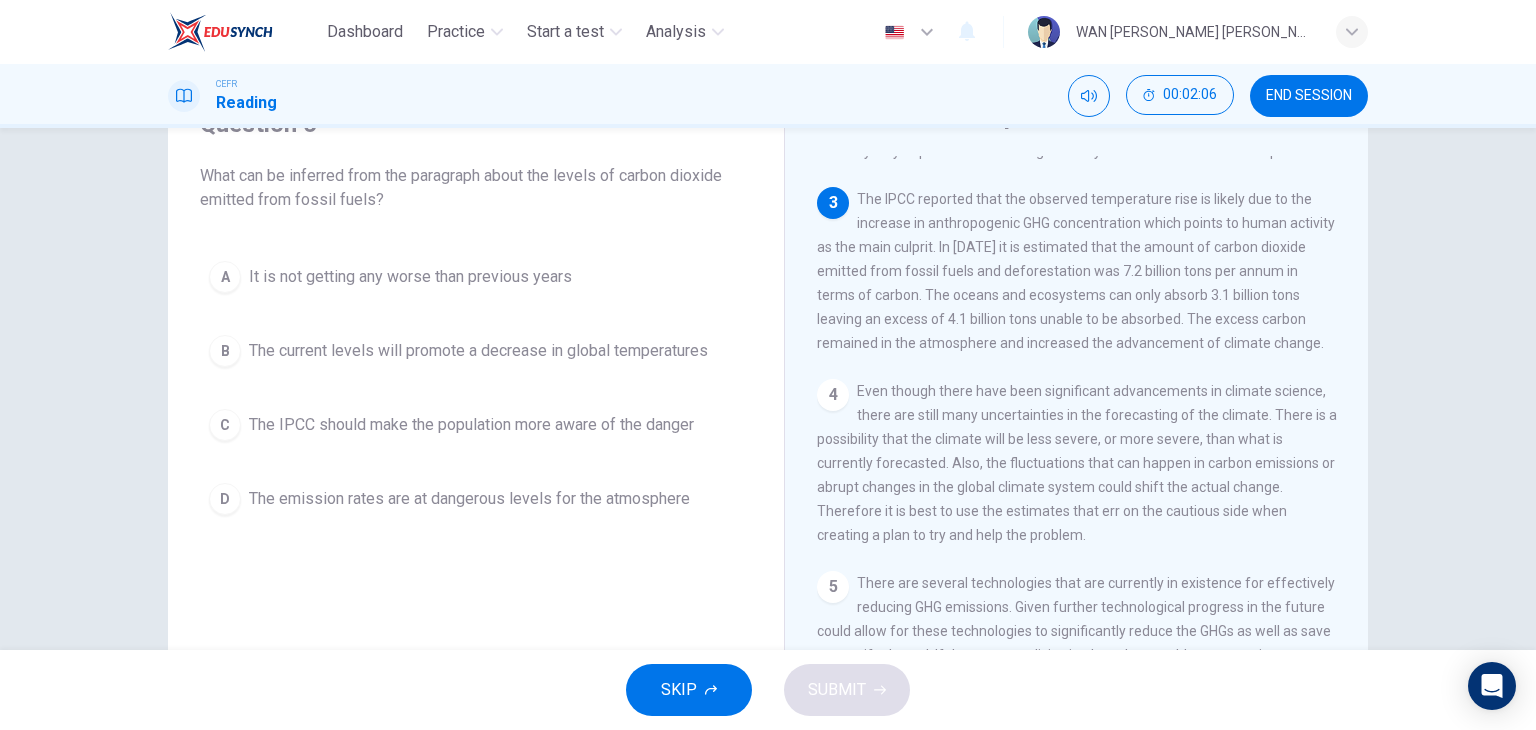 scroll, scrollTop: 348, scrollLeft: 0, axis: vertical 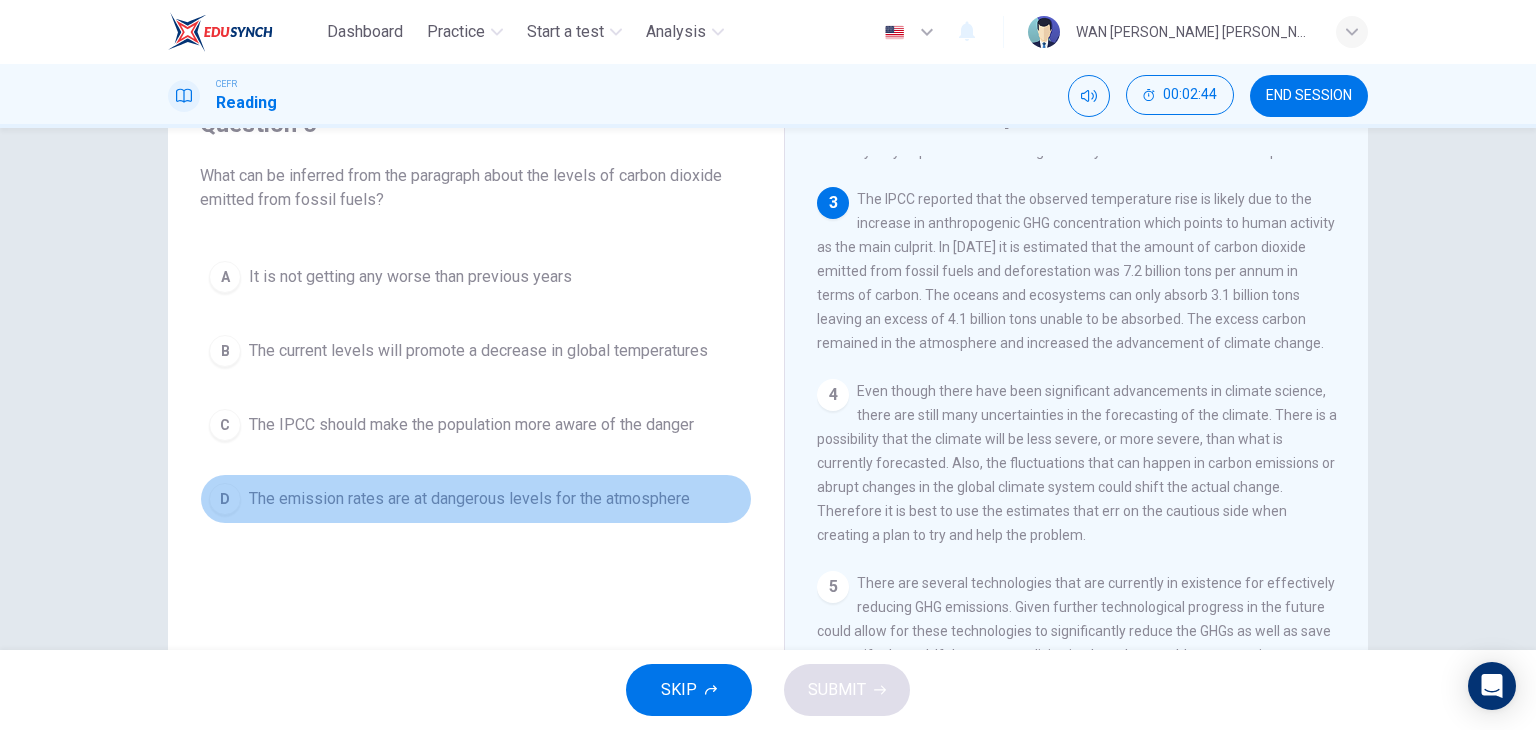 click on "The emission rates are at dangerous levels for the atmosphere" at bounding box center (469, 499) 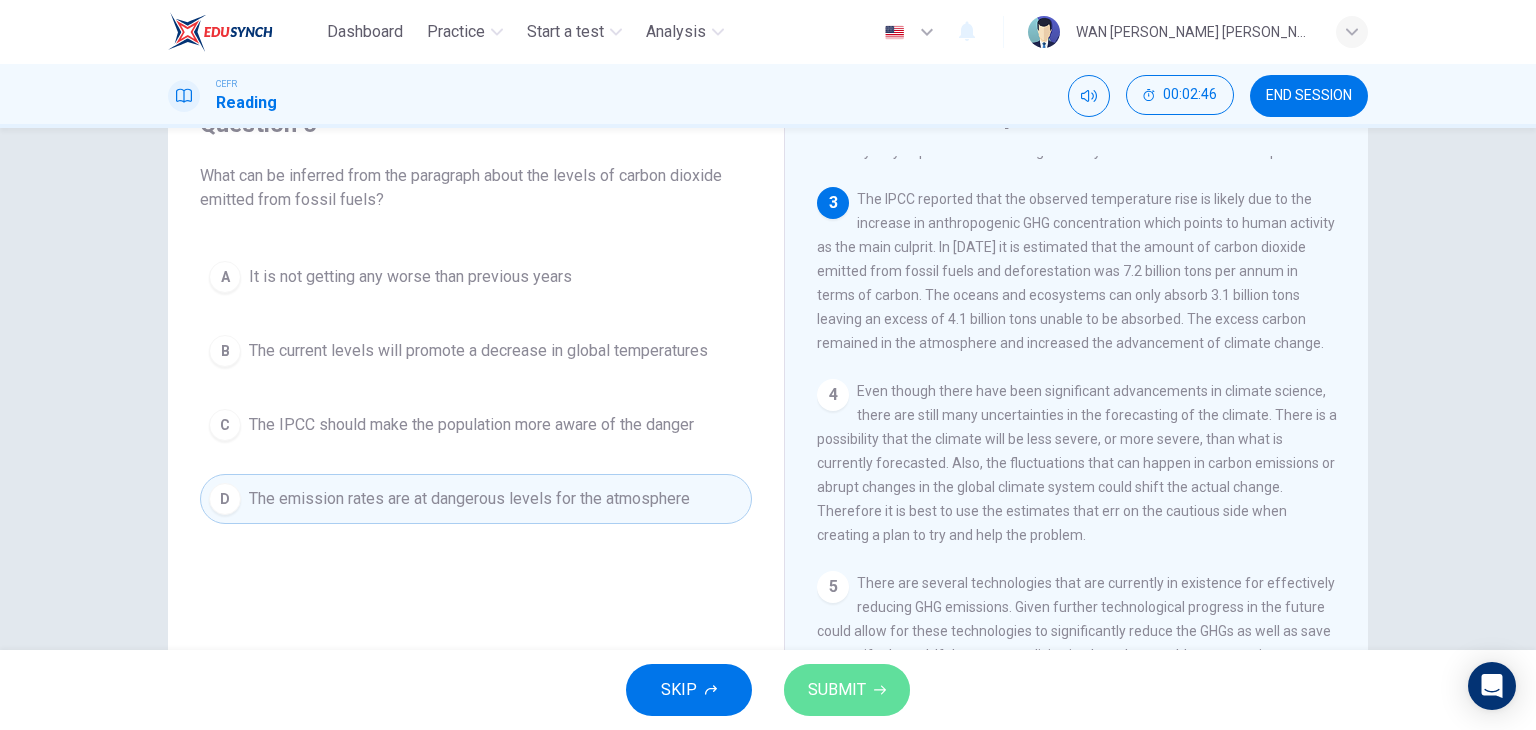 click on "SUBMIT" at bounding box center [837, 690] 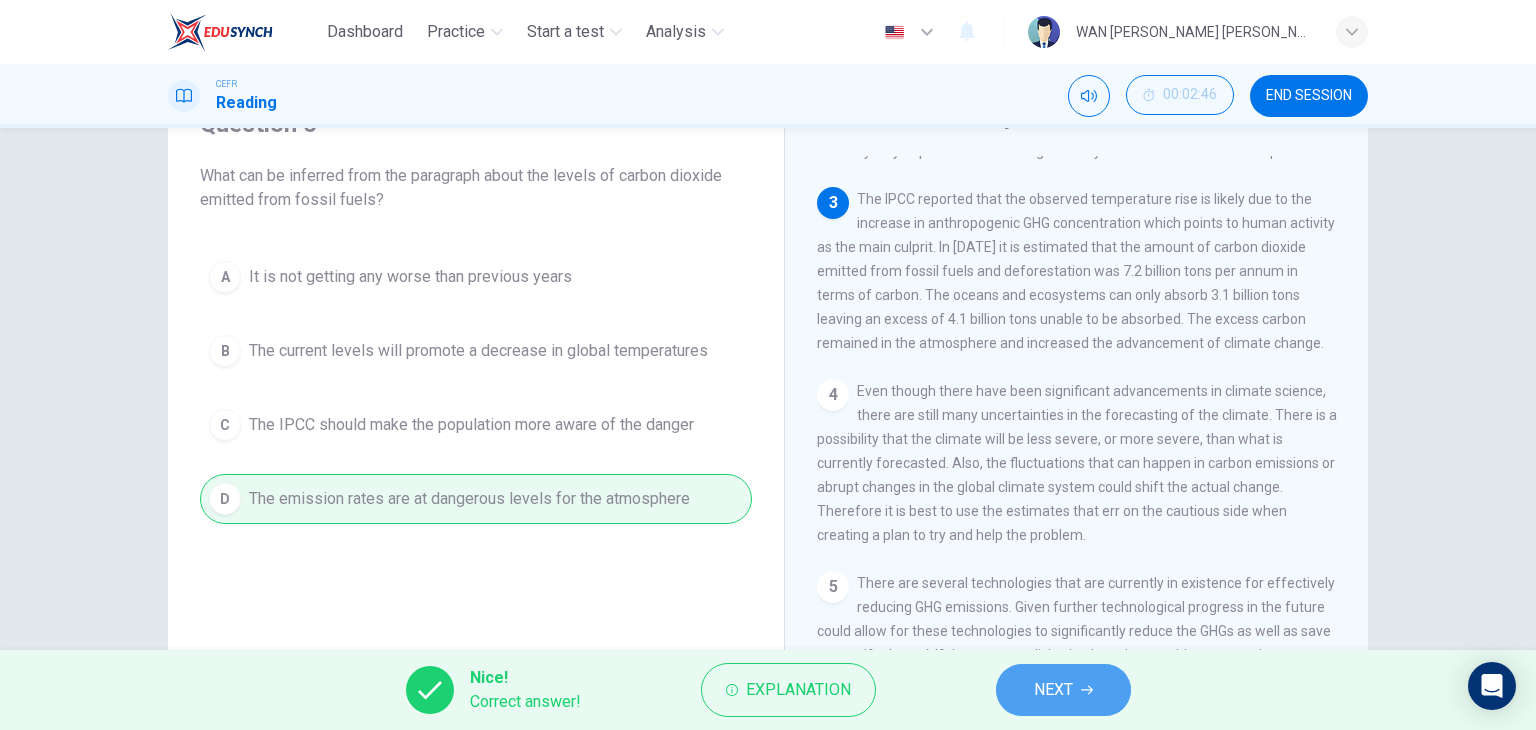 click on "NEXT" at bounding box center [1063, 690] 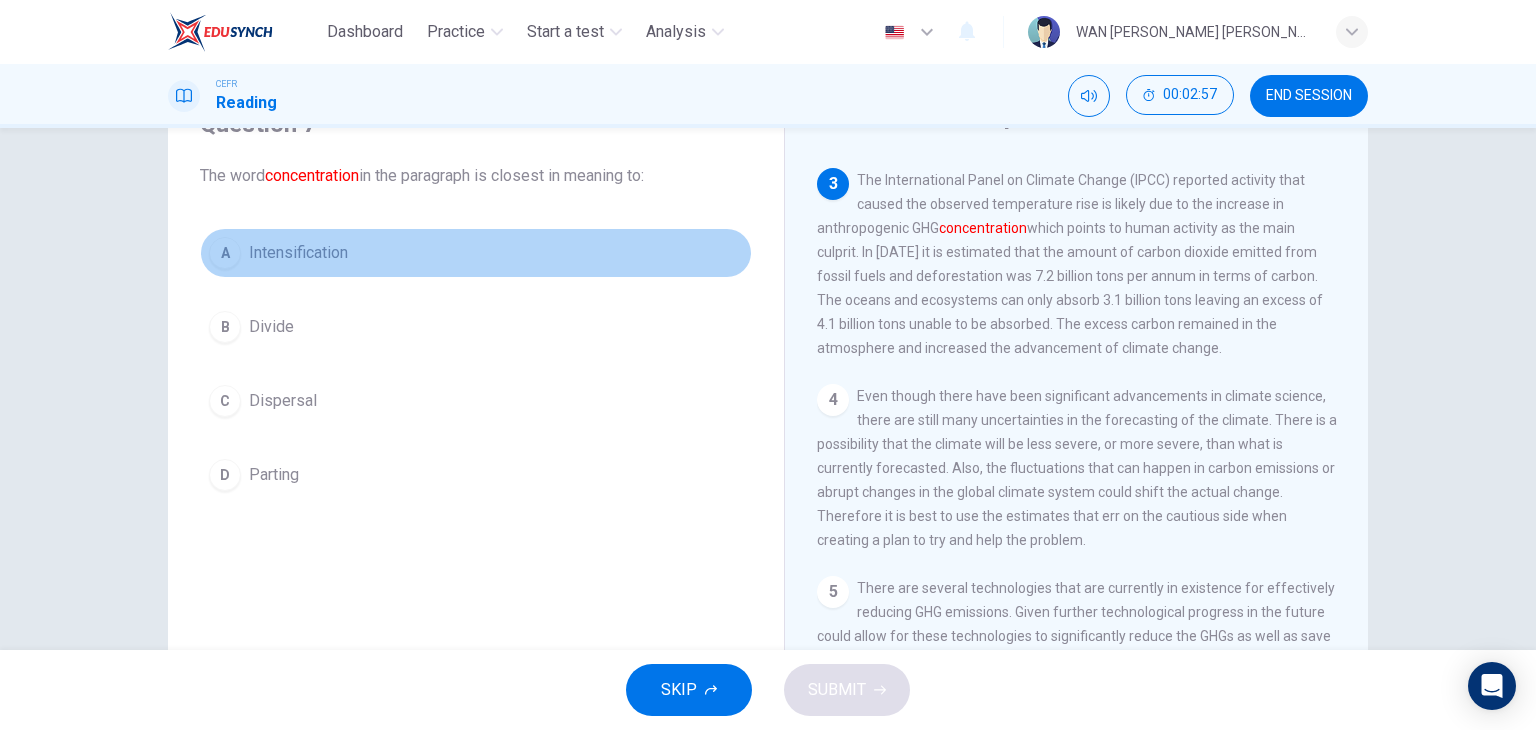 click on "Intensification" at bounding box center (298, 253) 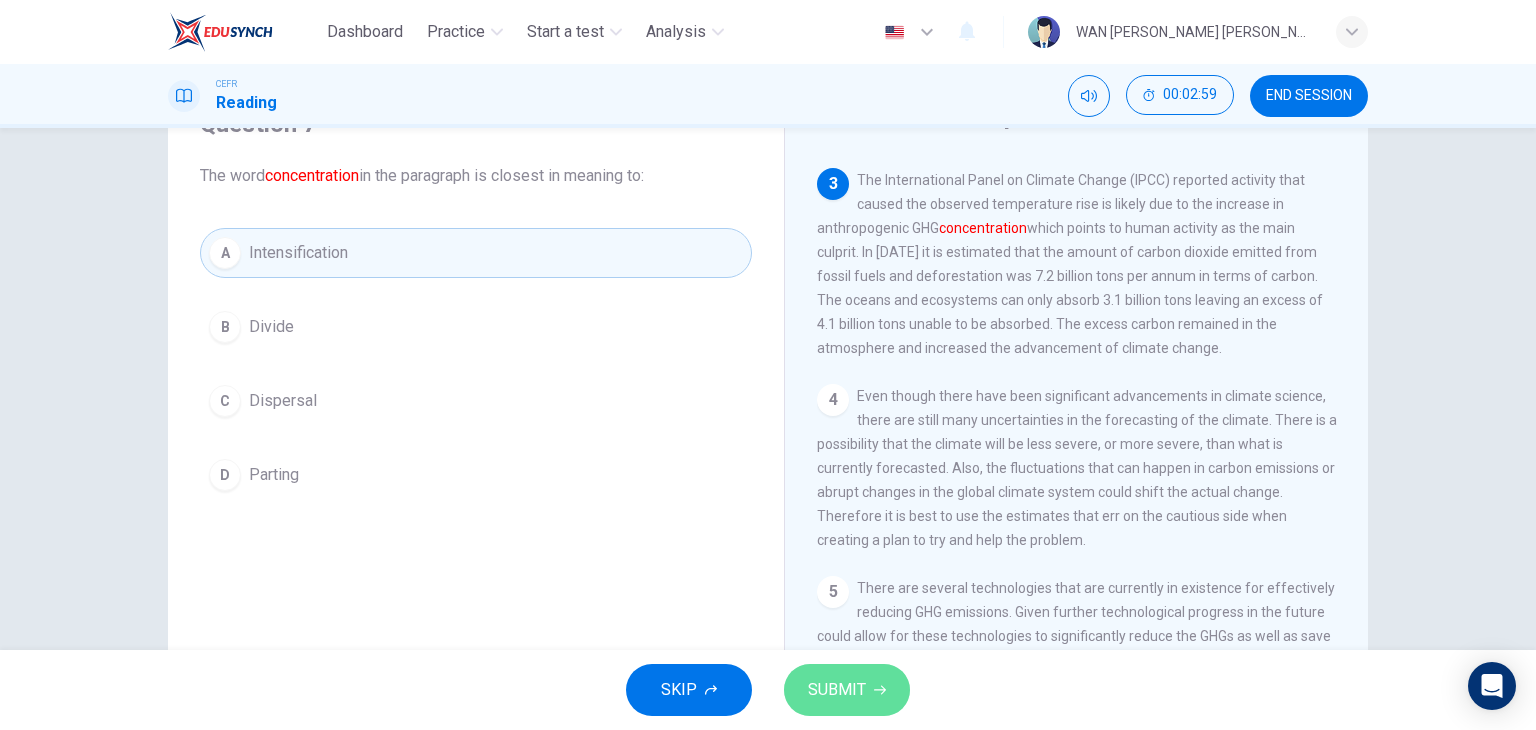 click on "SUBMIT" at bounding box center [847, 690] 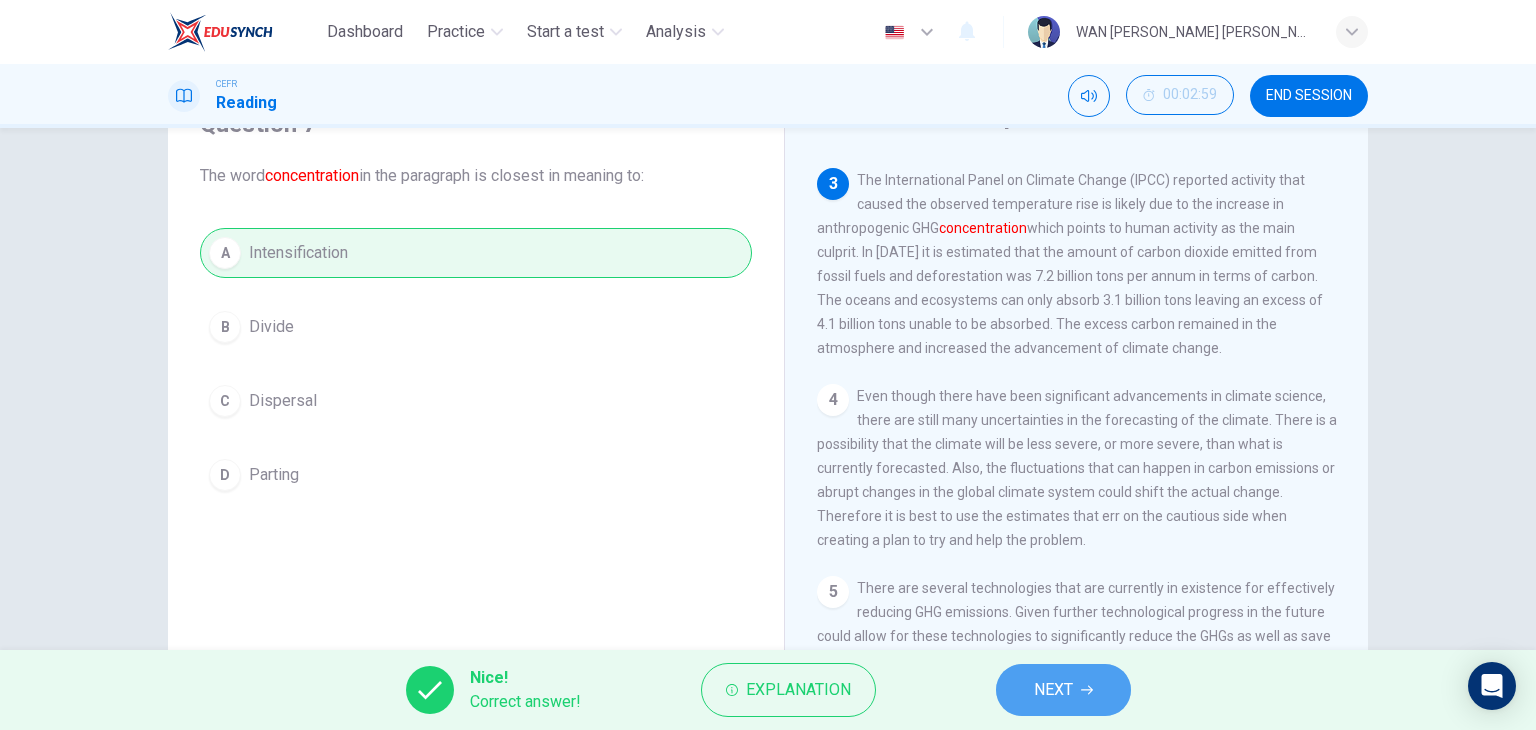 click on "NEXT" at bounding box center (1053, 690) 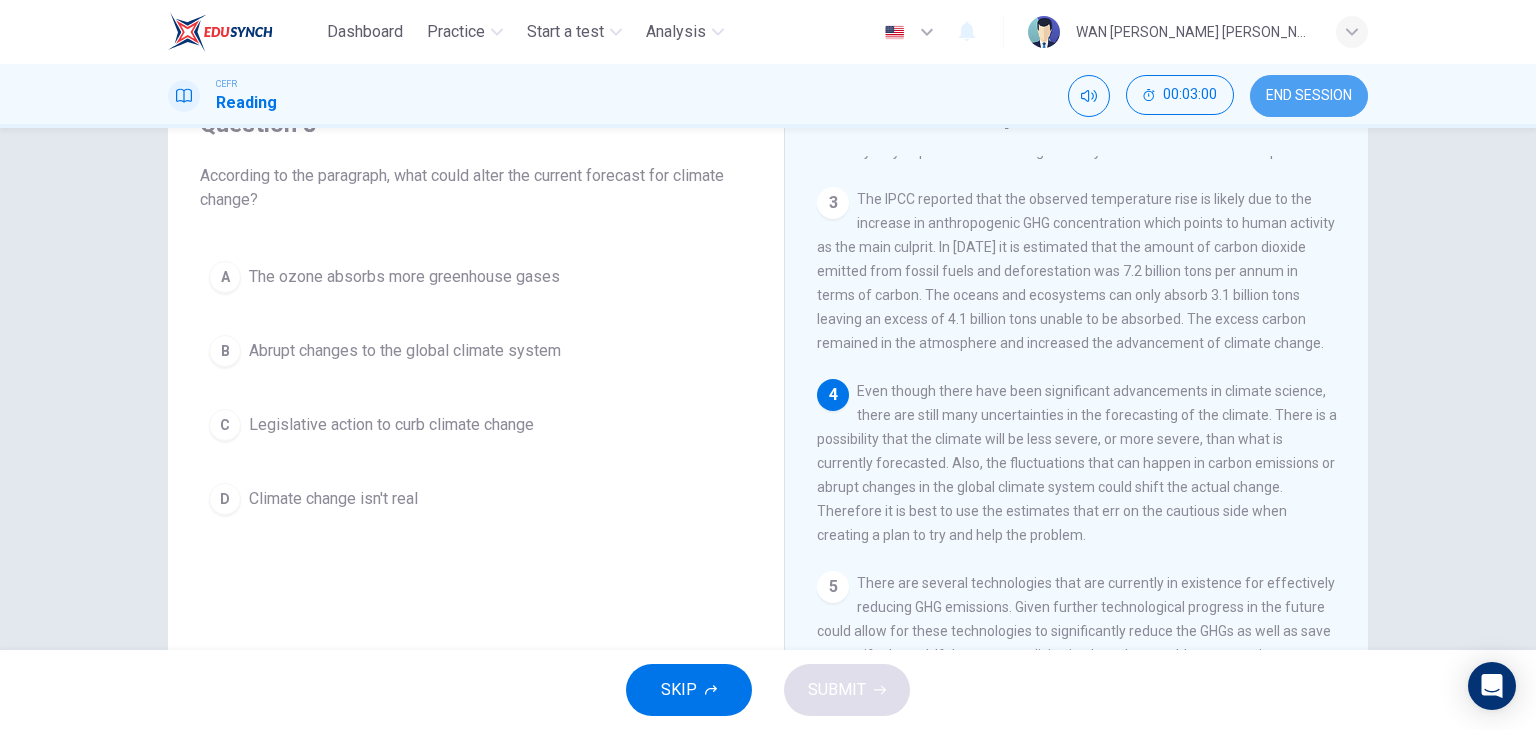 click on "END SESSION" at bounding box center [1309, 96] 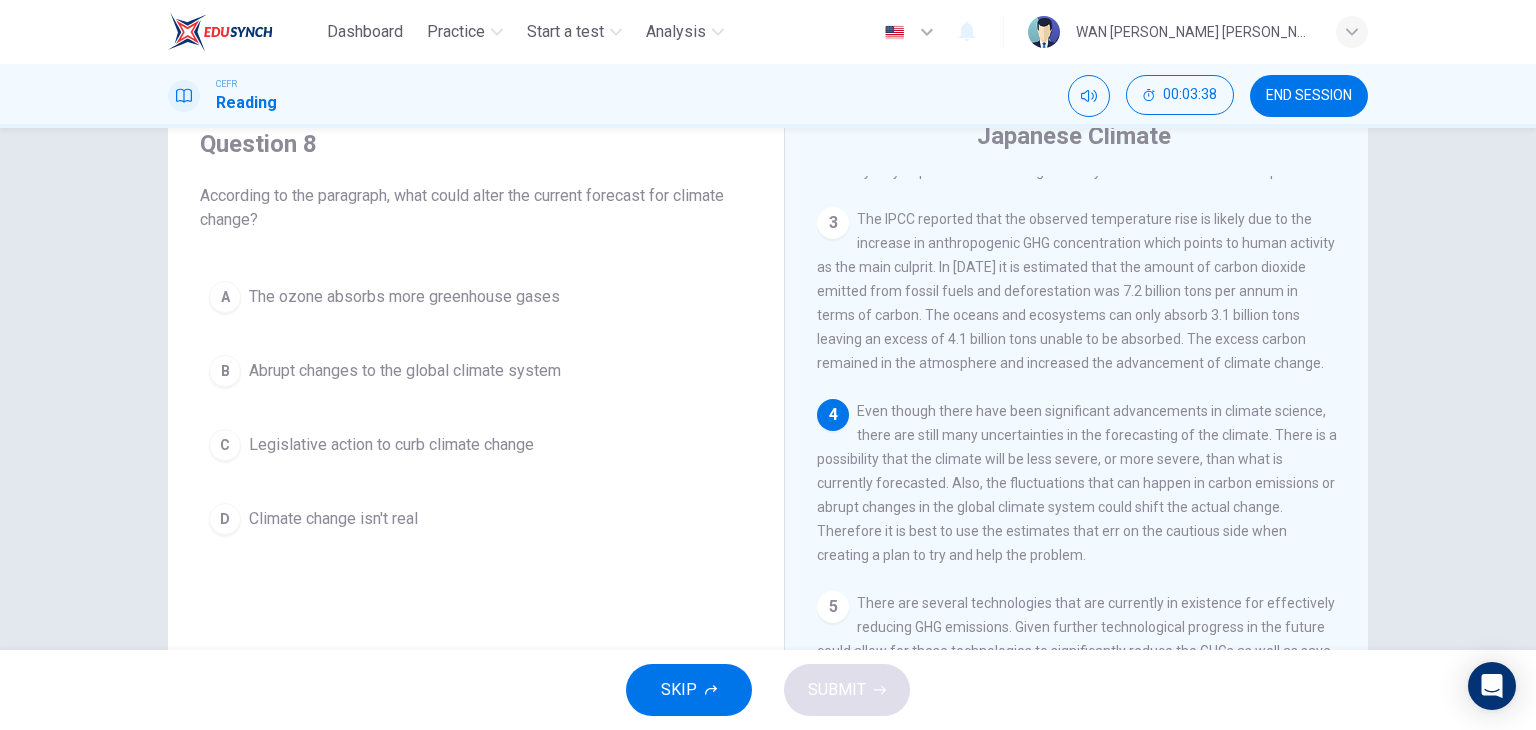 scroll, scrollTop: 82, scrollLeft: 0, axis: vertical 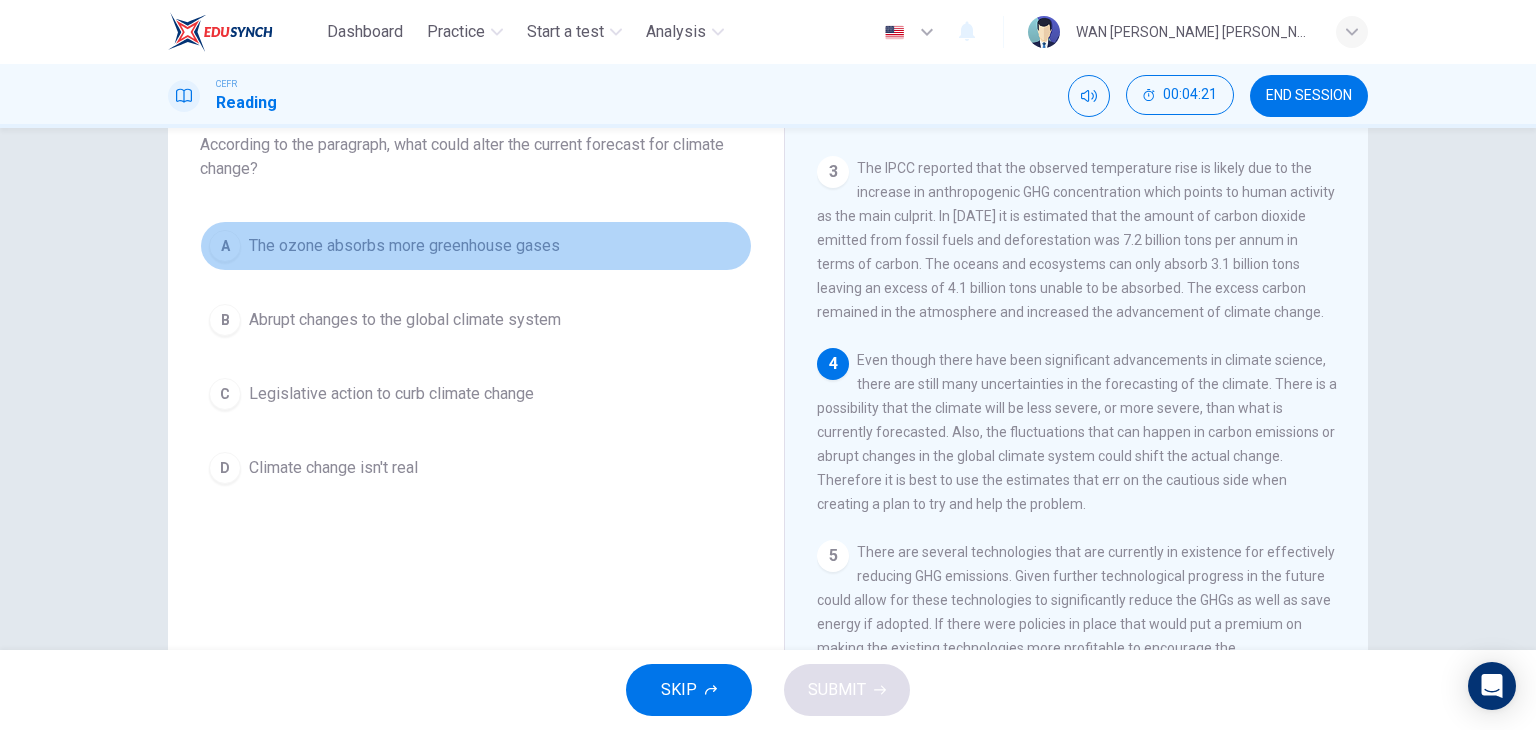 click on "A The ozone absorbs more greenhouse gases" at bounding box center [476, 246] 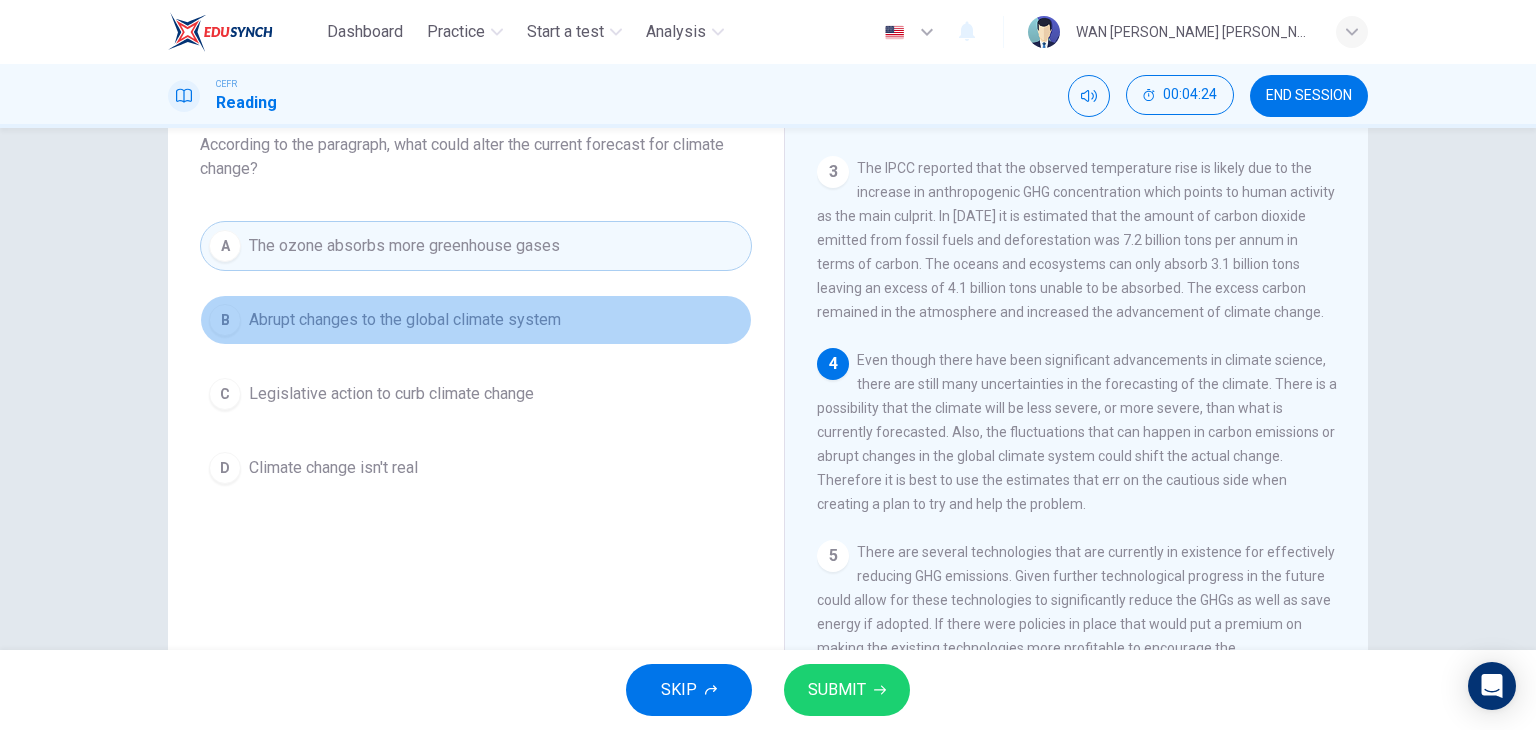 click on "Abrupt changes to the global climate system" at bounding box center [405, 320] 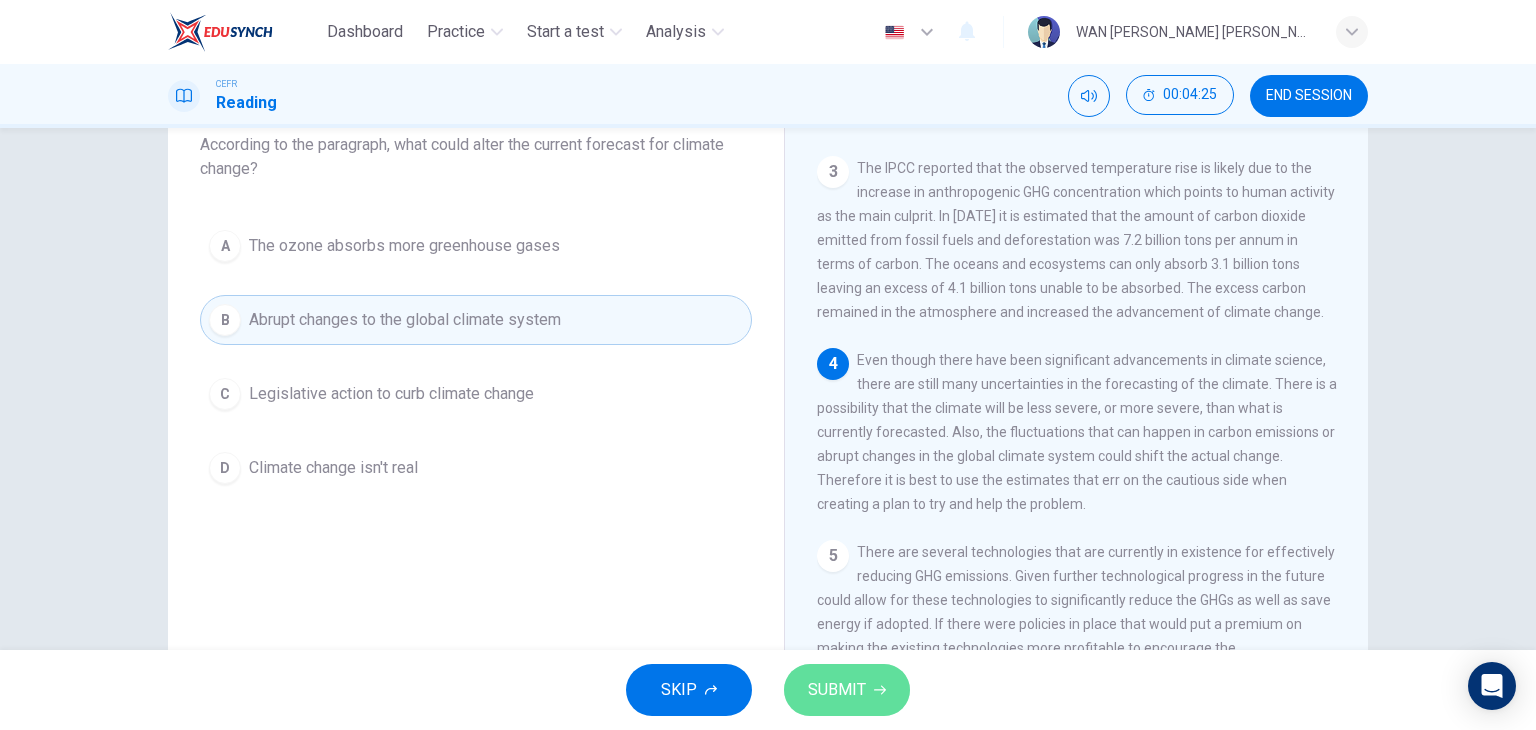 click on "SUBMIT" at bounding box center (837, 690) 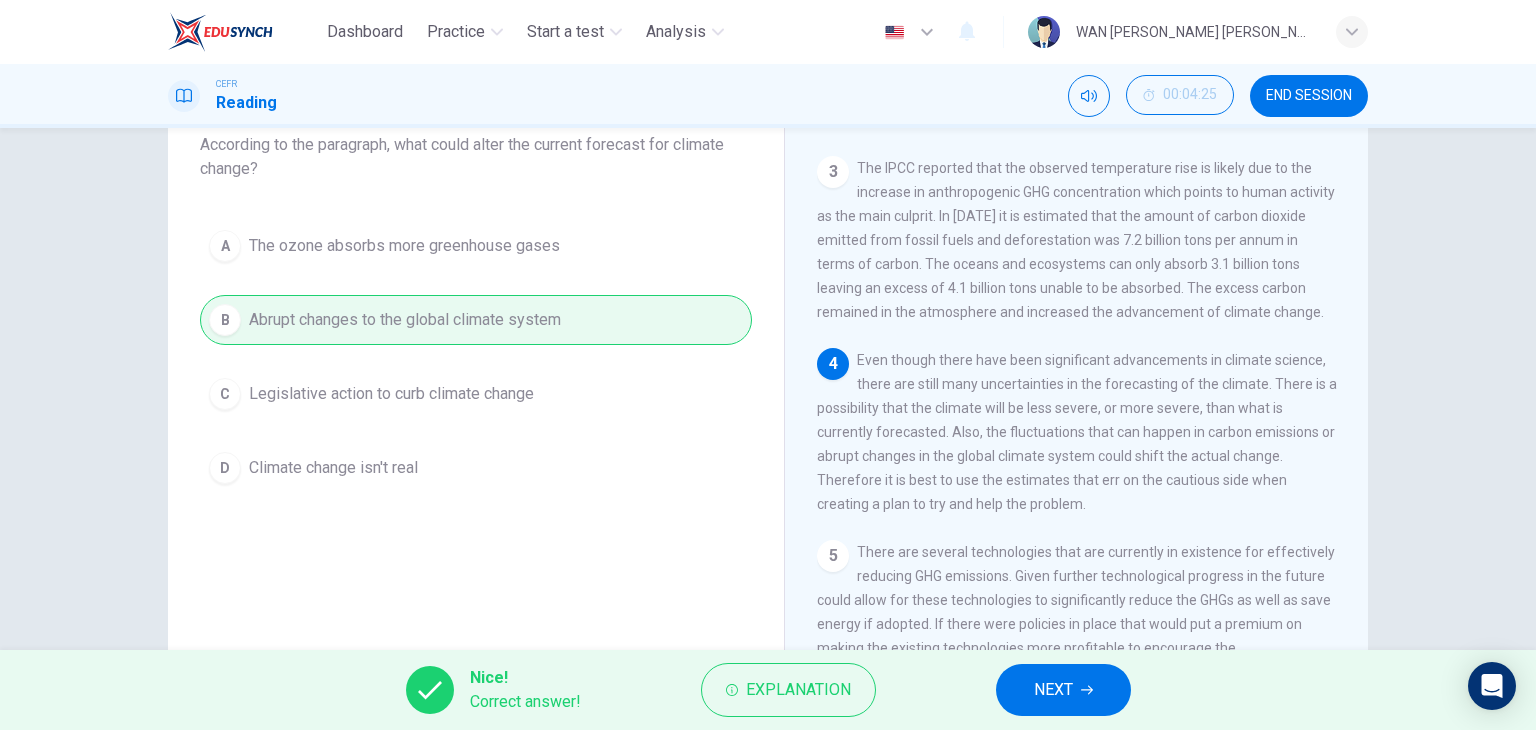 click on "NEXT" at bounding box center (1053, 690) 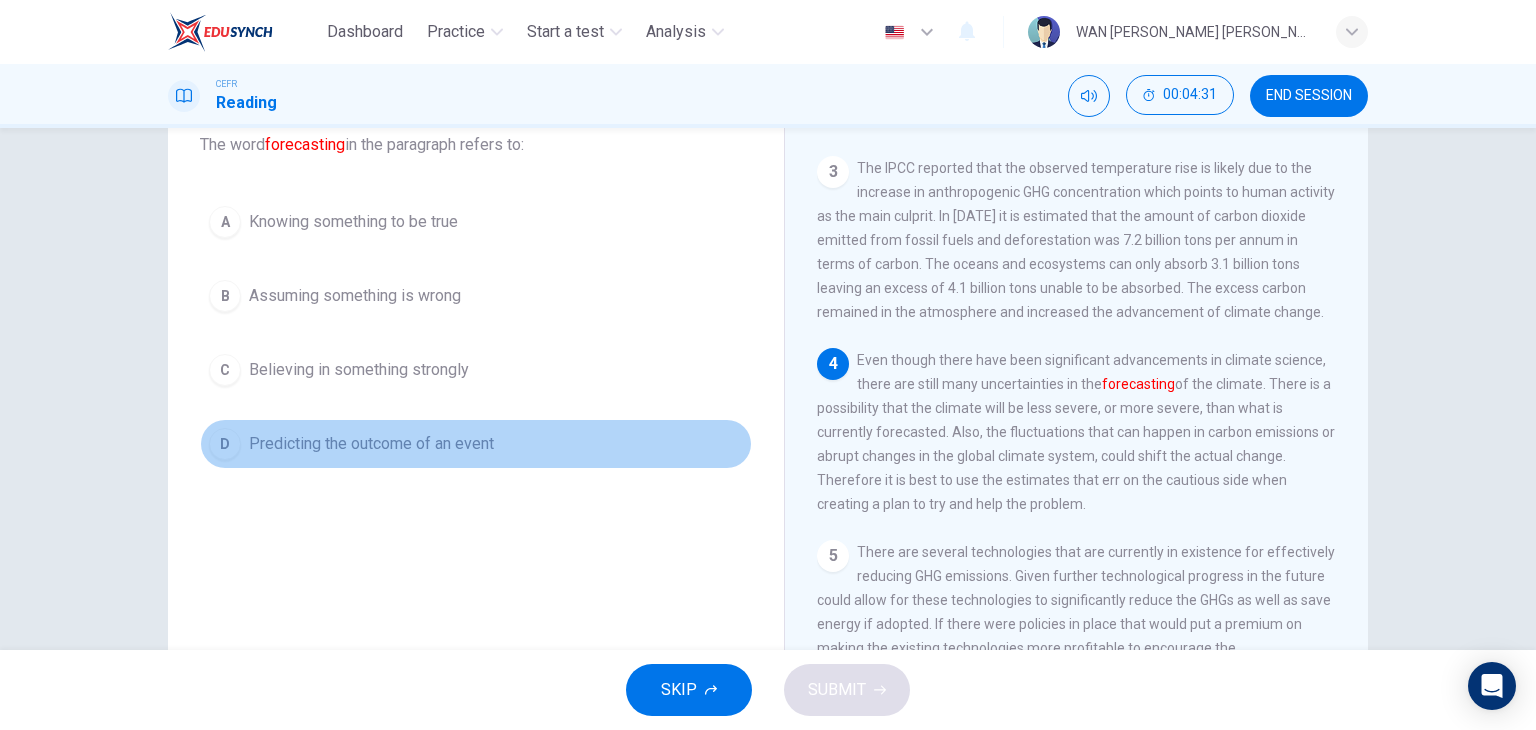 click on "Predicting the outcome of an event" at bounding box center [371, 444] 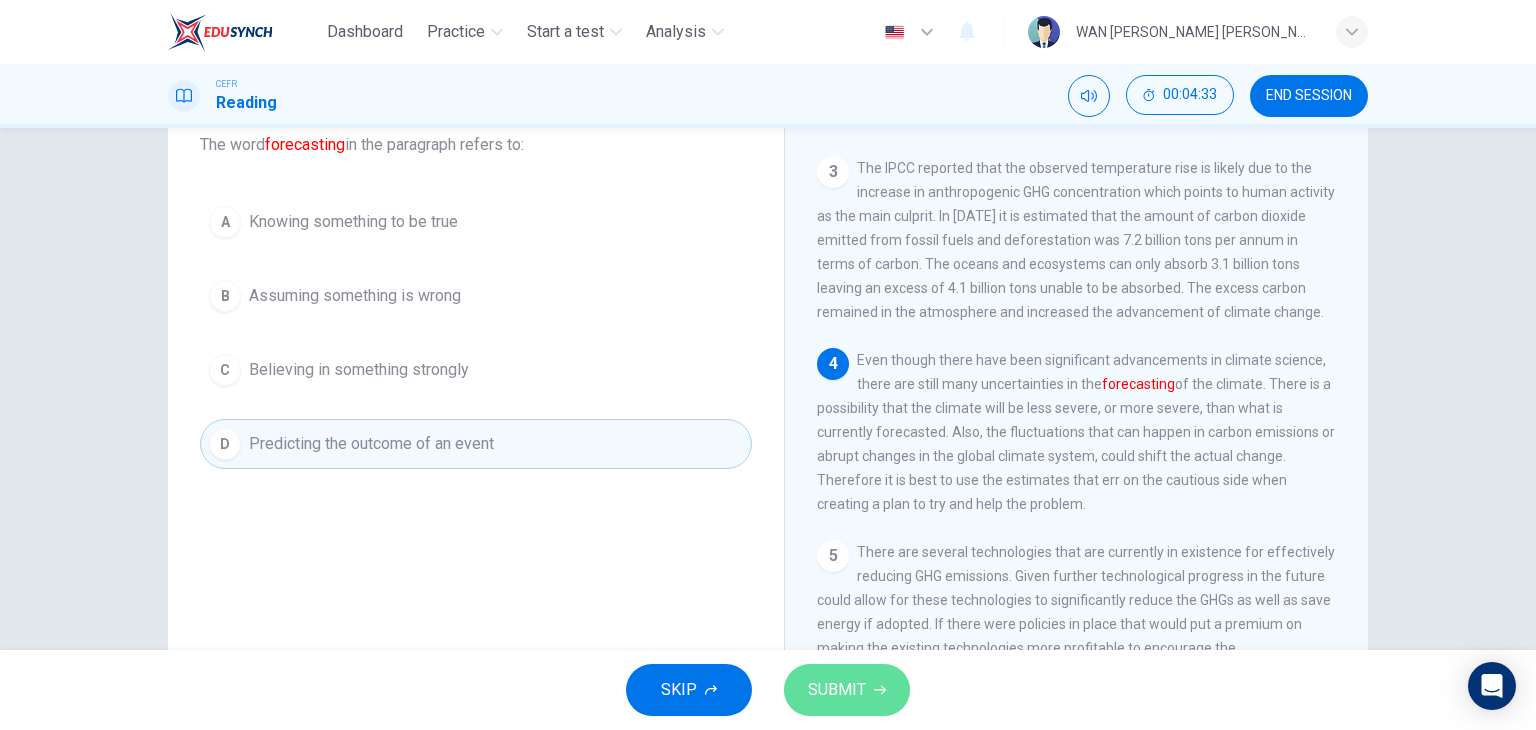 click on "SUBMIT" at bounding box center [837, 690] 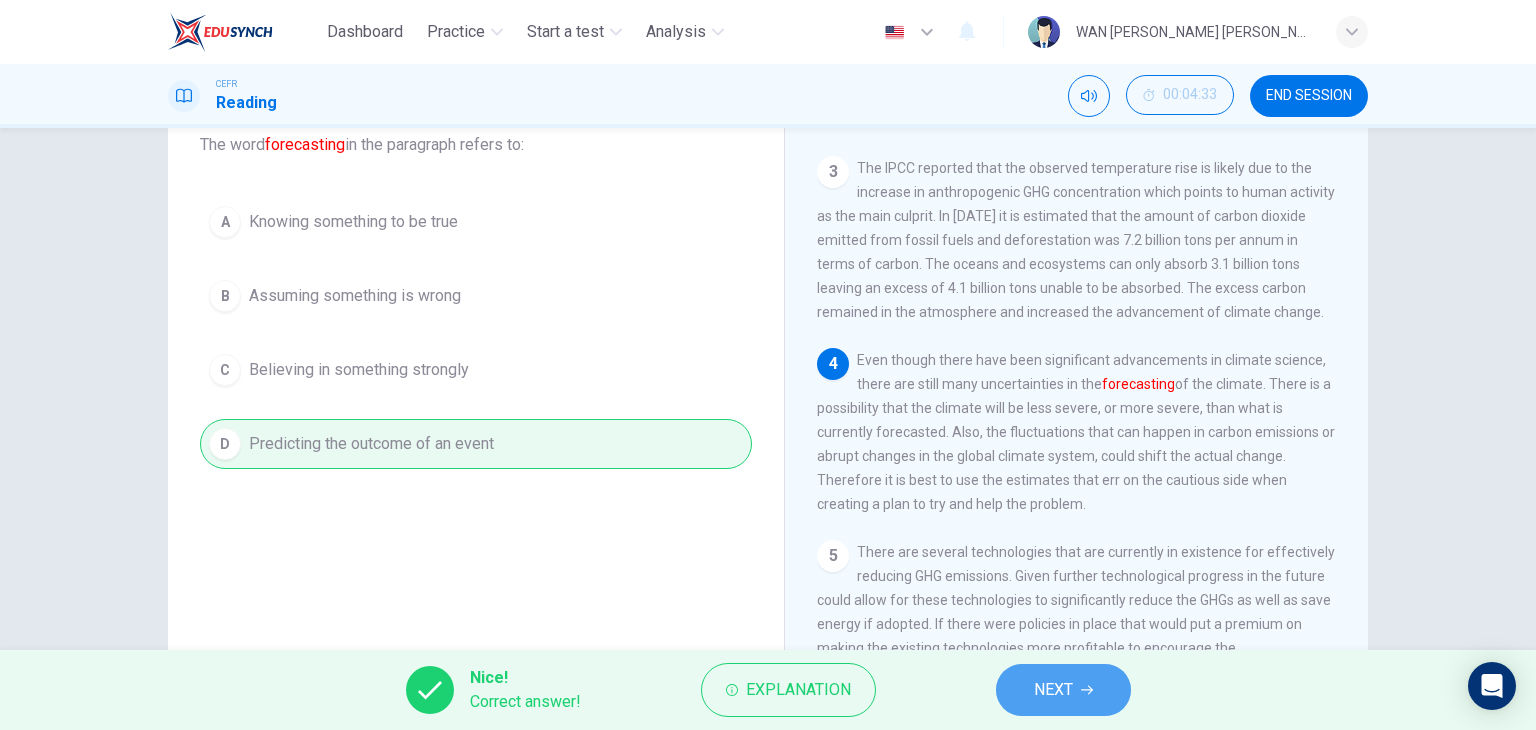 click on "NEXT" at bounding box center [1053, 690] 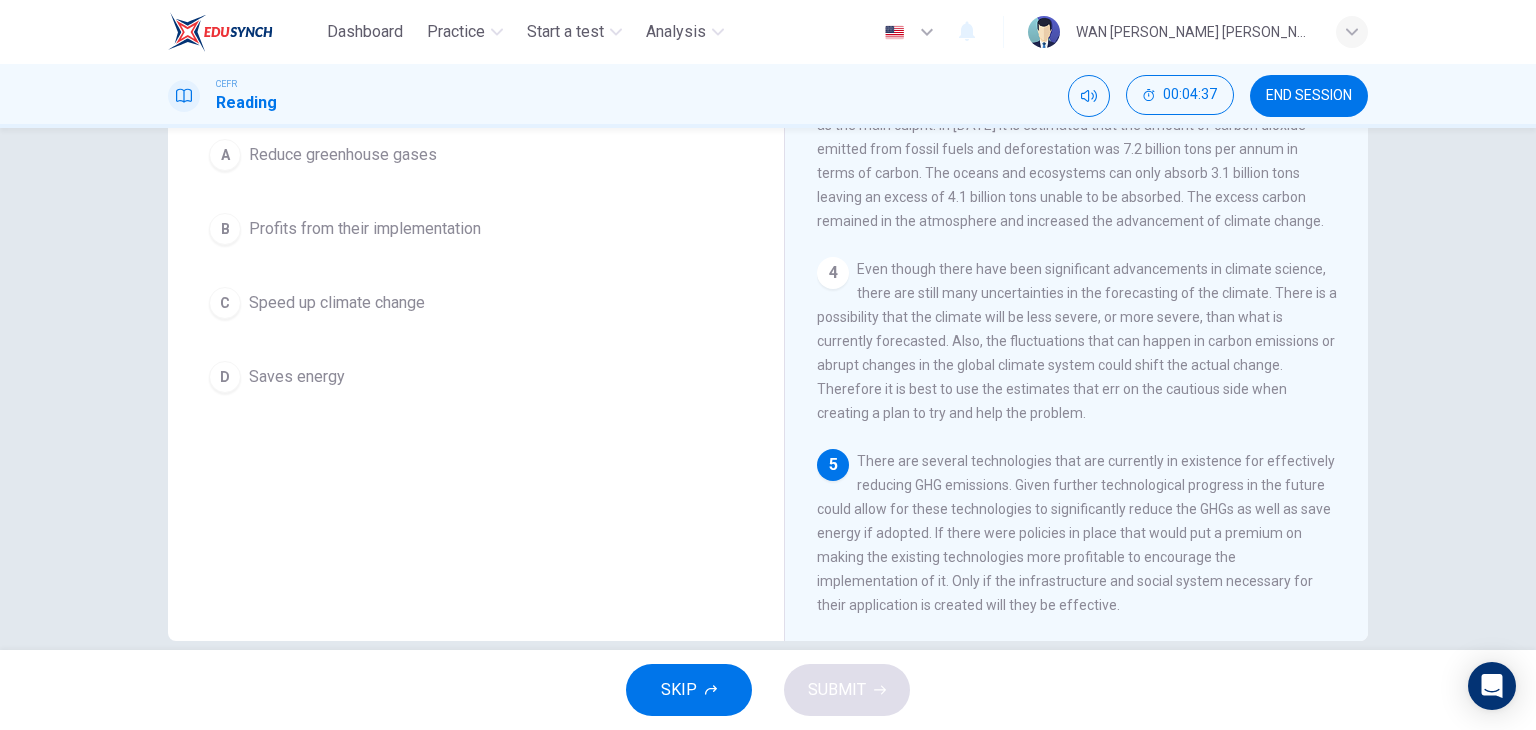 scroll, scrollTop: 228, scrollLeft: 0, axis: vertical 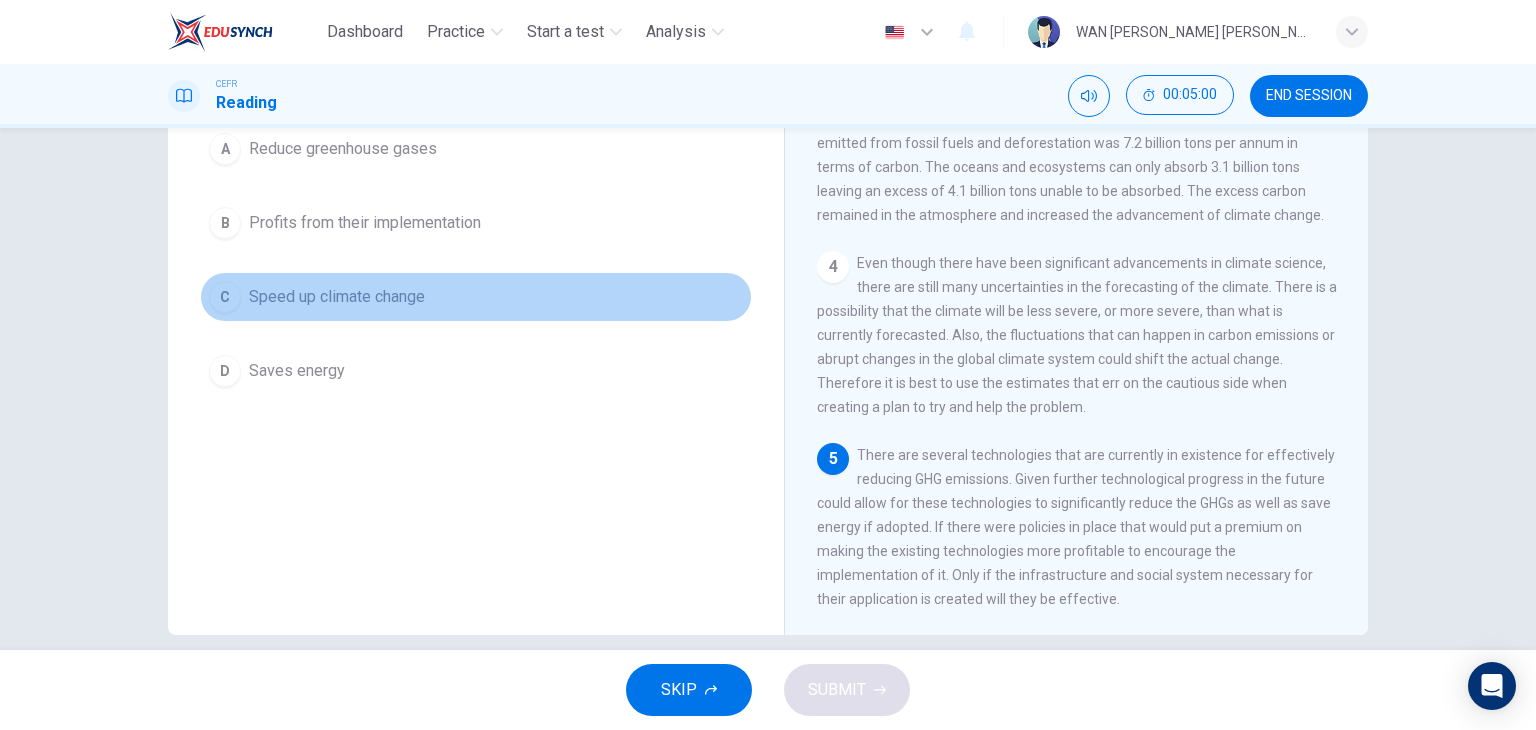 click on "Speed up climate change" at bounding box center [337, 297] 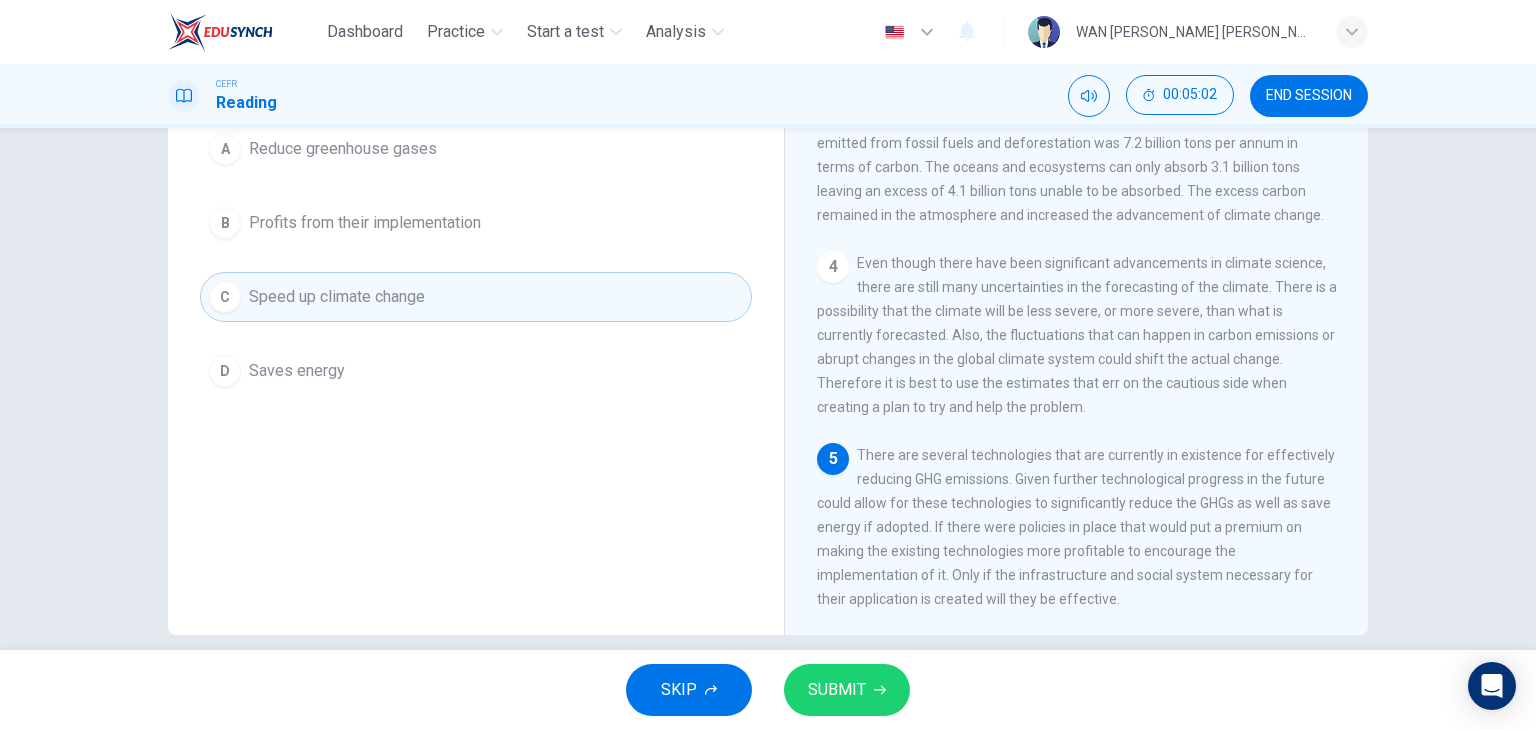 click on "SUBMIT" at bounding box center [847, 690] 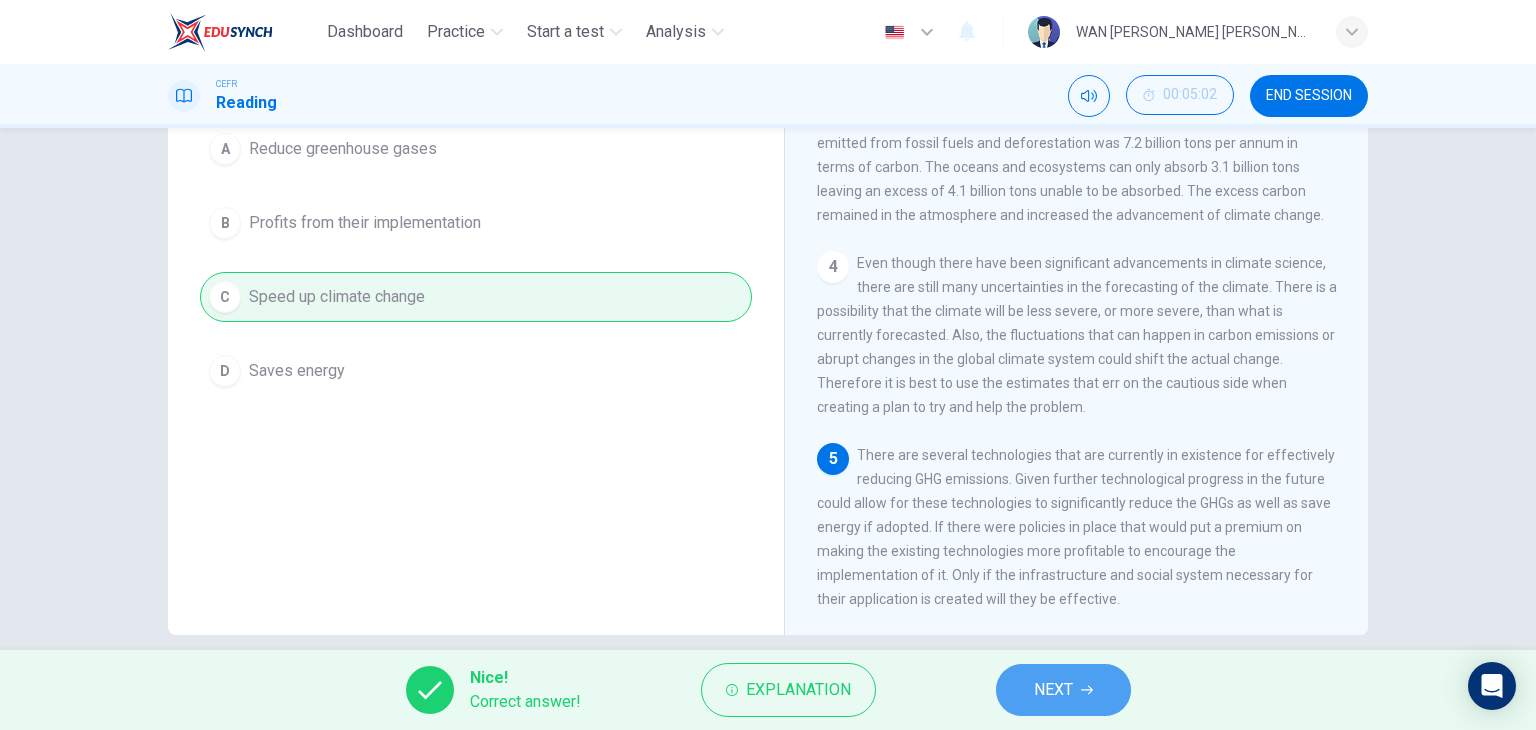 click on "NEXT" at bounding box center (1053, 690) 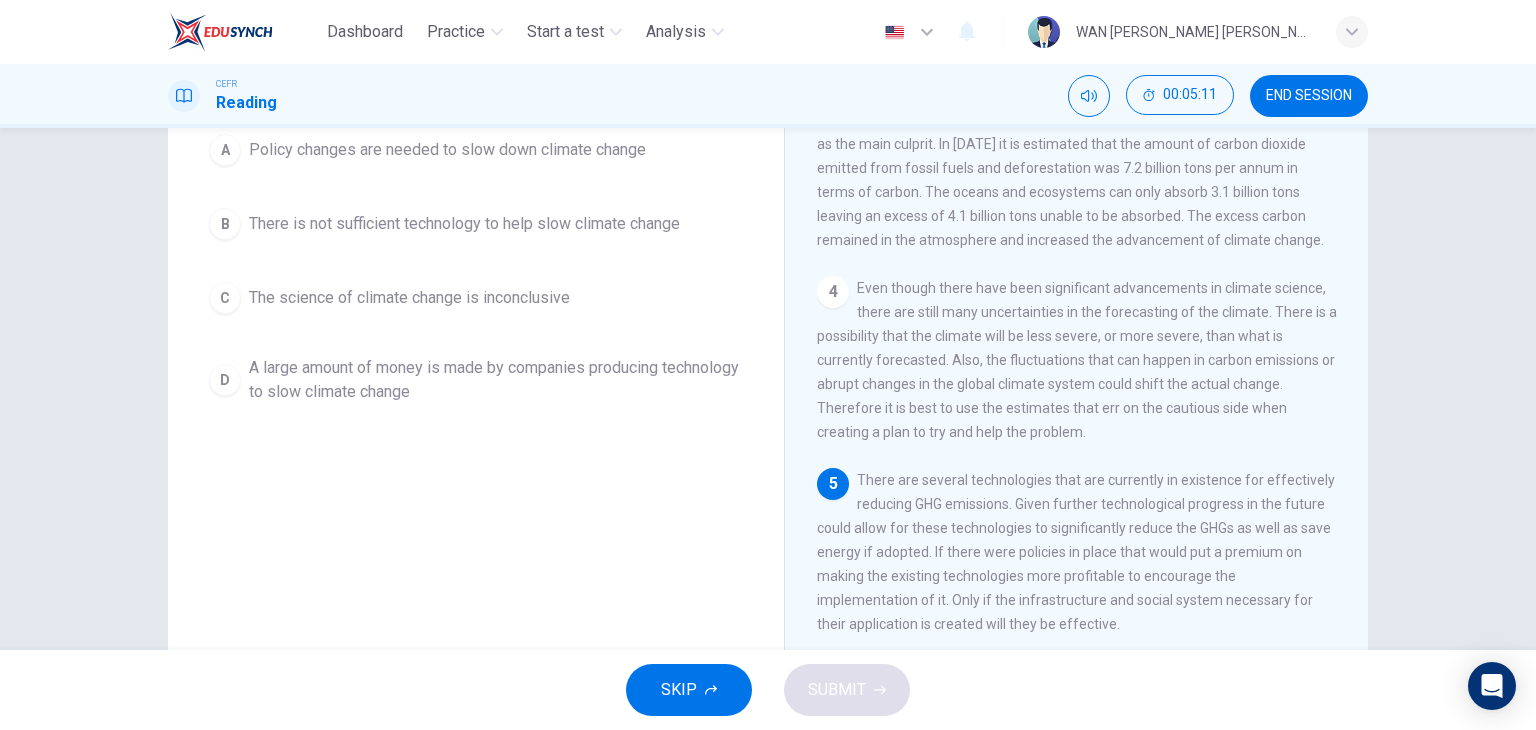 scroll, scrollTop: 204, scrollLeft: 0, axis: vertical 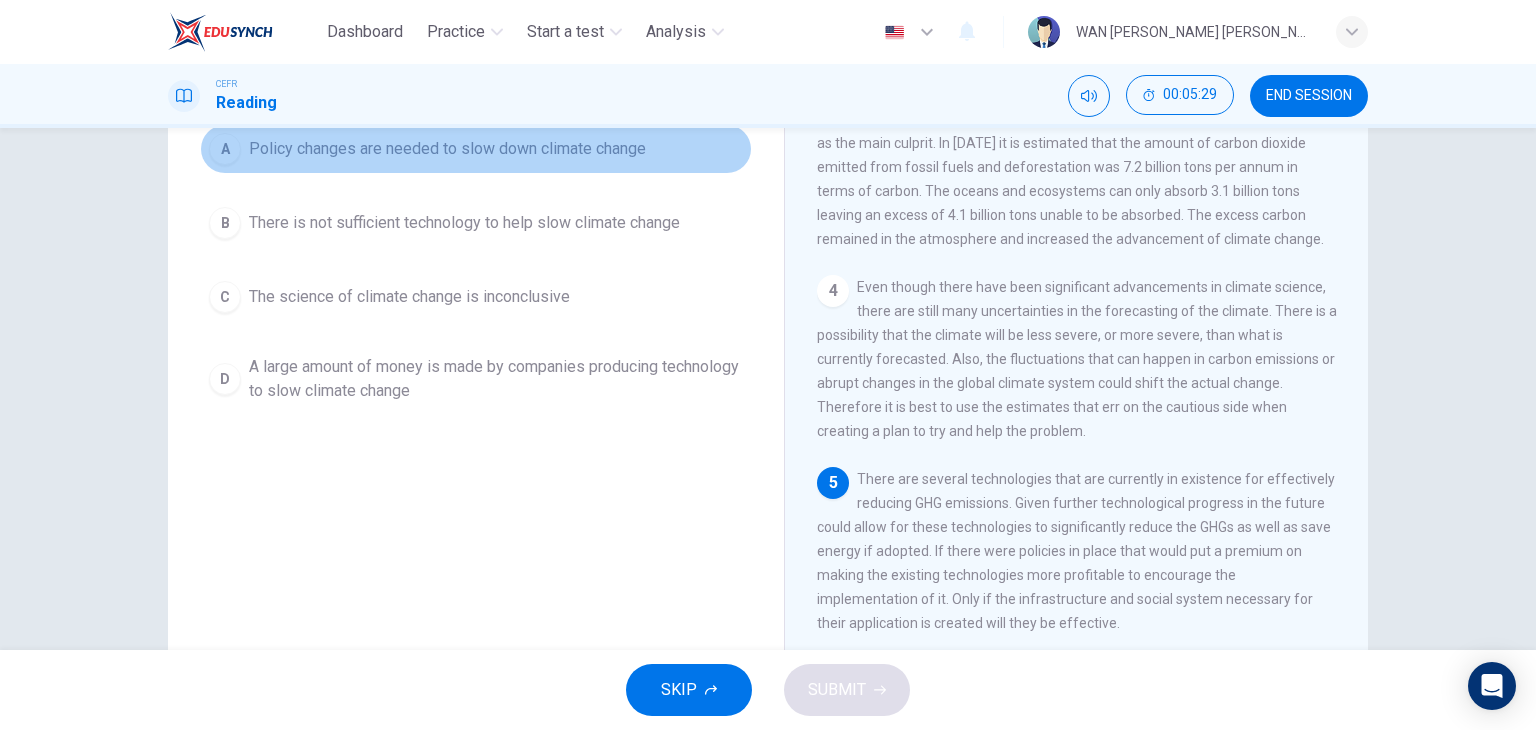 click on "Policy changes are needed to slow down climate change" at bounding box center [447, 149] 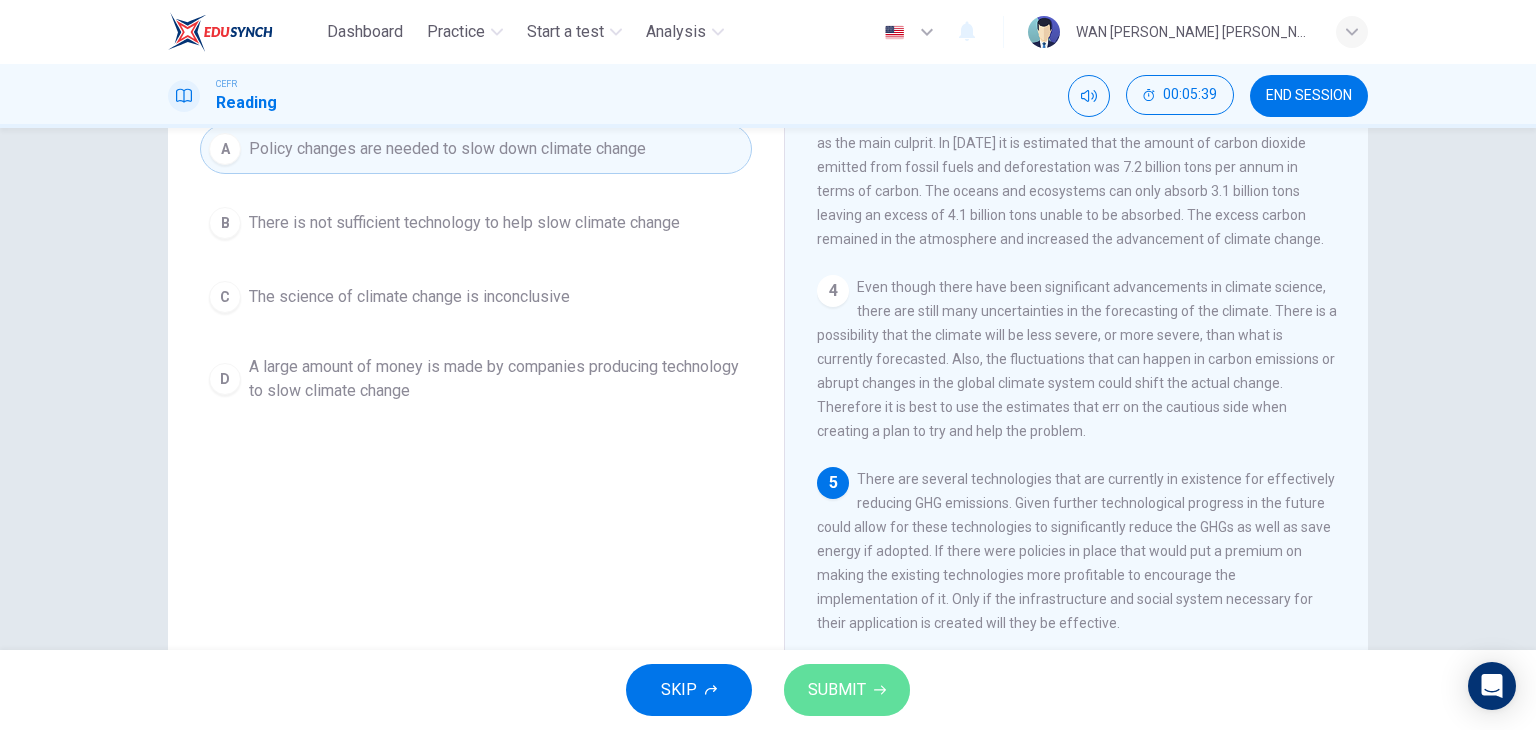 click on "SUBMIT" at bounding box center (847, 690) 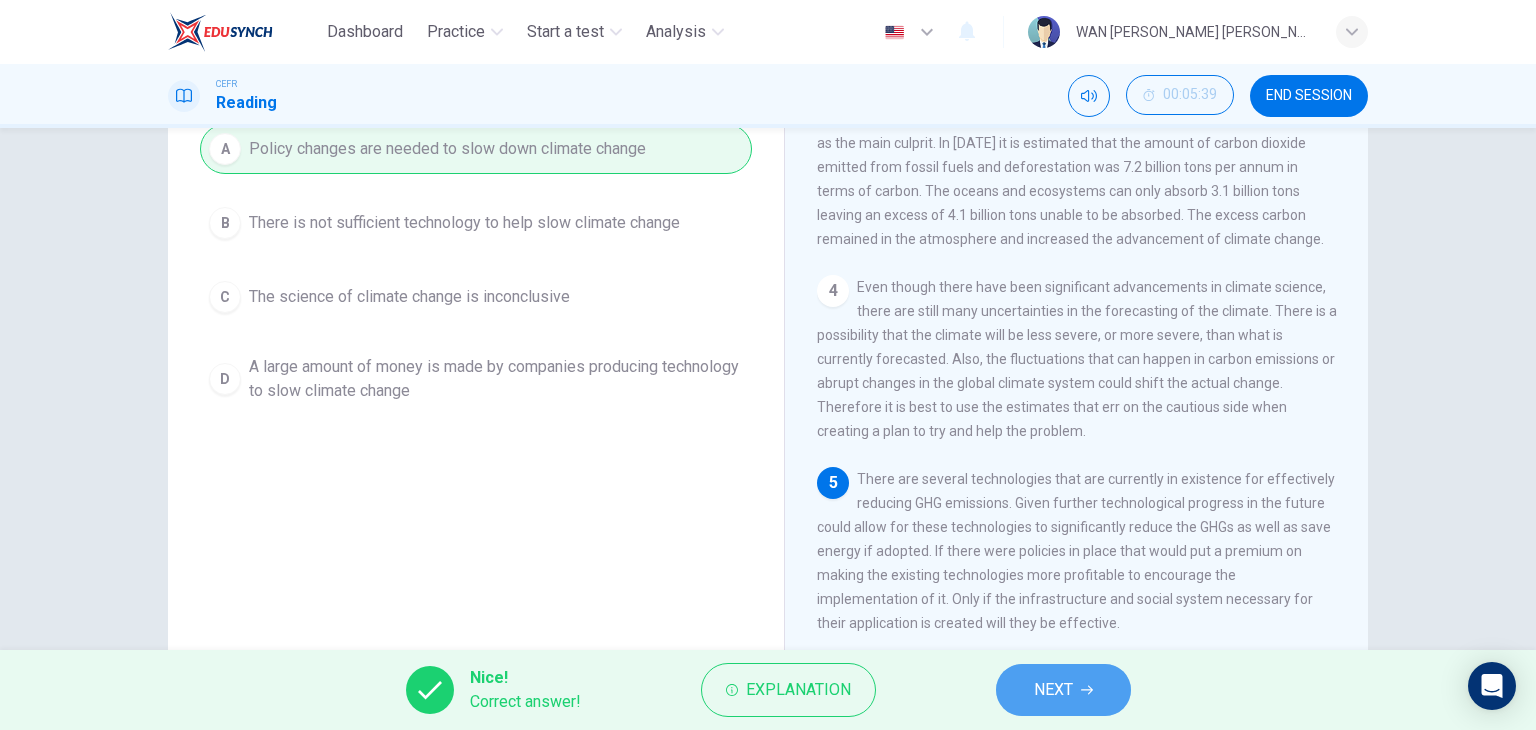 click on "NEXT" at bounding box center [1063, 690] 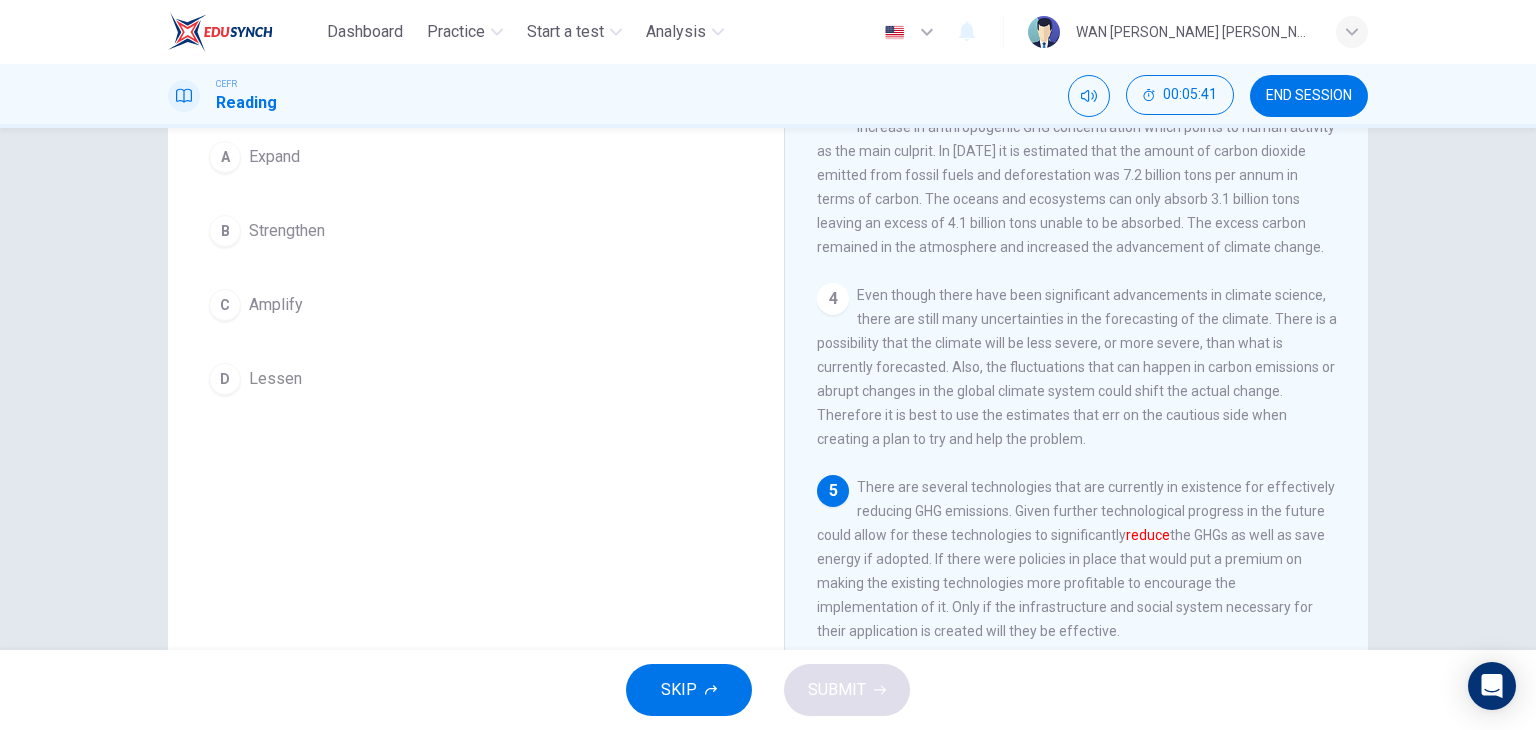scroll, scrollTop: 196, scrollLeft: 0, axis: vertical 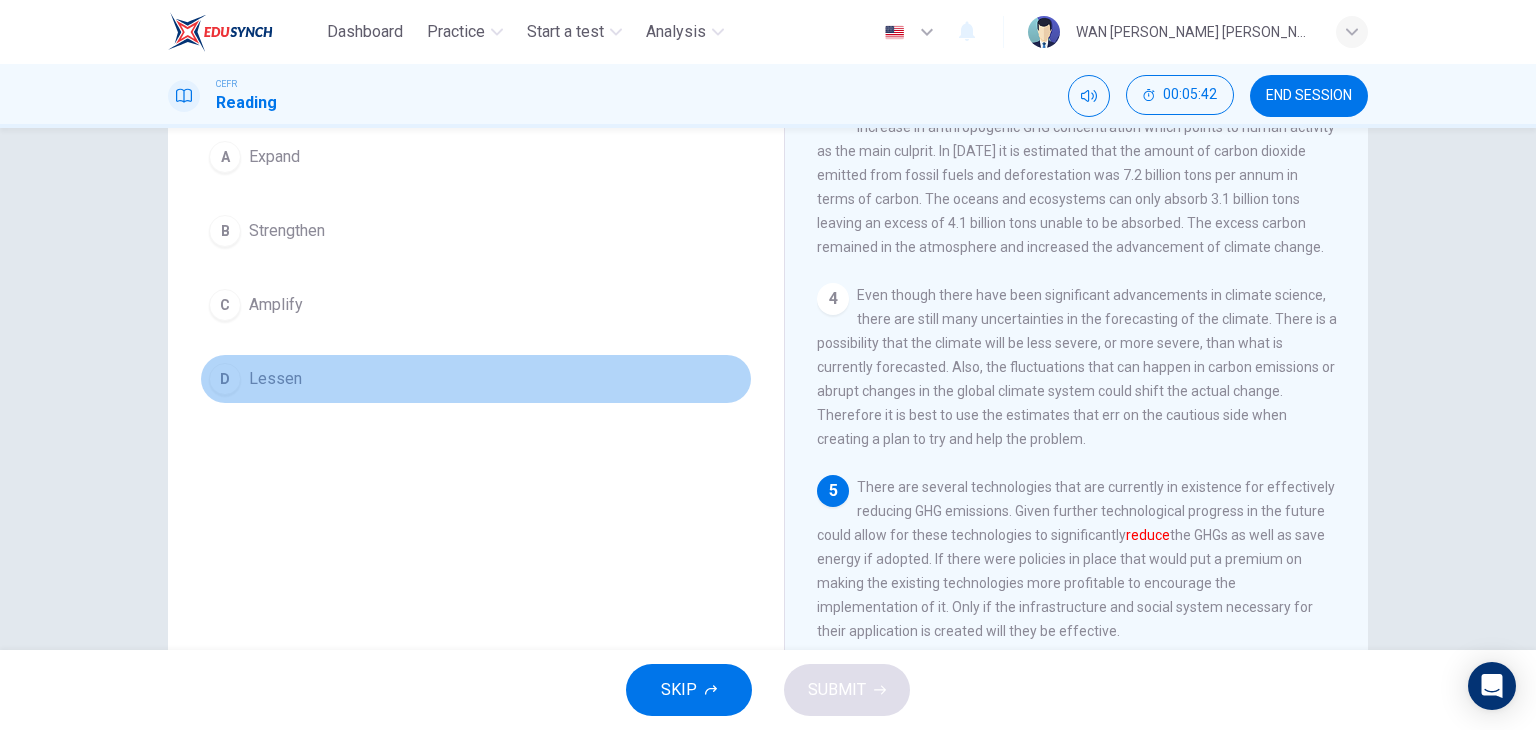 click on "Lessen" at bounding box center [275, 379] 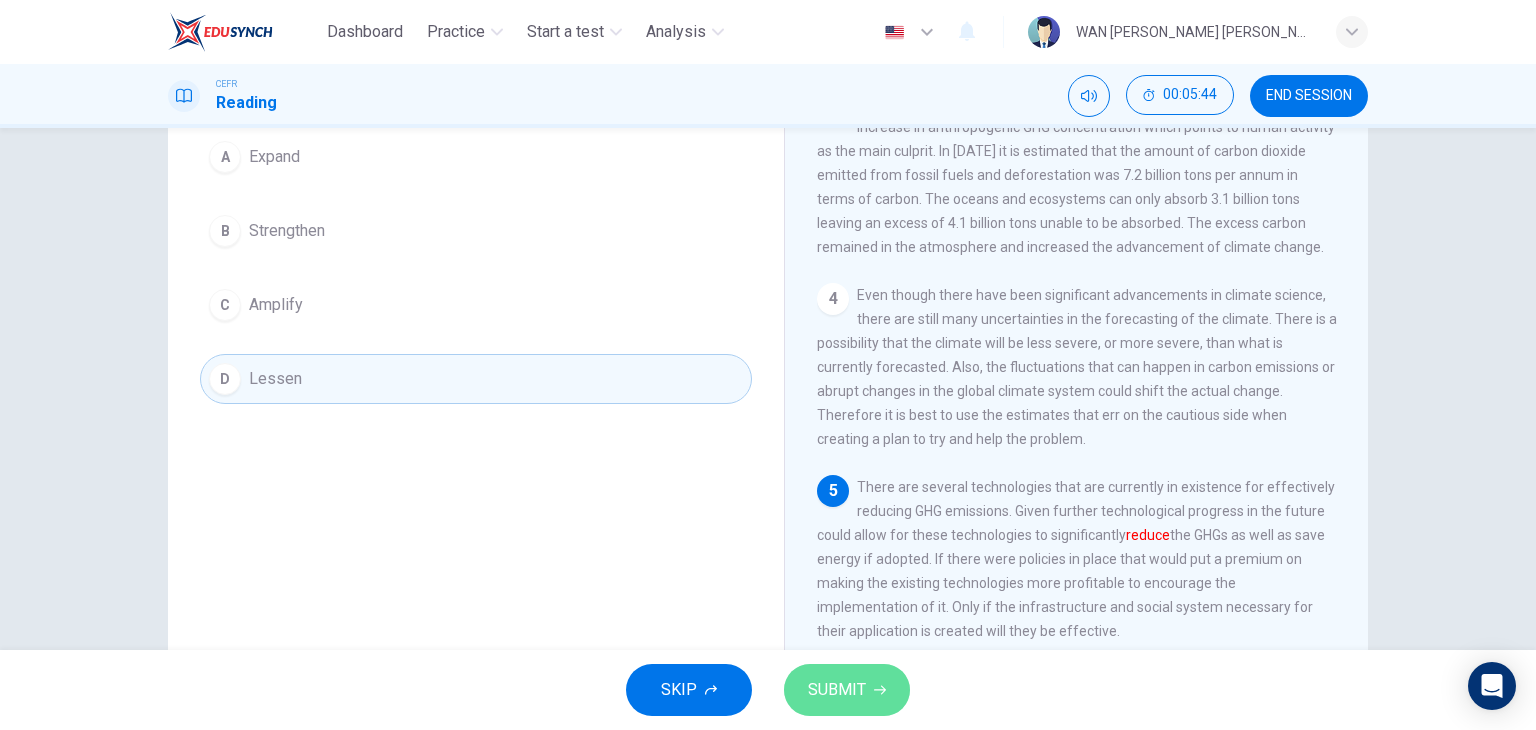 click on "SUBMIT" at bounding box center [837, 690] 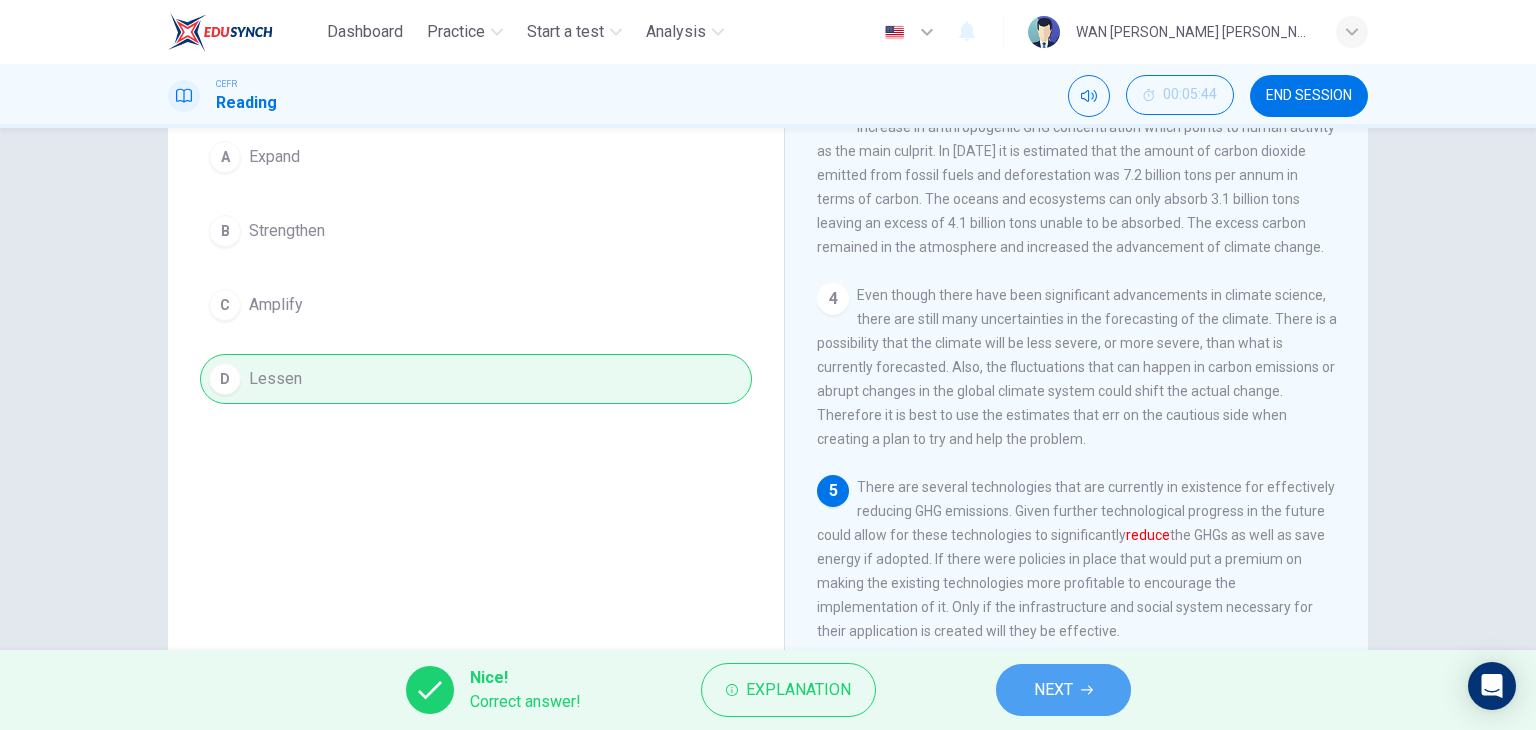 click on "NEXT" at bounding box center (1053, 690) 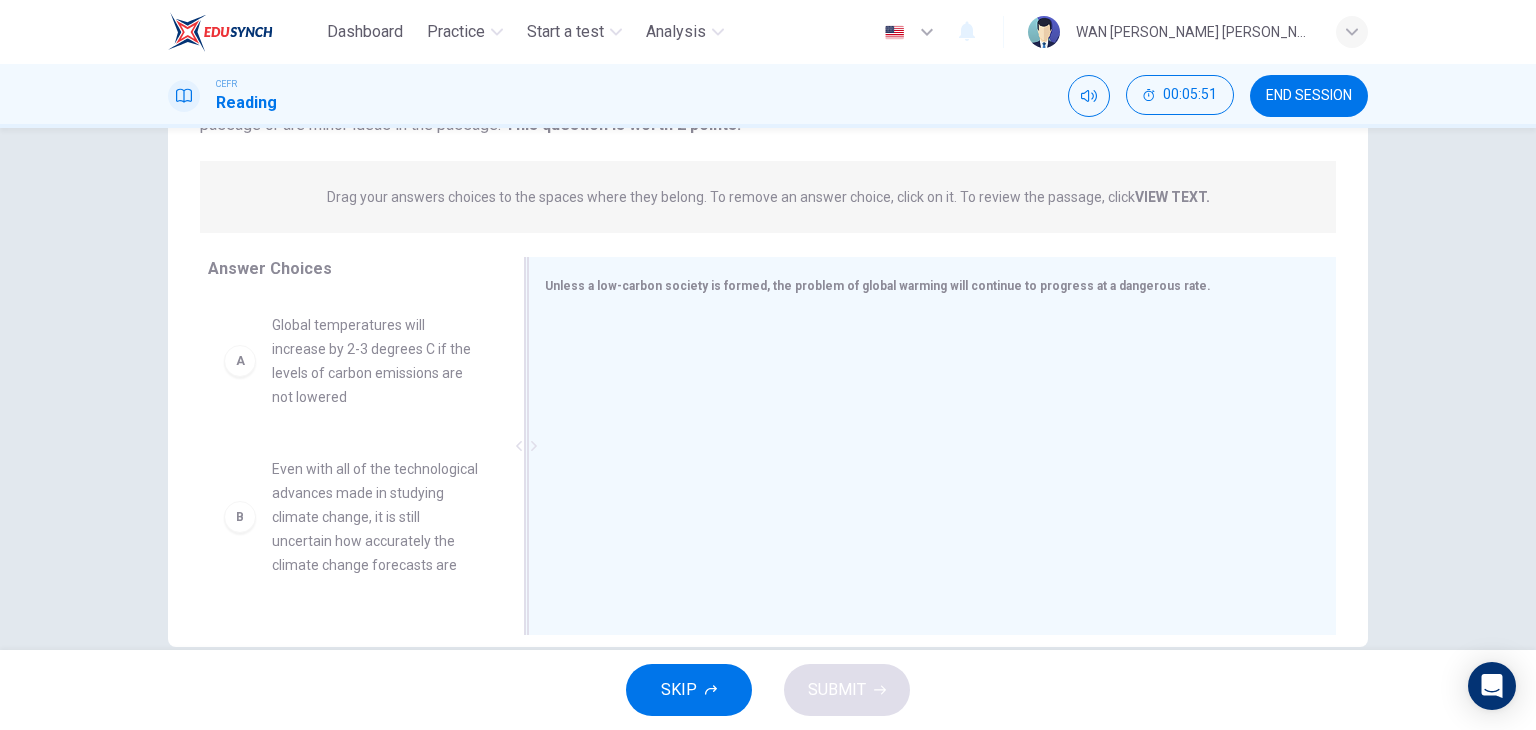 scroll, scrollTop: 216, scrollLeft: 0, axis: vertical 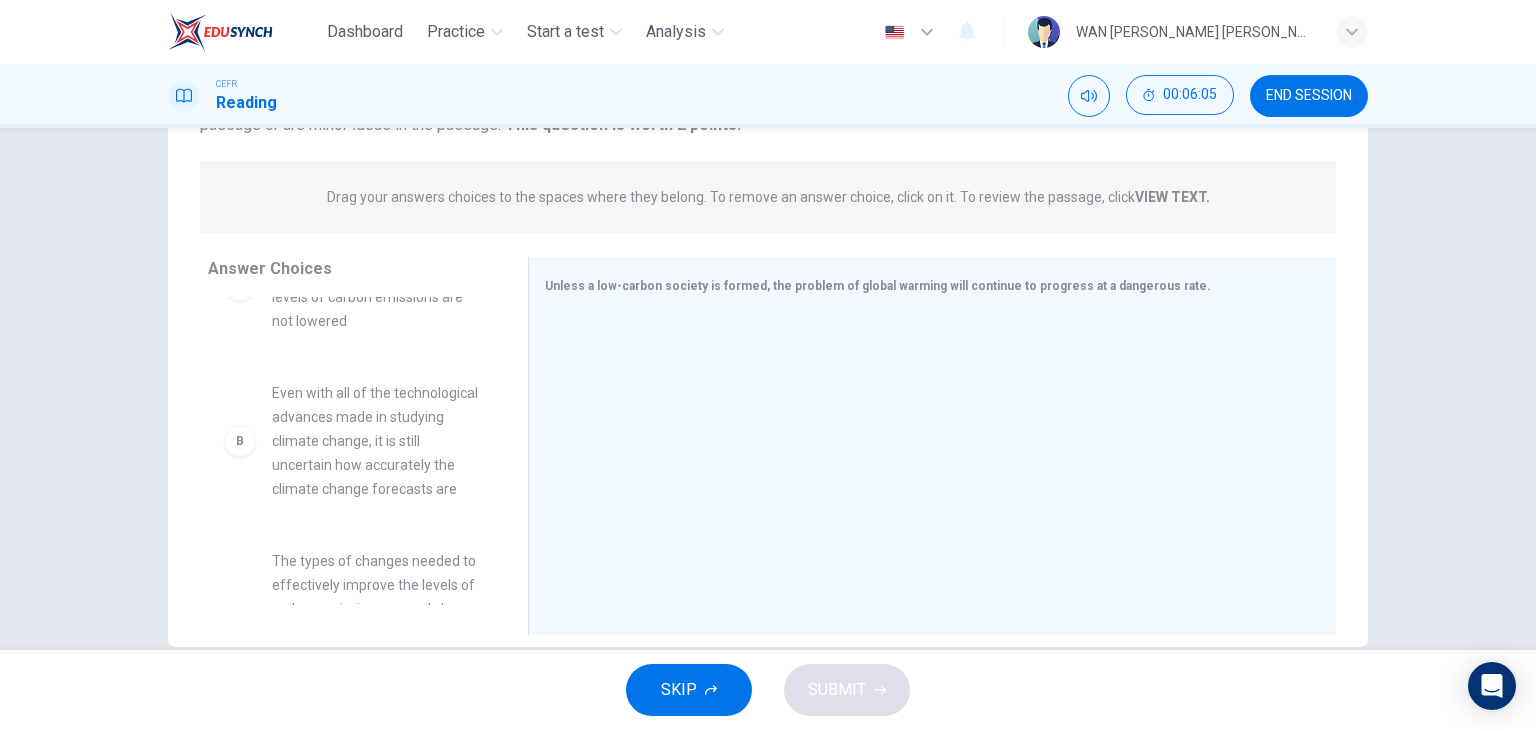 click on "Even with all of the technological advances made in studying climate change, it is still uncertain how accurately the climate change forecasts are" at bounding box center (376, 441) 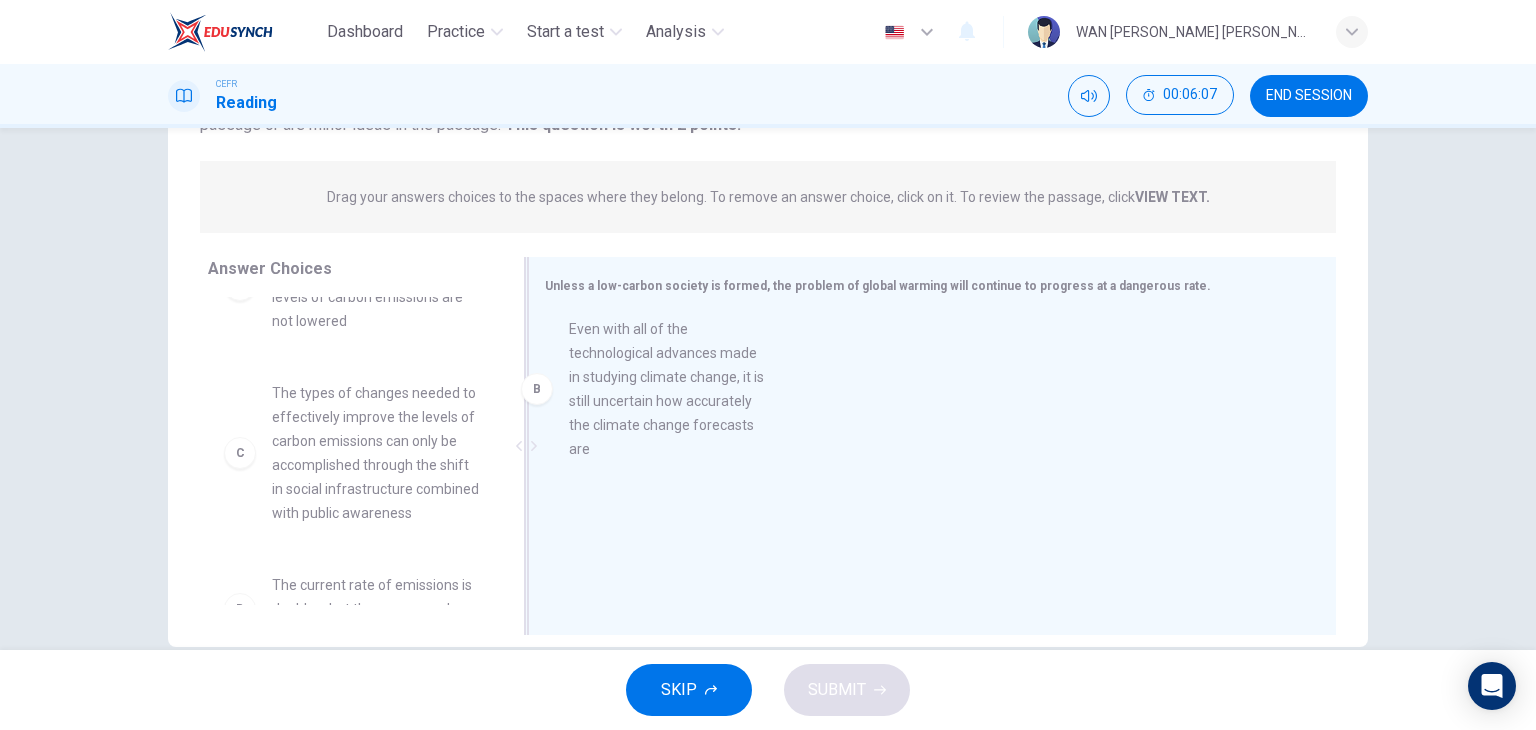 drag, startPoint x: 455, startPoint y: 405, endPoint x: 776, endPoint y: 336, distance: 328.33215 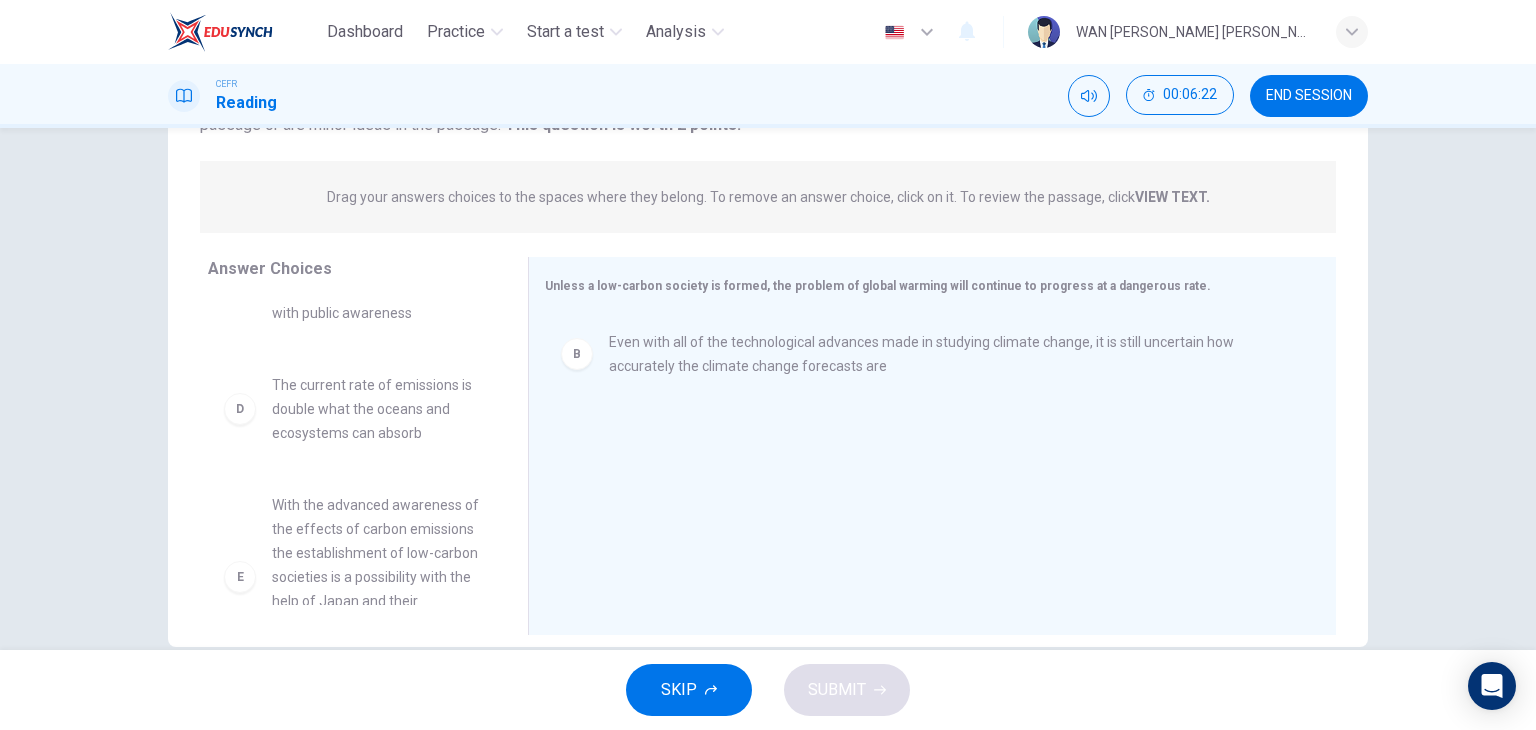 scroll, scrollTop: 278, scrollLeft: 0, axis: vertical 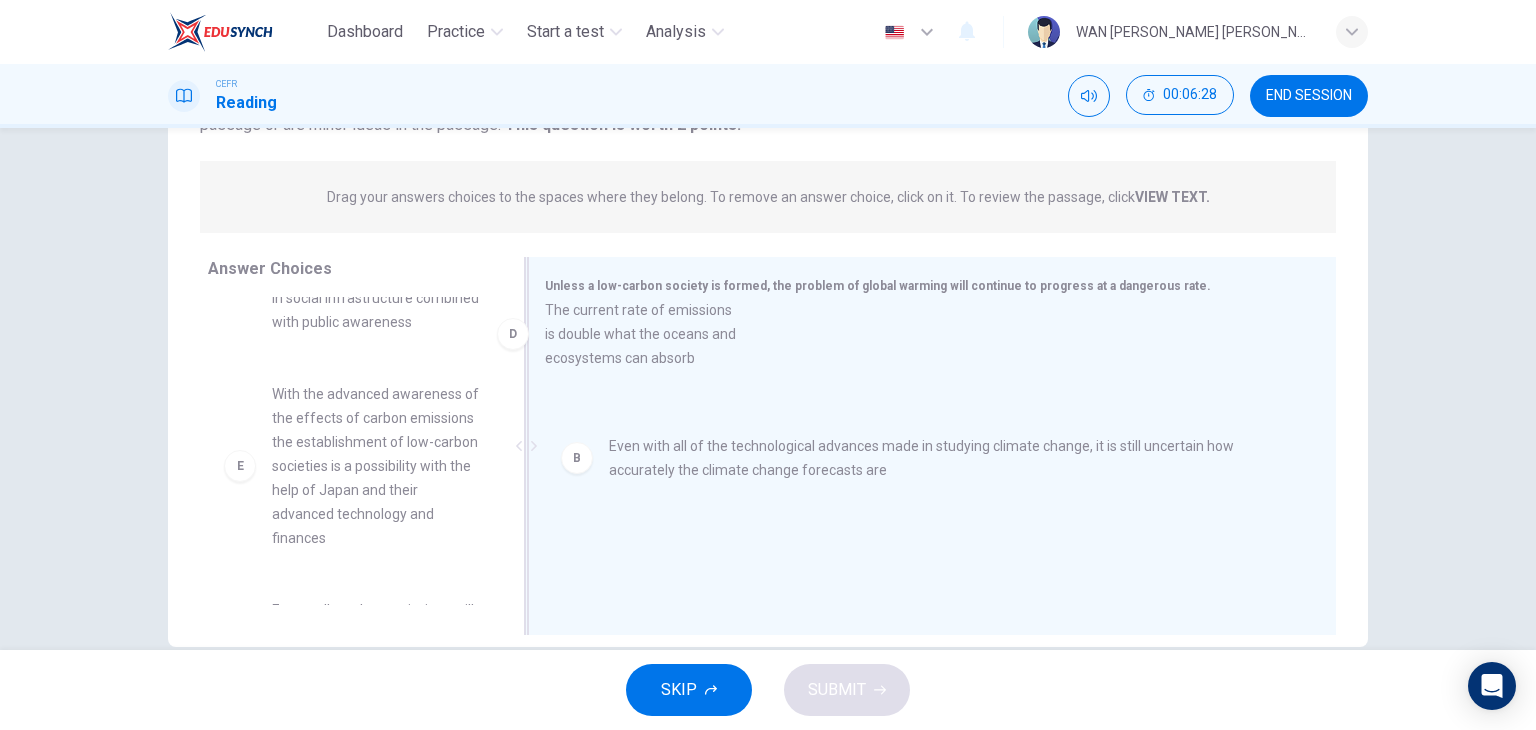 drag, startPoint x: 348, startPoint y: 432, endPoint x: 636, endPoint y: 333, distance: 304.54065 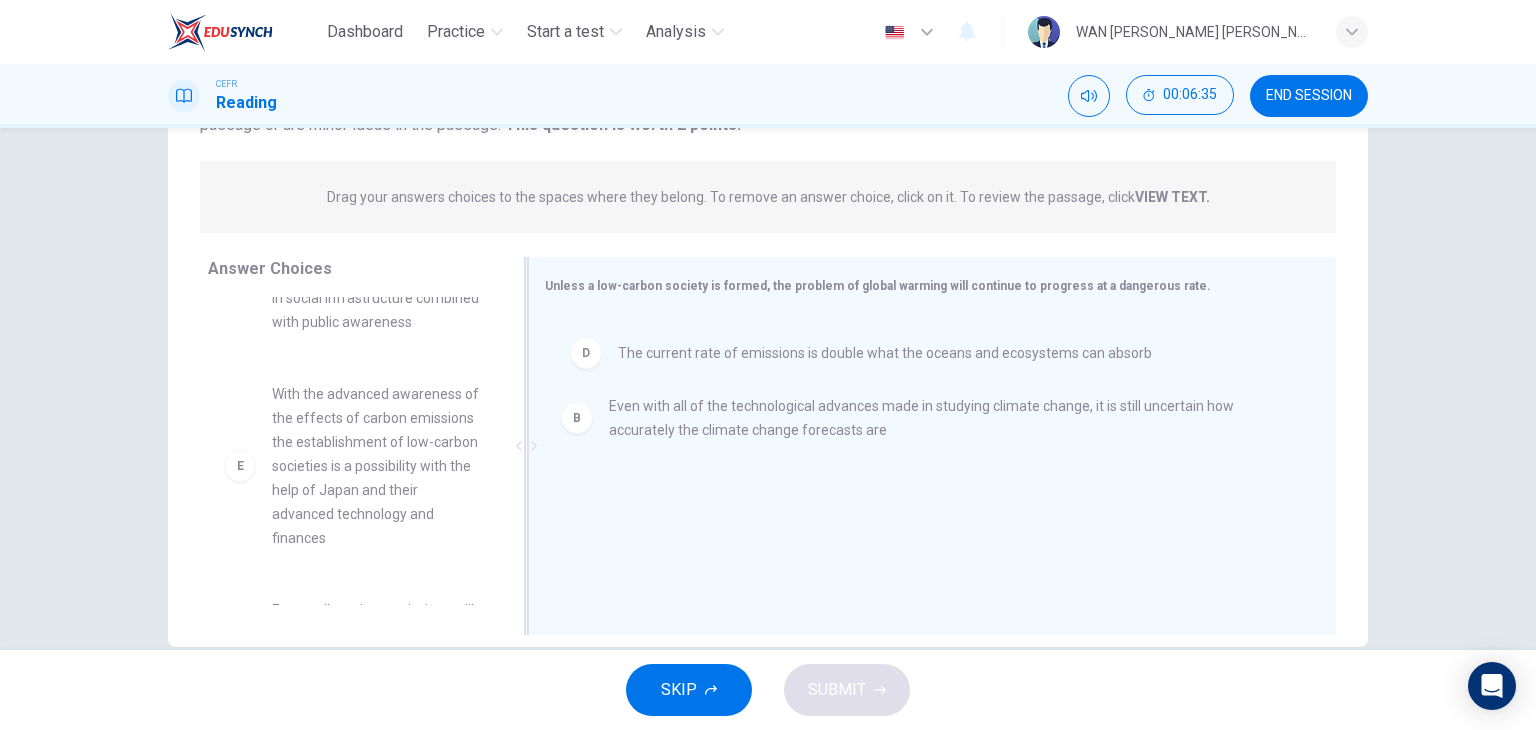drag, startPoint x: 627, startPoint y: 441, endPoint x: 644, endPoint y: 342, distance: 100.44899 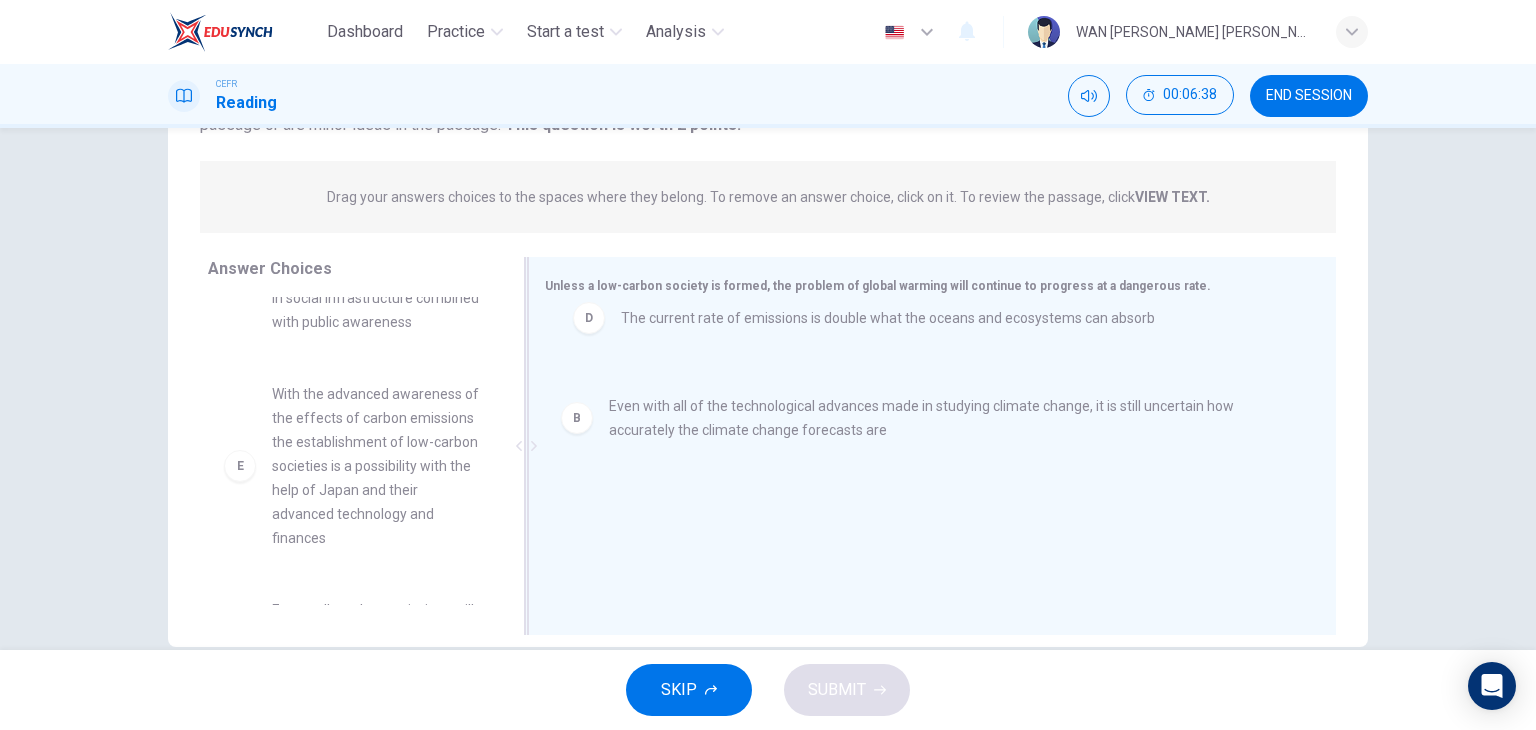 drag, startPoint x: 626, startPoint y: 444, endPoint x: 643, endPoint y: 310, distance: 135.07405 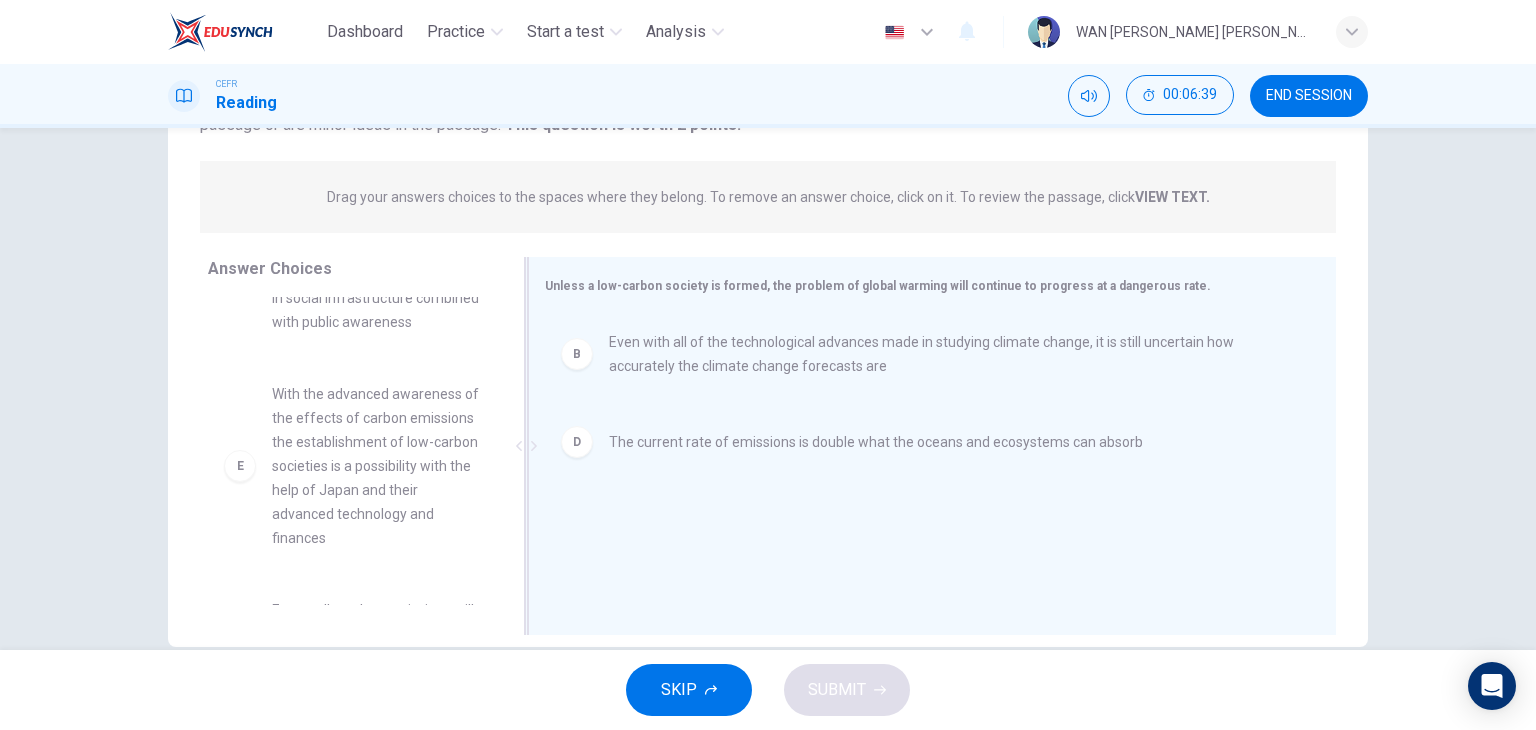 click on "Even with all of the technological advances made in studying climate change, it is still uncertain how accurately the climate change forecasts are" at bounding box center (948, 354) 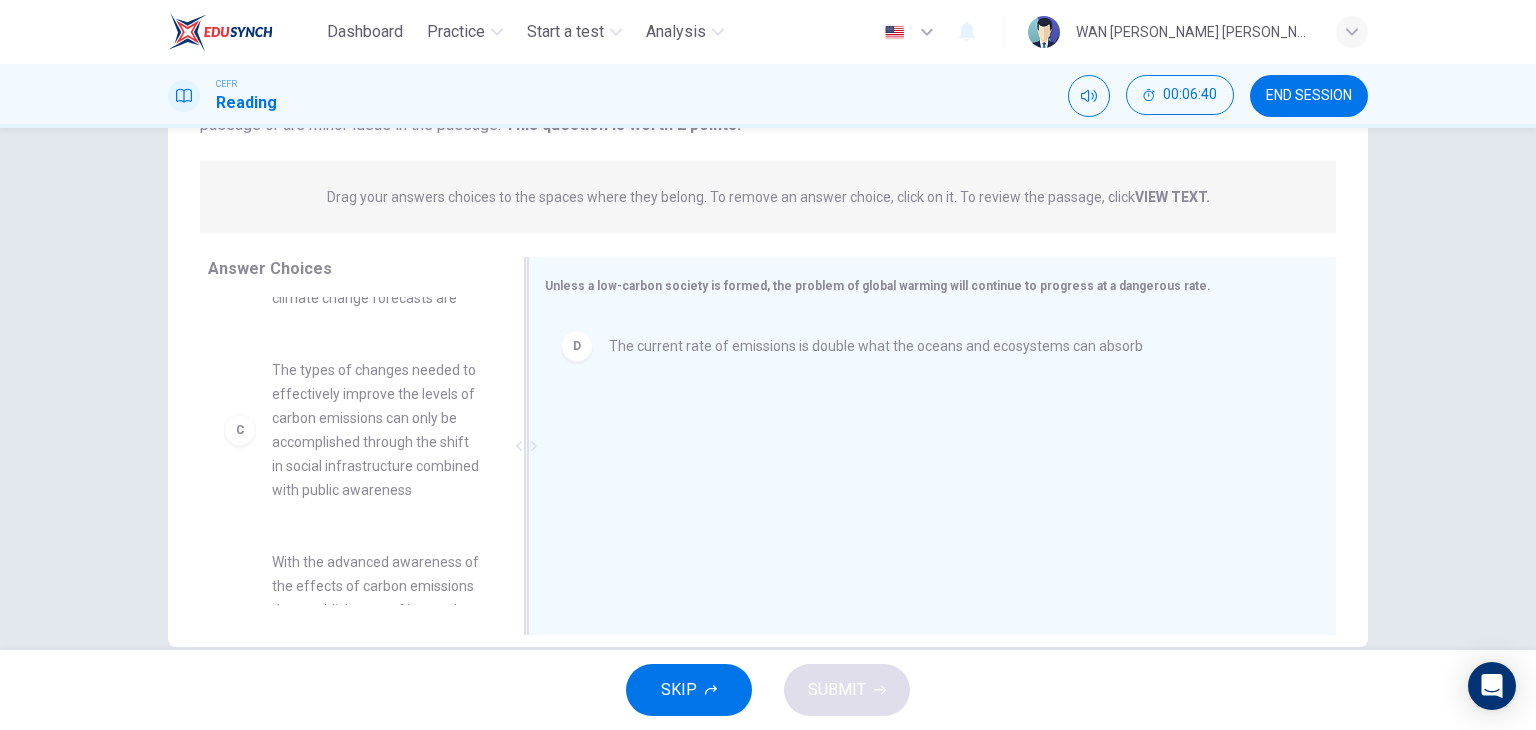 click on "The current rate of emissions is double what the oceans and ecosystems can absorb" at bounding box center [876, 346] 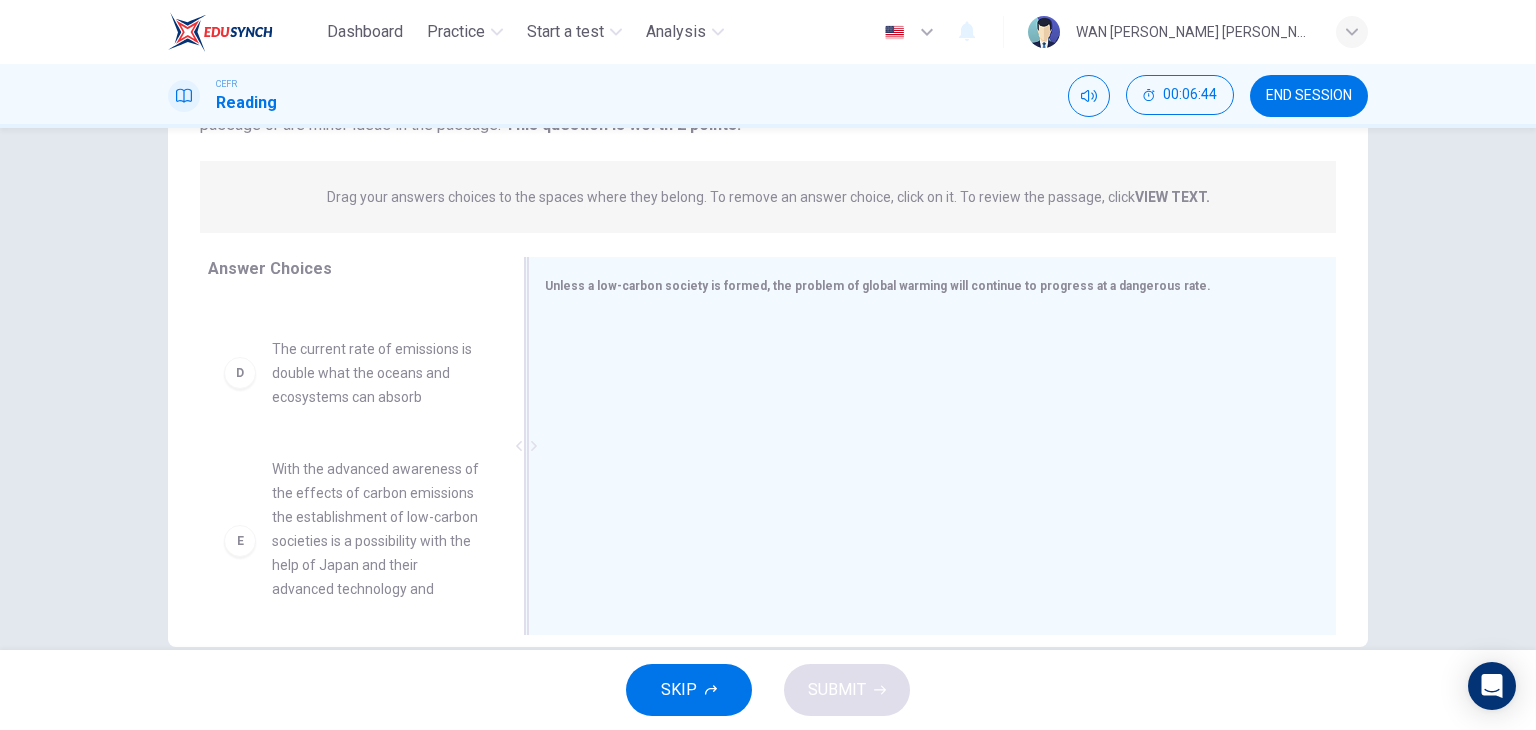 scroll, scrollTop: 476, scrollLeft: 0, axis: vertical 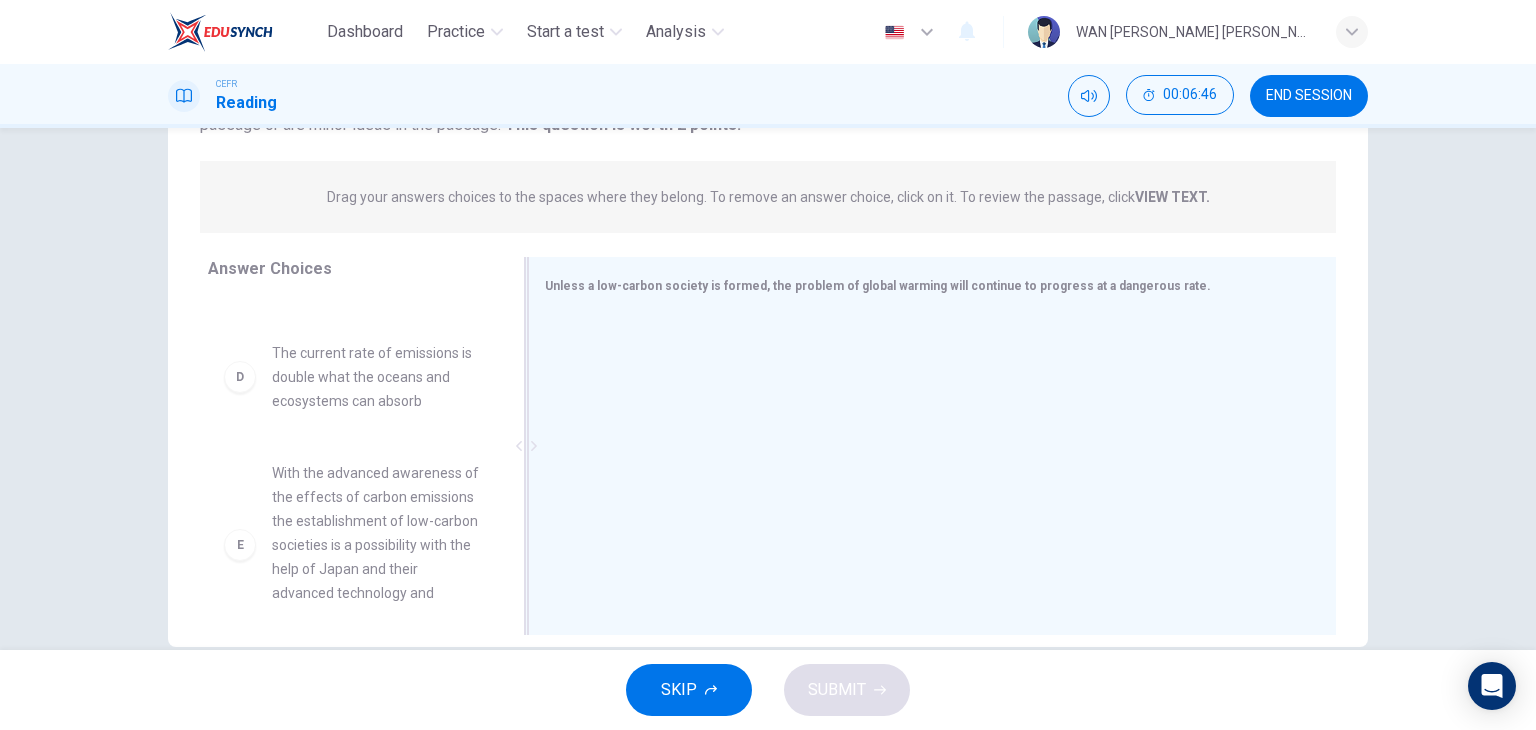 click on "The current rate of emissions is double what the oceans and ecosystems can absorb" at bounding box center [376, 377] 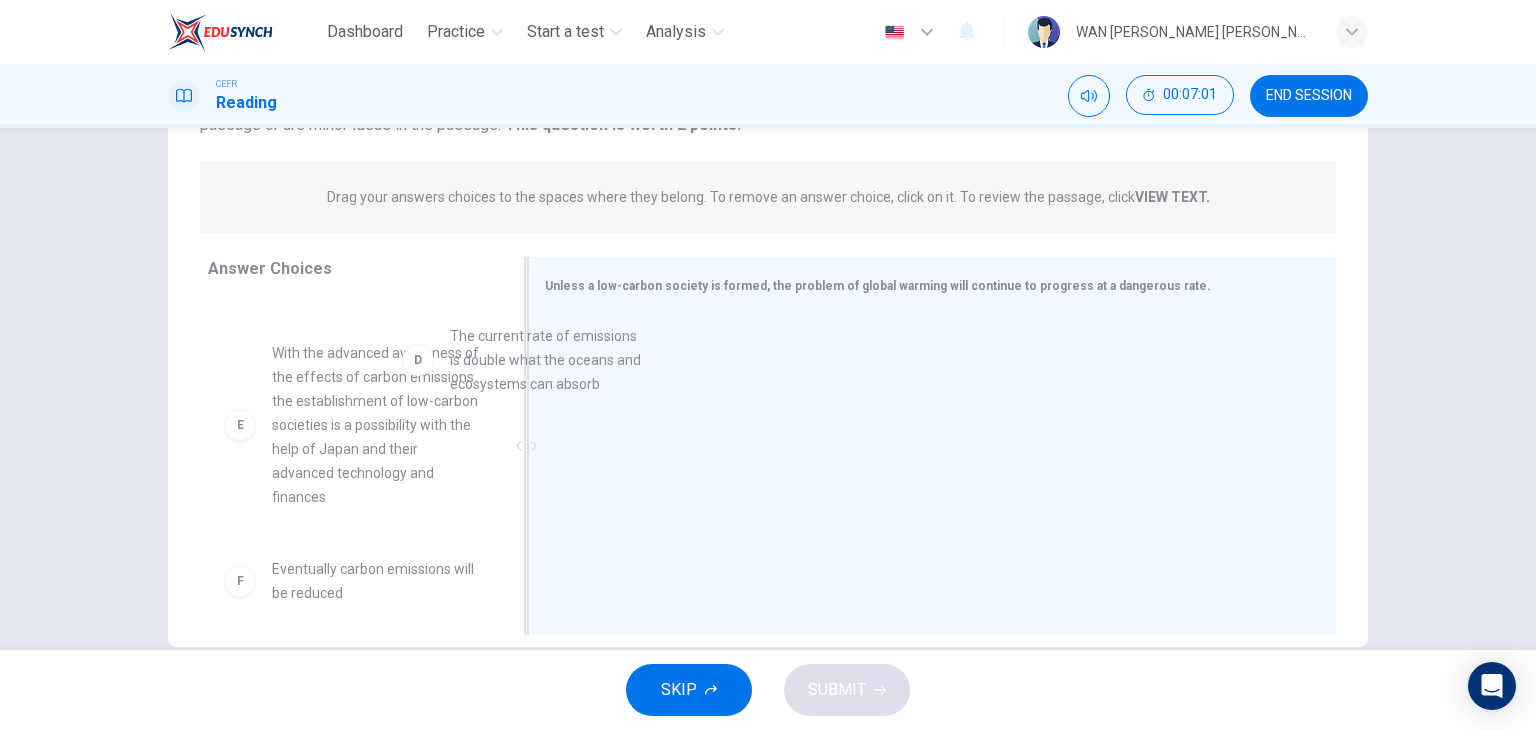 scroll, scrollTop: 475, scrollLeft: 0, axis: vertical 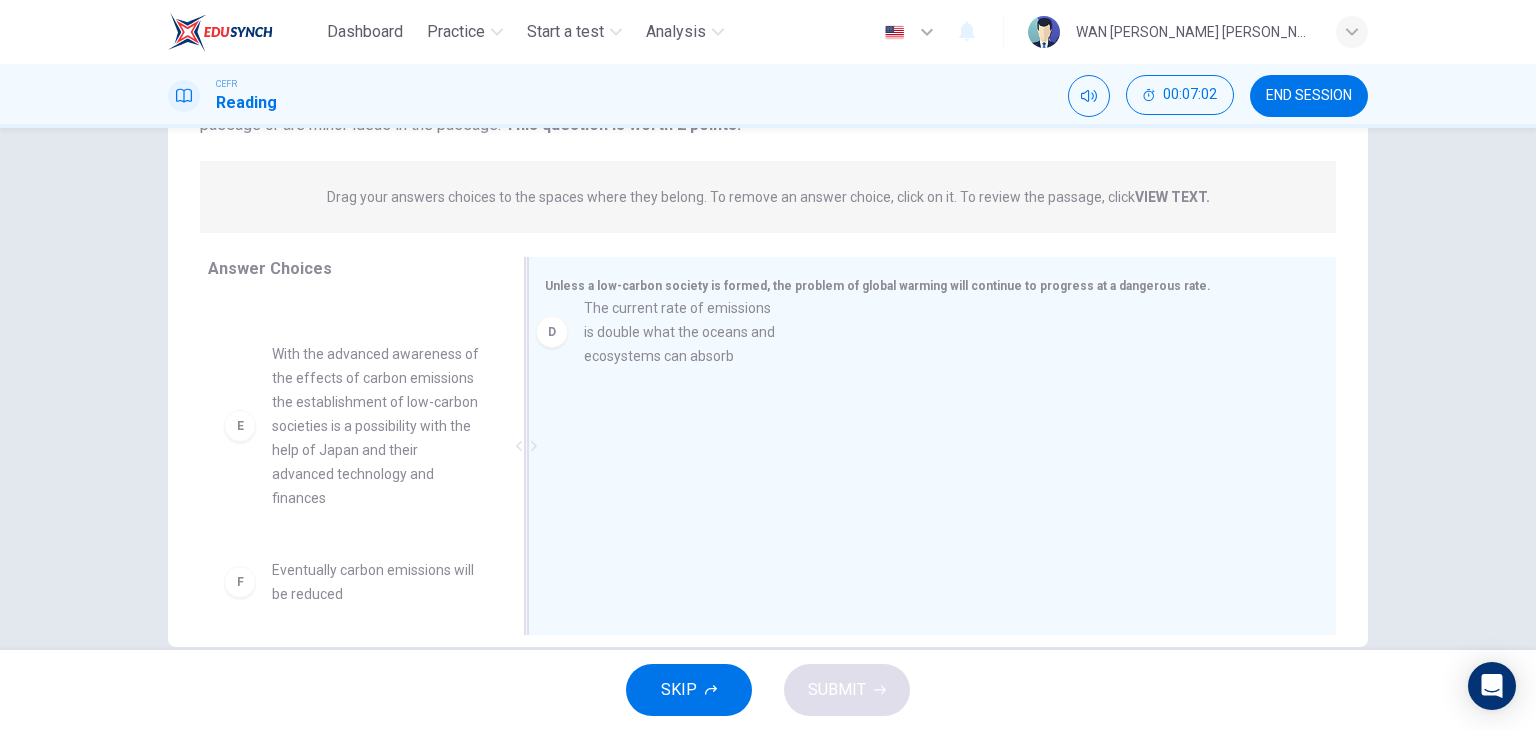 drag, startPoint x: 428, startPoint y: 417, endPoint x: 764, endPoint y: 322, distance: 349.17188 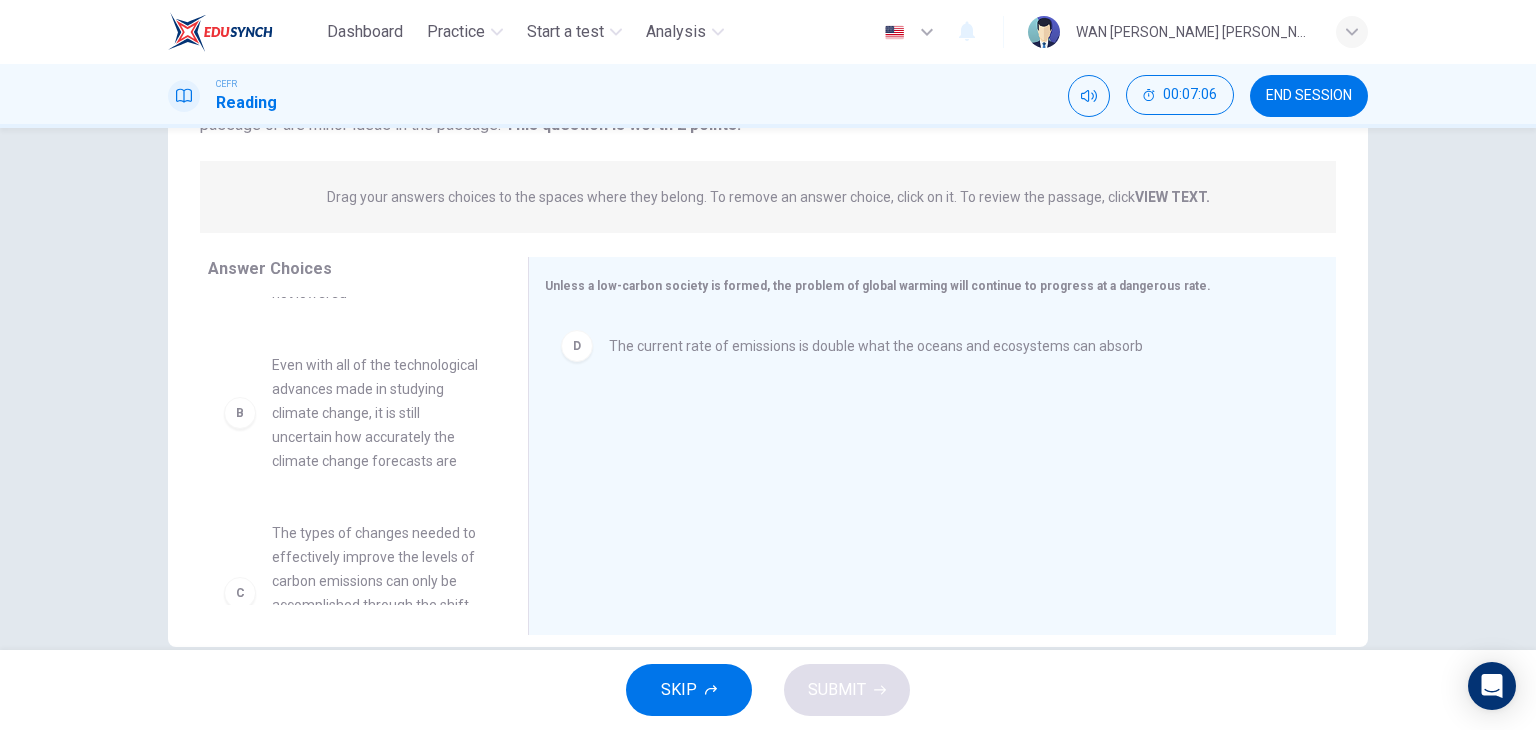 scroll, scrollTop: 103, scrollLeft: 0, axis: vertical 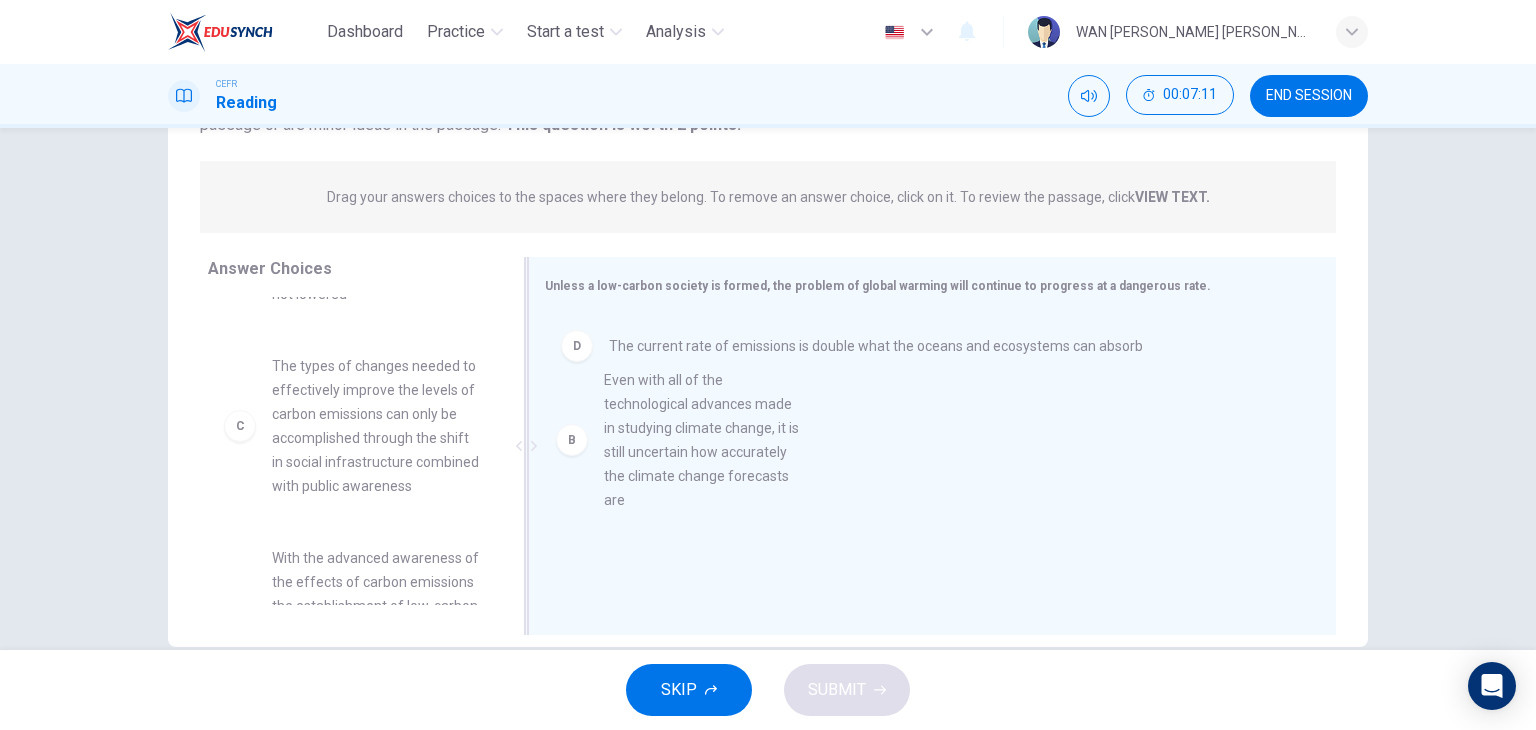 drag, startPoint x: 355, startPoint y: 398, endPoint x: 708, endPoint y: 417, distance: 353.51096 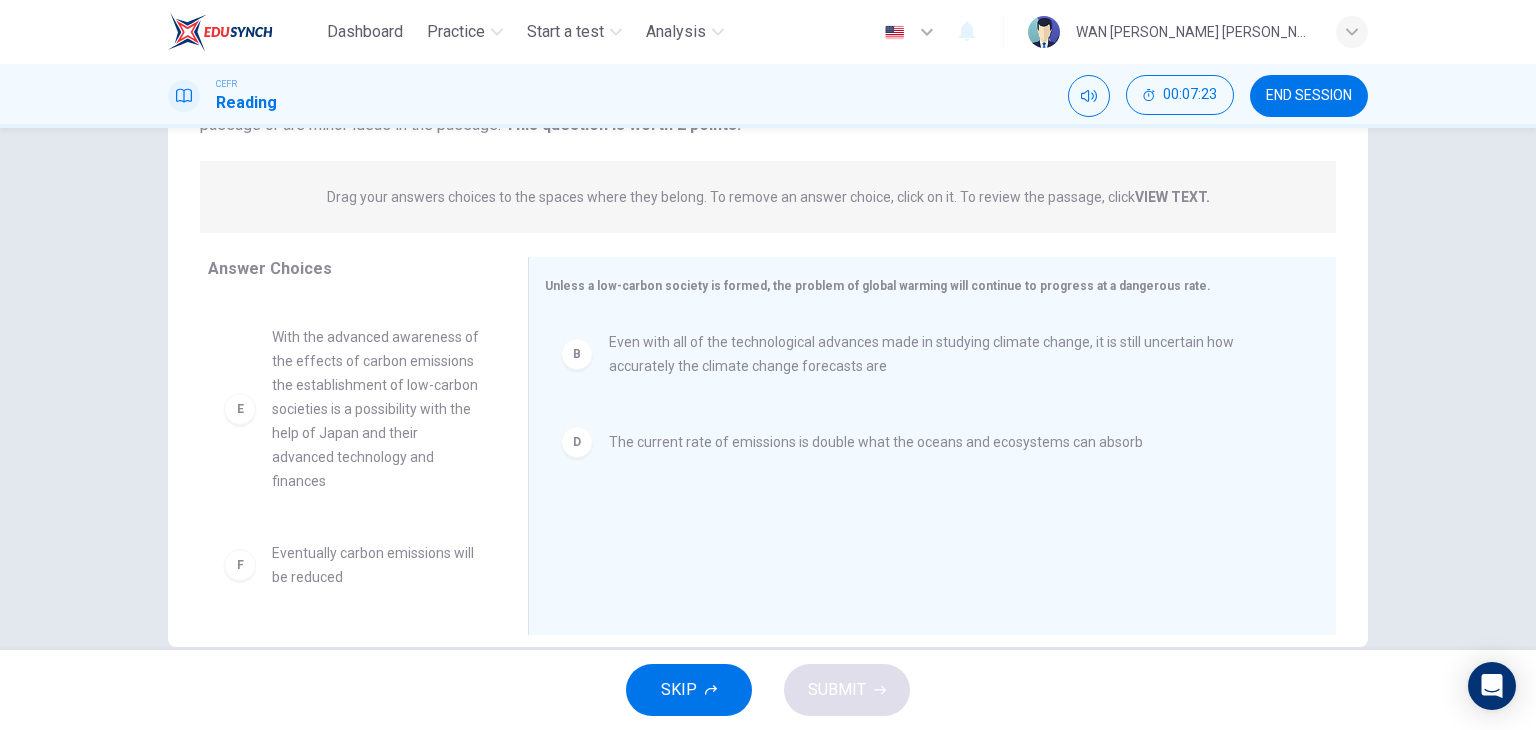 scroll, scrollTop: 348, scrollLeft: 0, axis: vertical 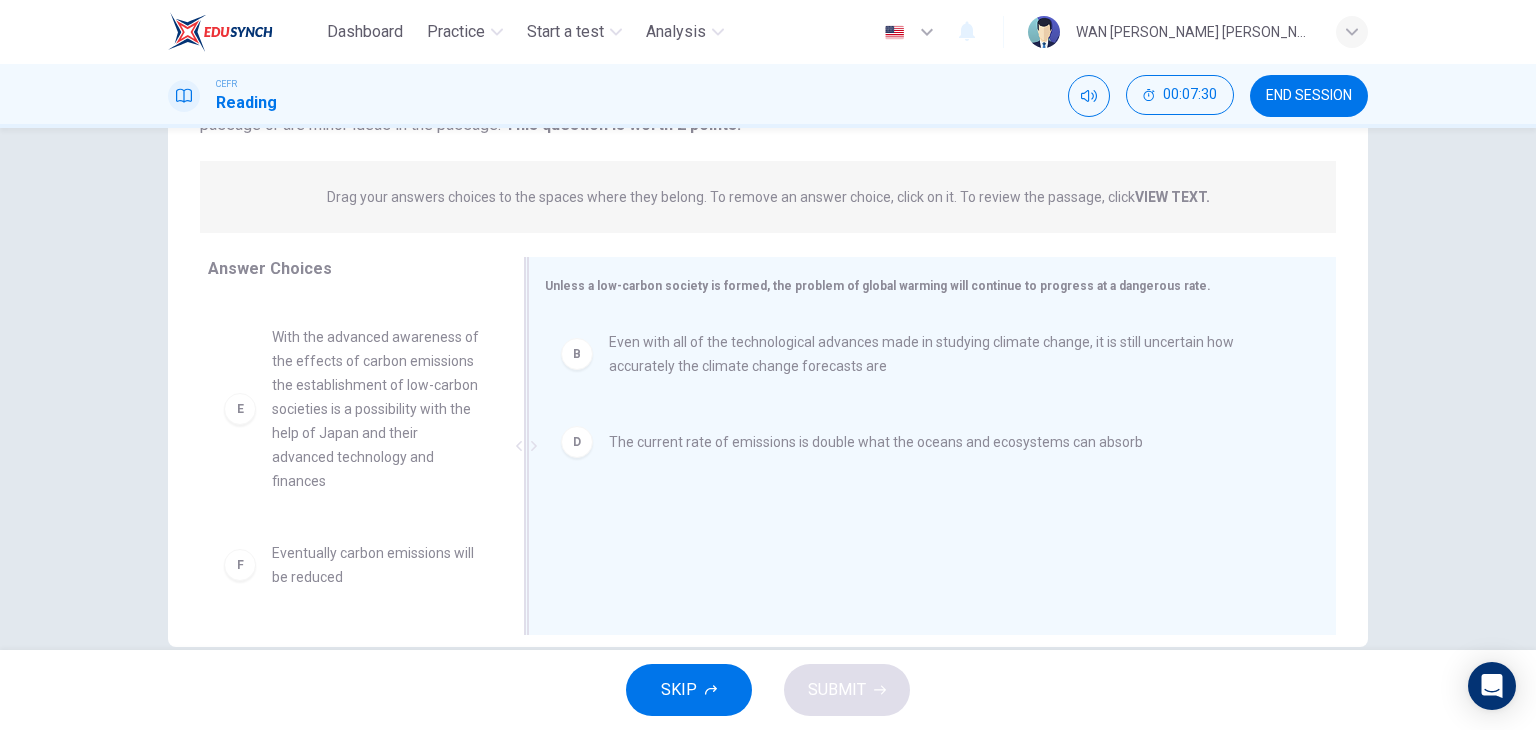 click on "Even with all of the technological advances made in studying climate change, it is still uncertain how accurately the climate change forecasts are" at bounding box center (948, 354) 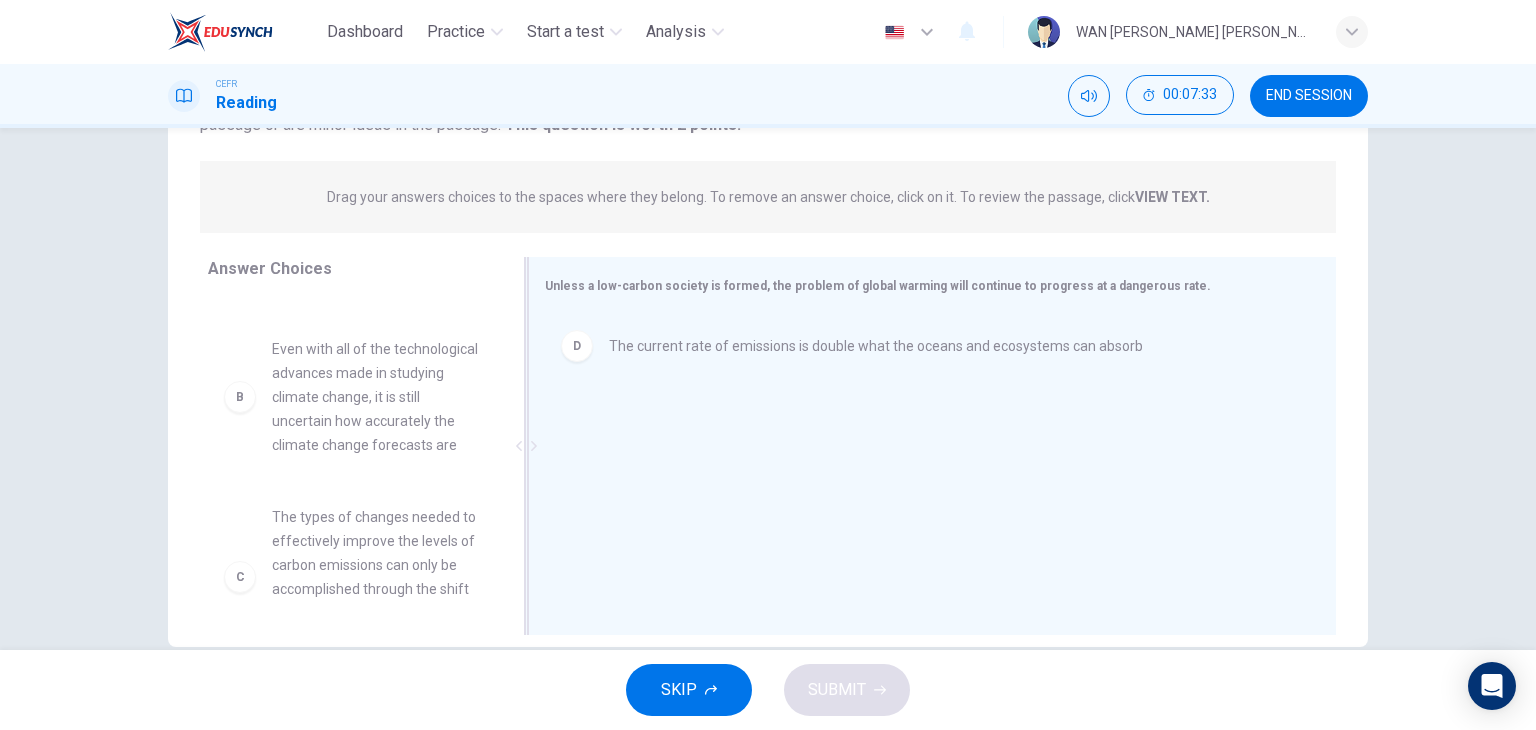 scroll, scrollTop: 116, scrollLeft: 0, axis: vertical 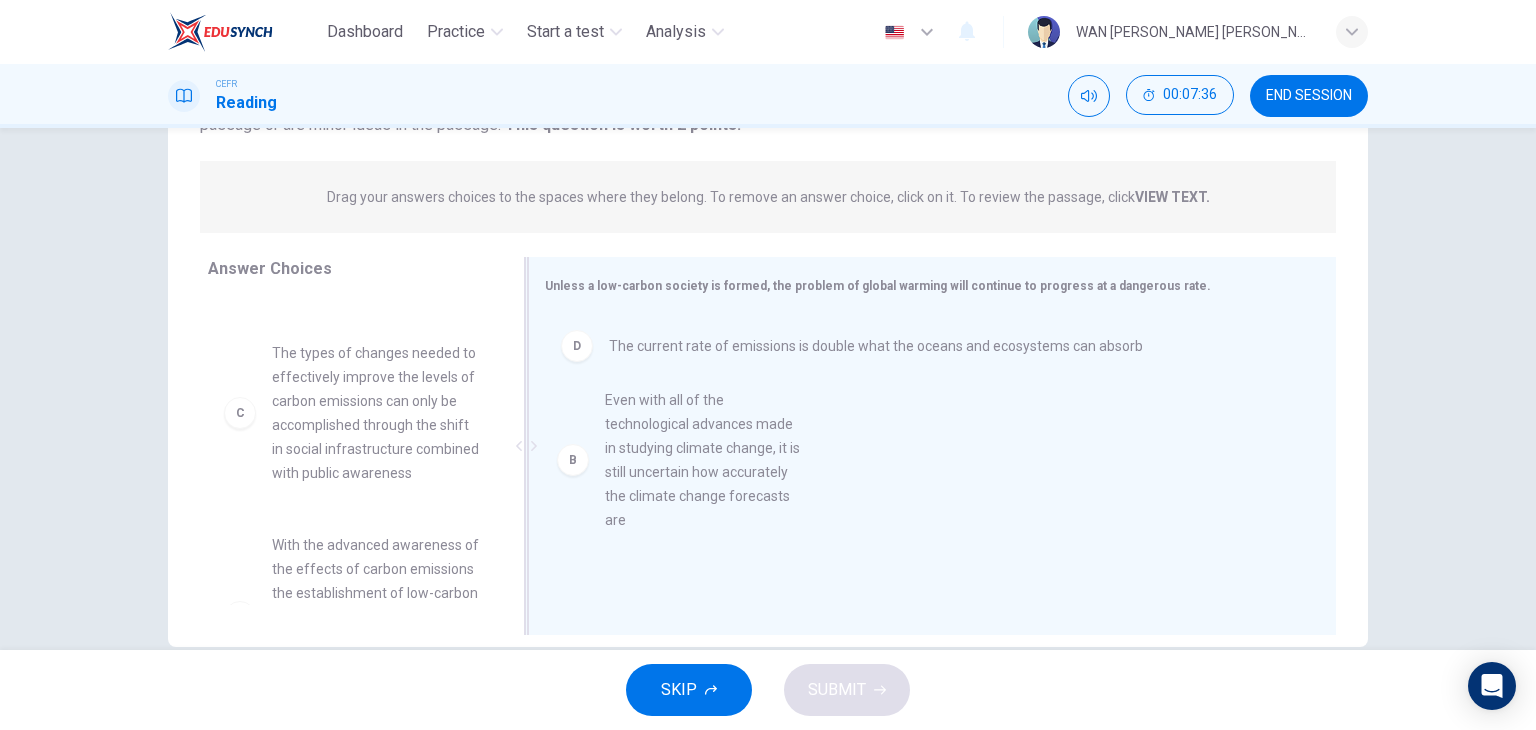 drag, startPoint x: 404, startPoint y: 415, endPoint x: 764, endPoint y: 466, distance: 363.59454 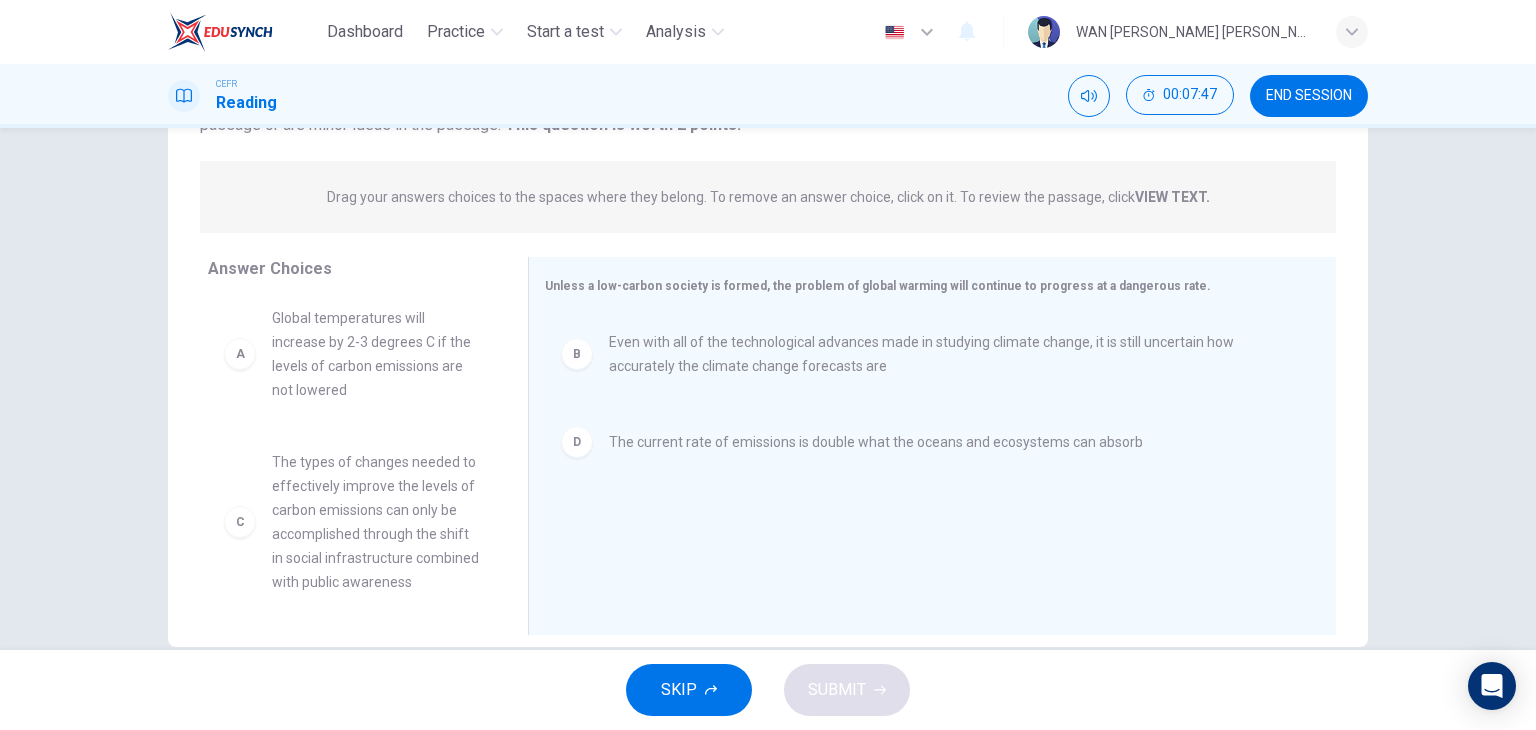 scroll, scrollTop: 0, scrollLeft: 0, axis: both 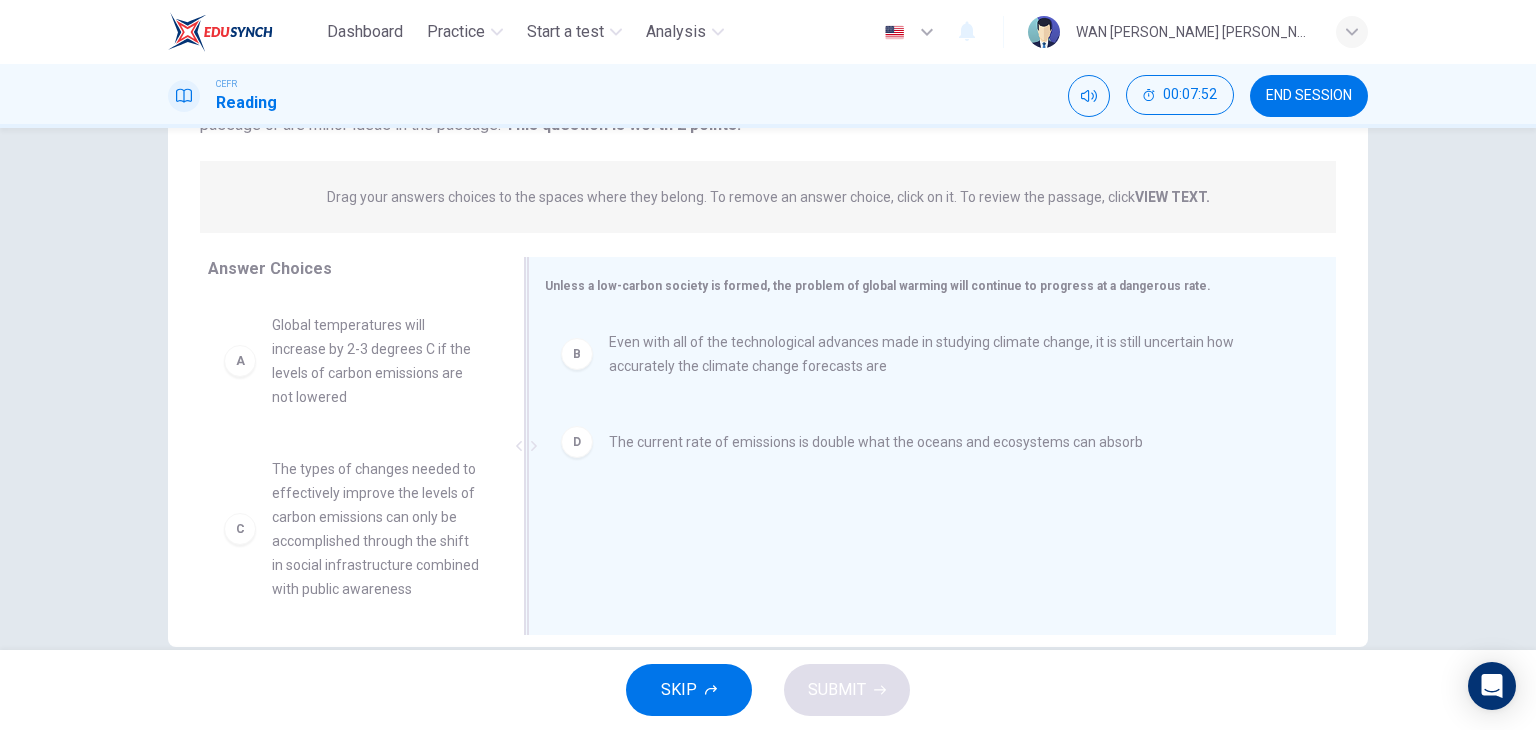 click on "B Even with all of the technological advances made in studying climate change, it is still uncertain how accurately the climate change forecasts are D The current rate of emissions is double what the oceans and ecosystems can absorb" at bounding box center (924, 448) 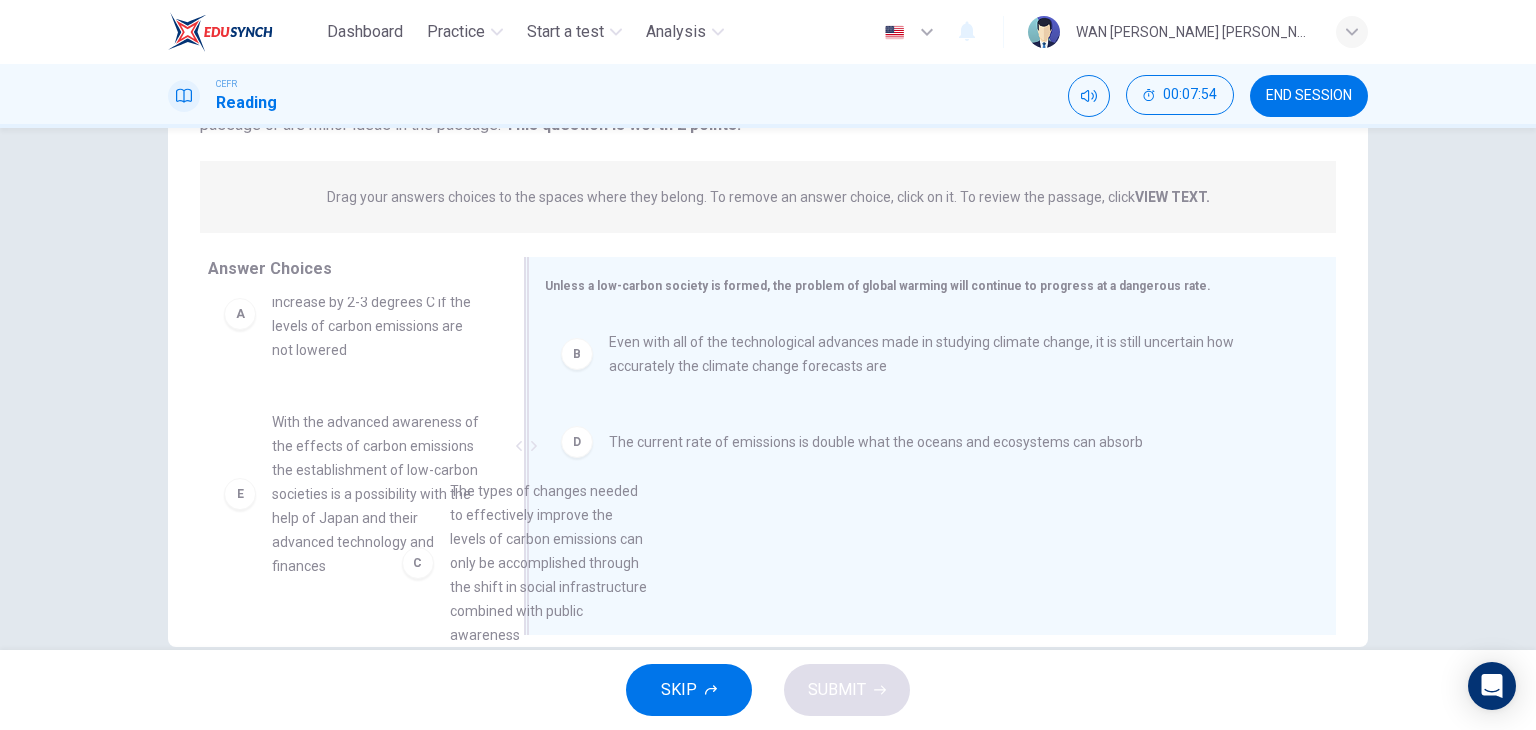 scroll, scrollTop: 47, scrollLeft: 0, axis: vertical 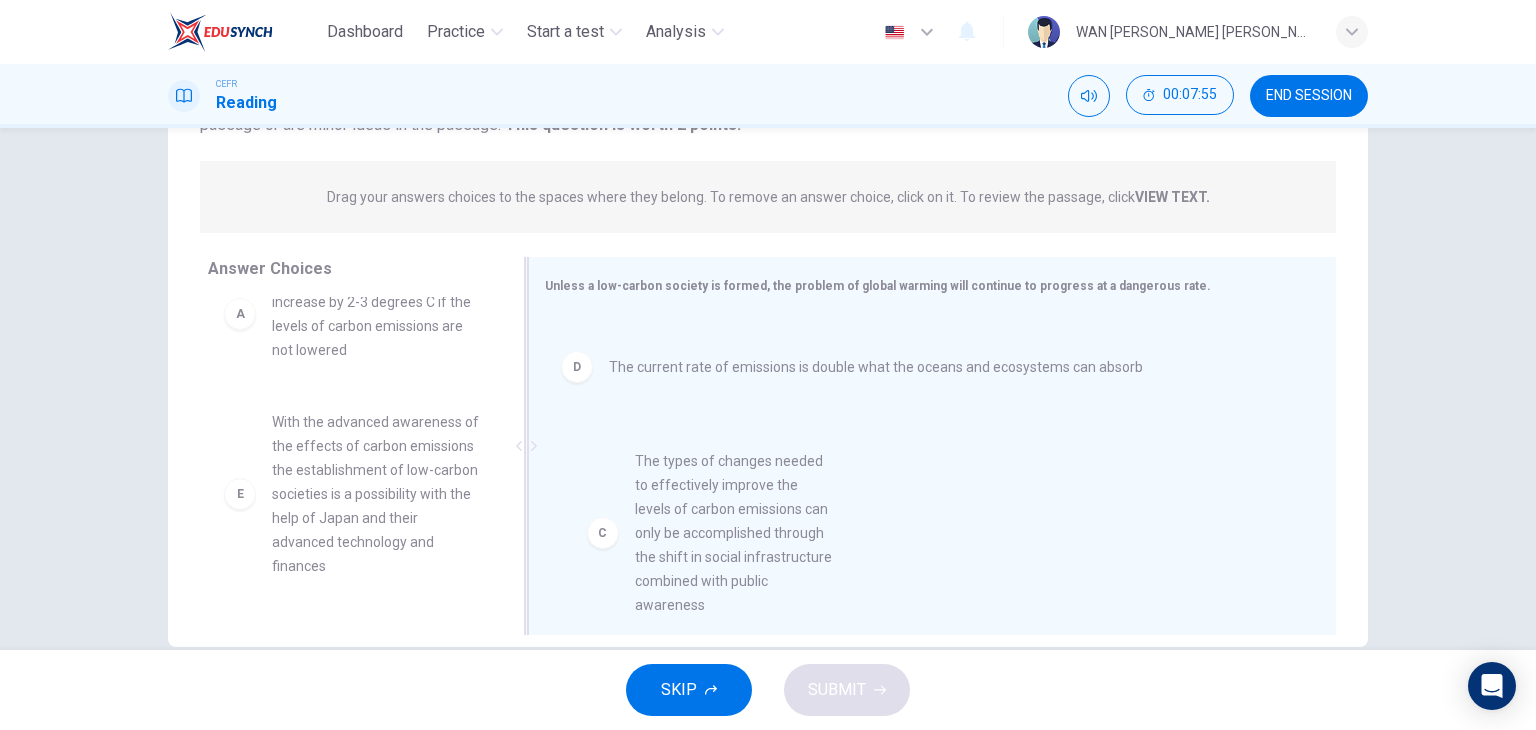 drag, startPoint x: 335, startPoint y: 509, endPoint x: 712, endPoint y: 503, distance: 377.04773 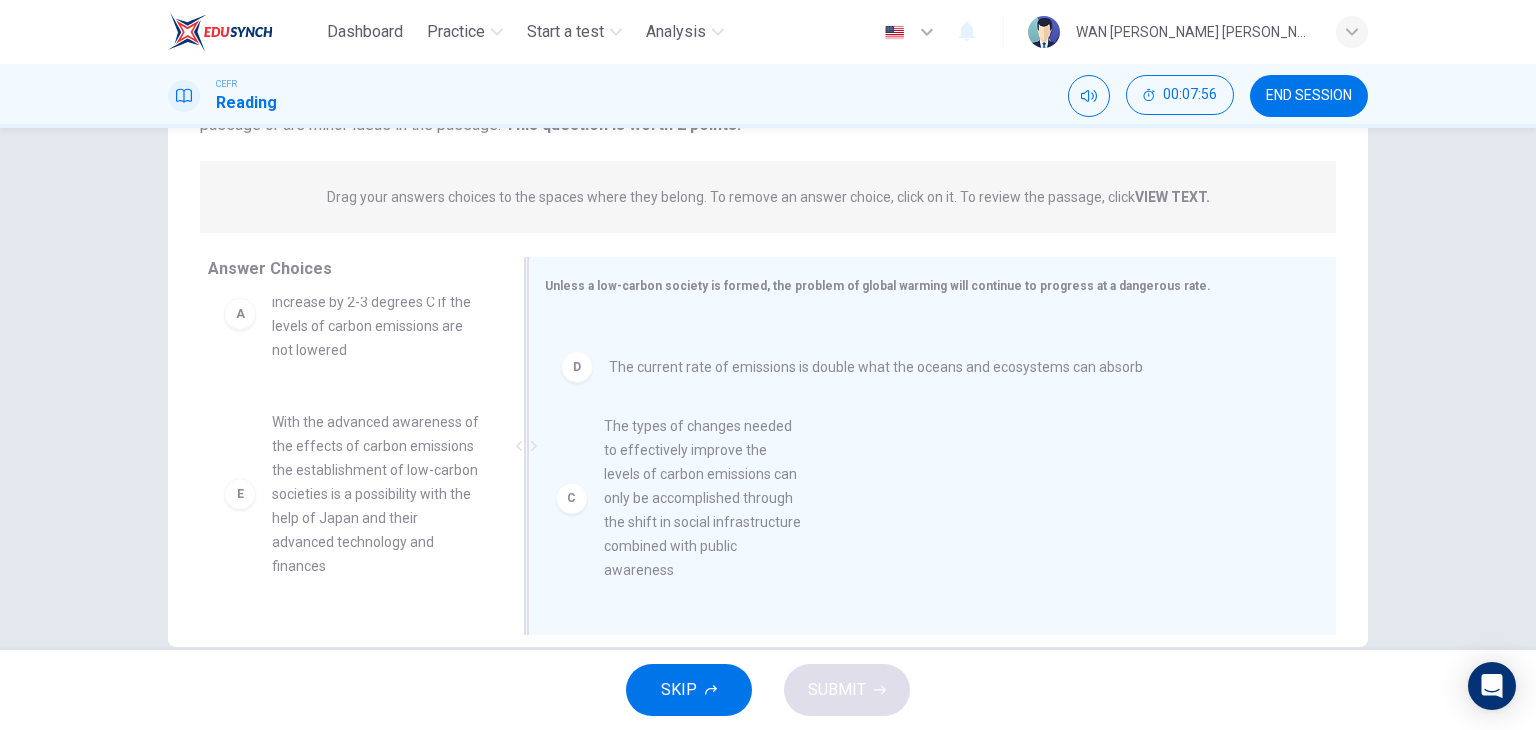 scroll, scrollTop: 0, scrollLeft: 0, axis: both 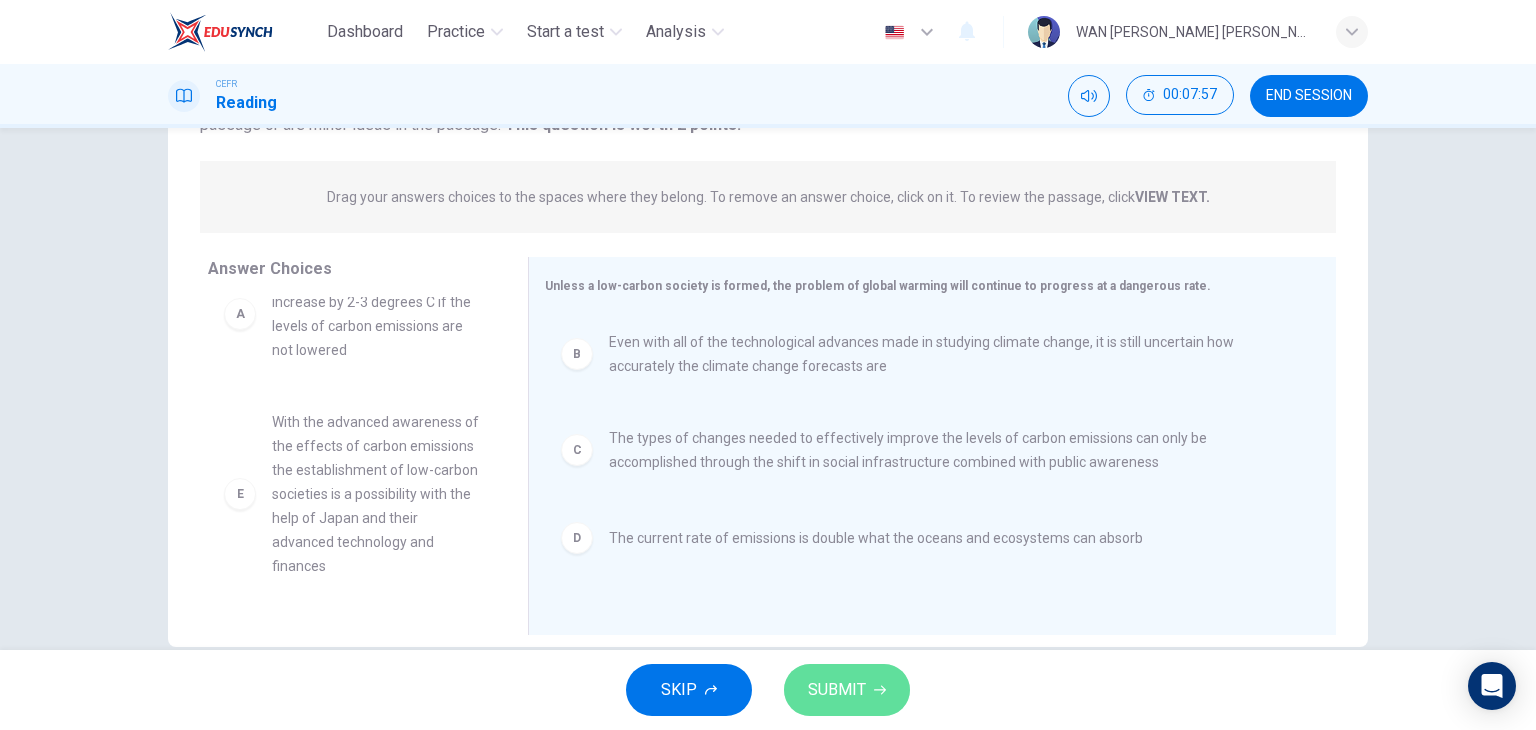 click on "SUBMIT" at bounding box center (837, 690) 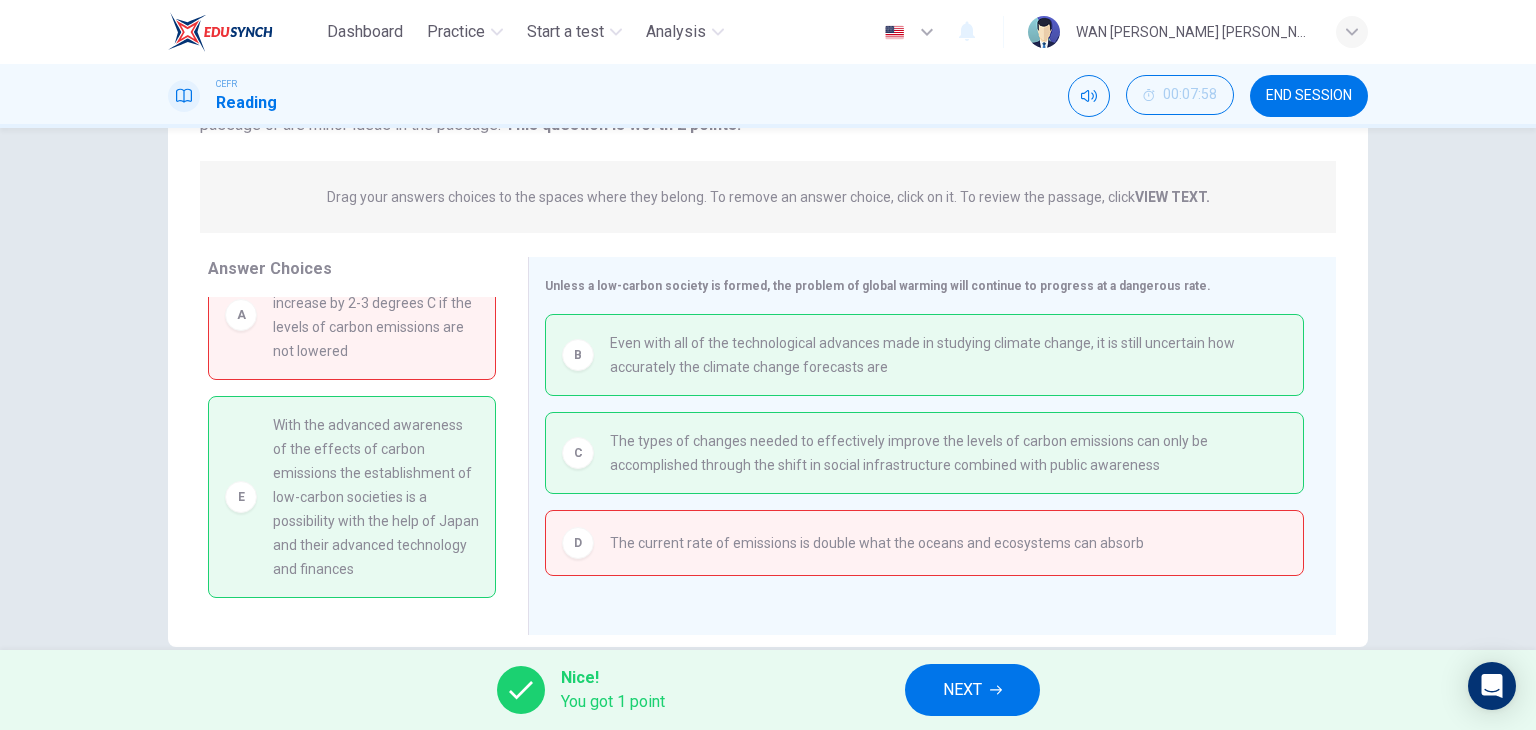 click on "NEXT" at bounding box center [962, 690] 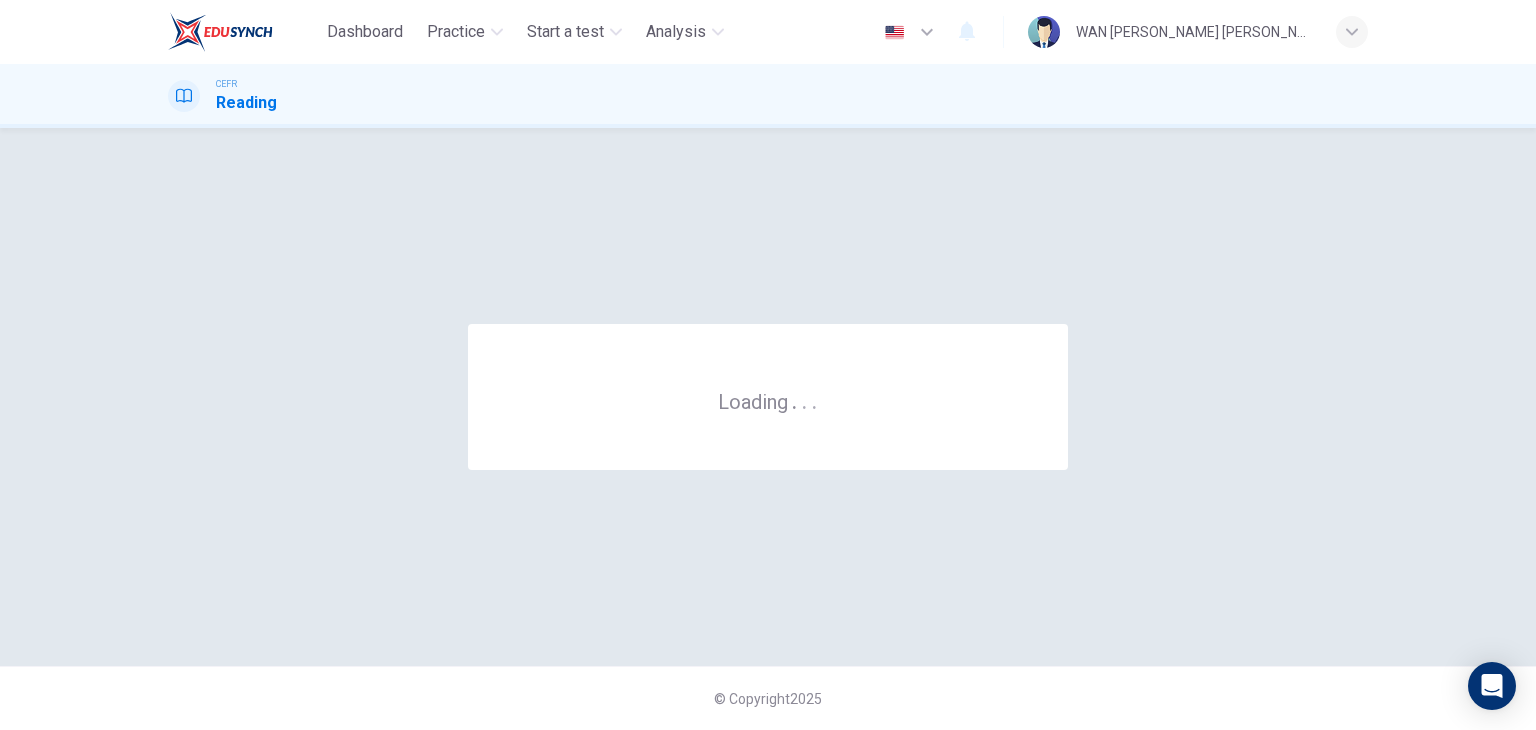 scroll, scrollTop: 0, scrollLeft: 0, axis: both 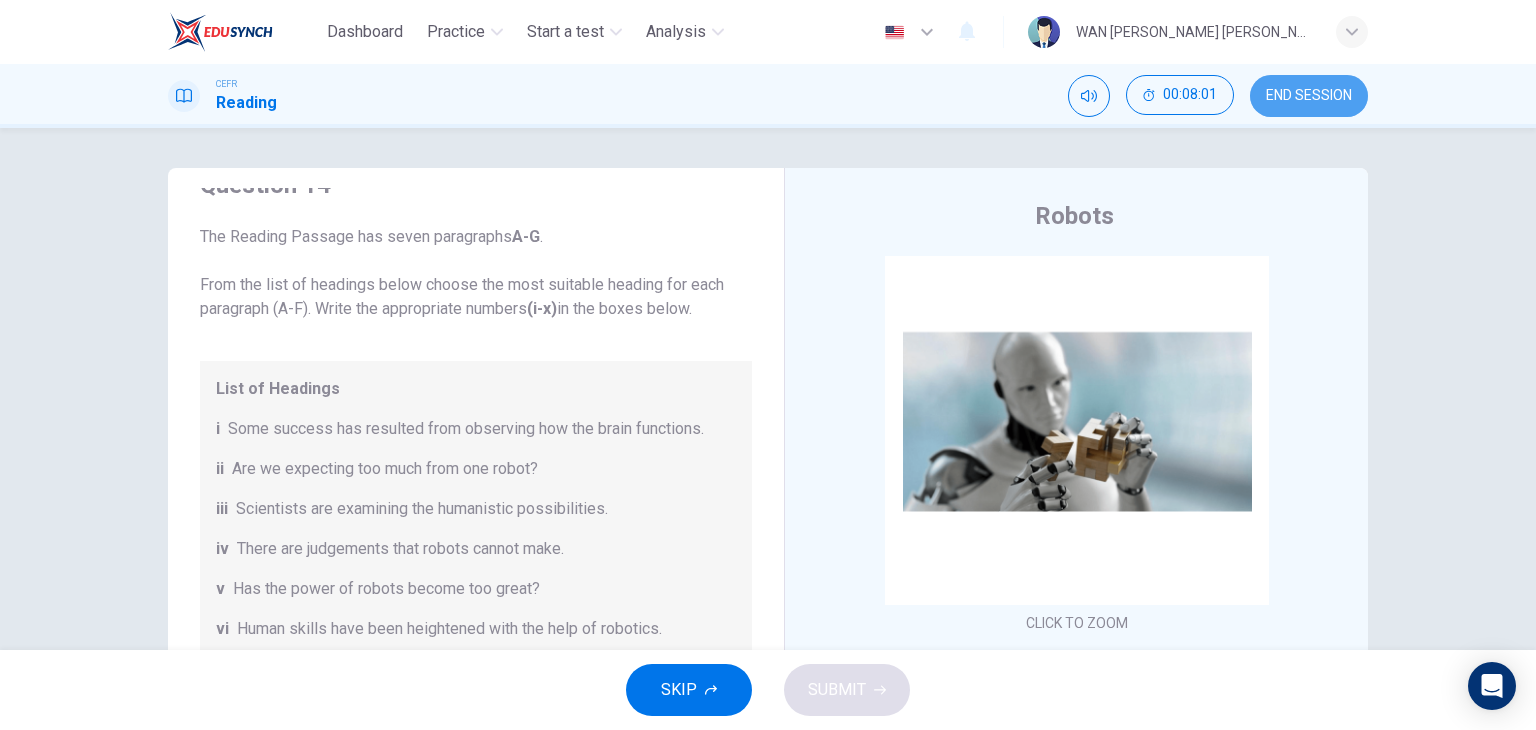 click on "END SESSION" at bounding box center (1309, 96) 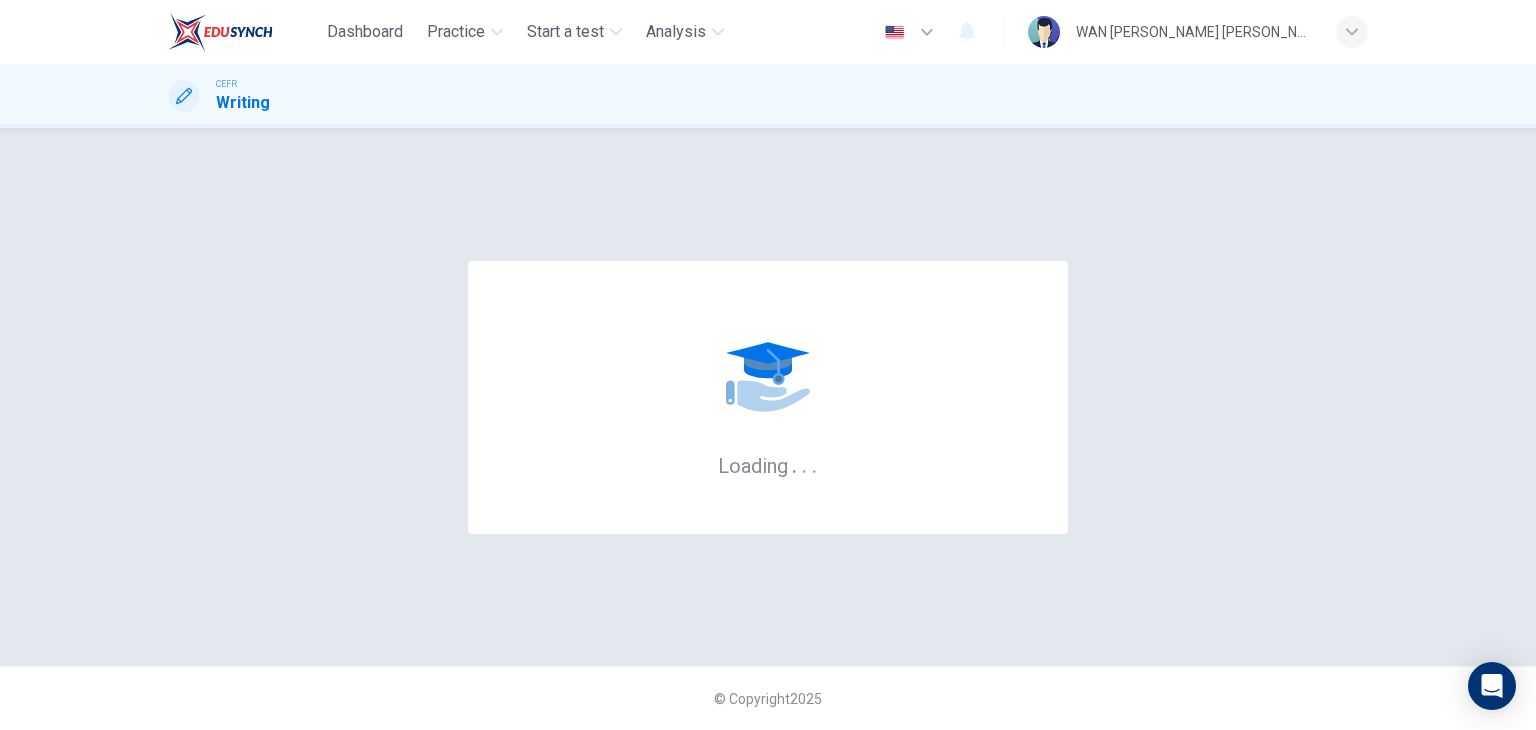 scroll, scrollTop: 0, scrollLeft: 0, axis: both 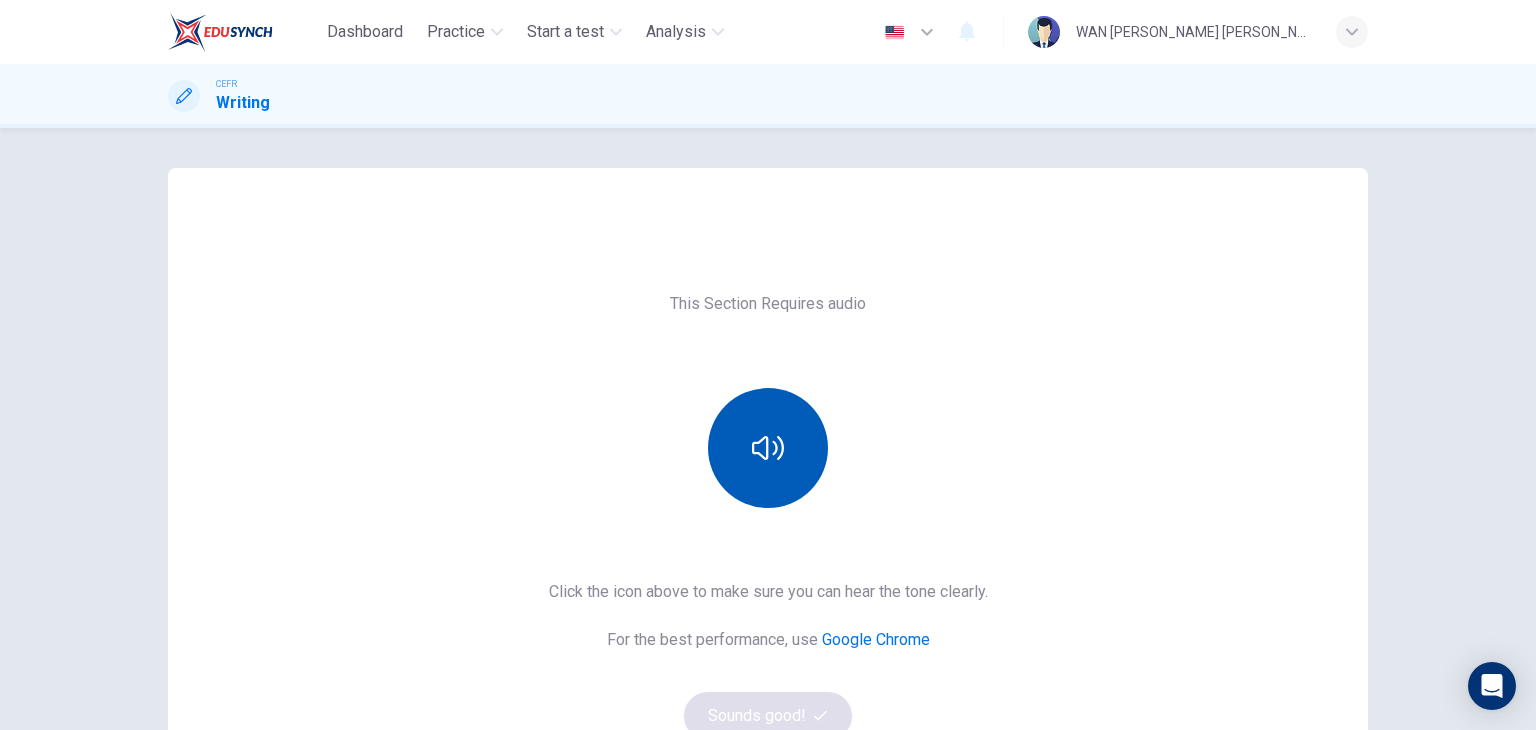 click at bounding box center (768, 448) 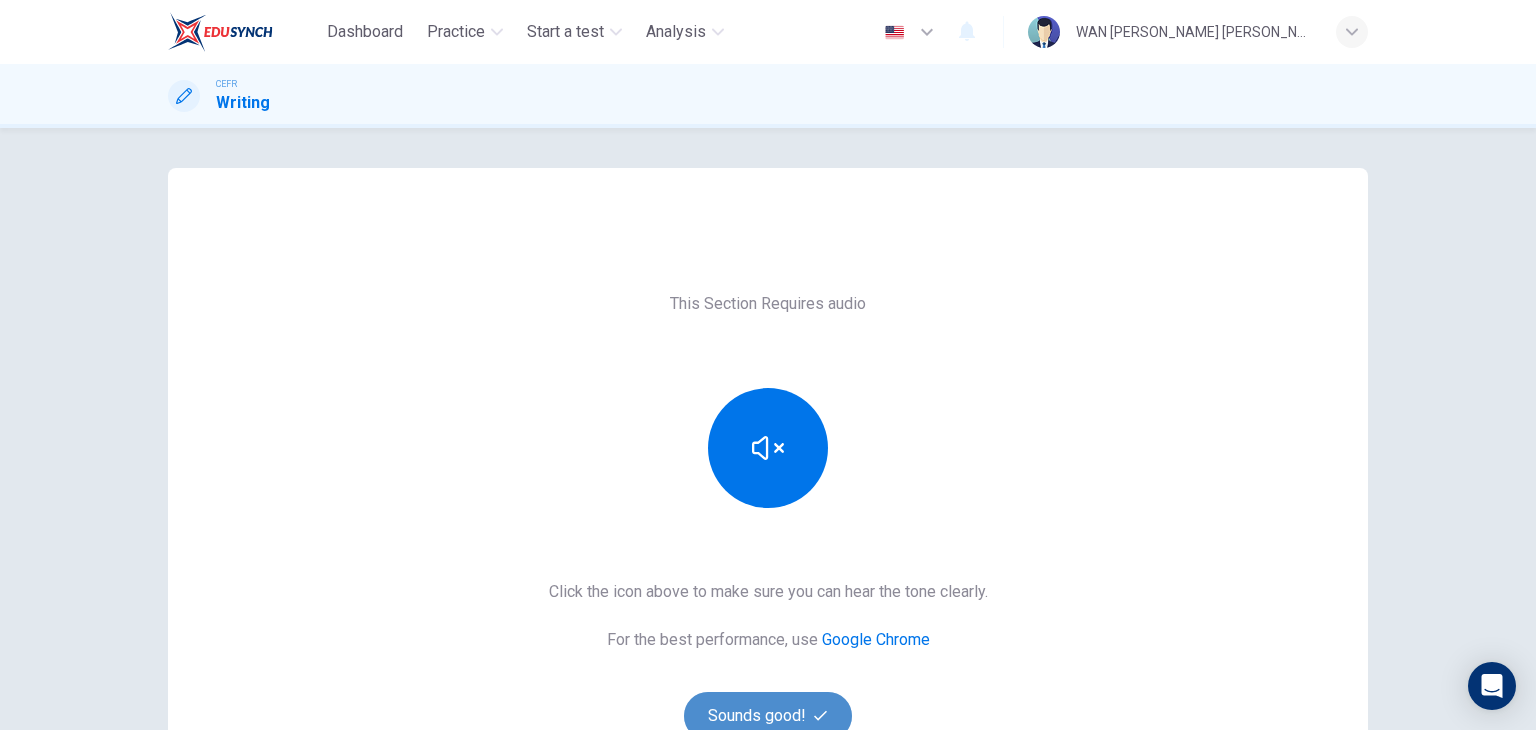 click on "Sounds good!" at bounding box center (768, 716) 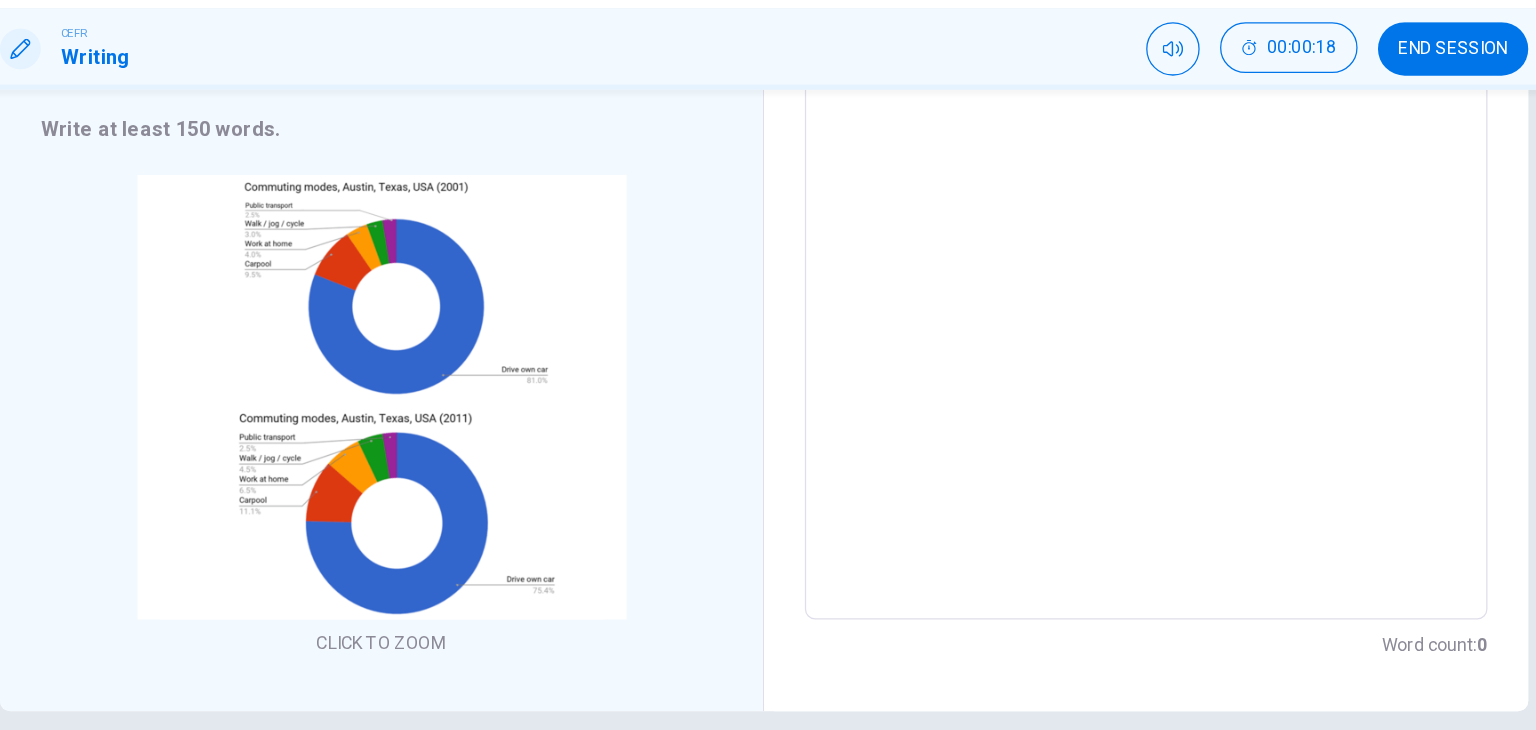 scroll, scrollTop: 291, scrollLeft: 0, axis: vertical 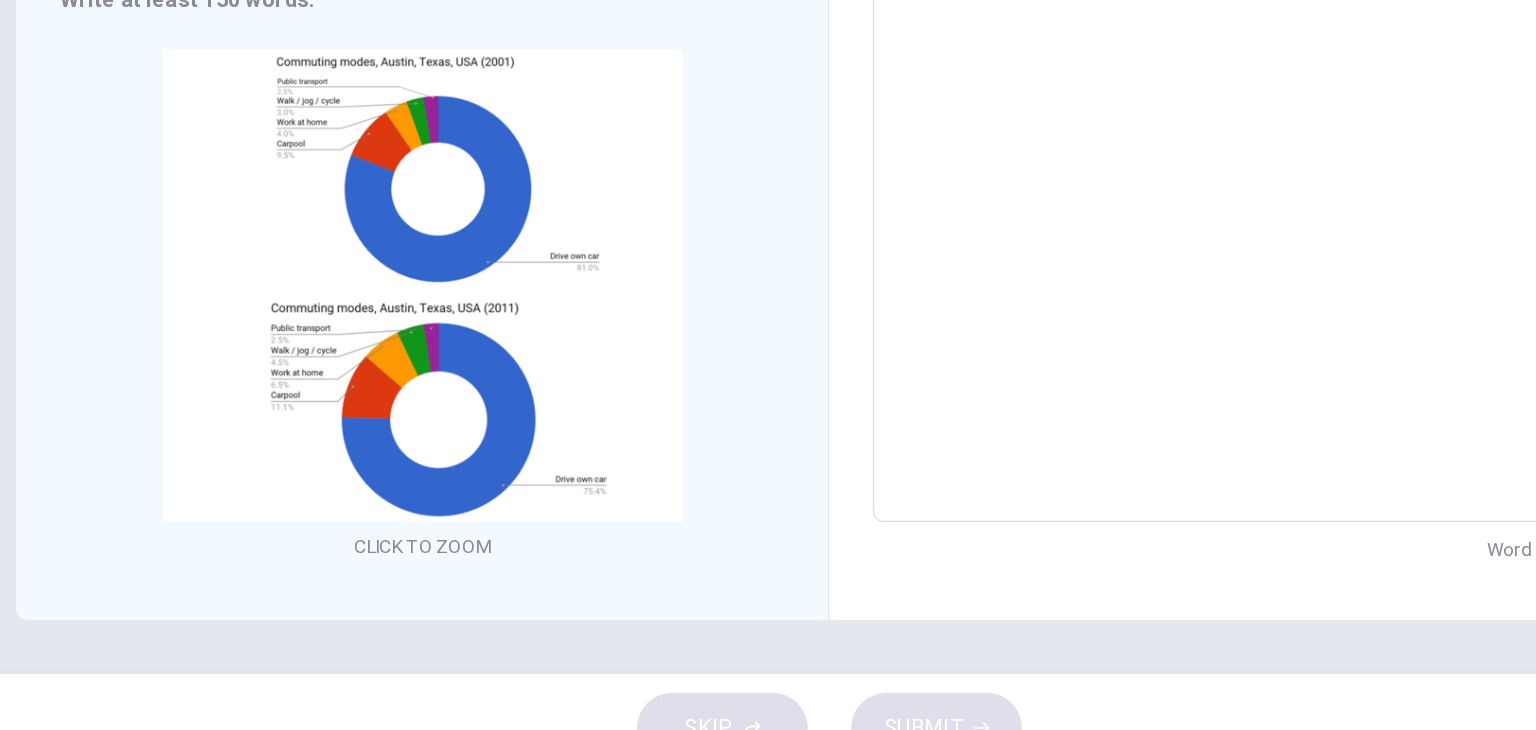 click at bounding box center (1068, 243) 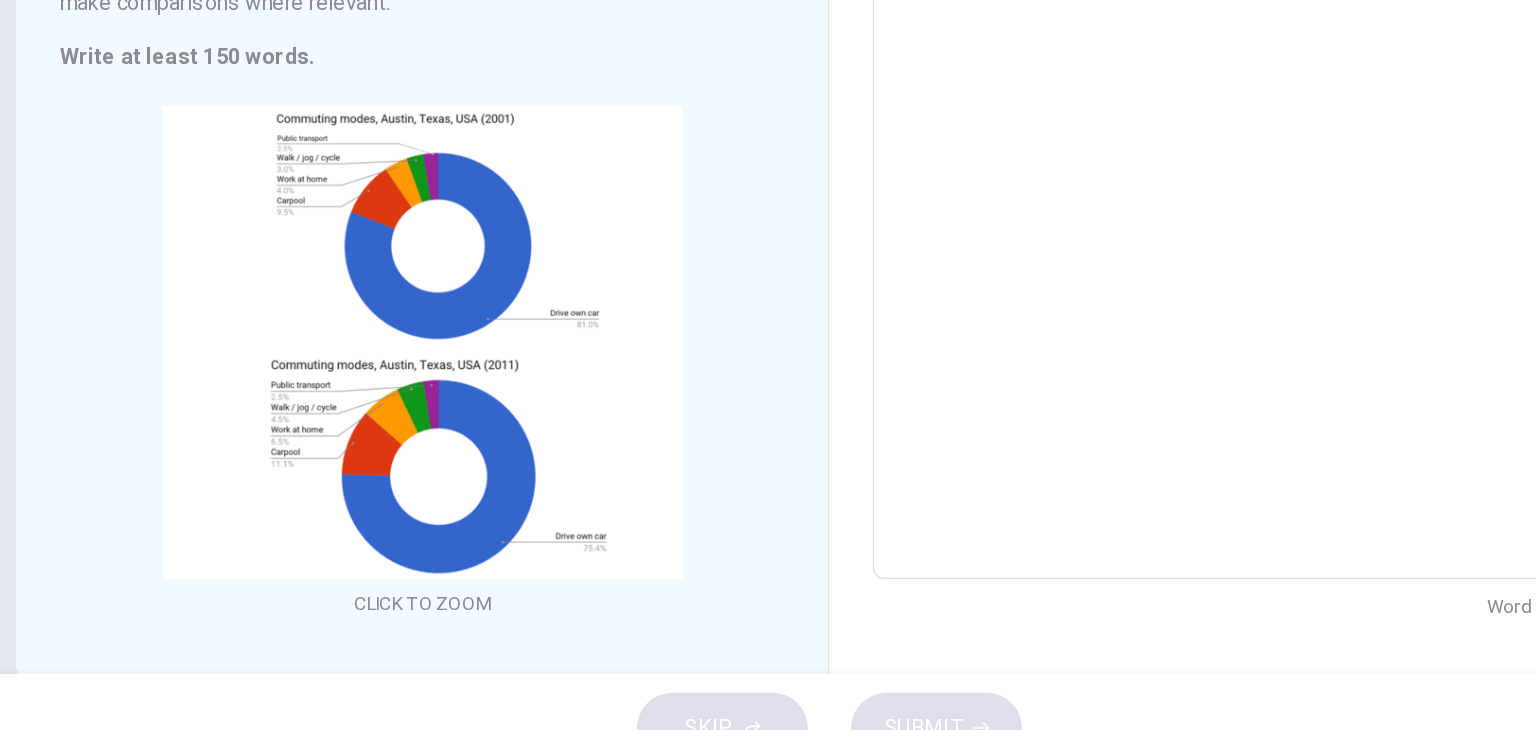 scroll, scrollTop: 289, scrollLeft: 0, axis: vertical 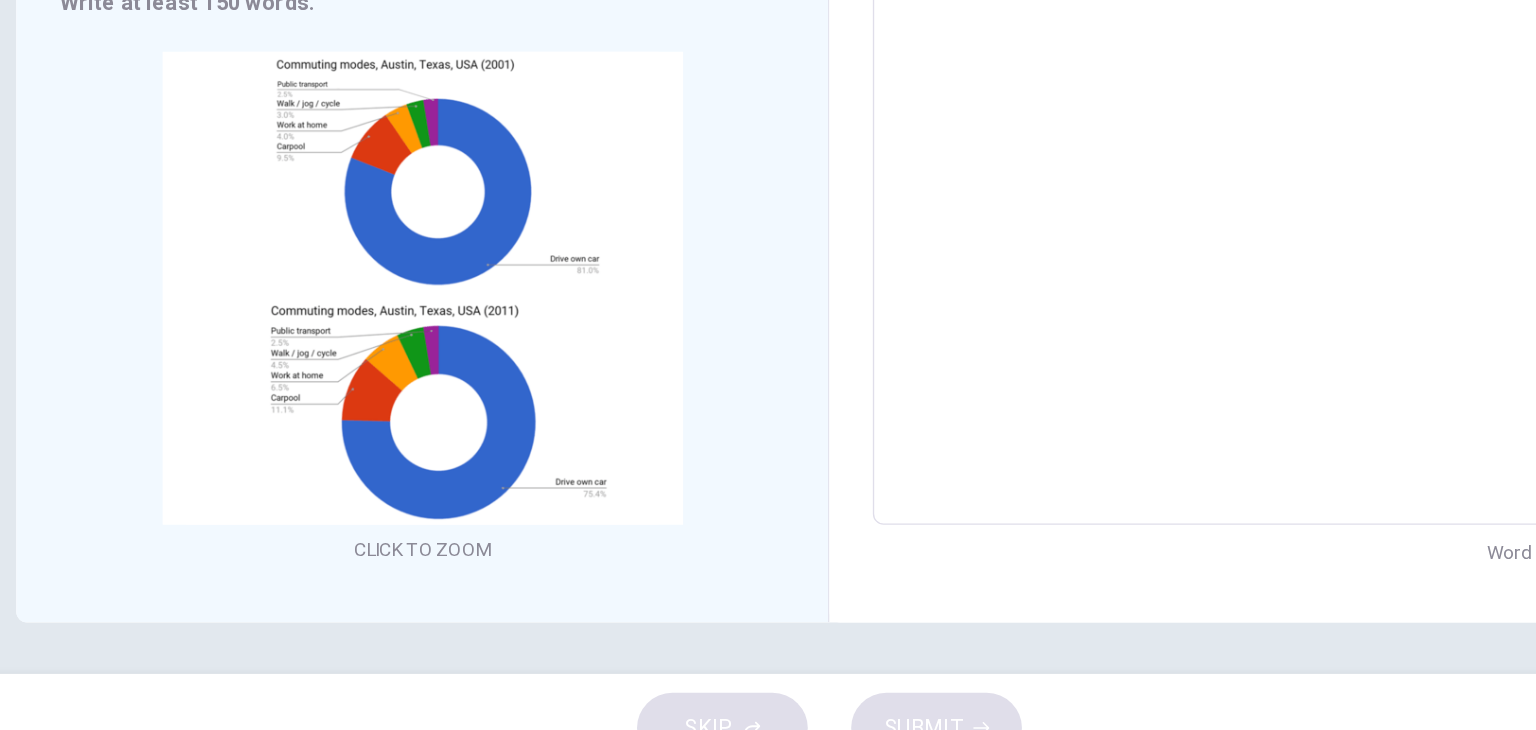 type on "I" 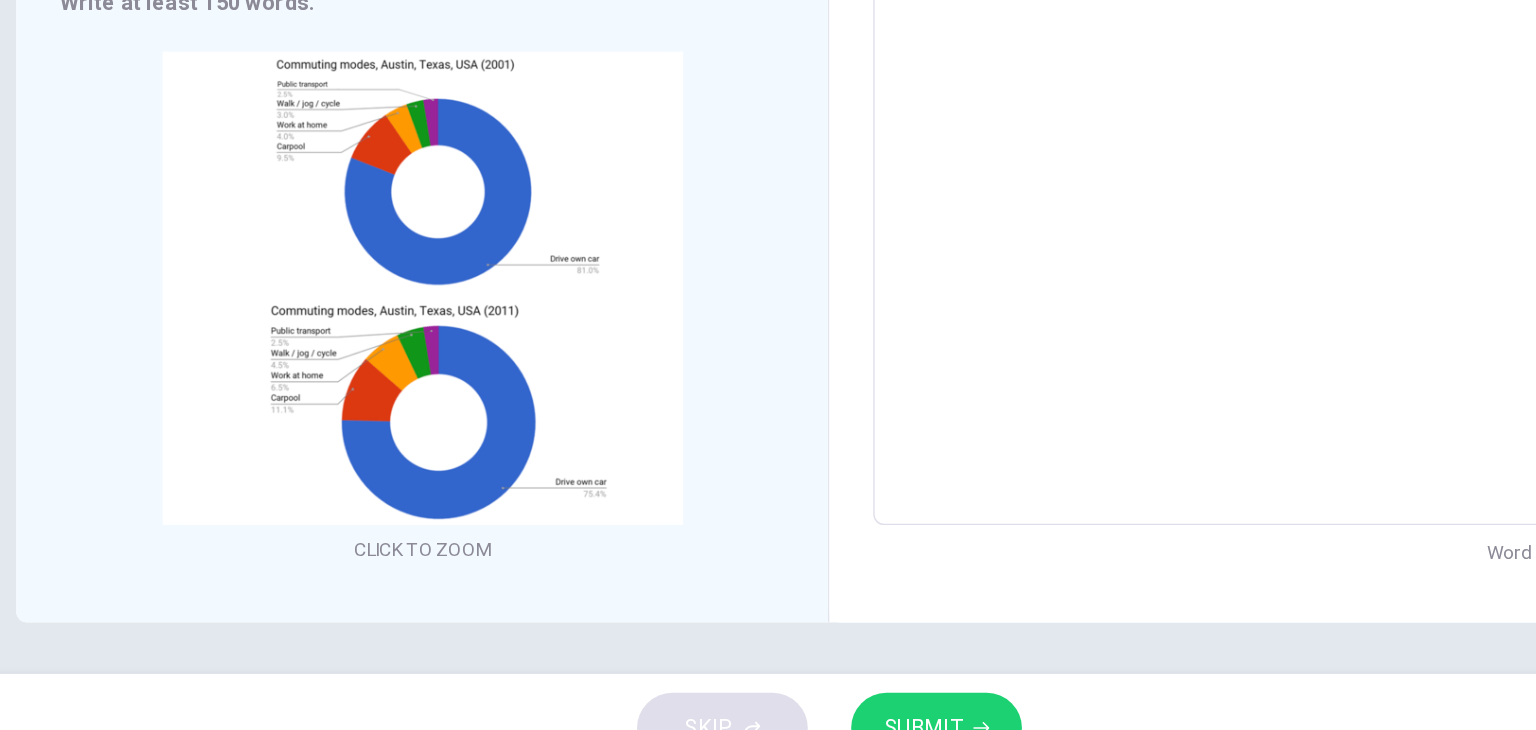 scroll, scrollTop: 128, scrollLeft: 0, axis: vertical 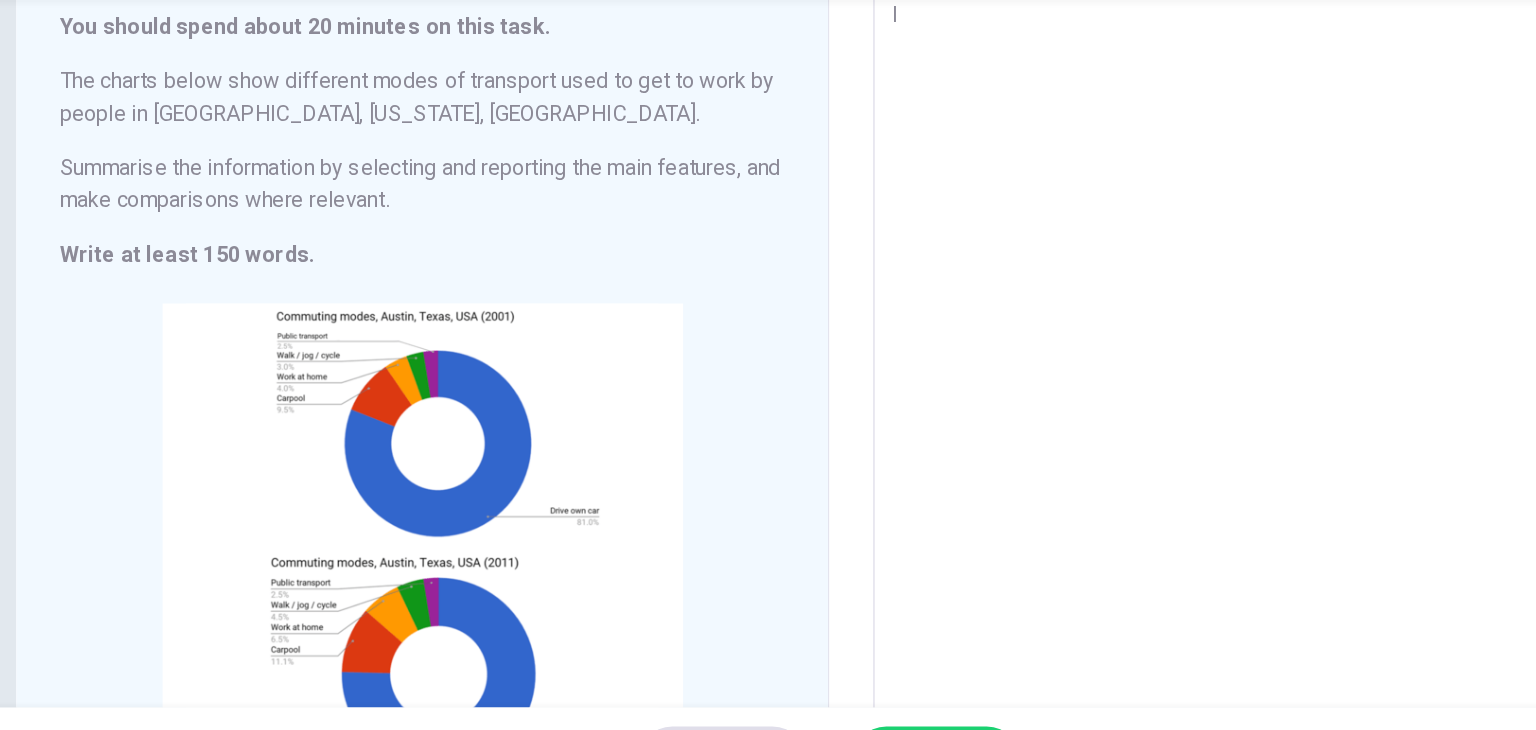 type on "In" 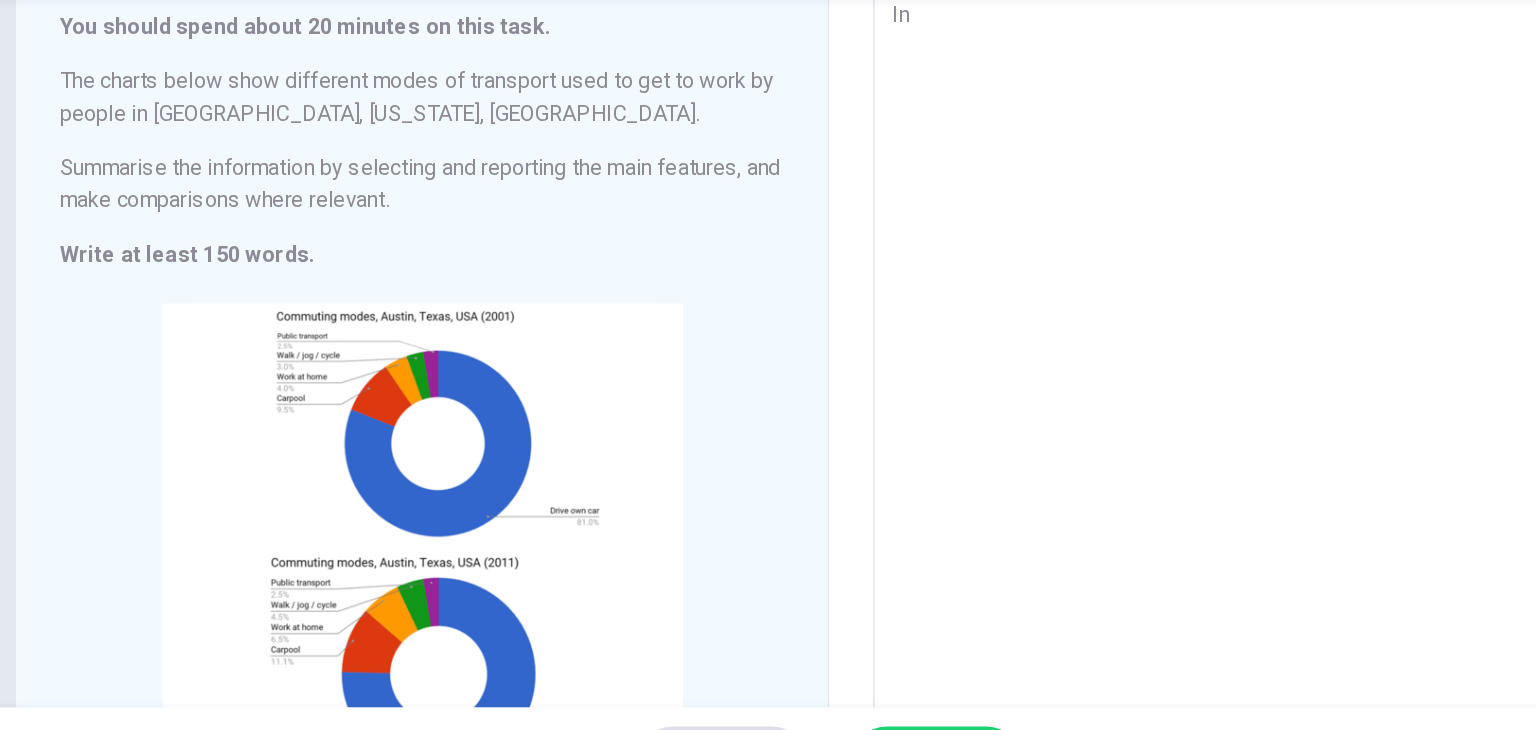 type on "x" 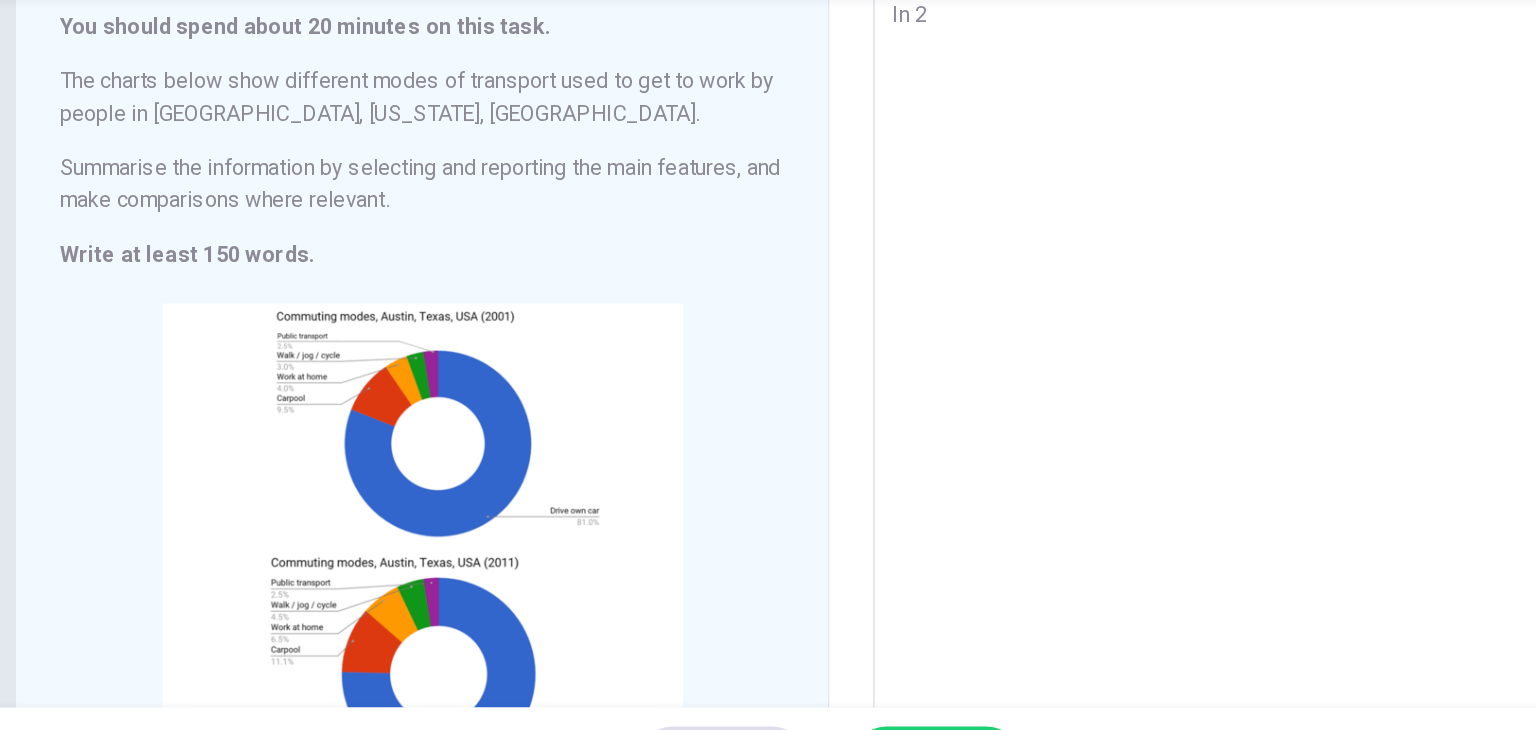 type on "x" 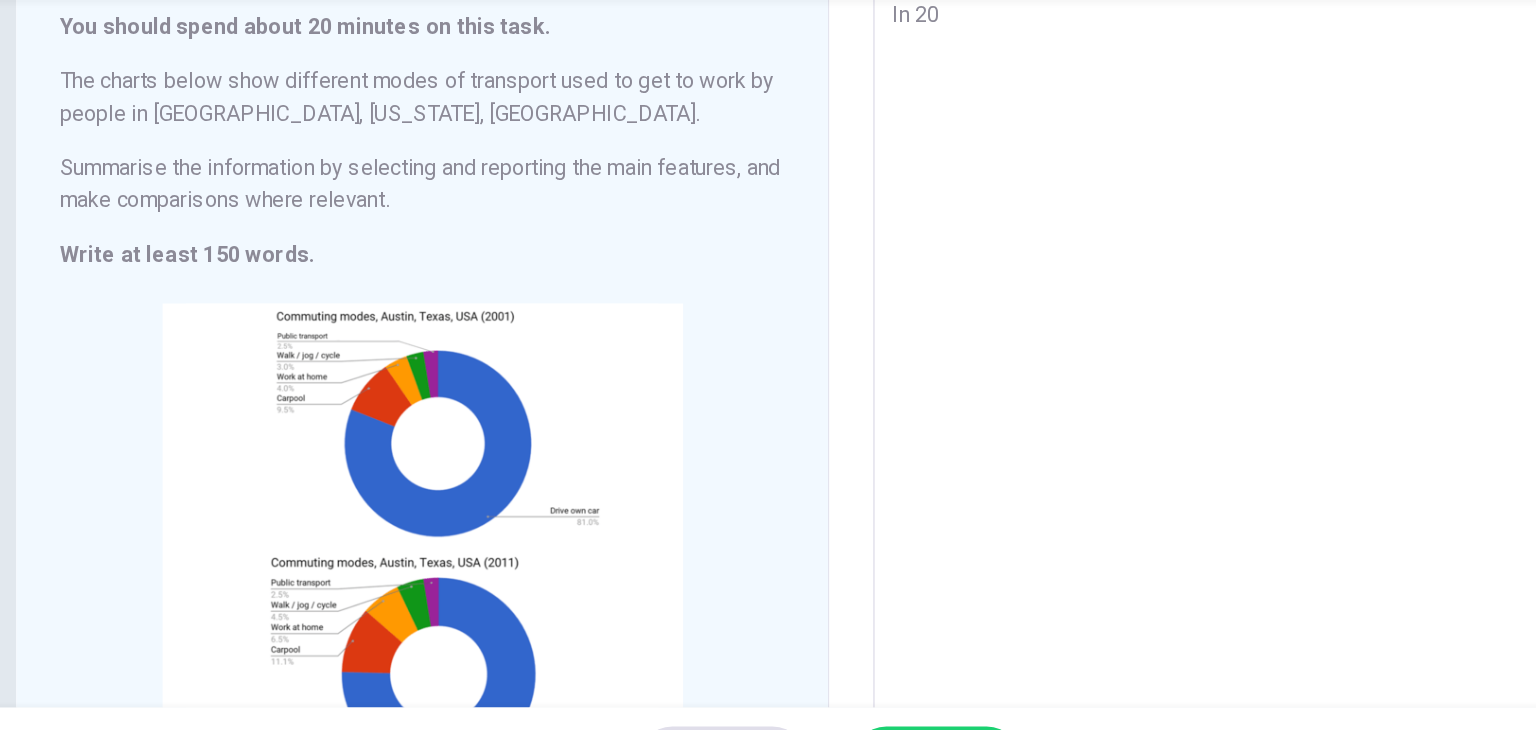 type on "In 200" 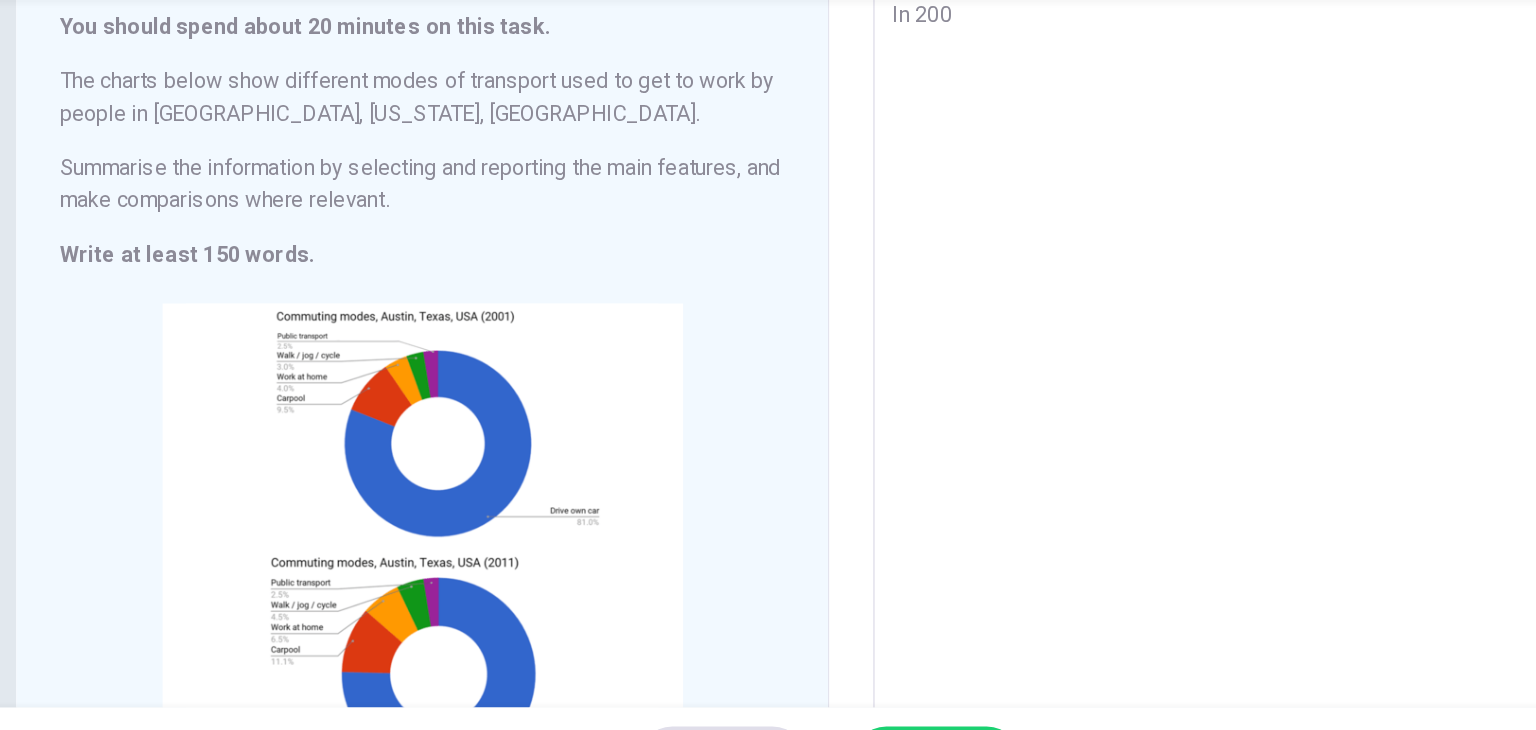 type on "x" 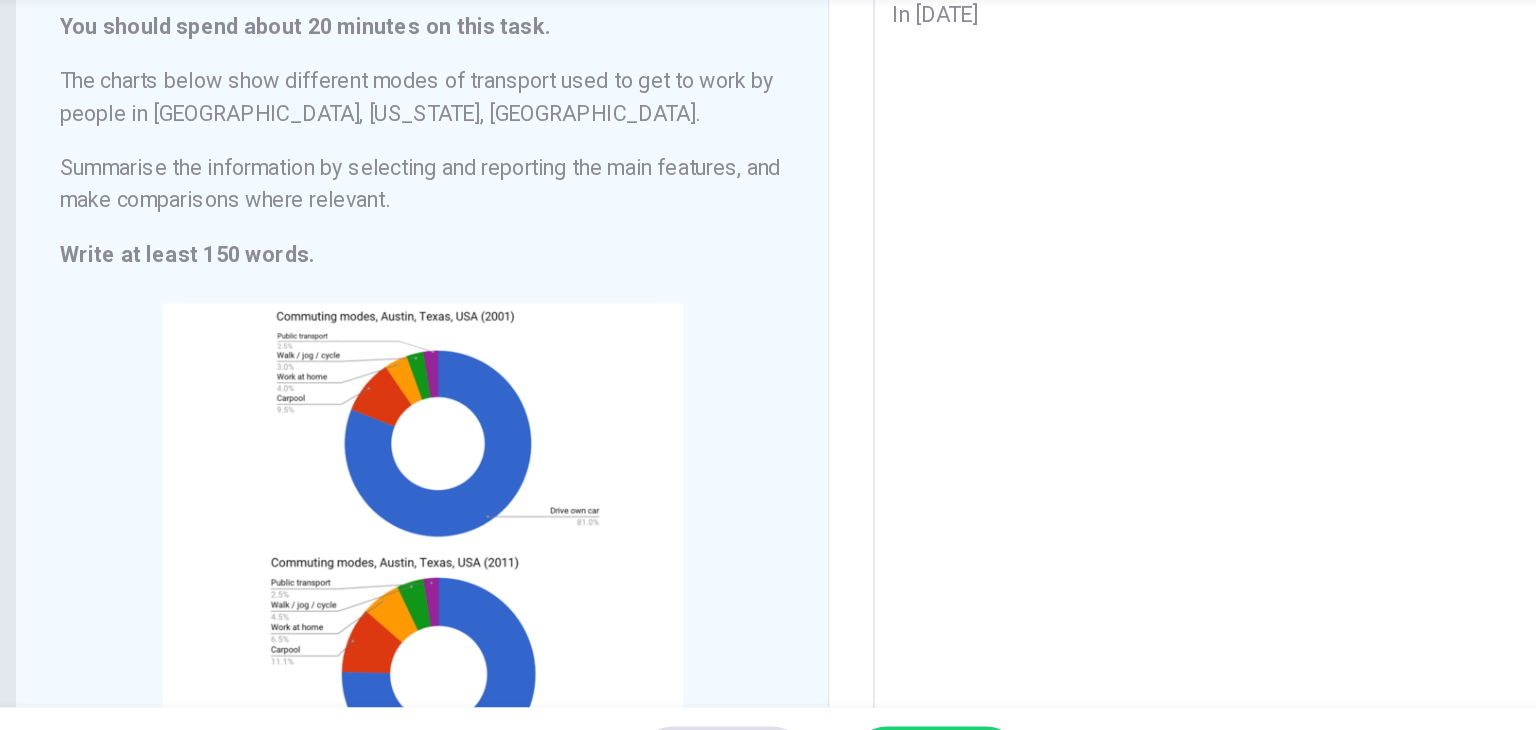 type on "In [DATE]" 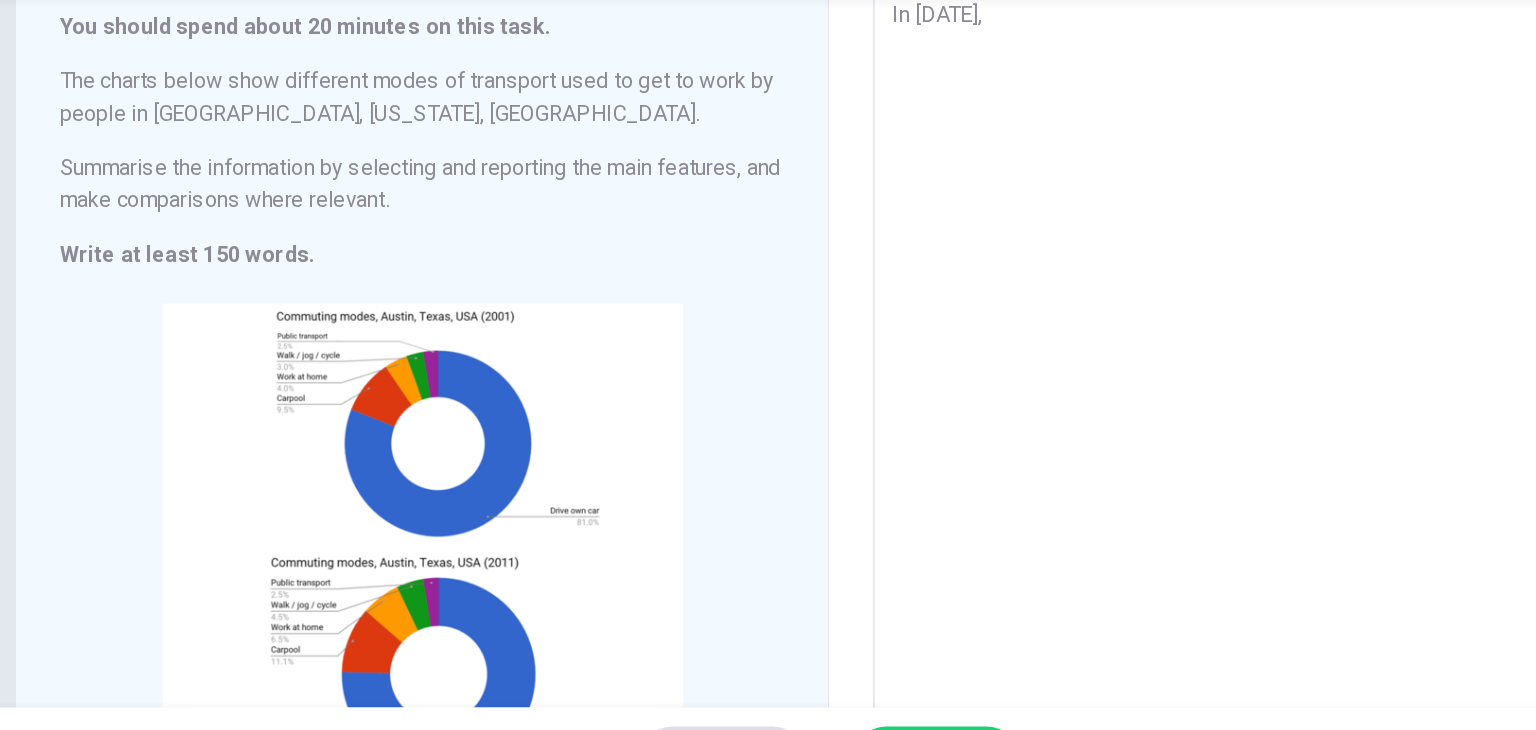 type on "x" 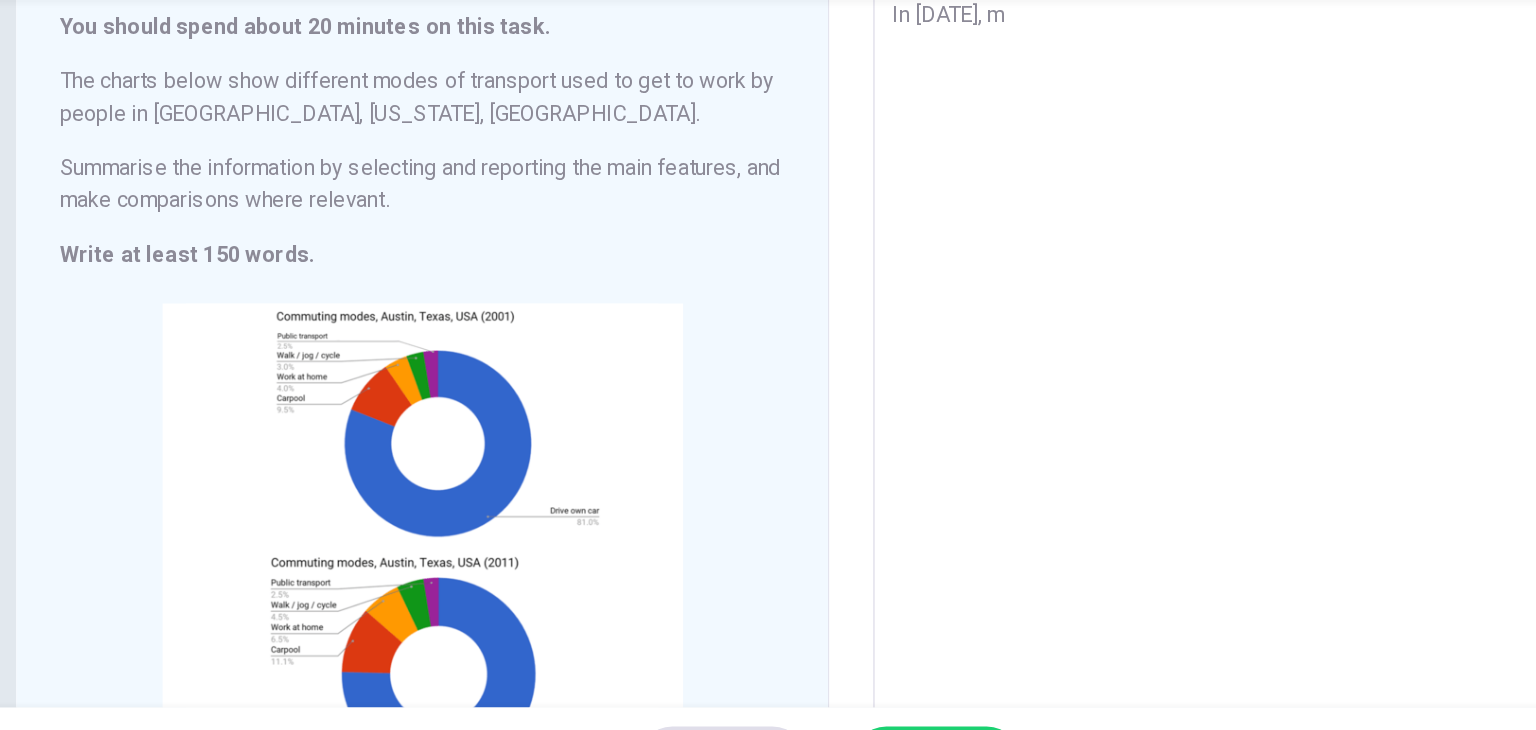 type on "In [DATE], mo" 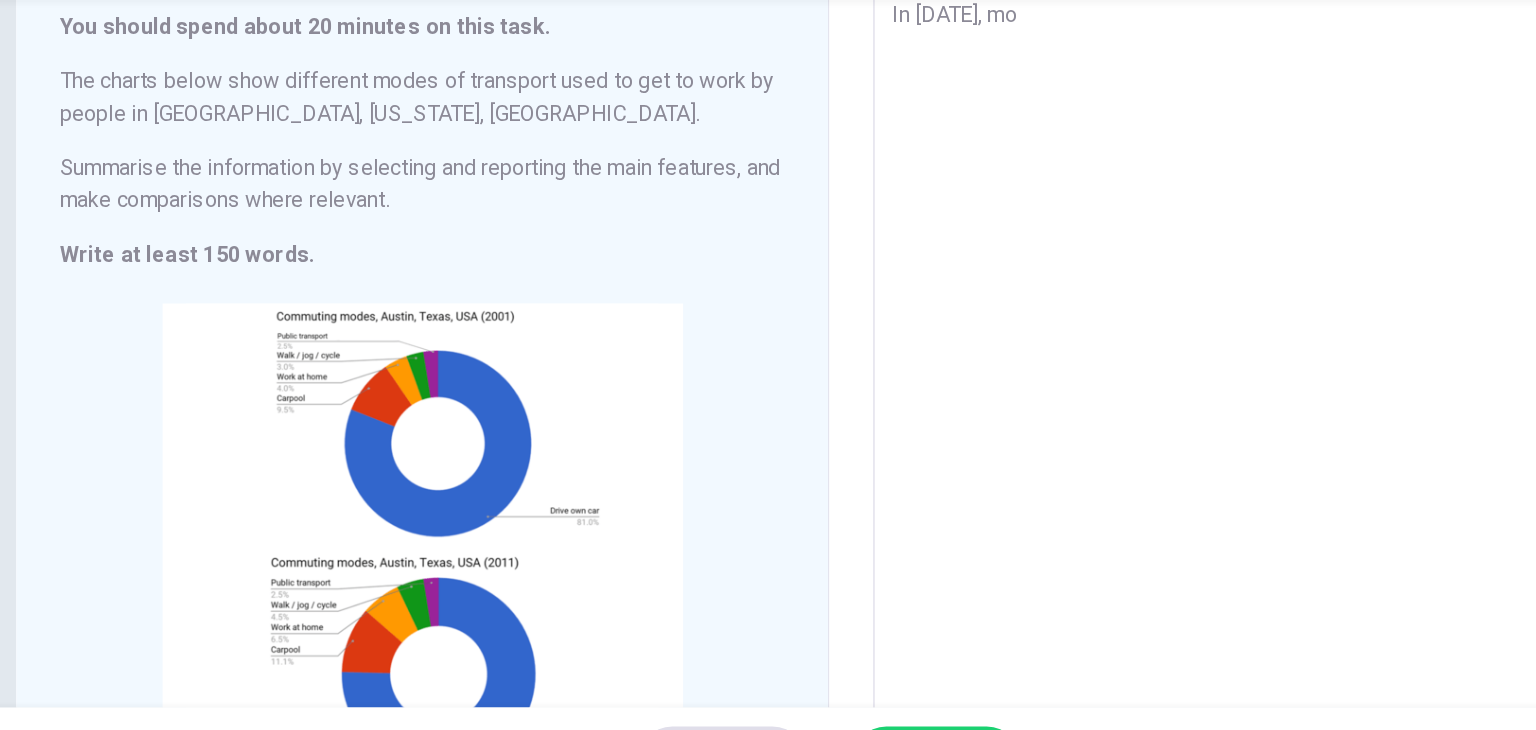 type on "x" 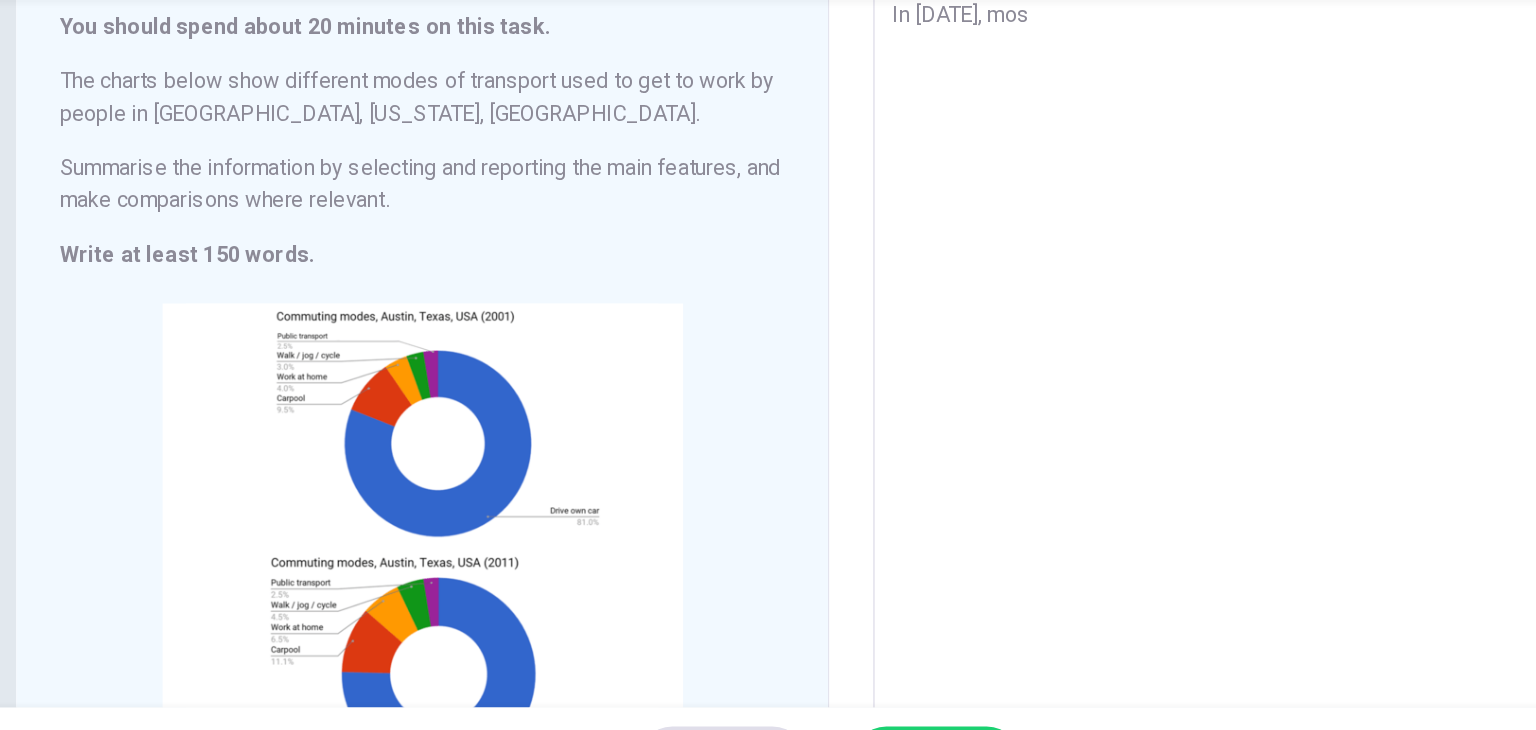 type on "In [DATE], most" 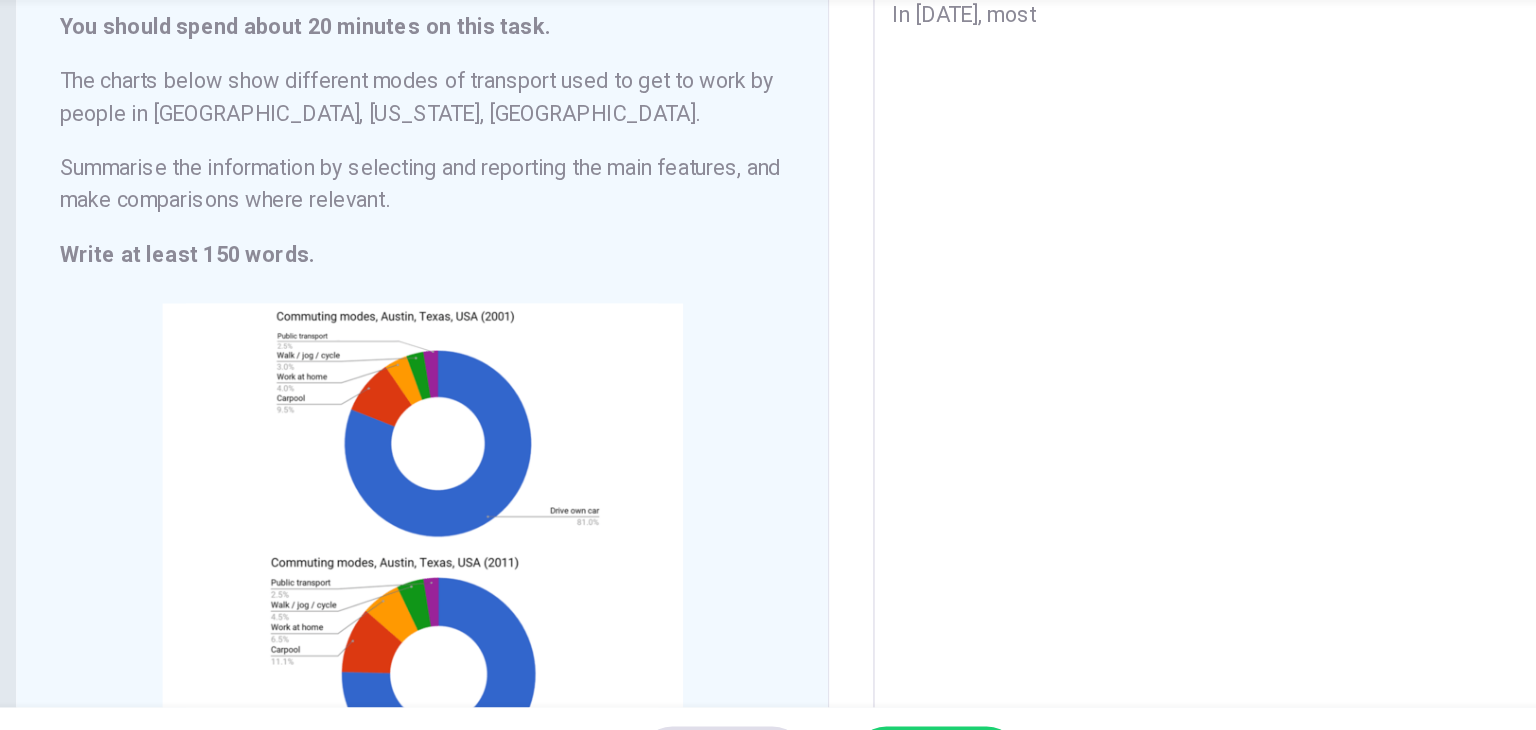 type on "x" 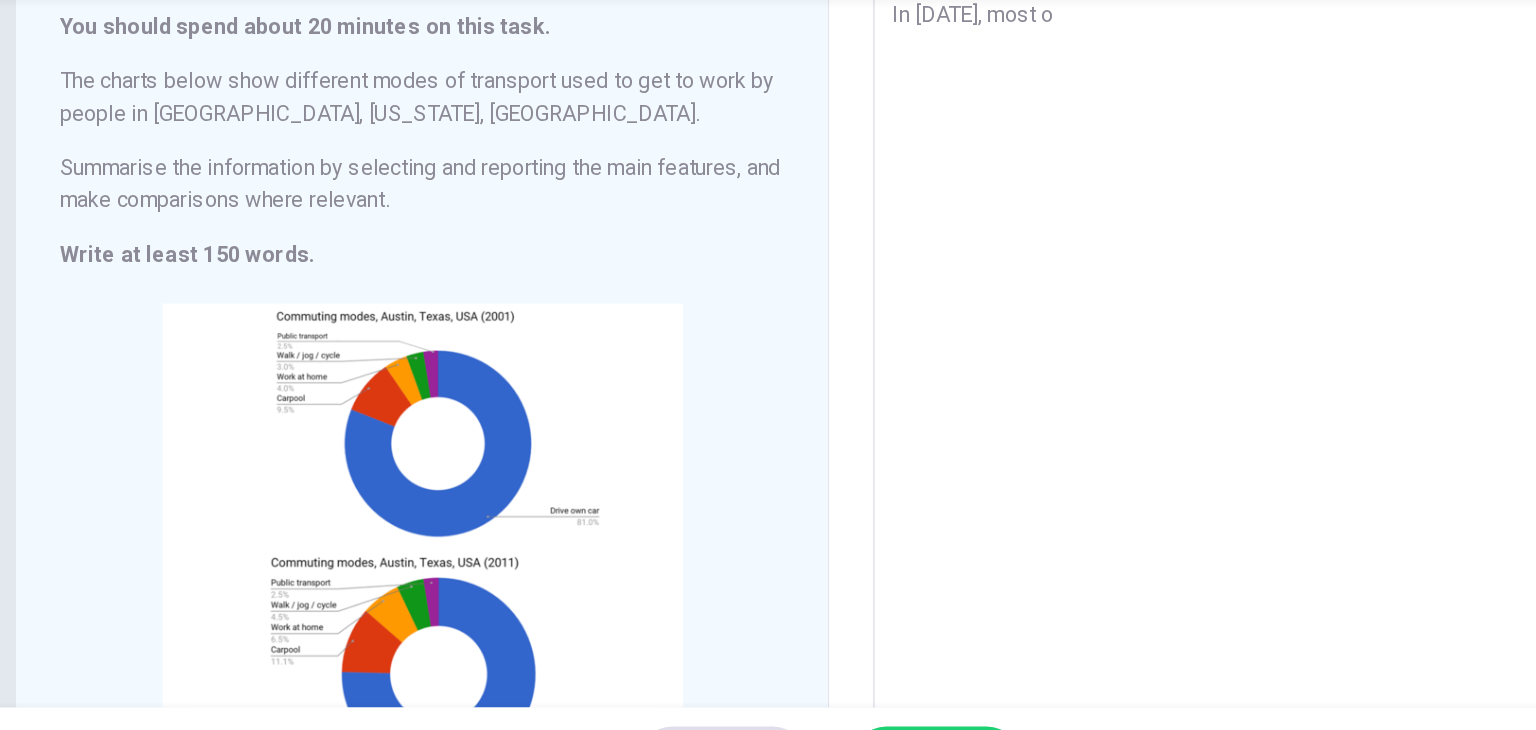 type on "x" 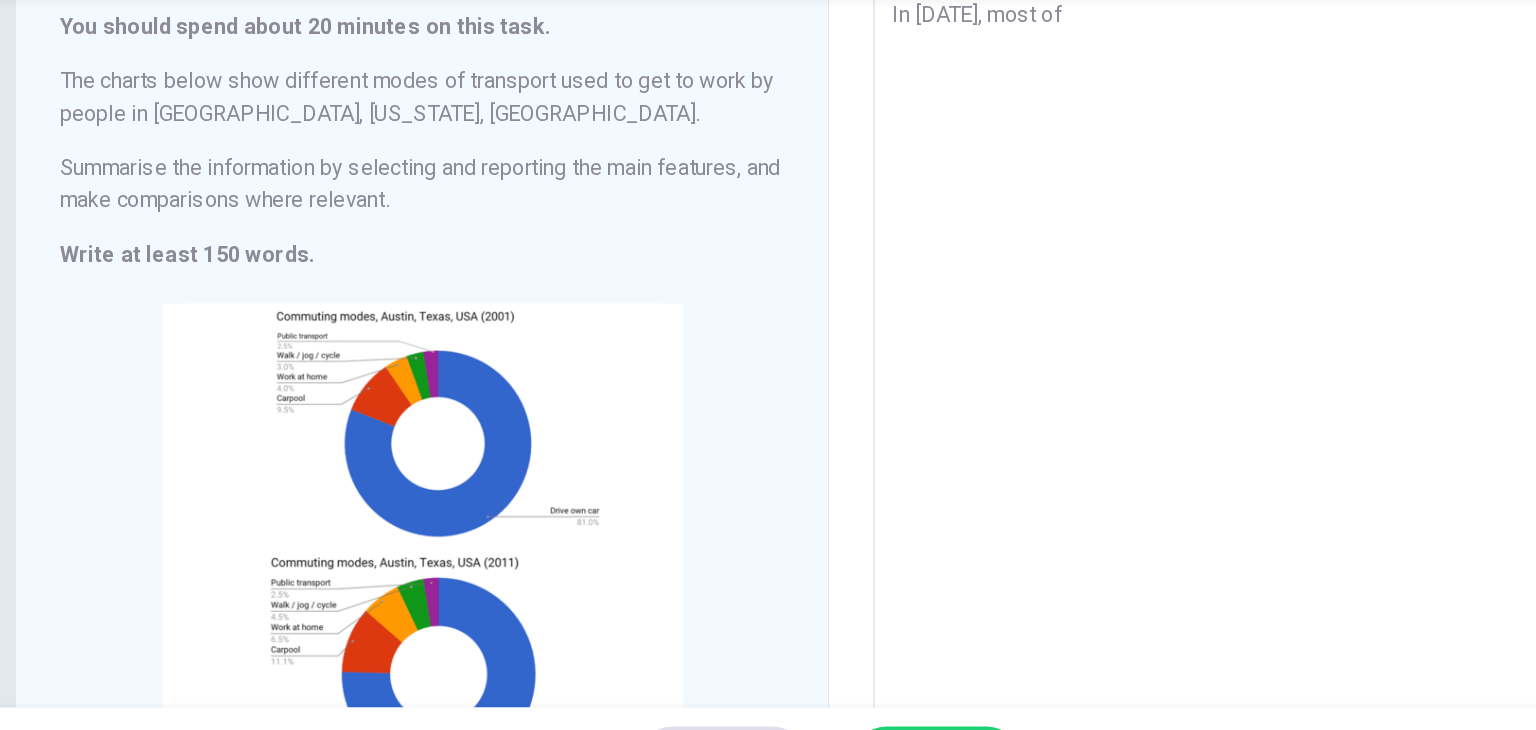 type on "In [DATE], most of" 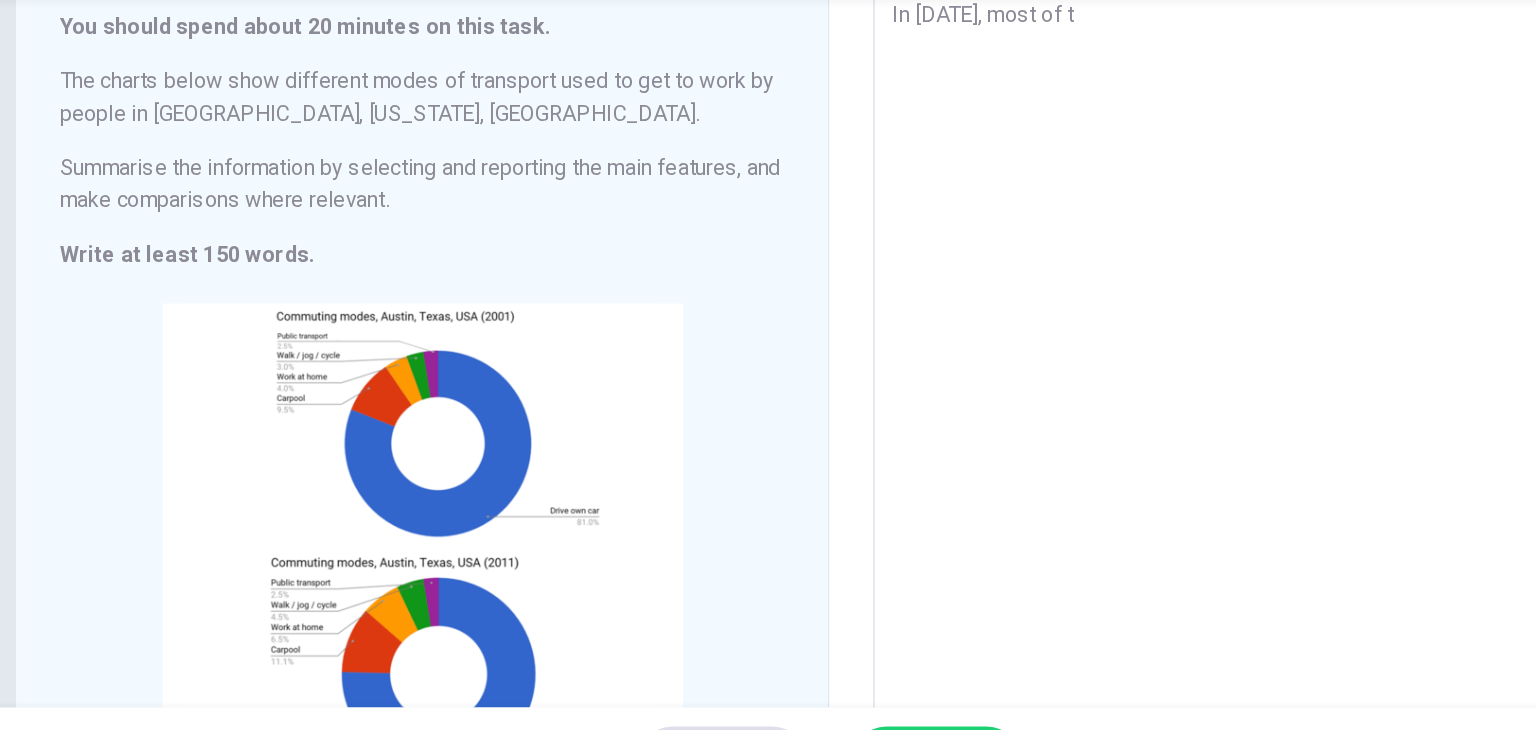 type on "x" 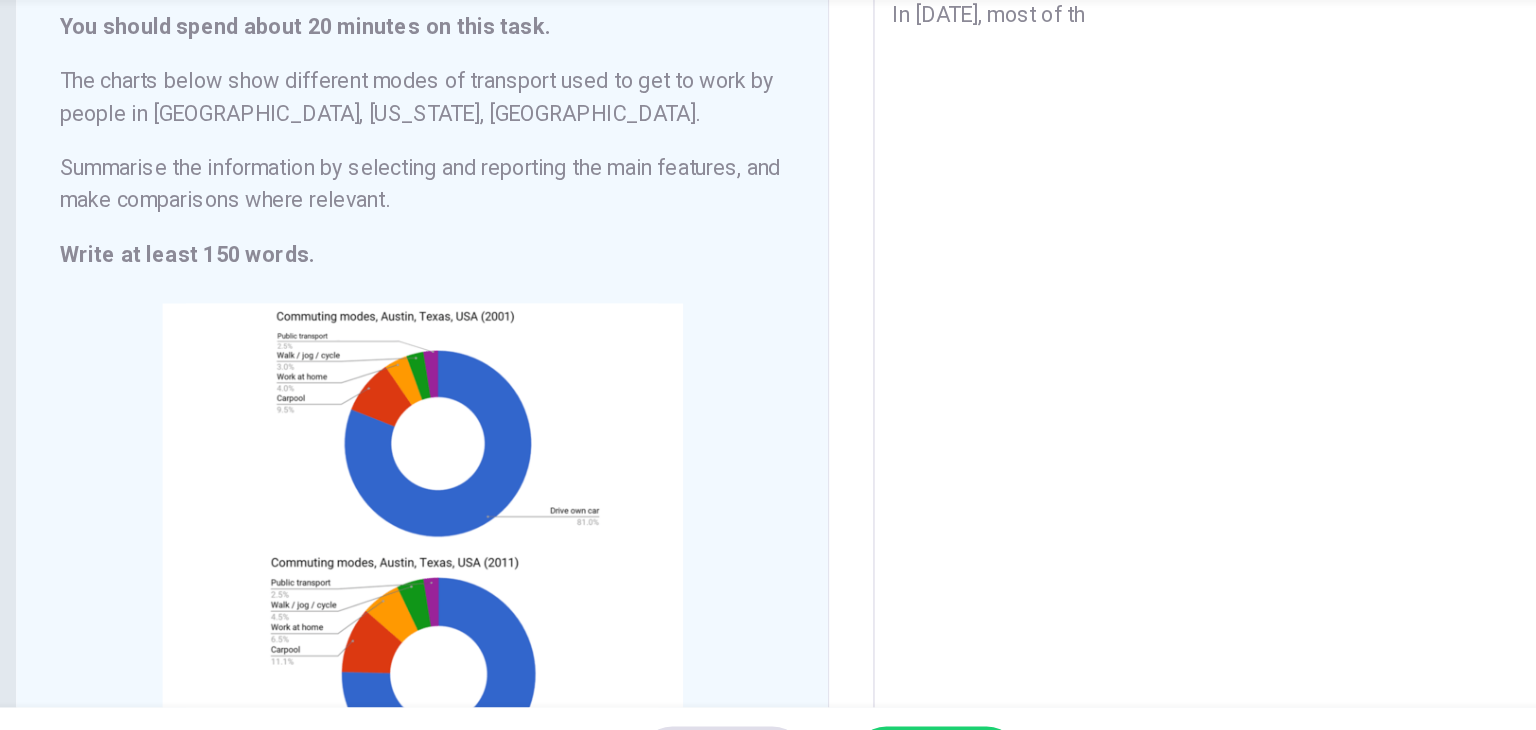 type on "x" 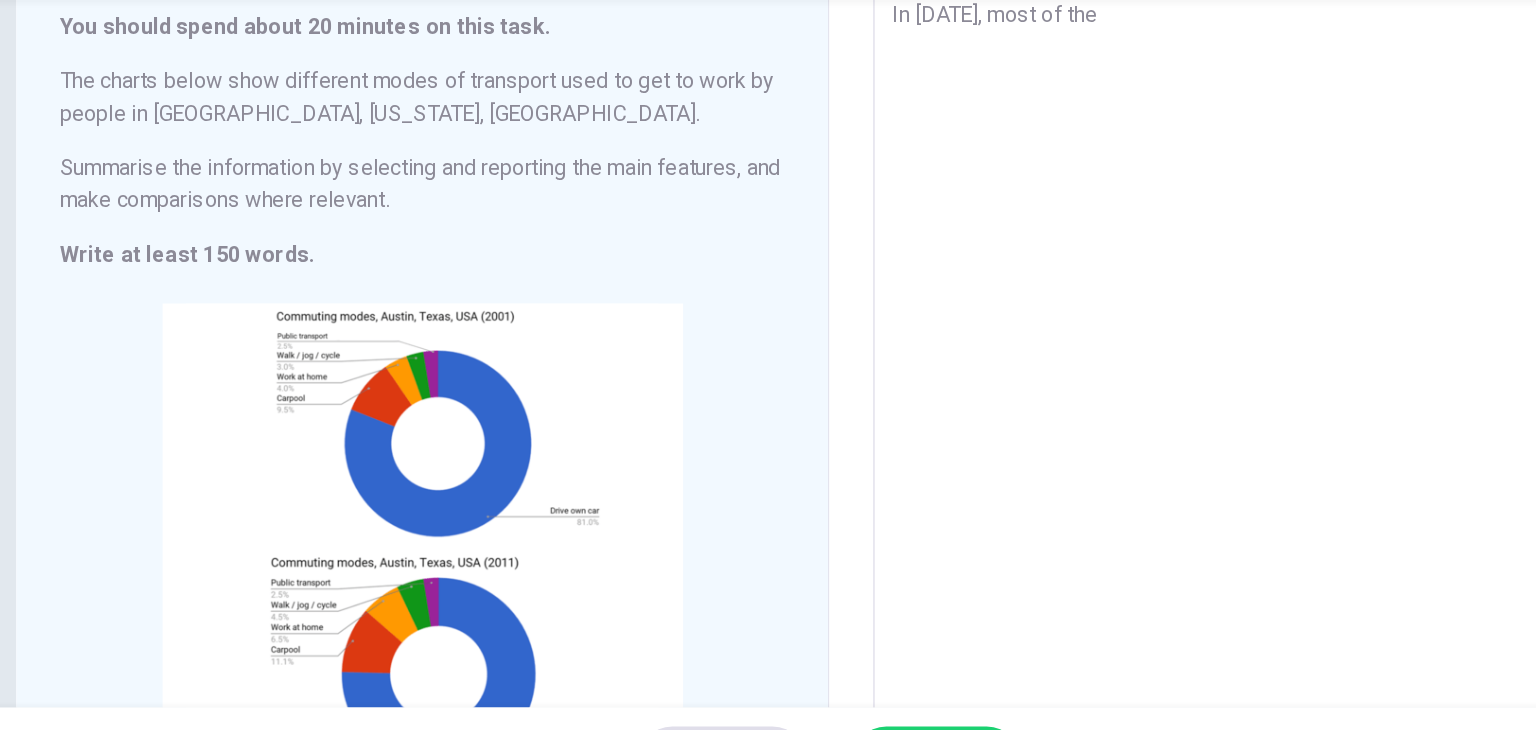 type on "x" 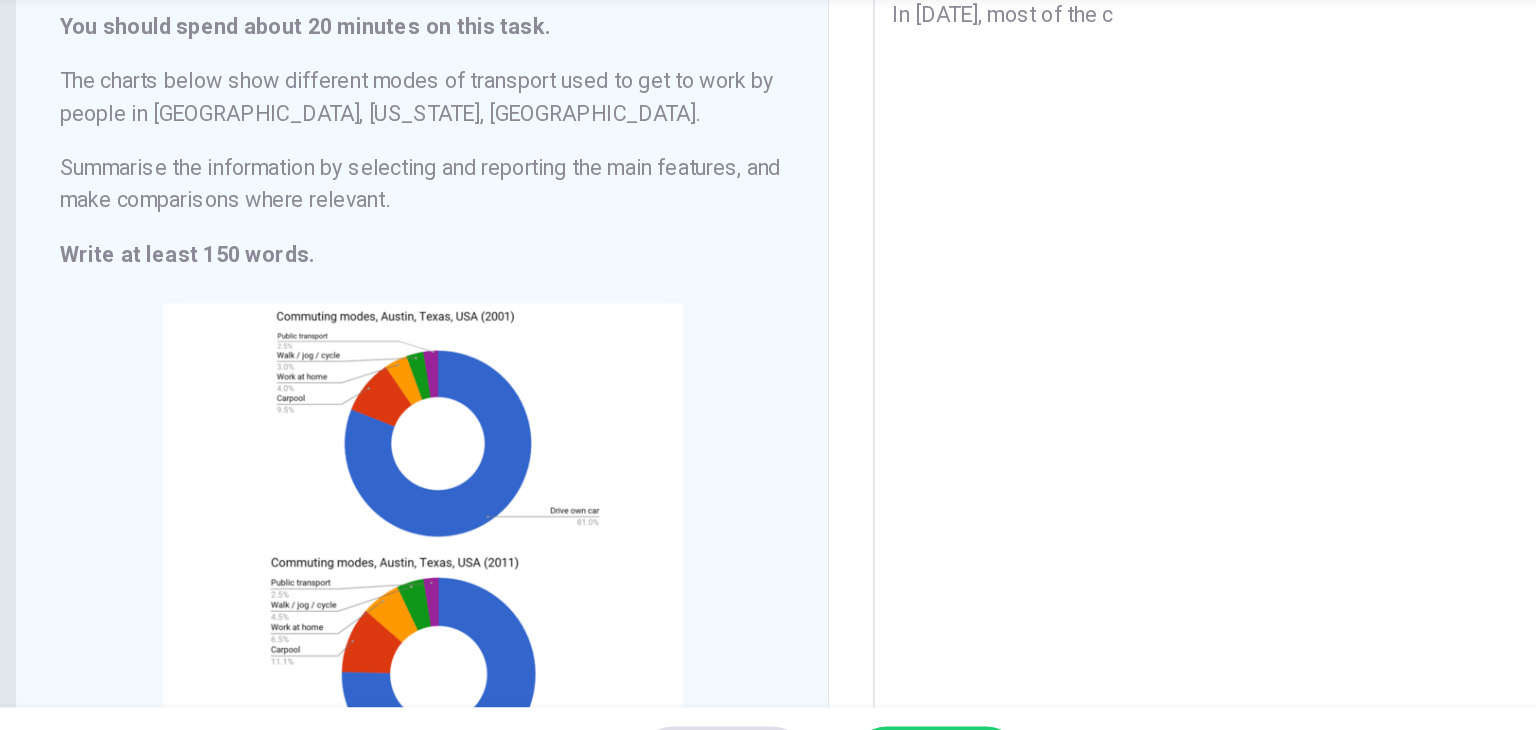 type on "In [DATE], most of the ci" 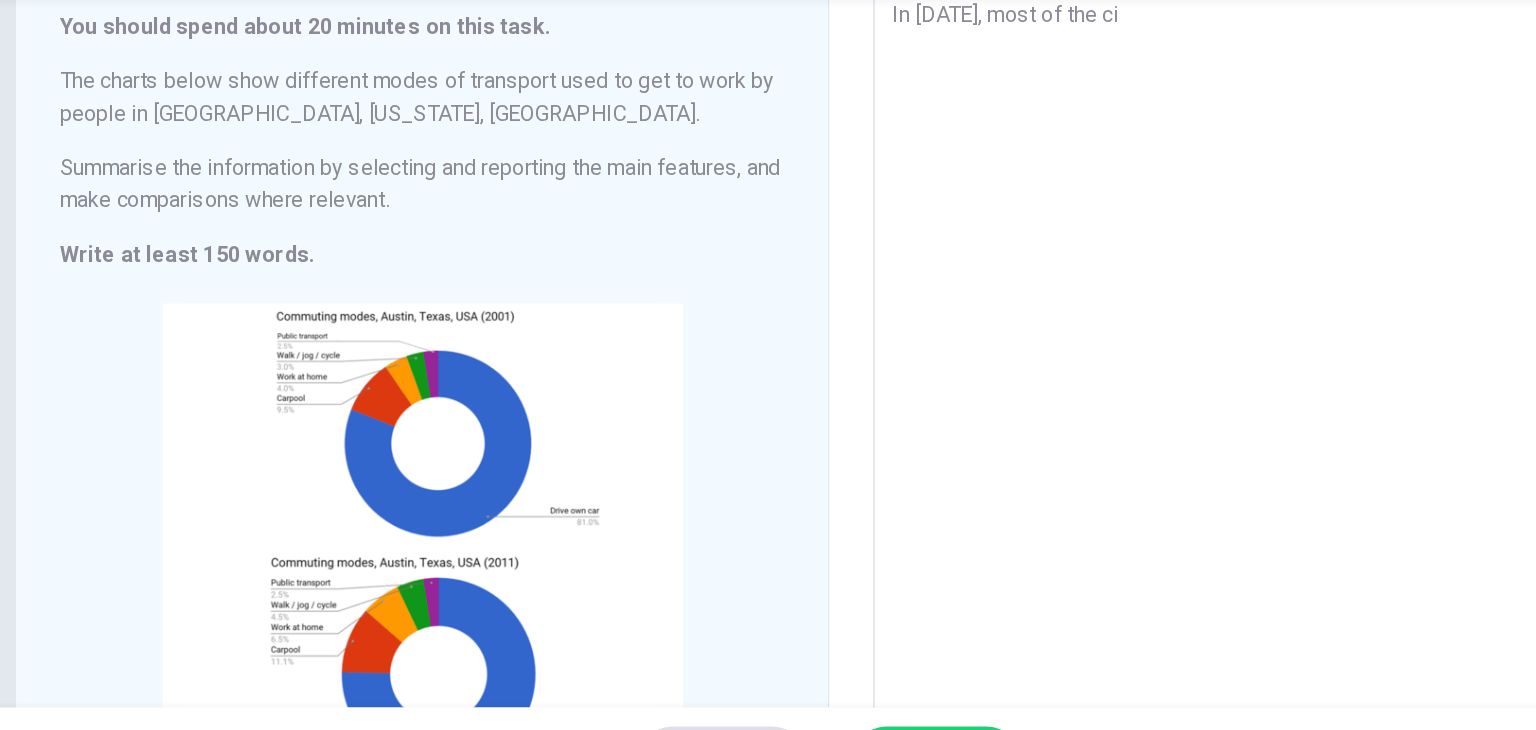 type on "x" 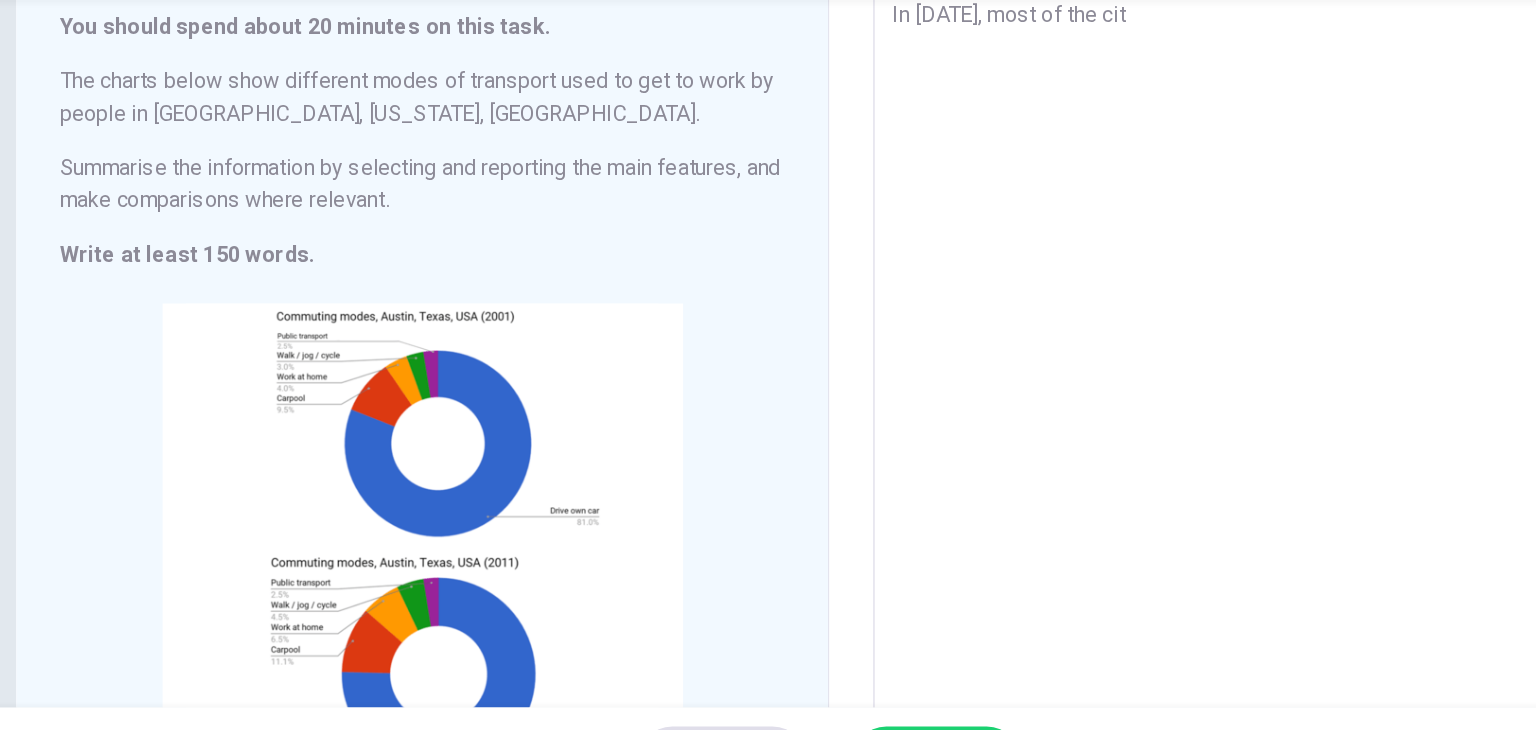 type on "In [DATE], most of the citi" 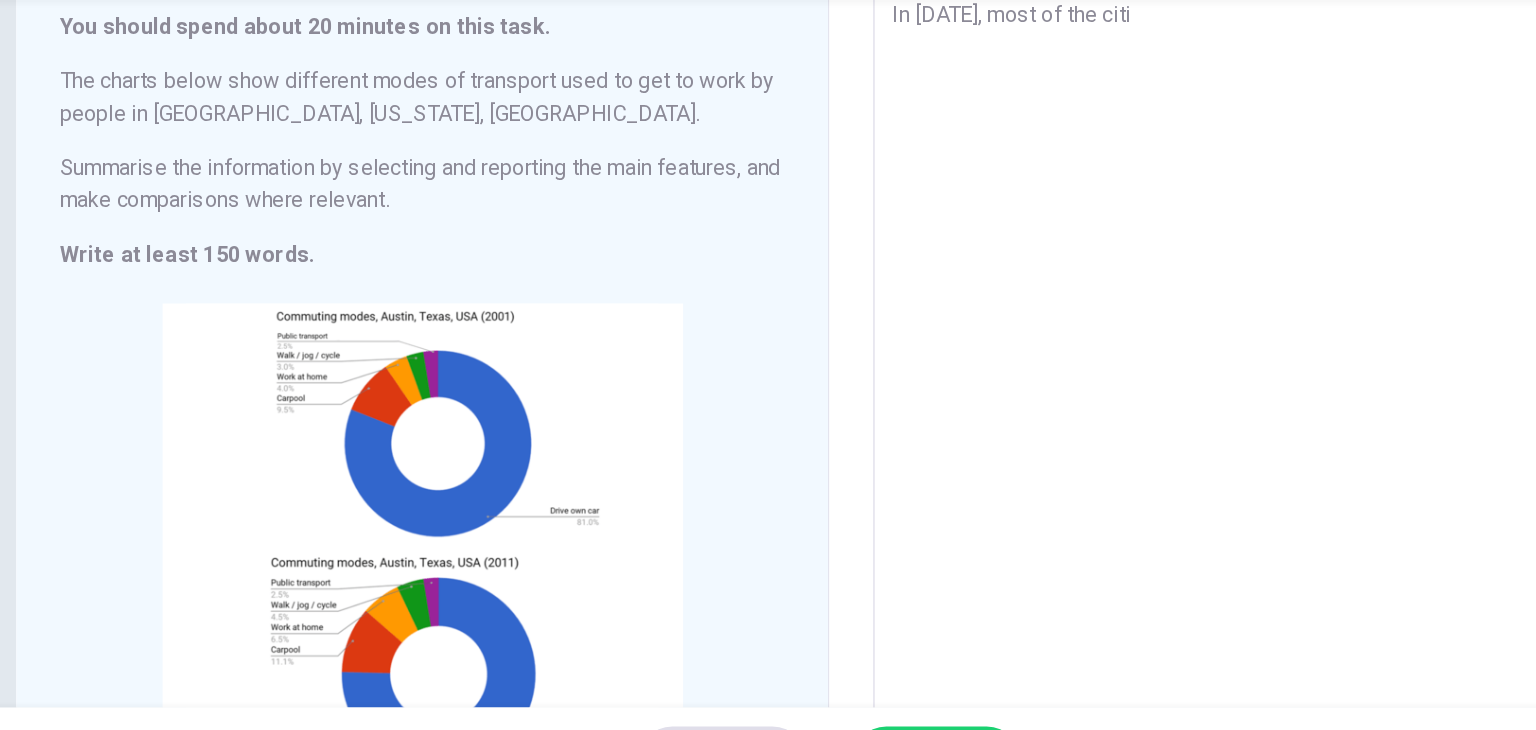 type on "x" 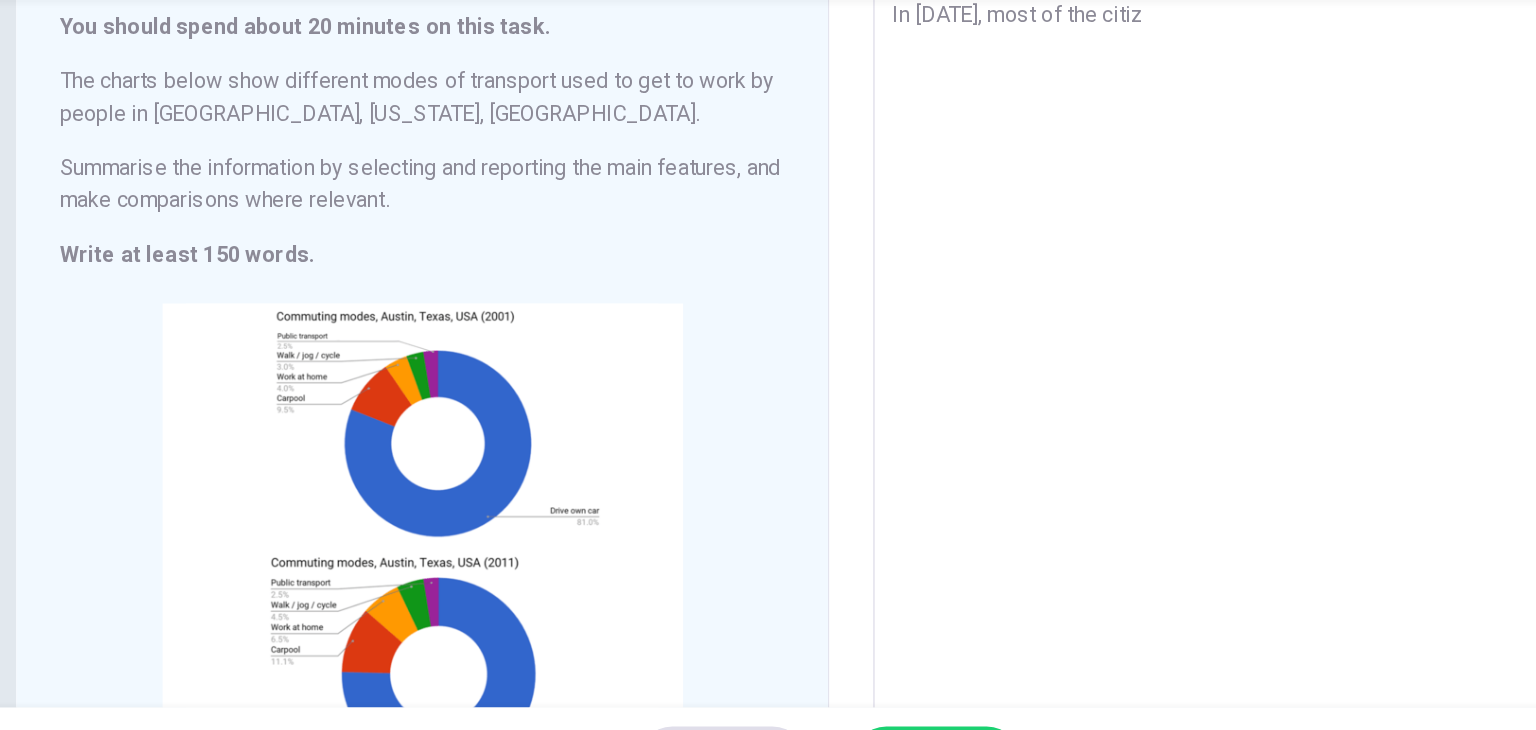 type on "x" 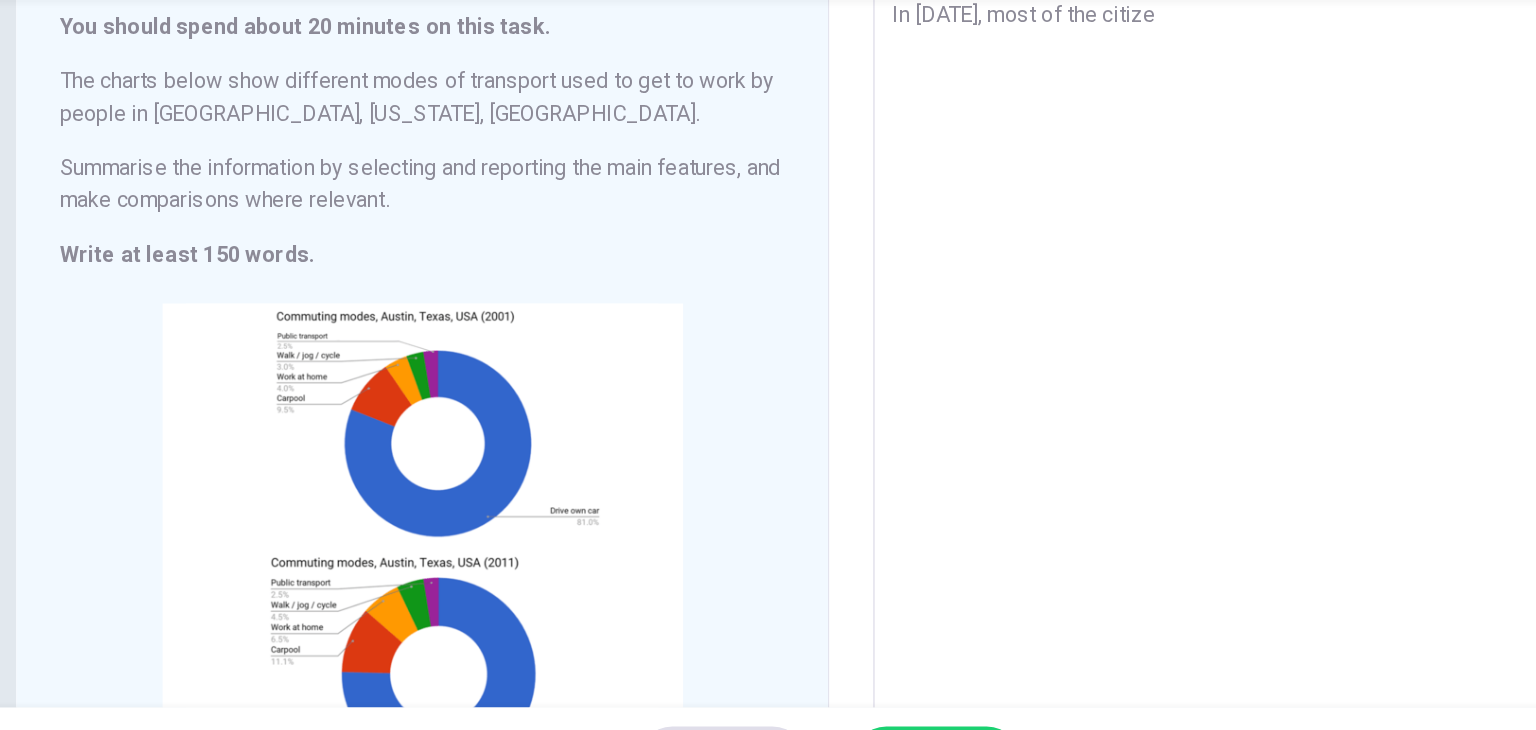 type on "In [DATE], most of the citizen" 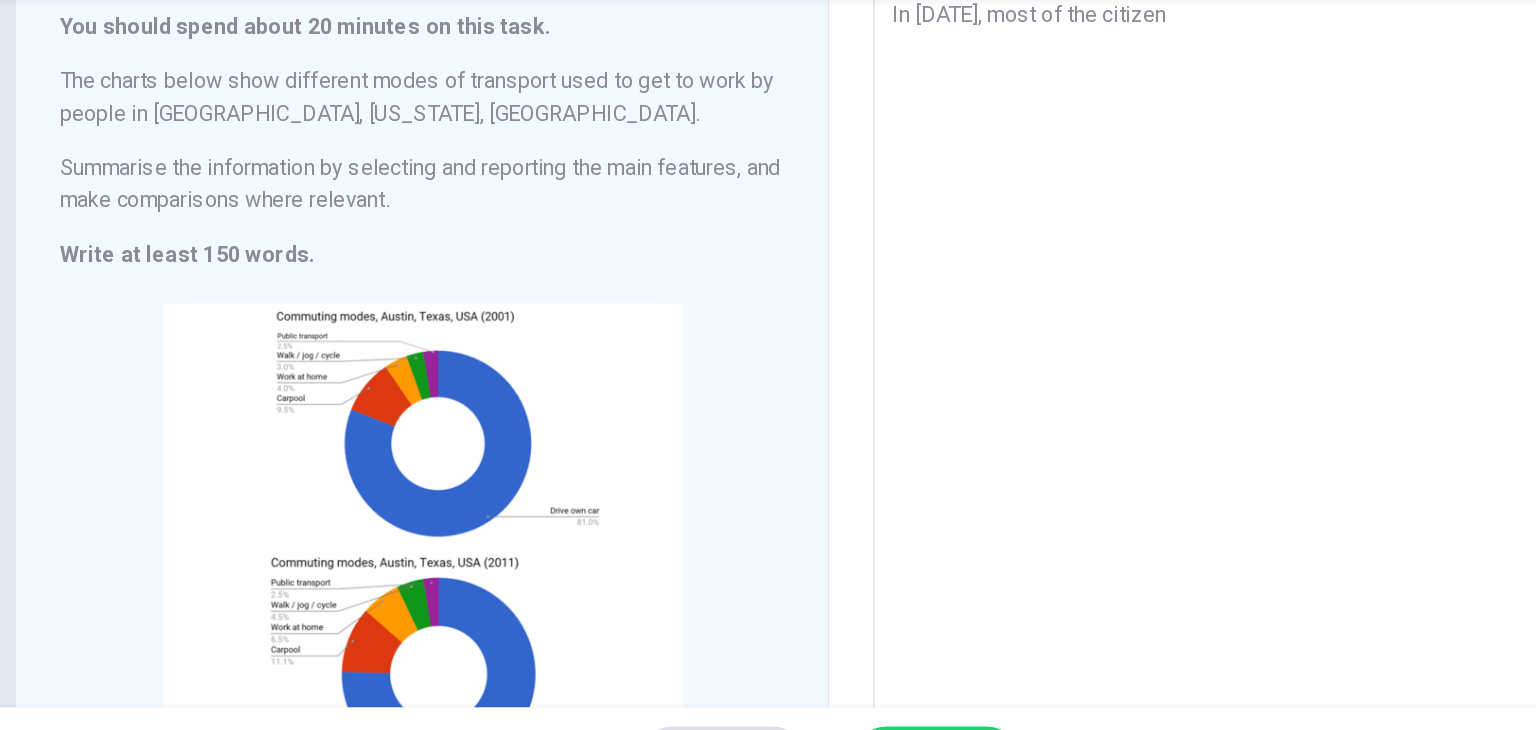 type on "x" 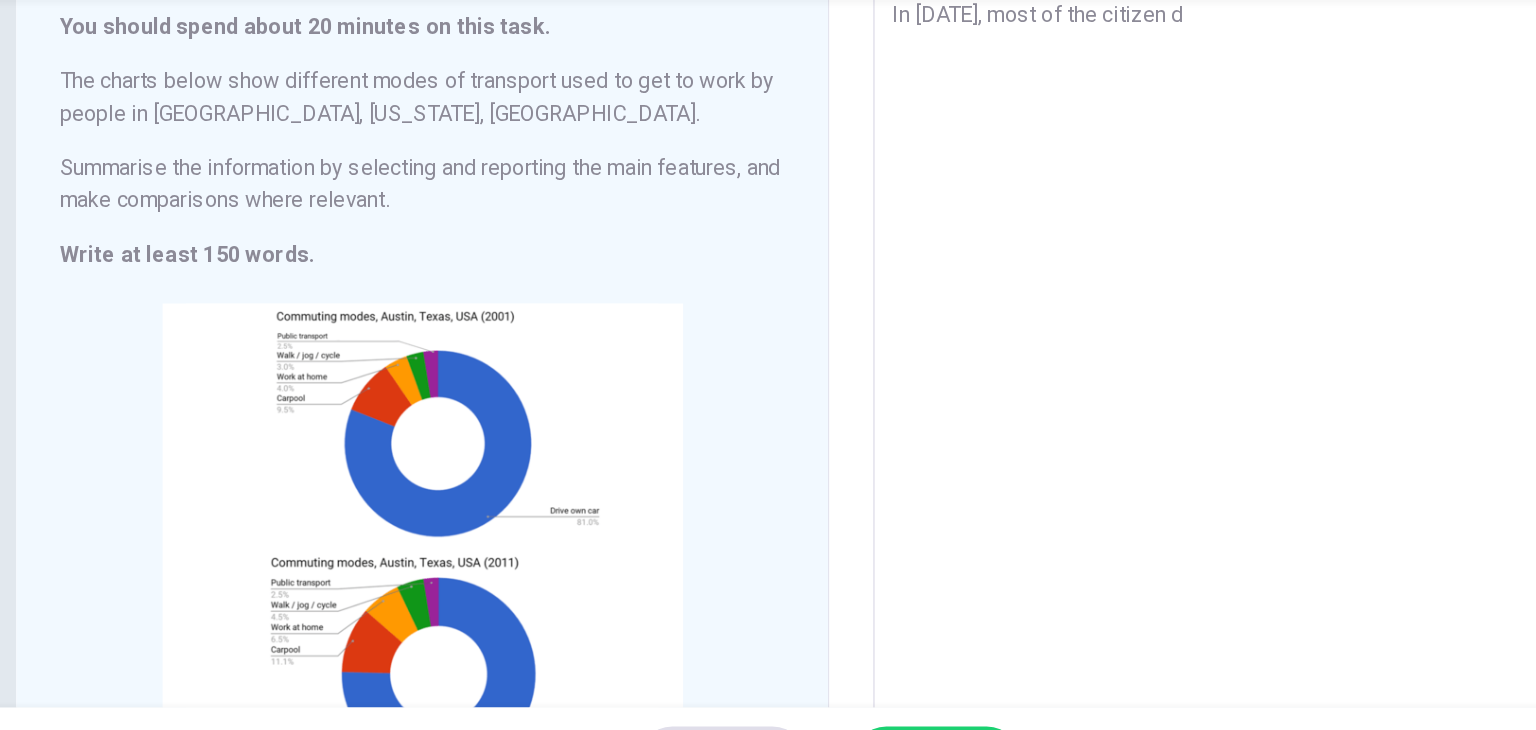 type on "In [DATE], most of the citizen dr" 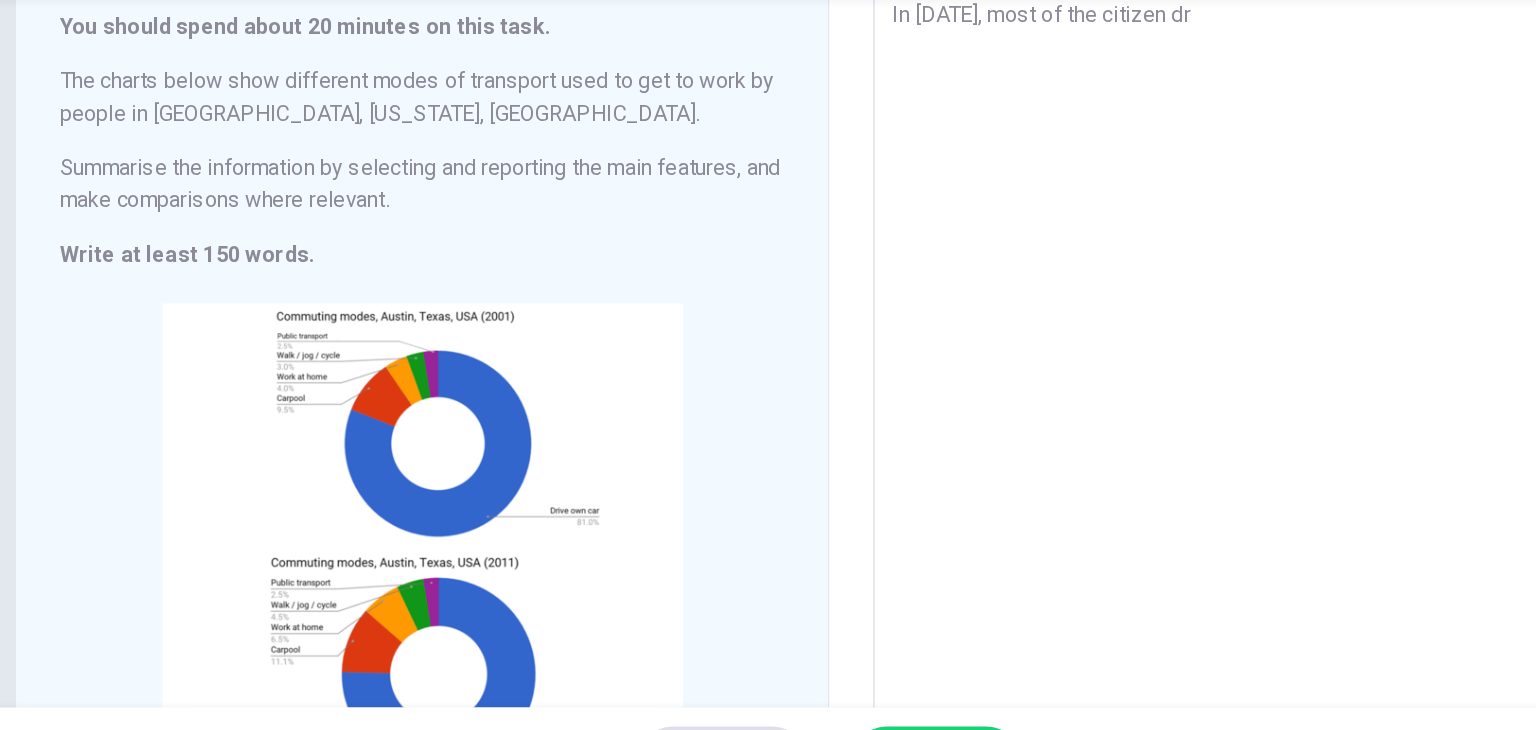 type on "x" 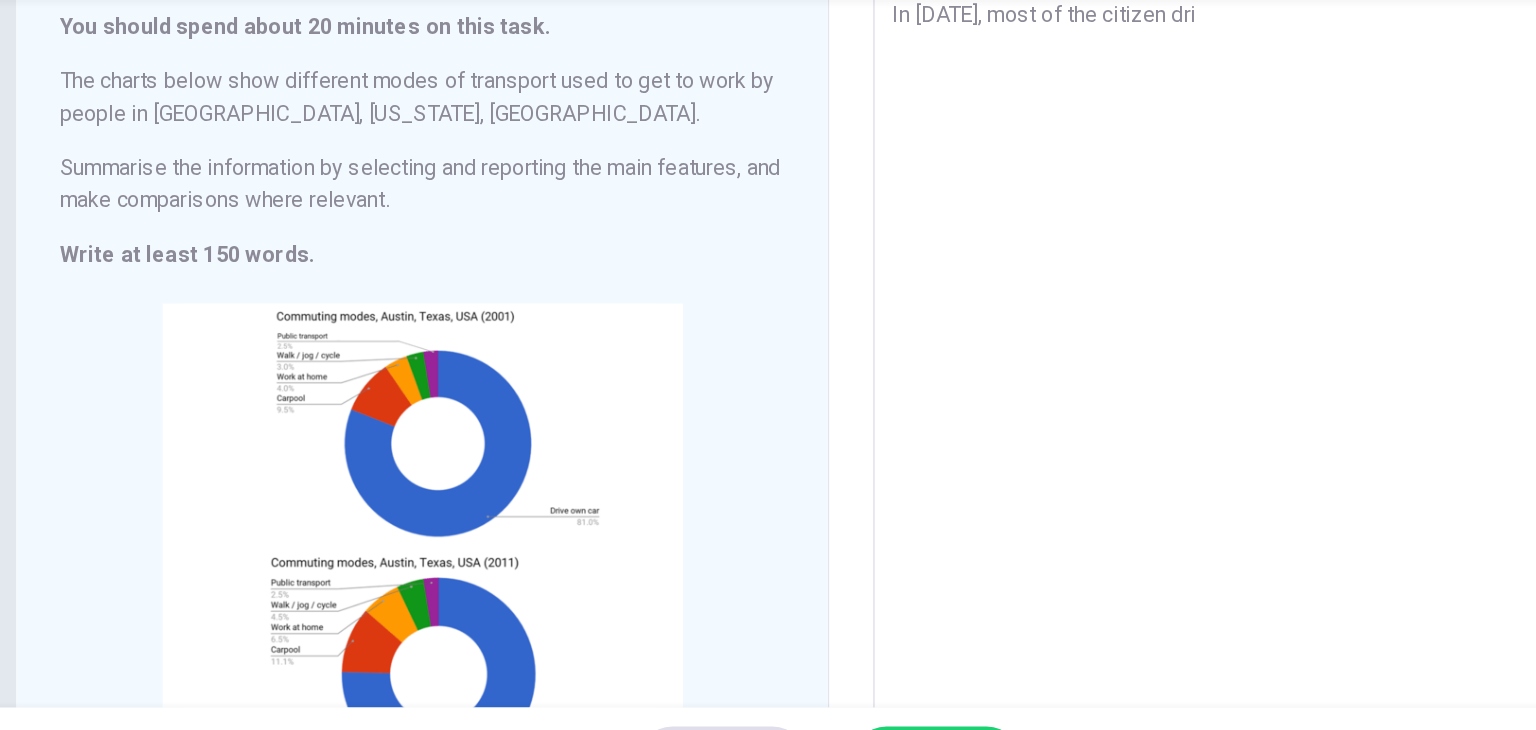 type on "x" 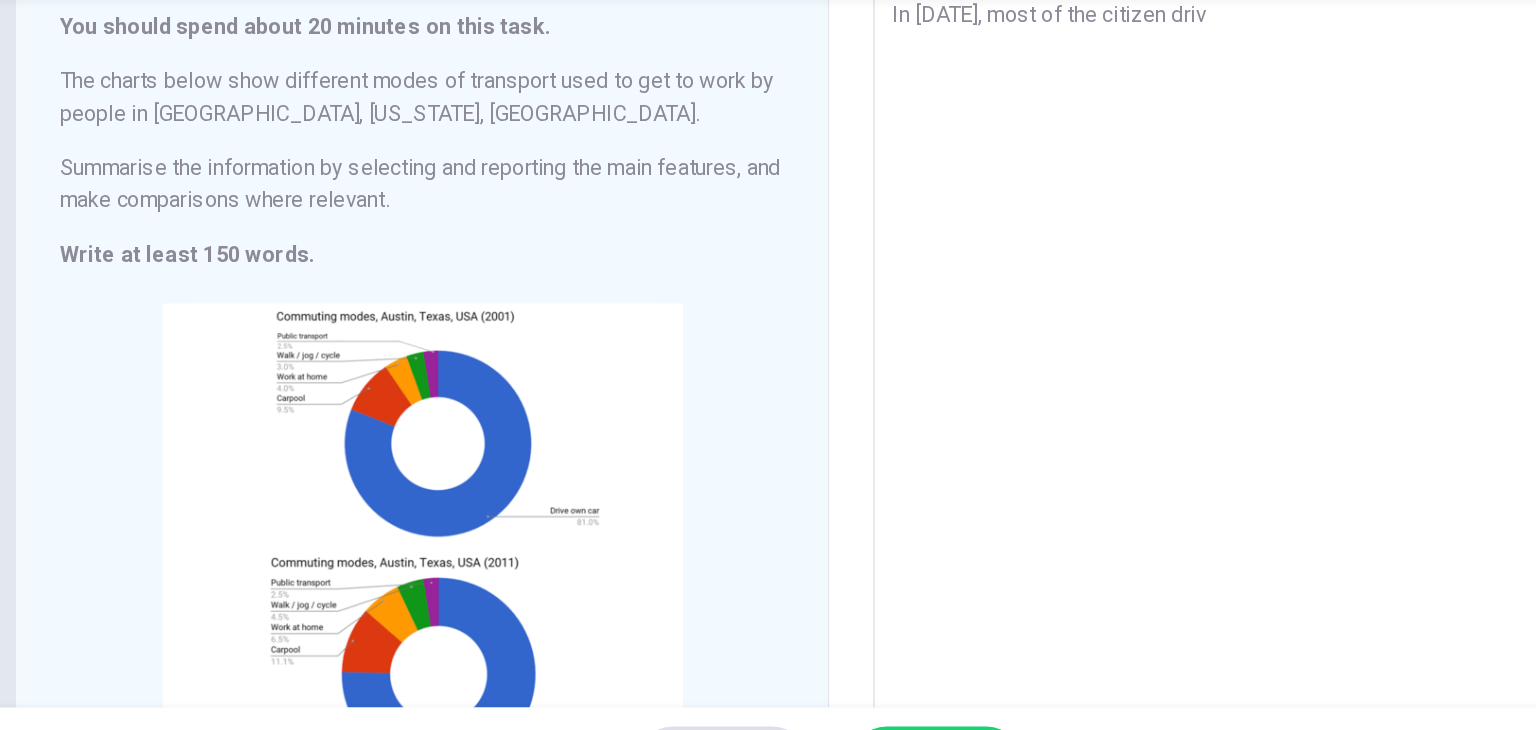 type on "x" 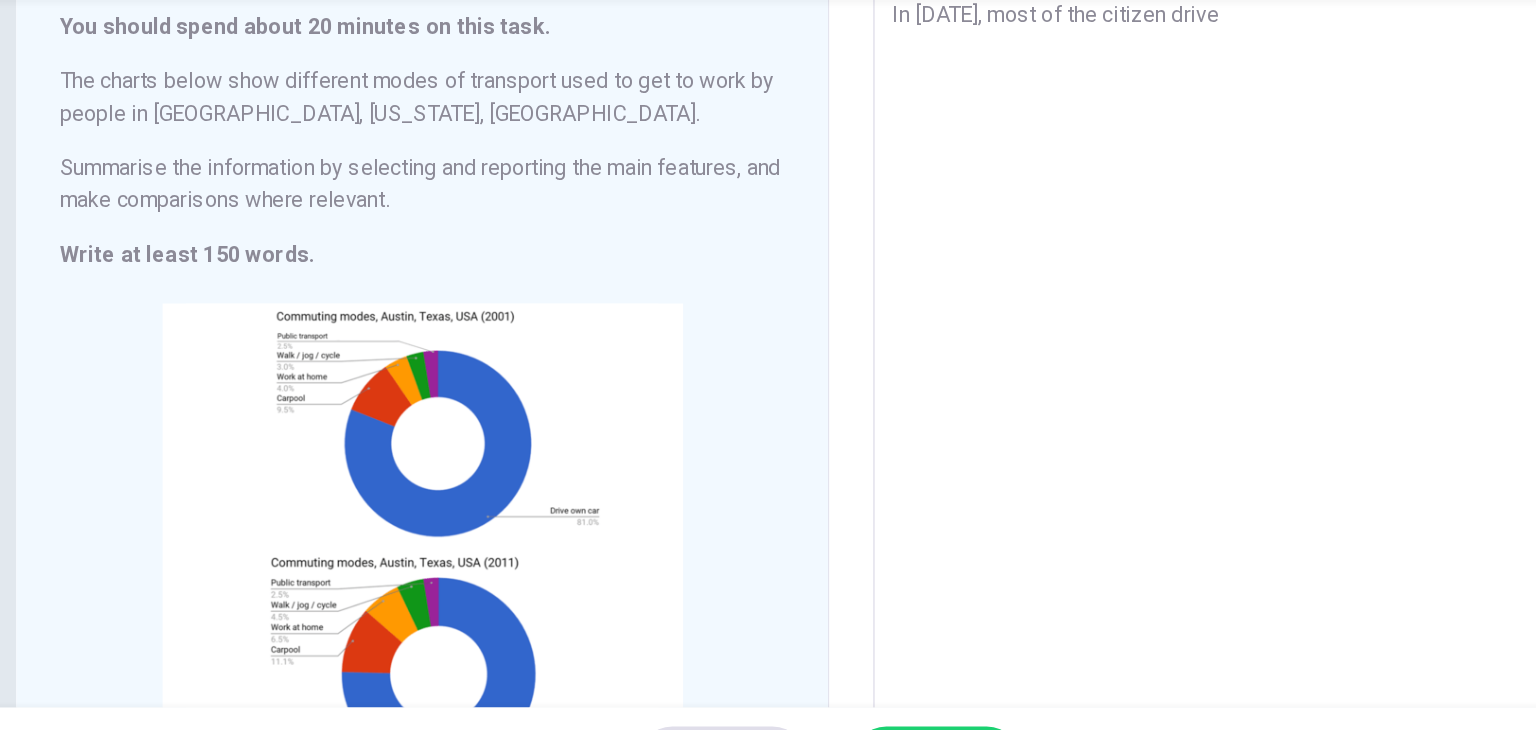 type on "x" 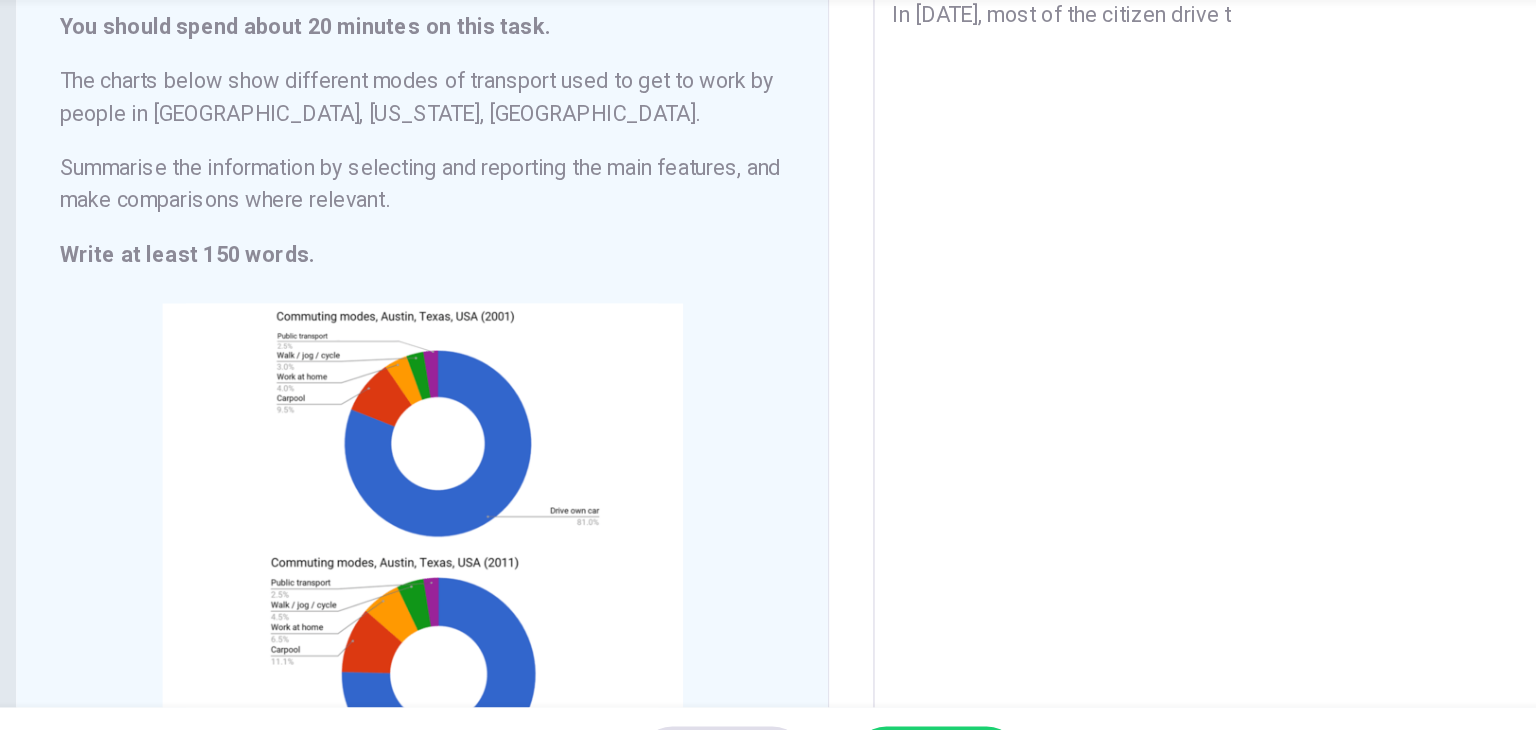 type on "x" 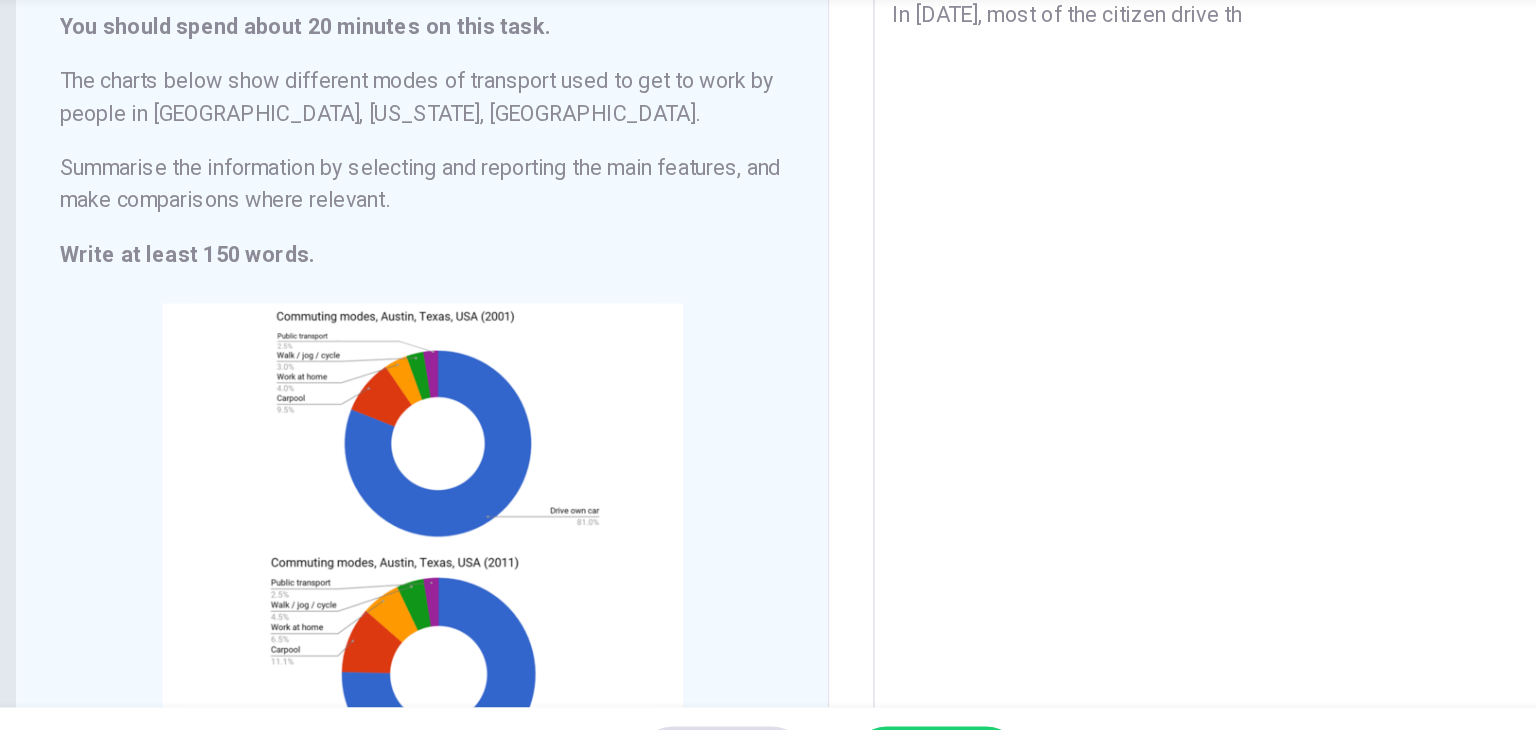 type on "x" 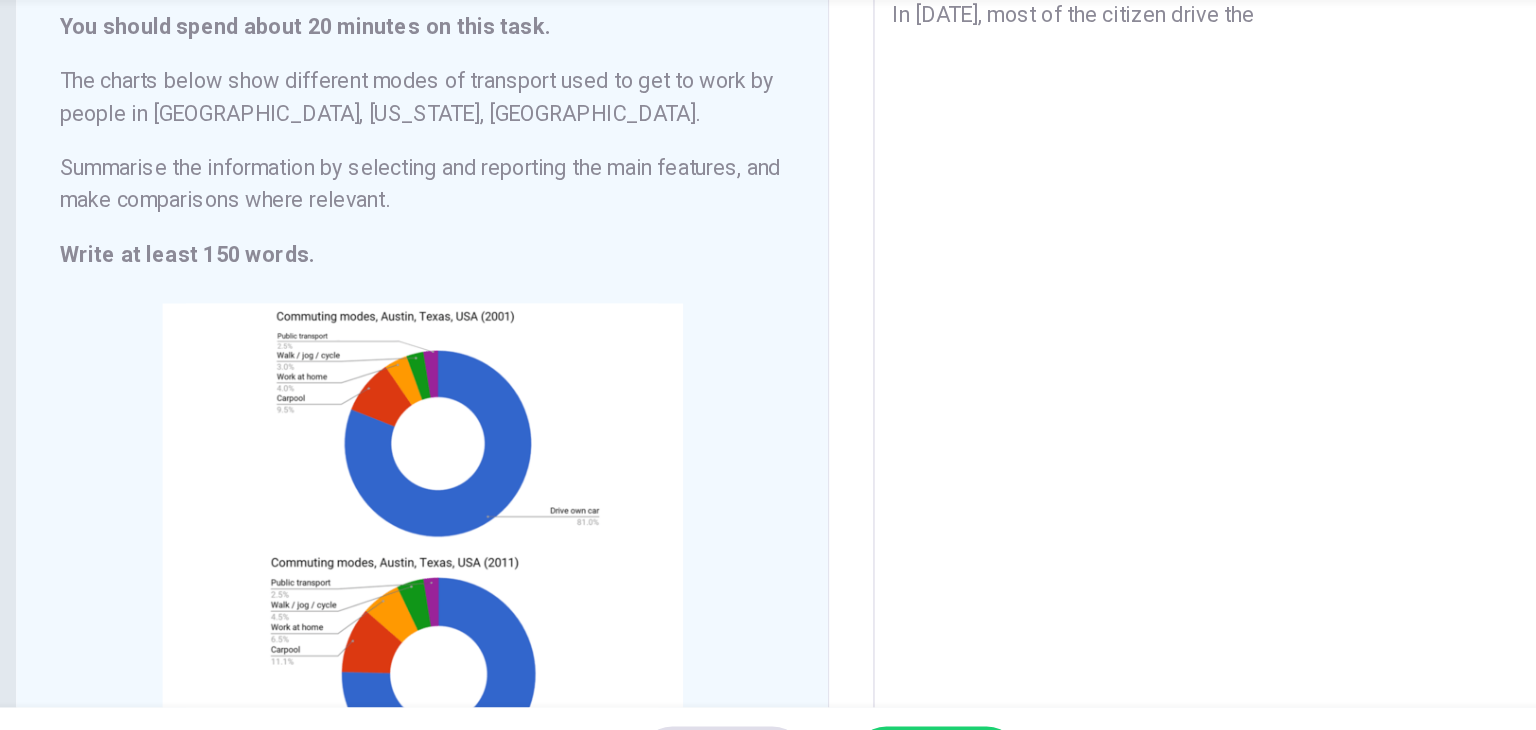 type on "In [DATE], most of the citizen drive thei" 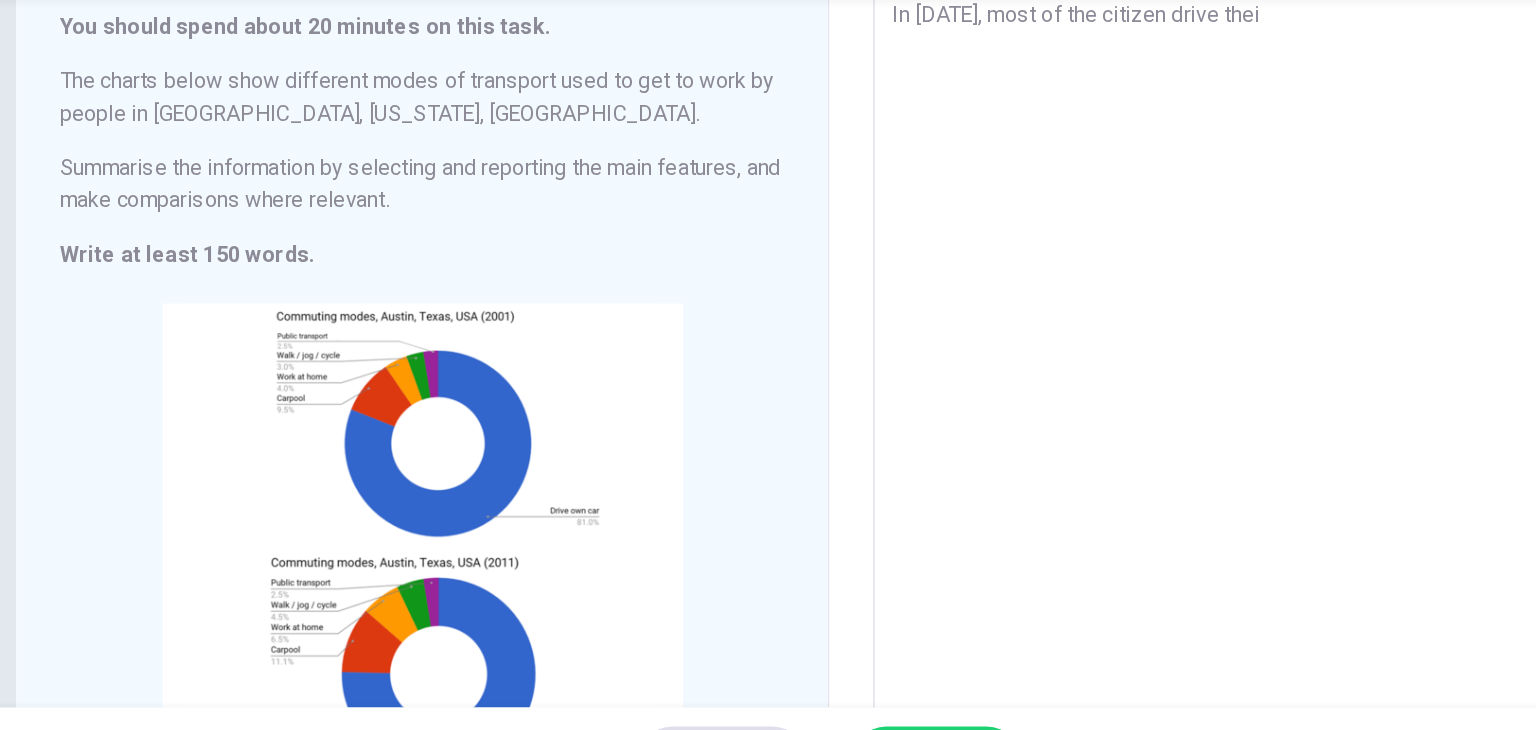type on "x" 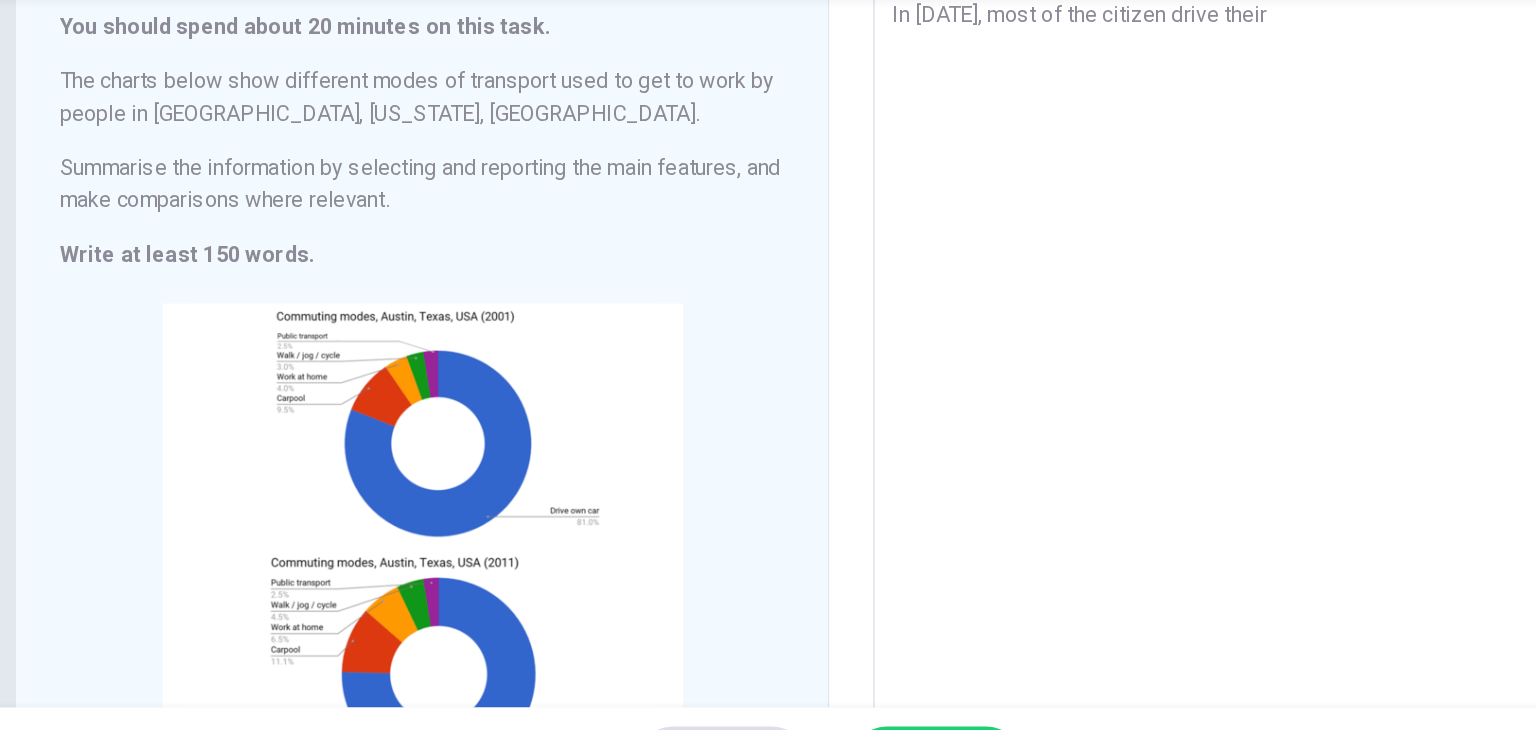 type on "x" 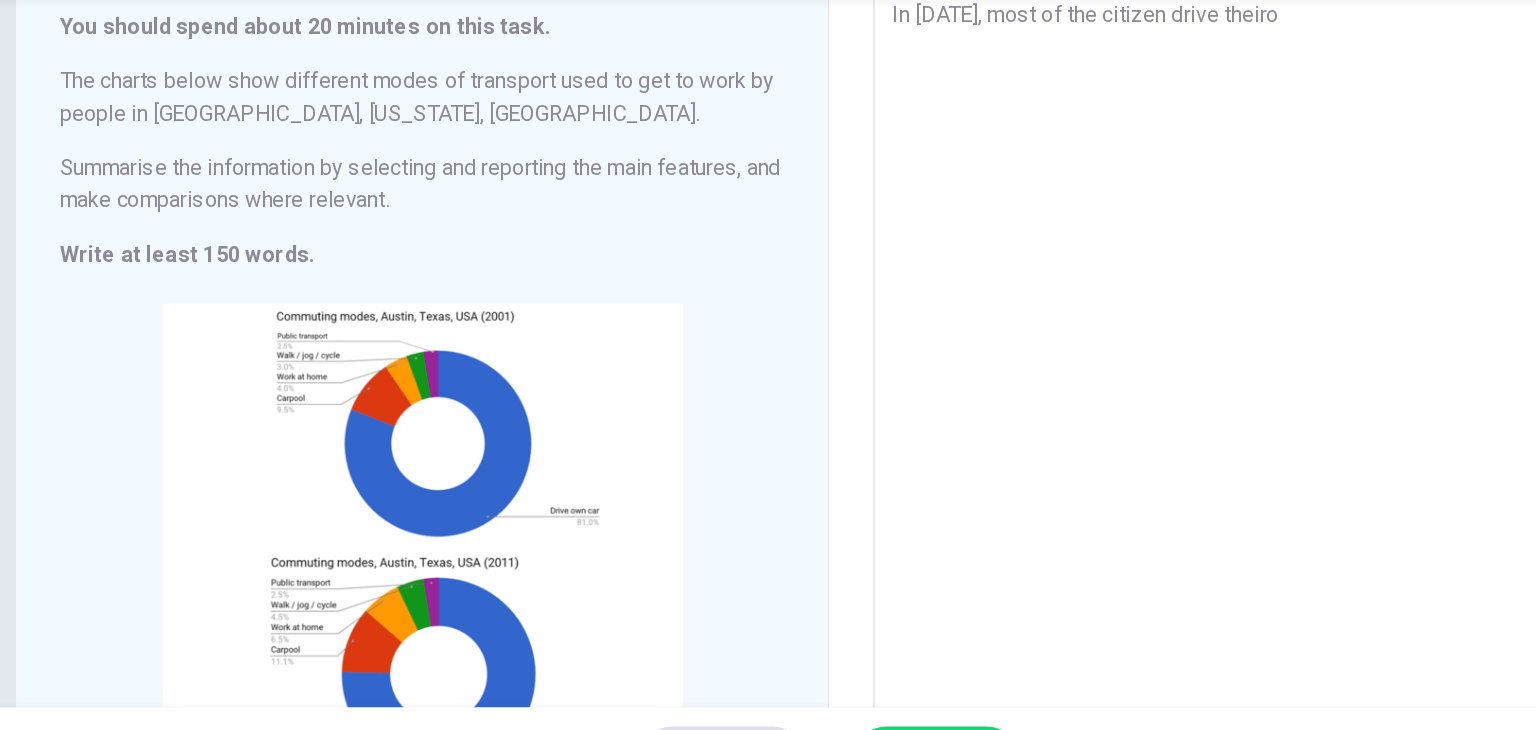 type on "In [DATE], most of the citizen drive their" 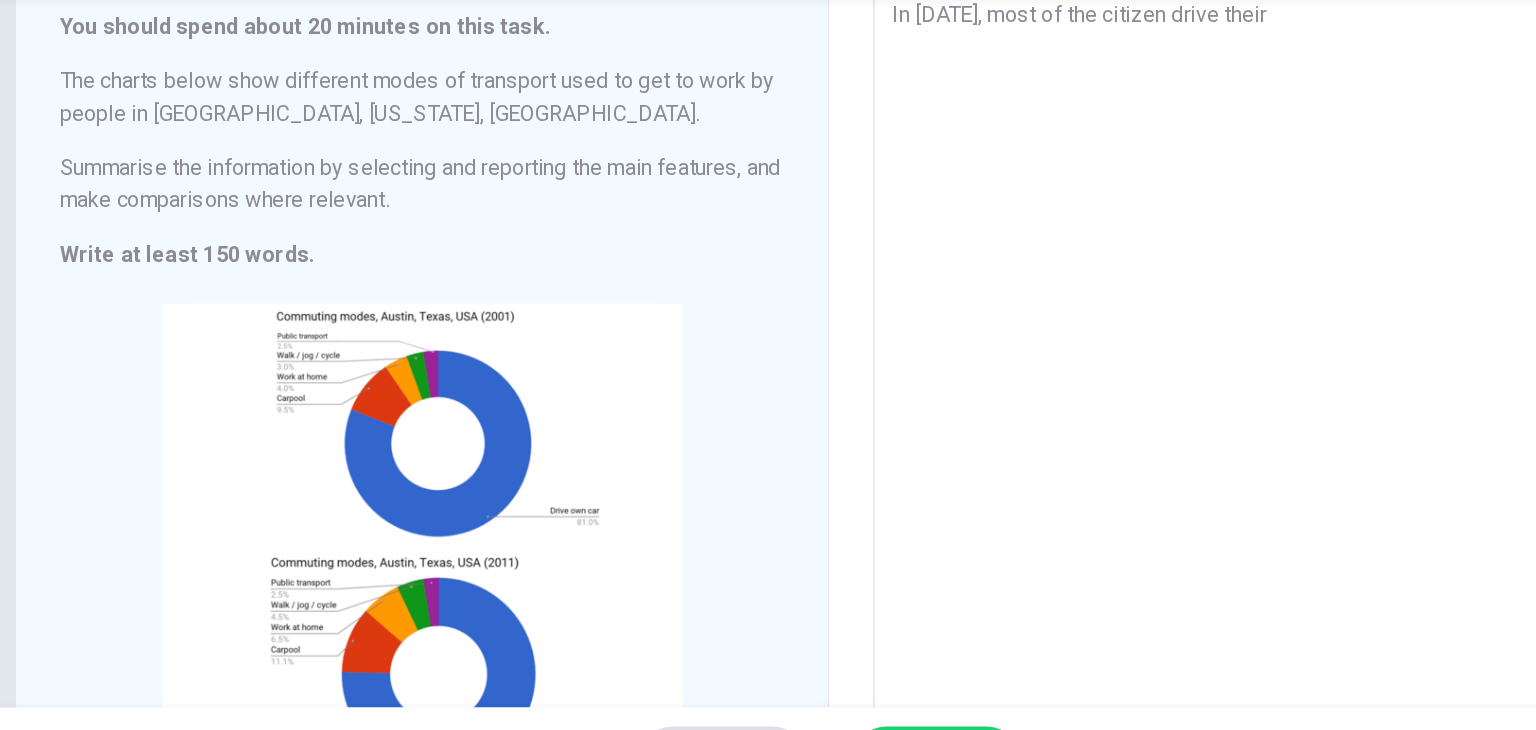 type on "x" 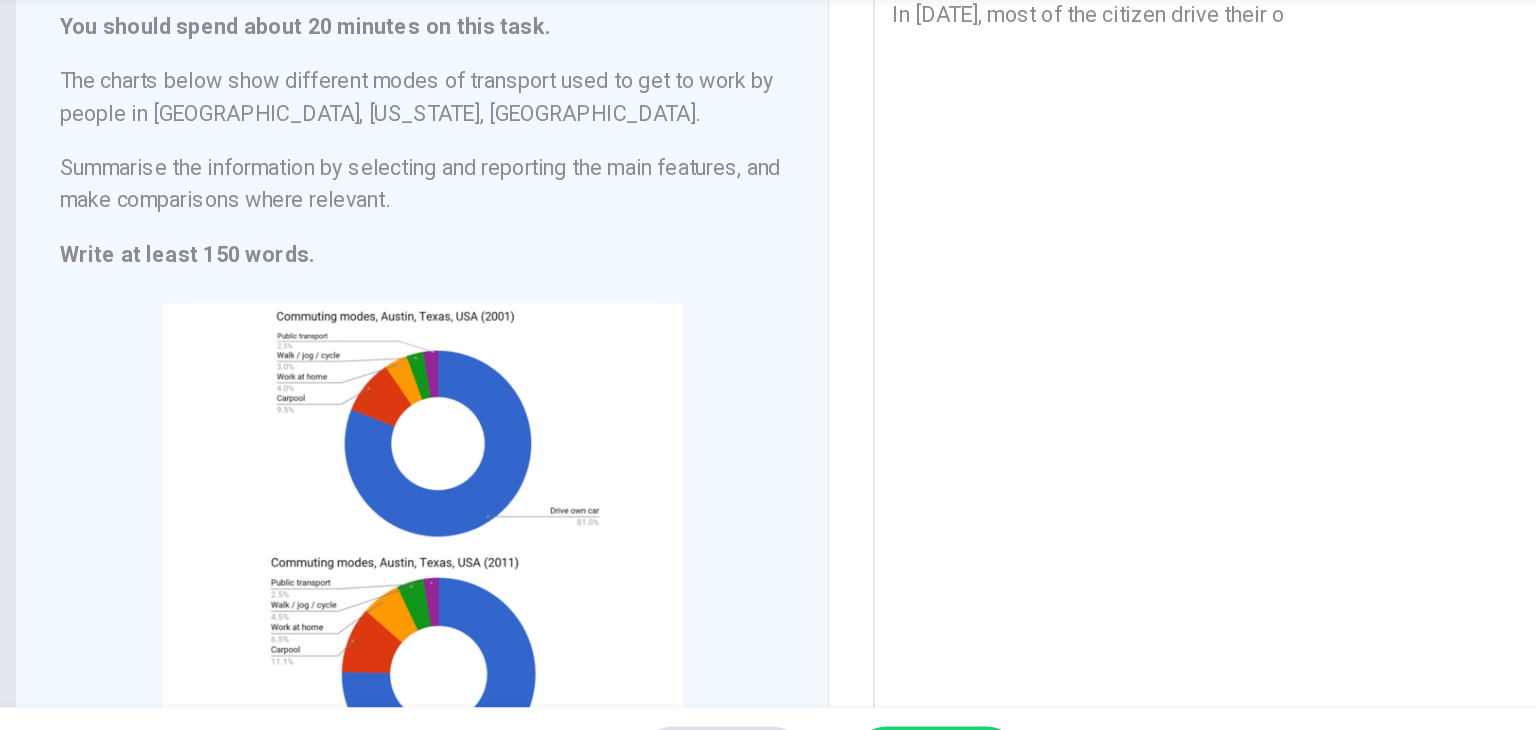 type on "x" 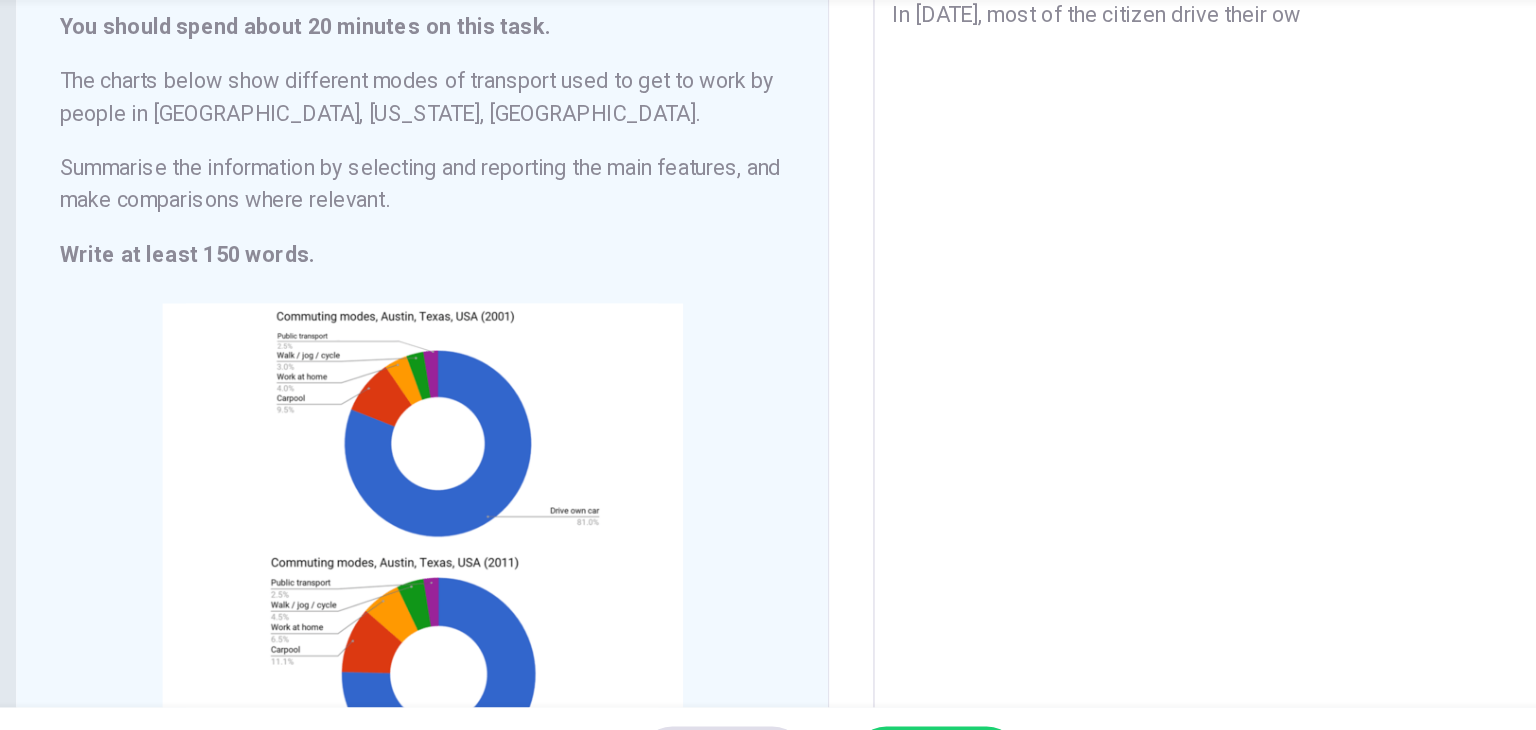 type on "In [DATE], most of the citizen drive their own" 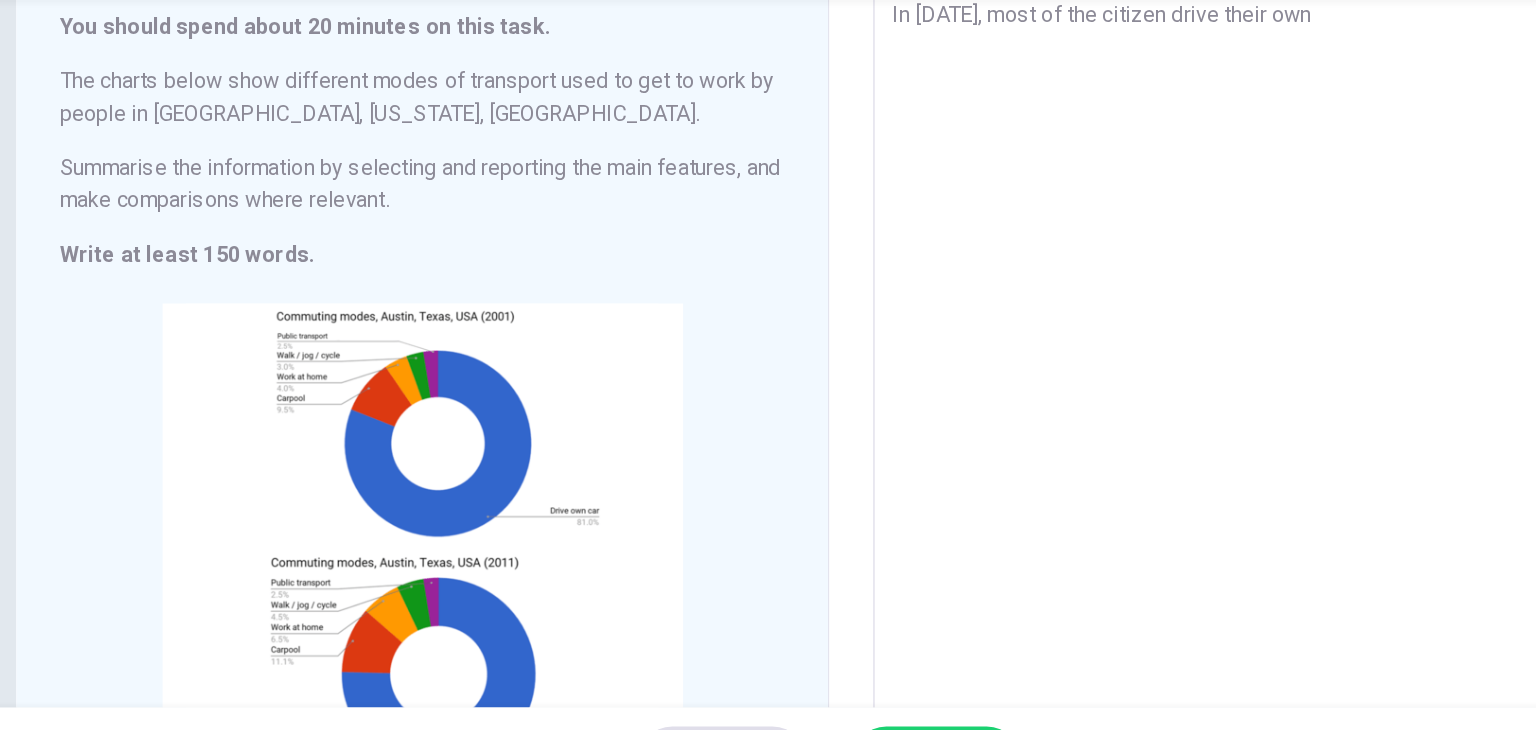 type on "x" 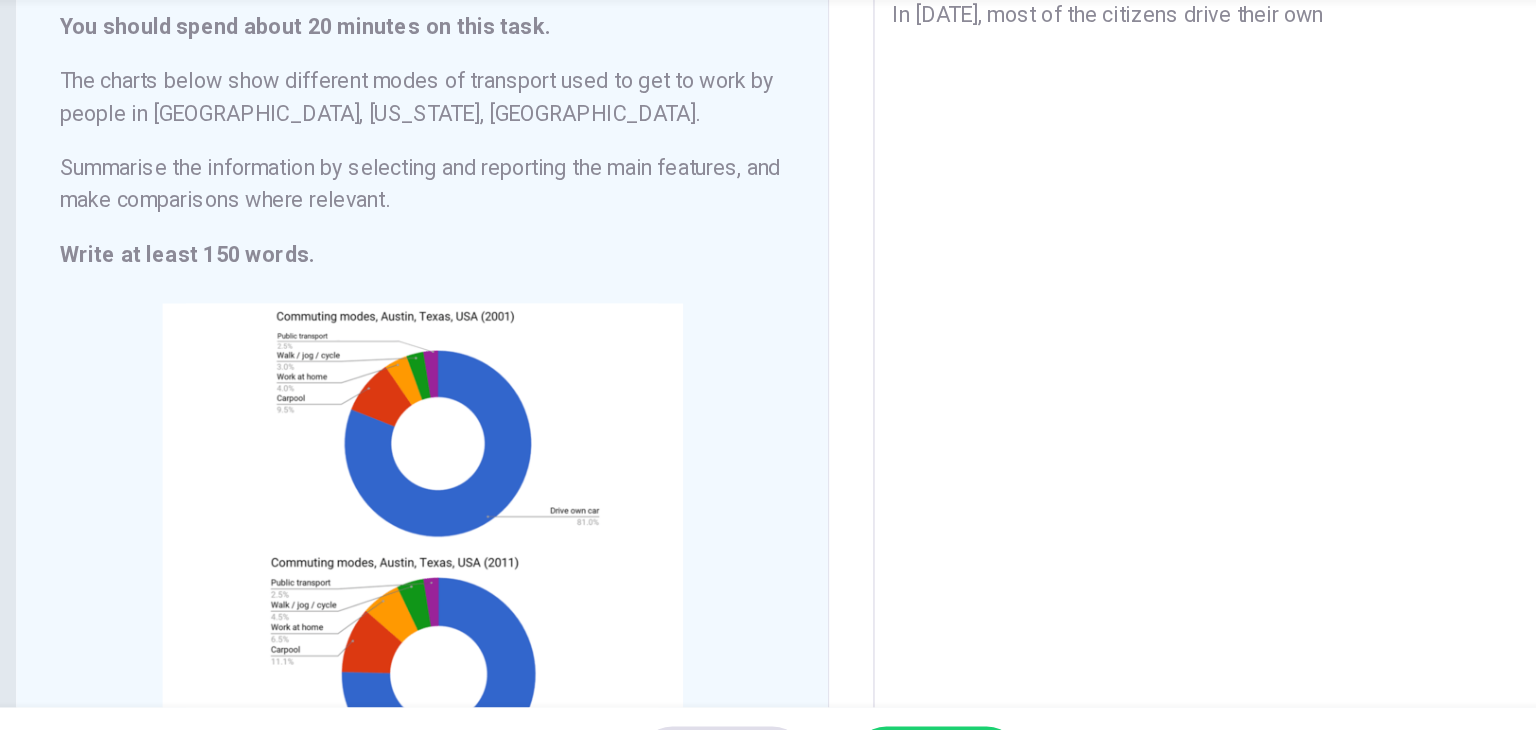 type on "x" 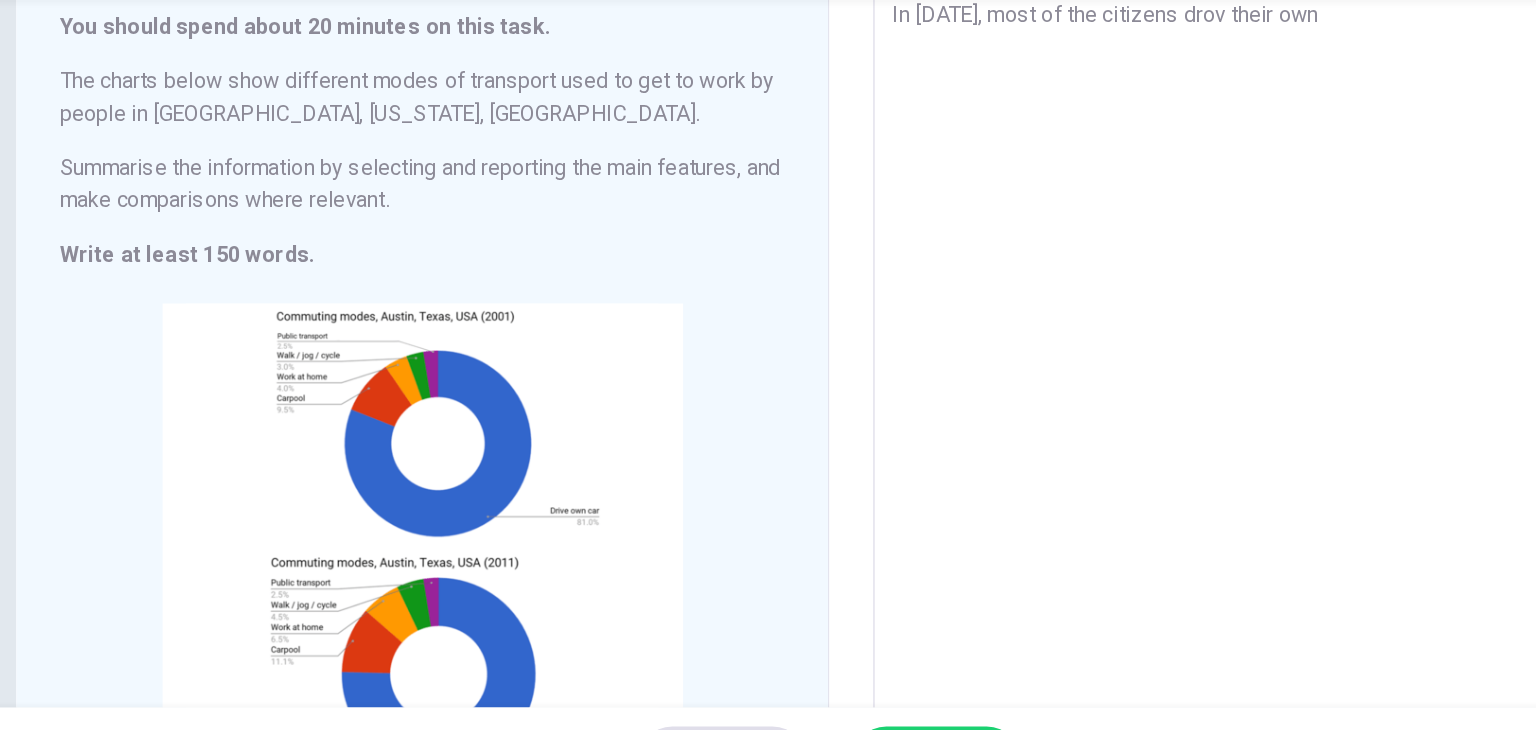 type on "In [DATE], most of the citizens drove their own" 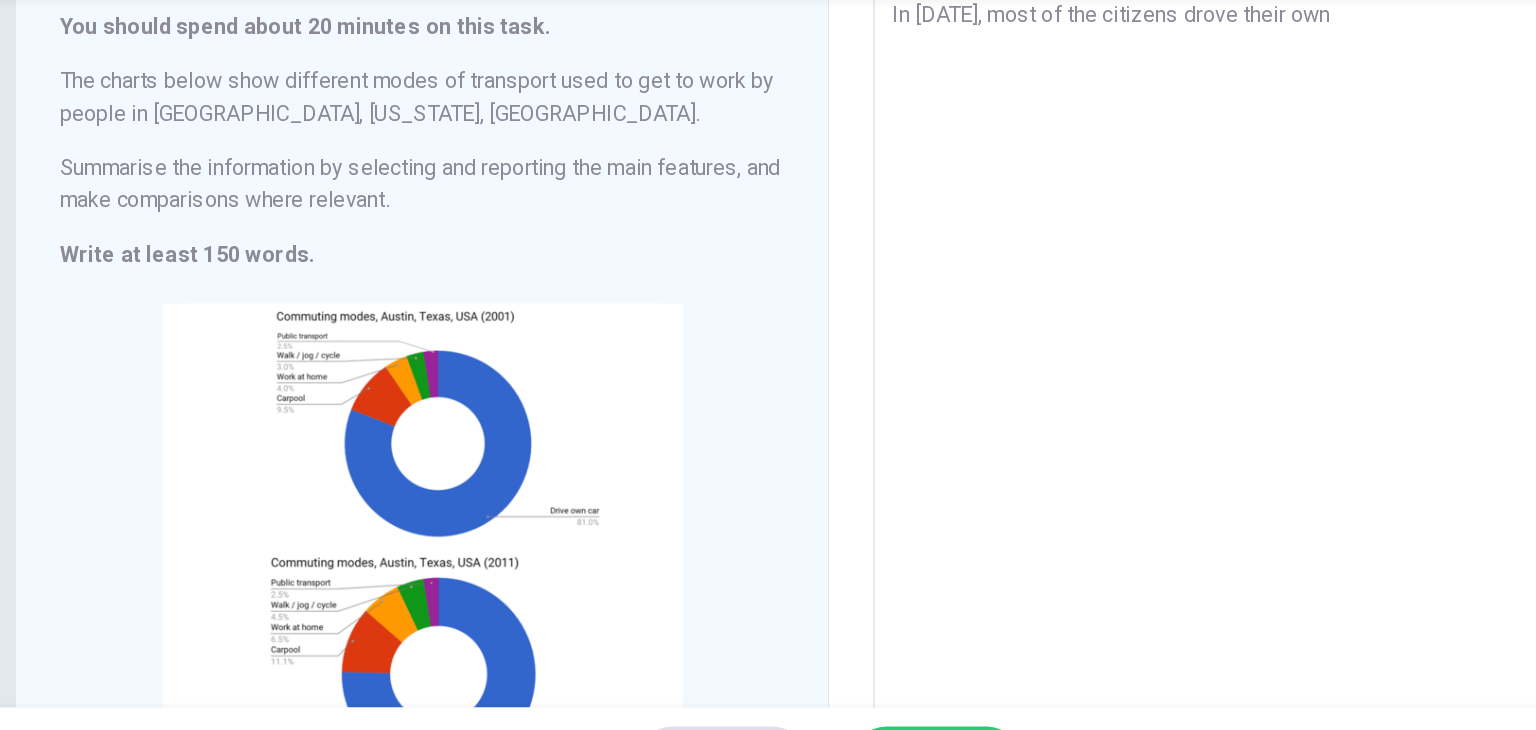 type on "x" 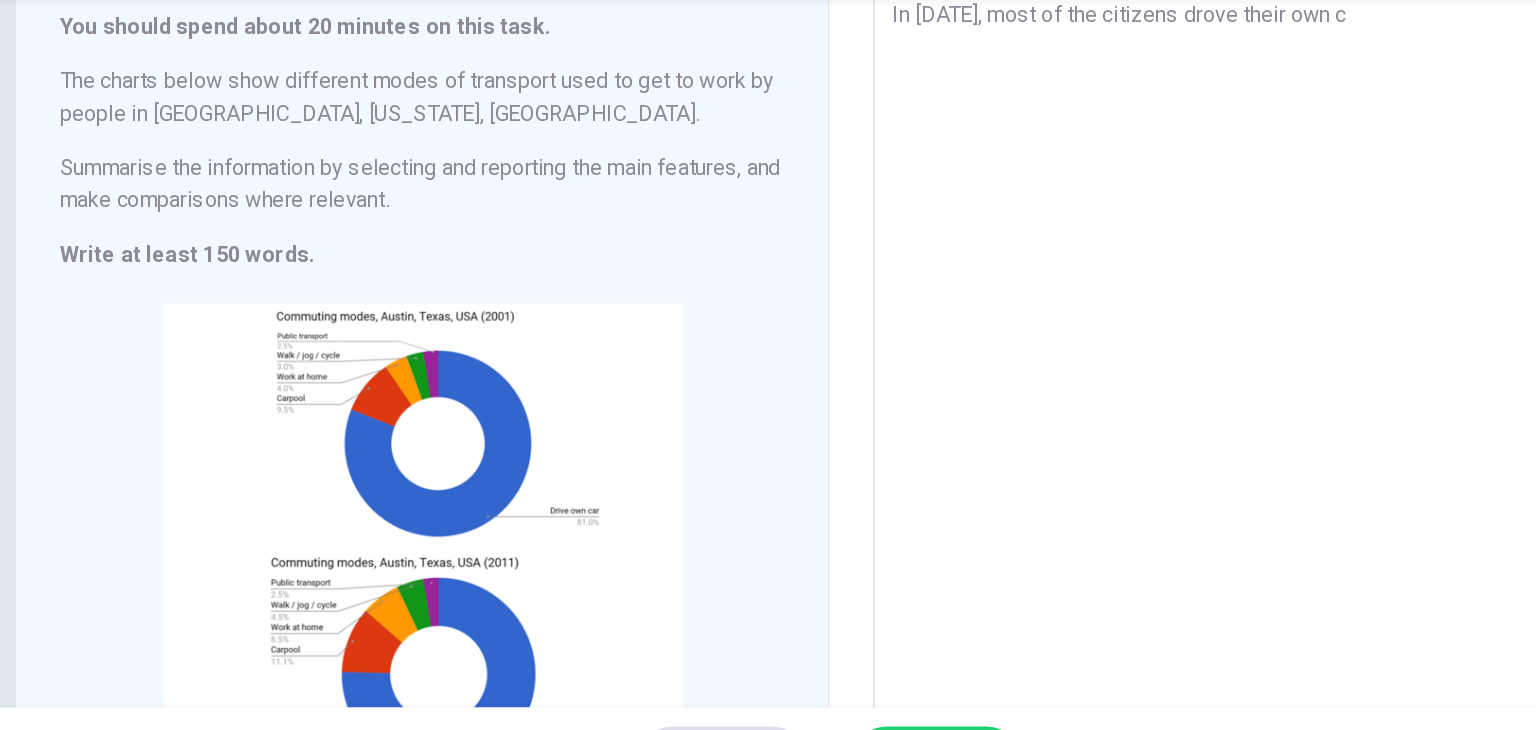type on "x" 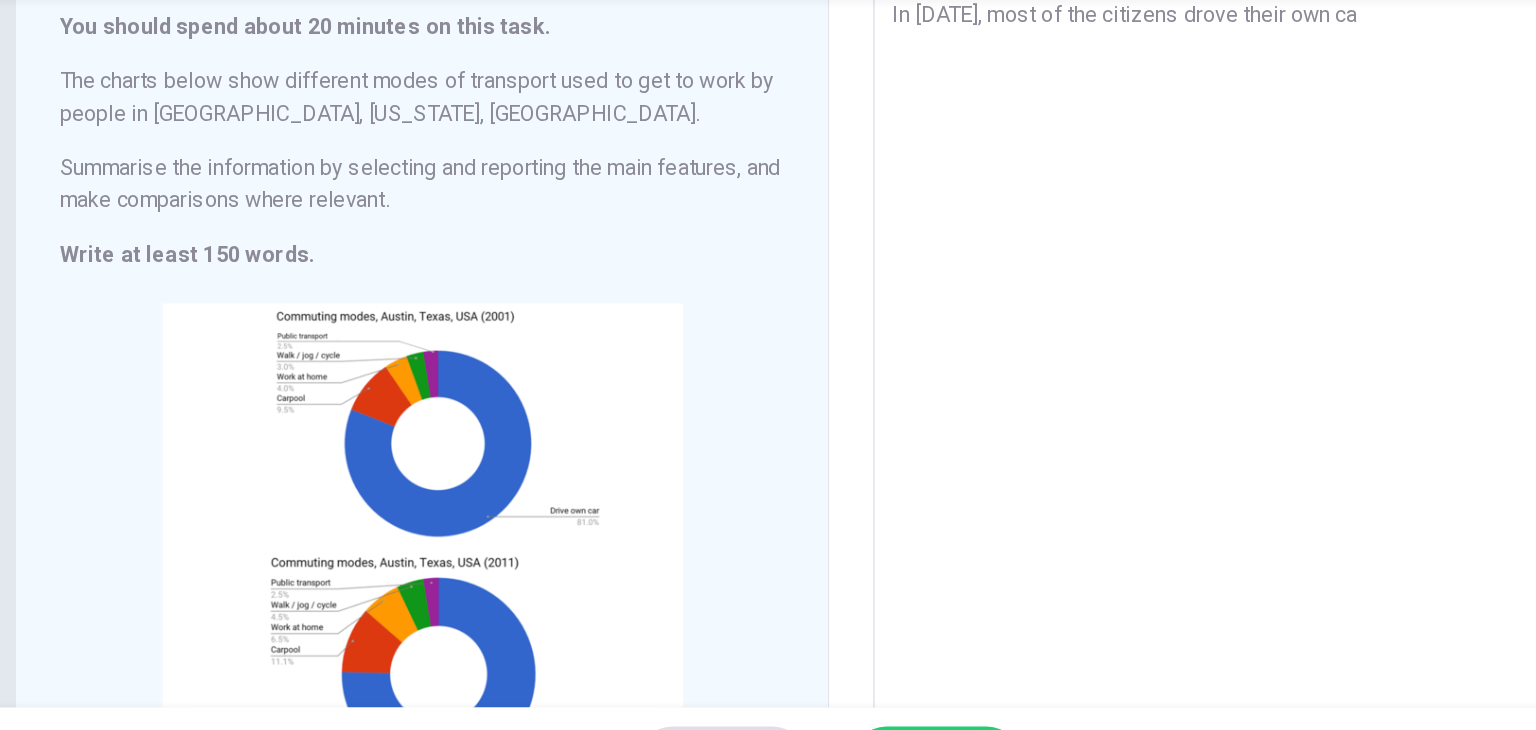 type on "x" 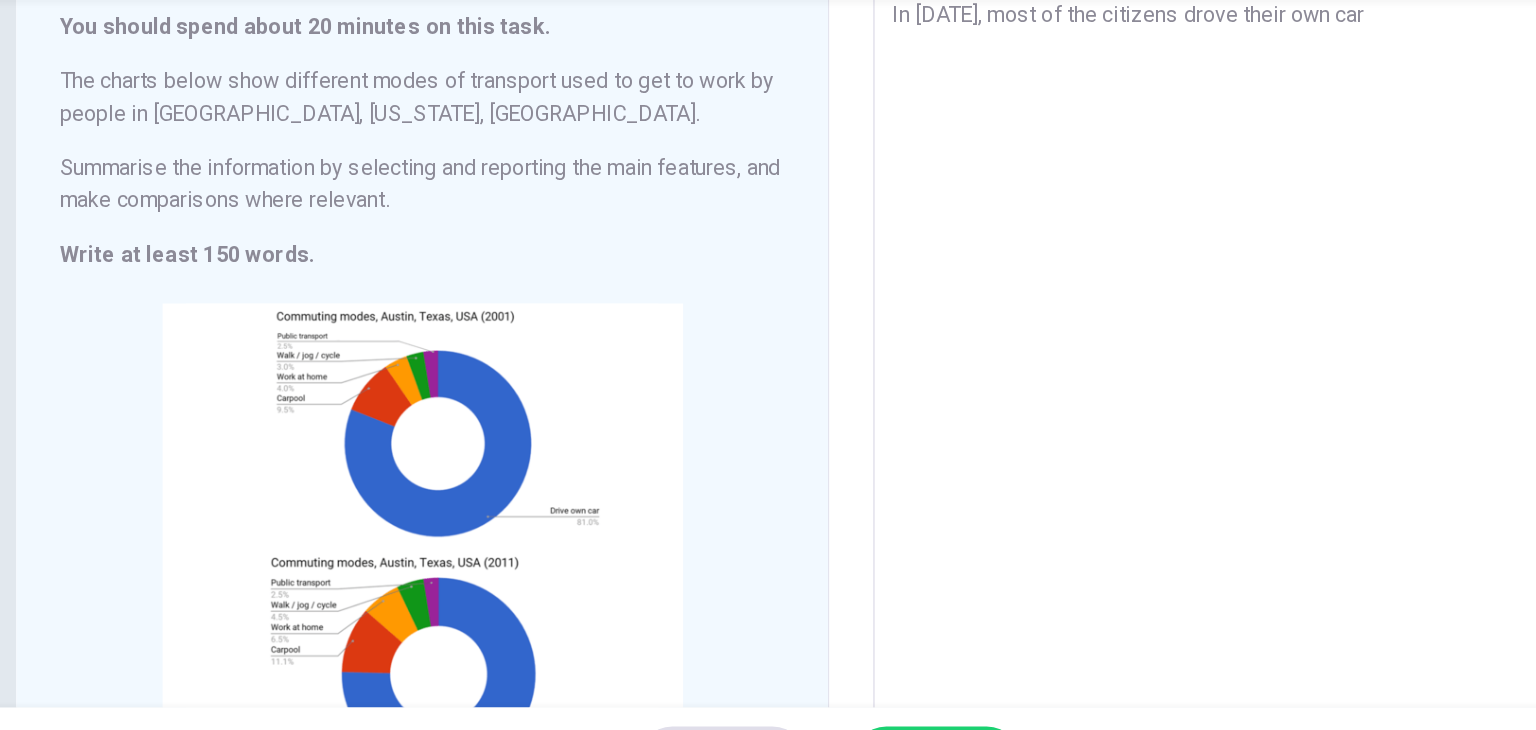 type on "x" 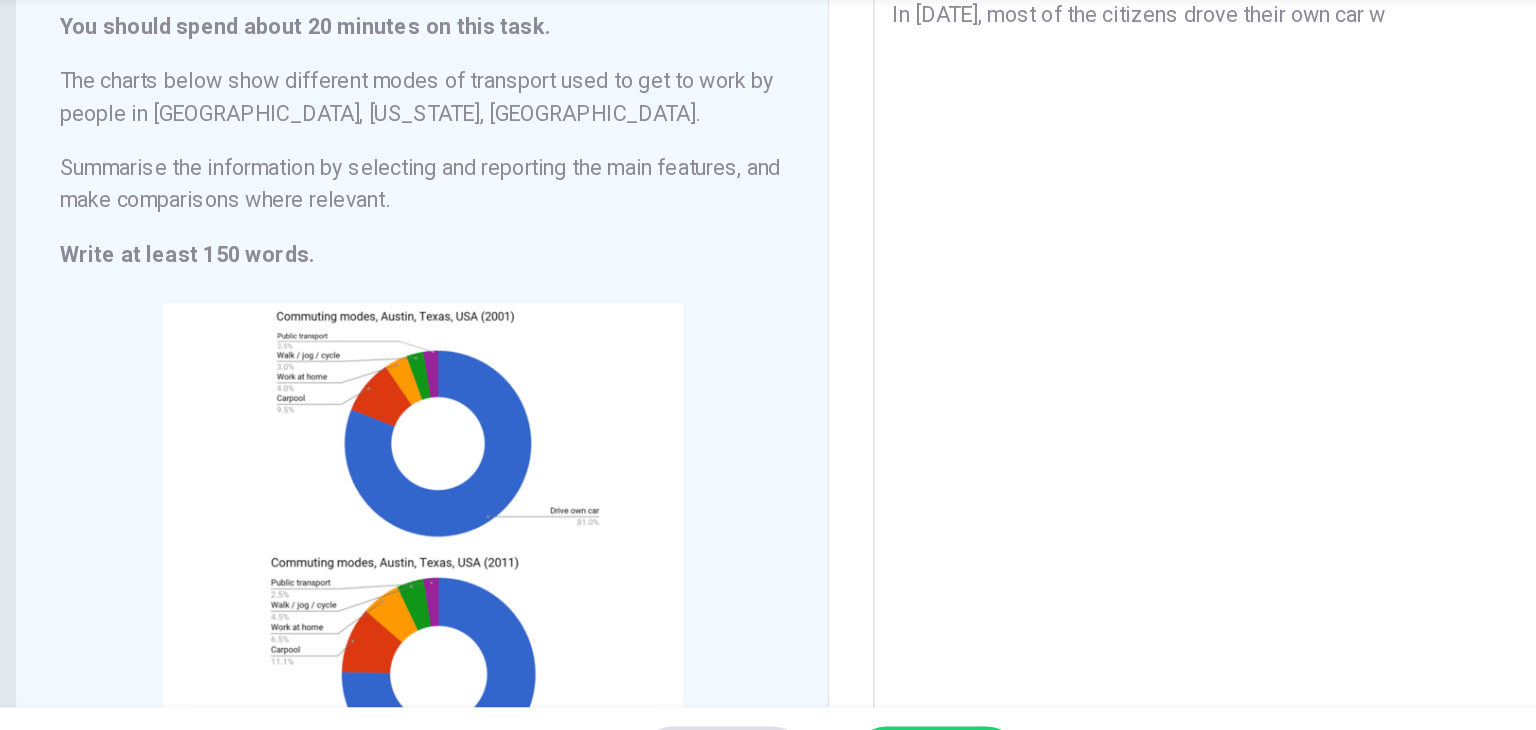 type on "In [DATE], most of the citizens drove their own car wi" 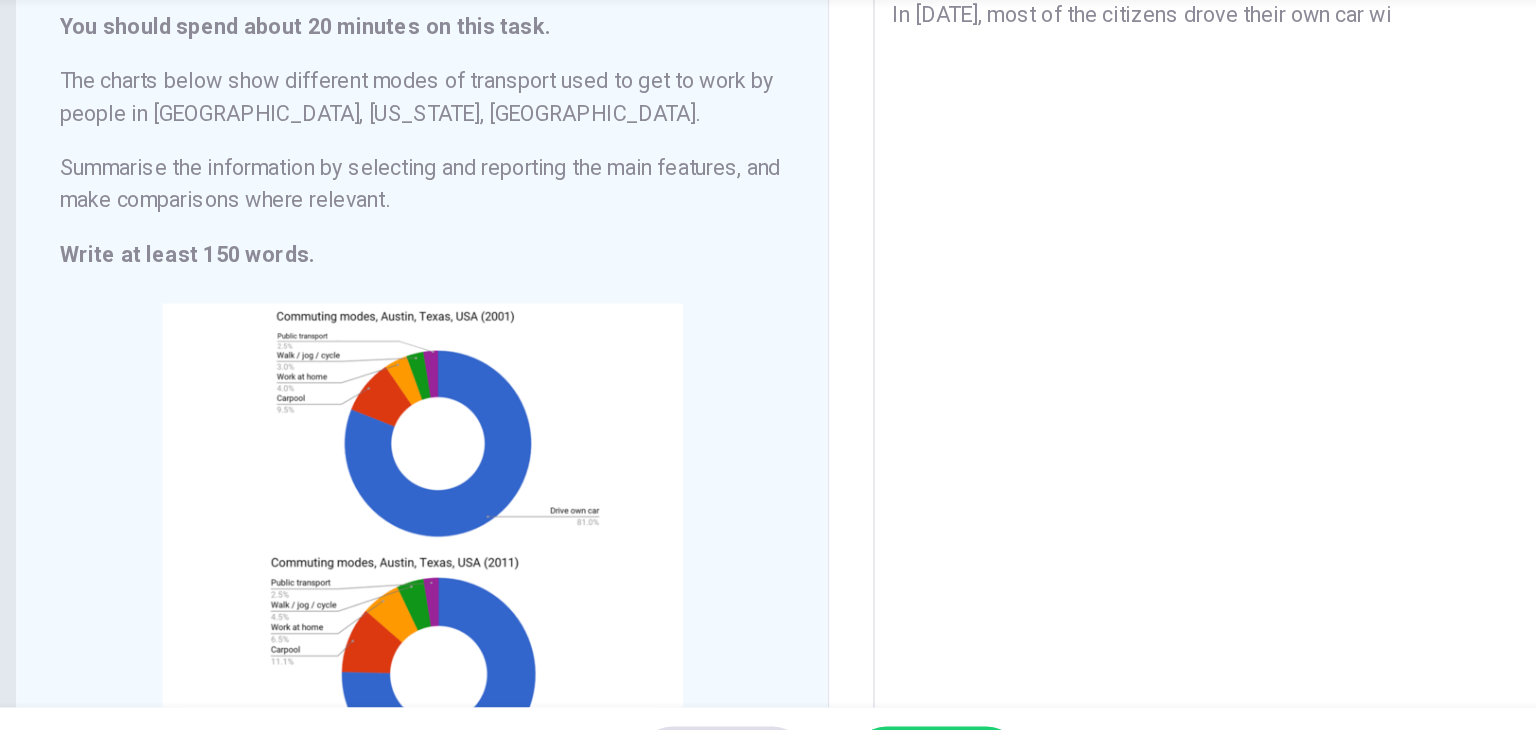 type on "x" 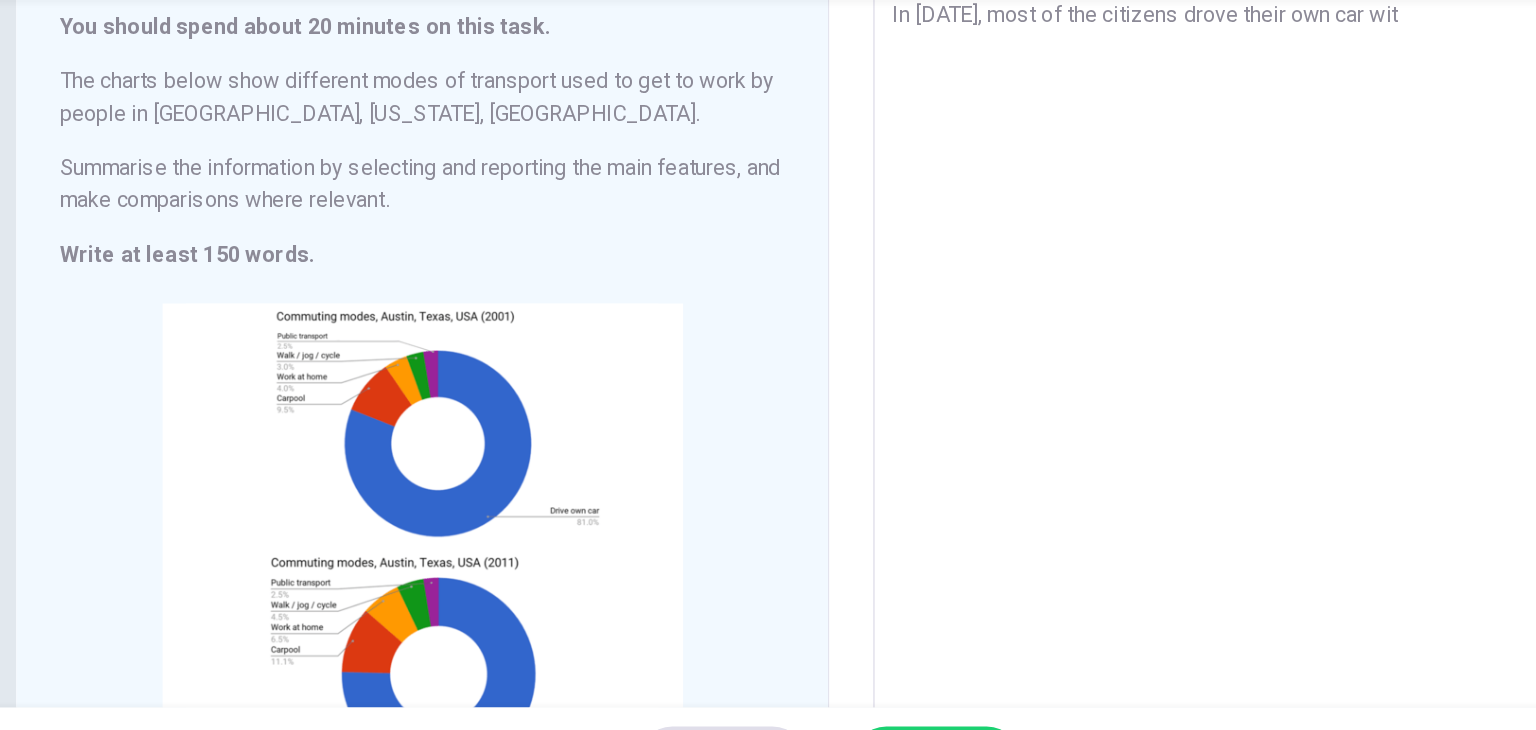 type on "In [DATE], most of the citizens drove their own car with" 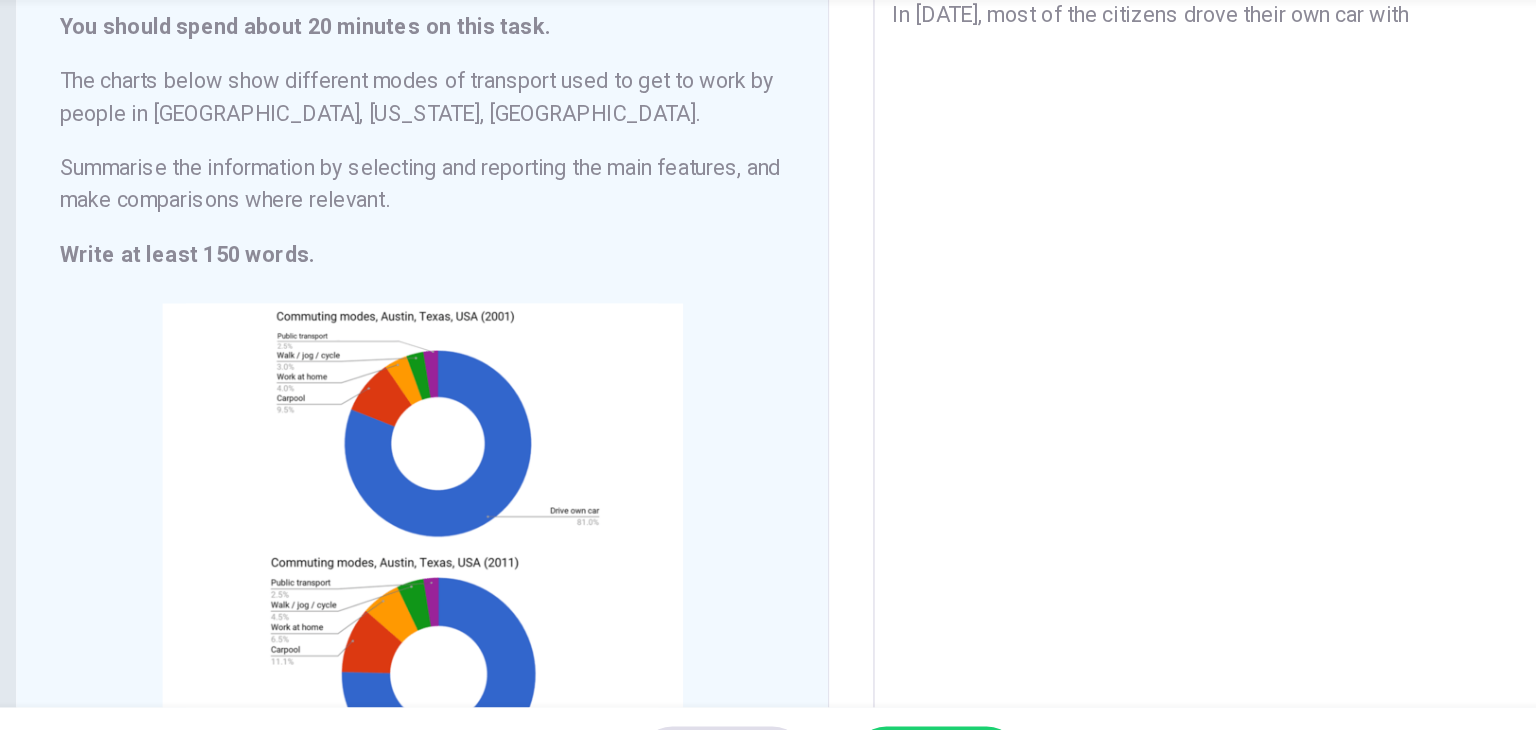 type on "x" 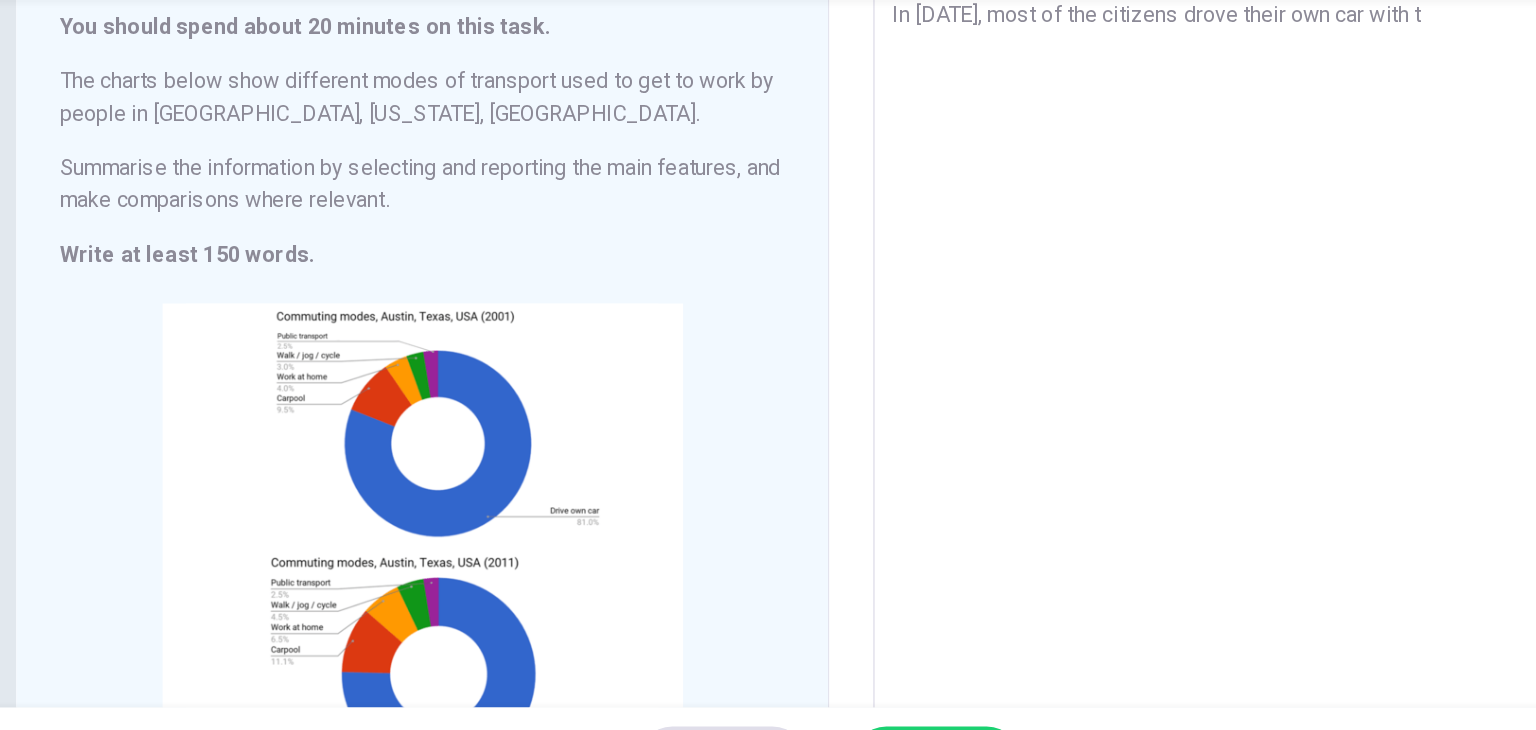 type on "In [DATE], most of the citizens drove their own car with th" 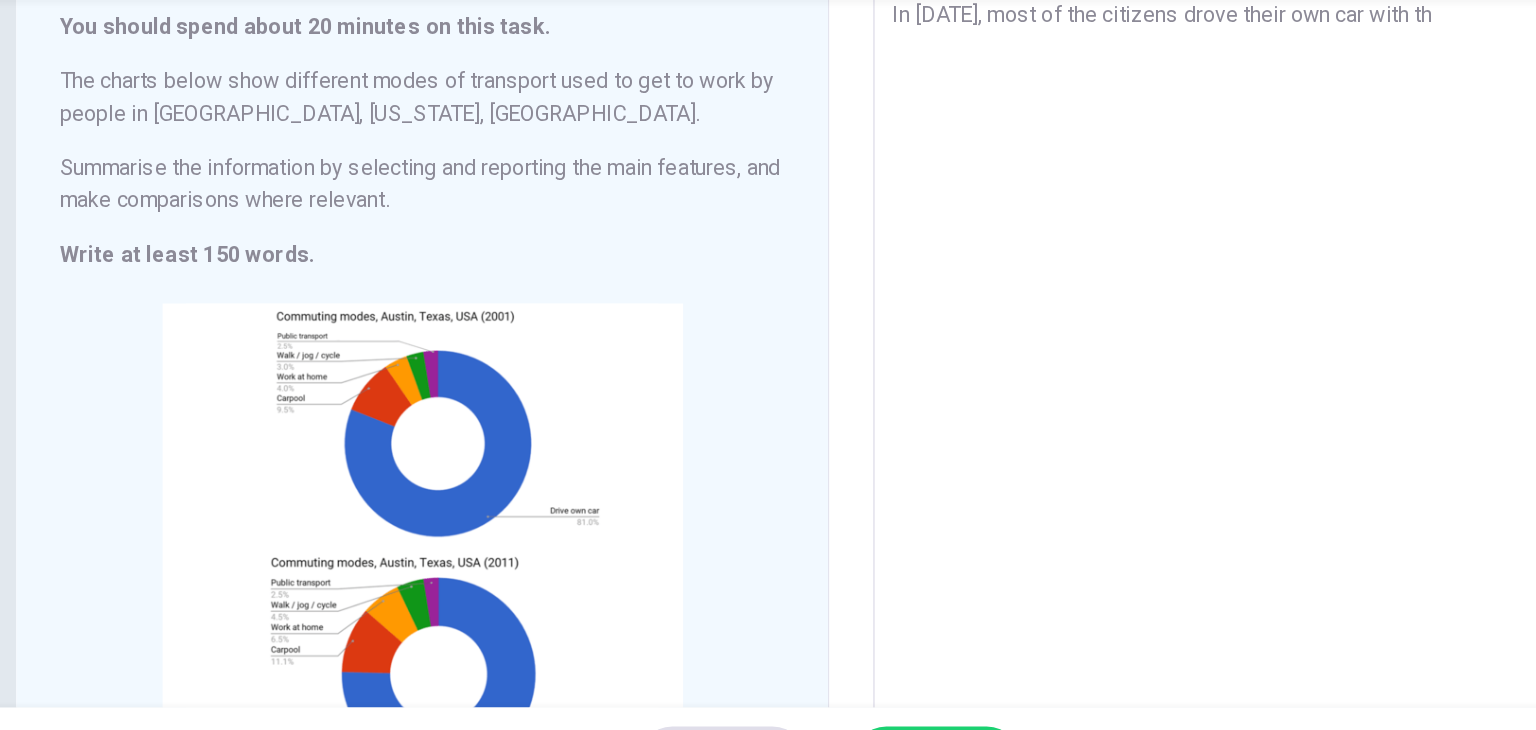 type on "x" 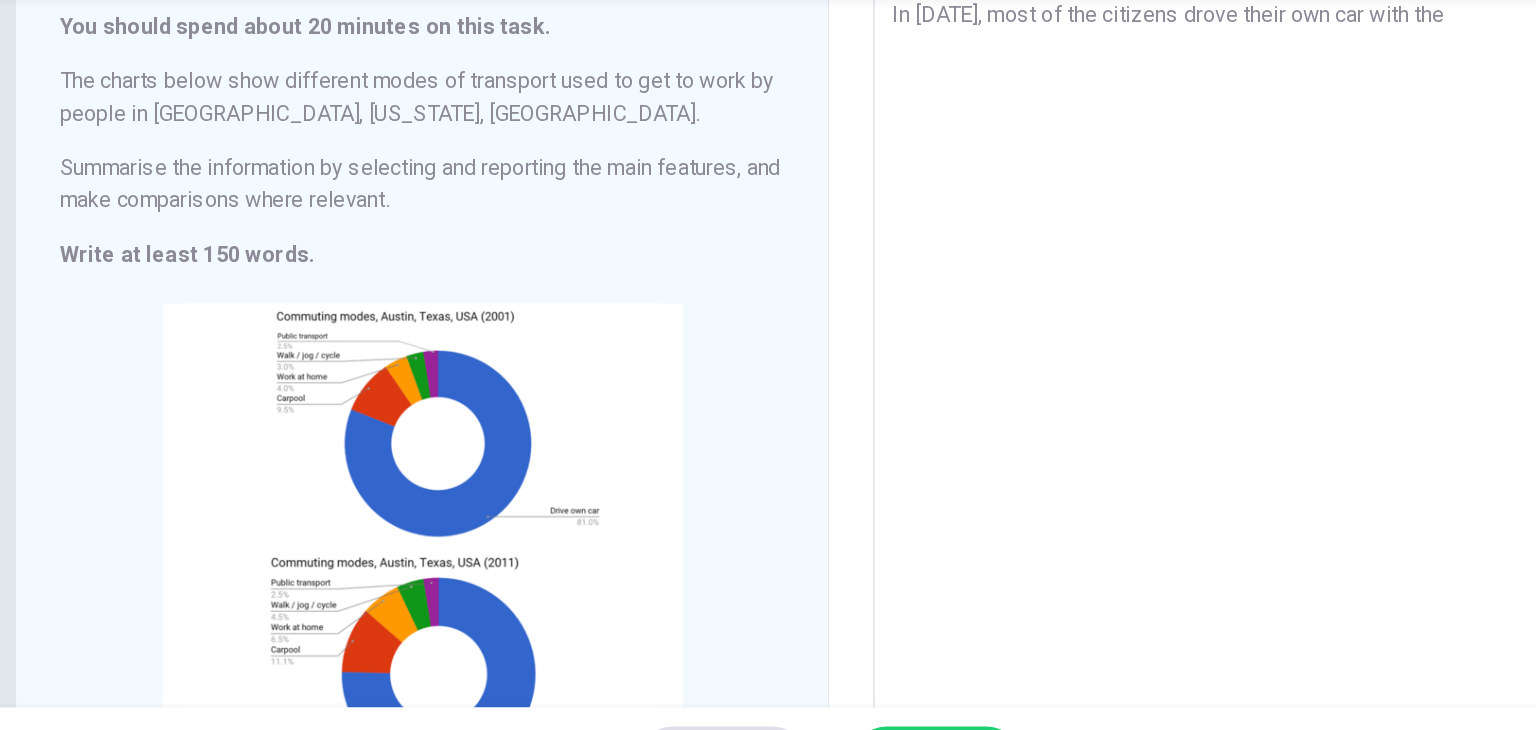 type on "x" 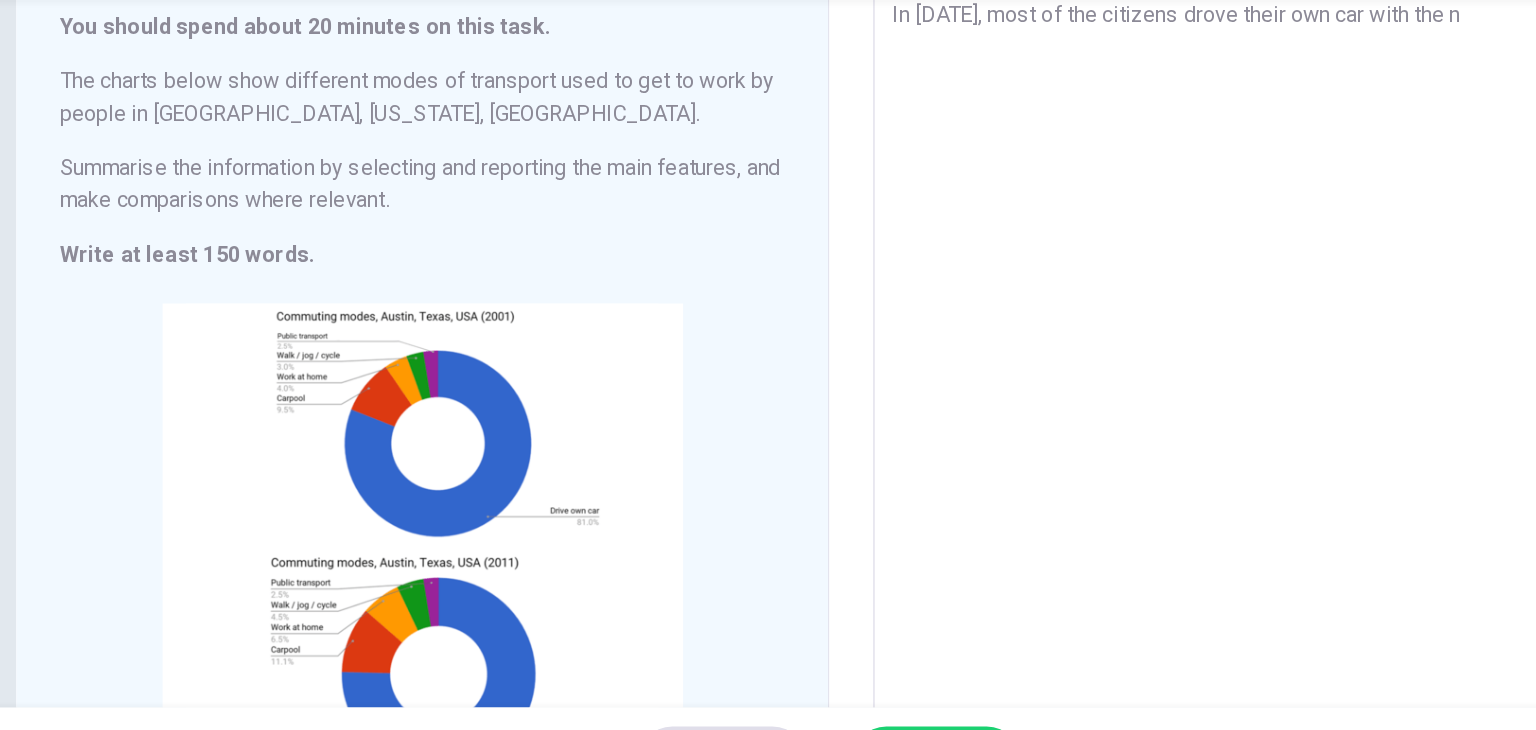 type on "x" 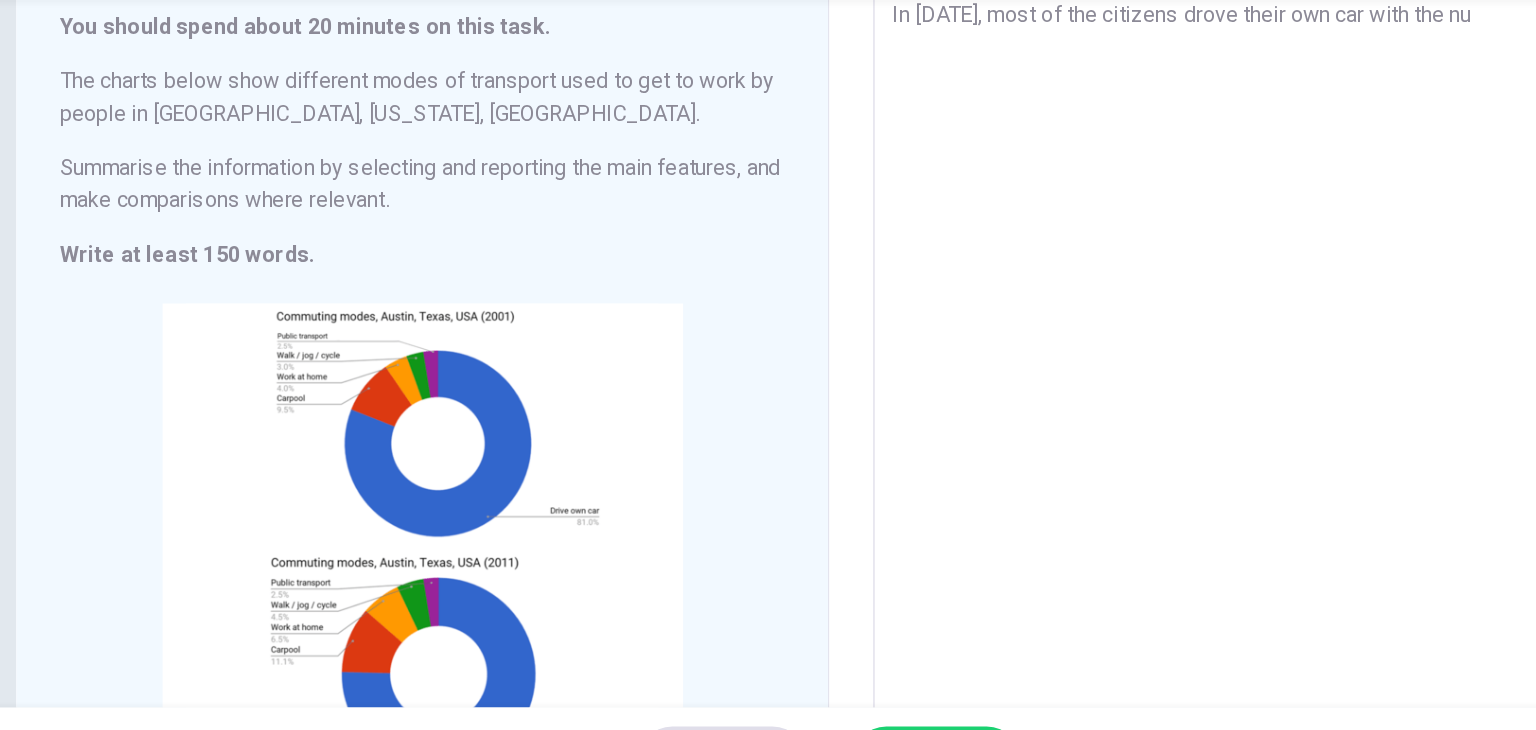 type on "In [DATE], most of the citizens drove their own car with the num" 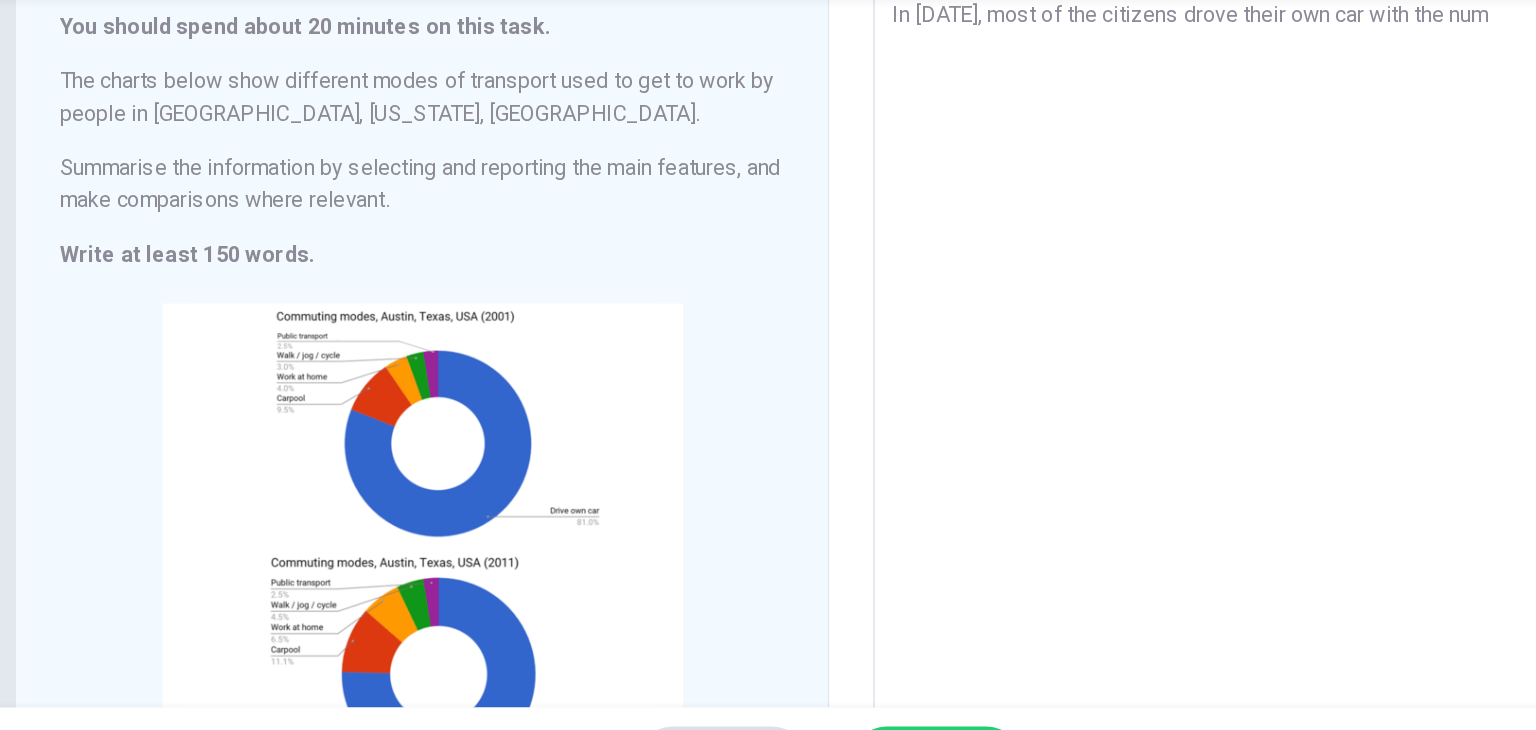 type on "x" 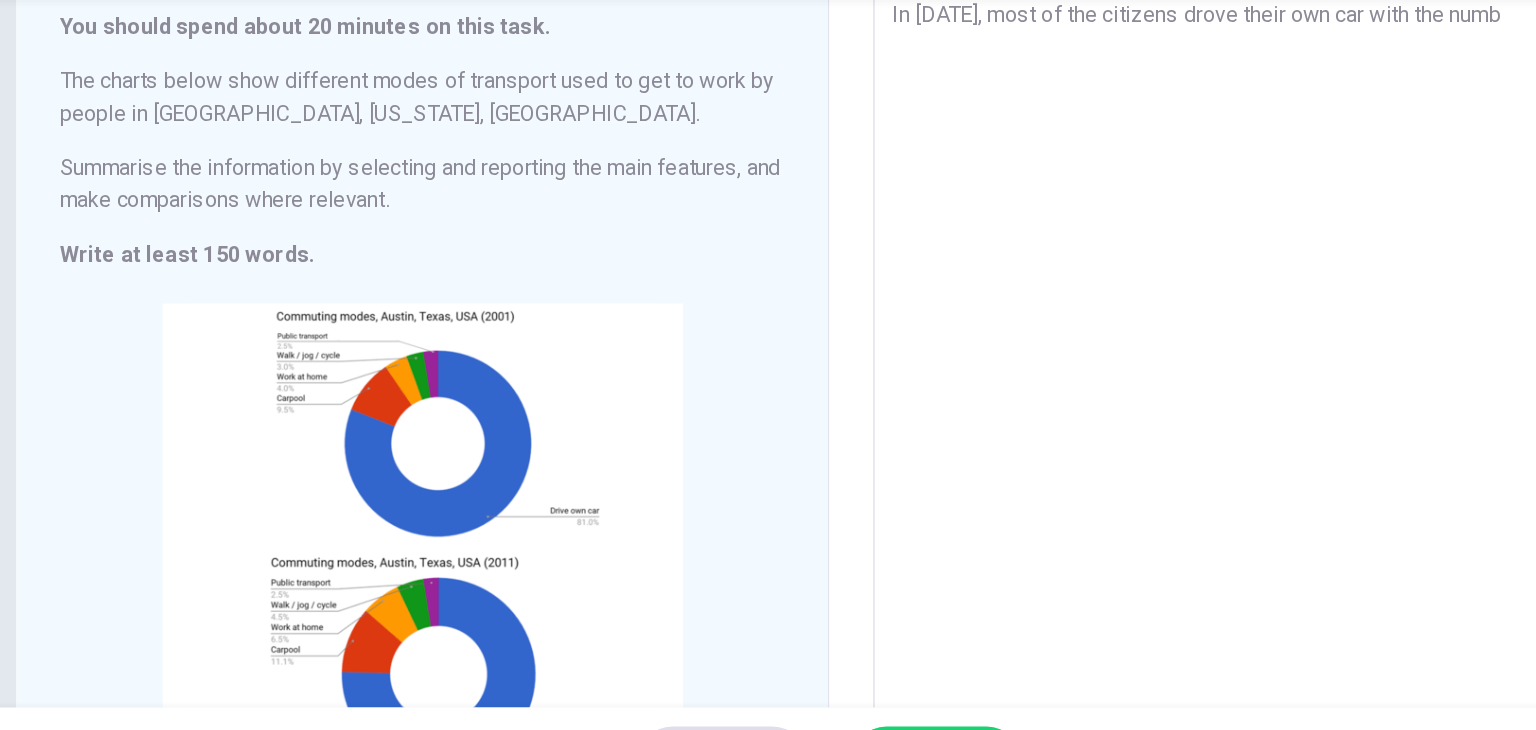 type on "x" 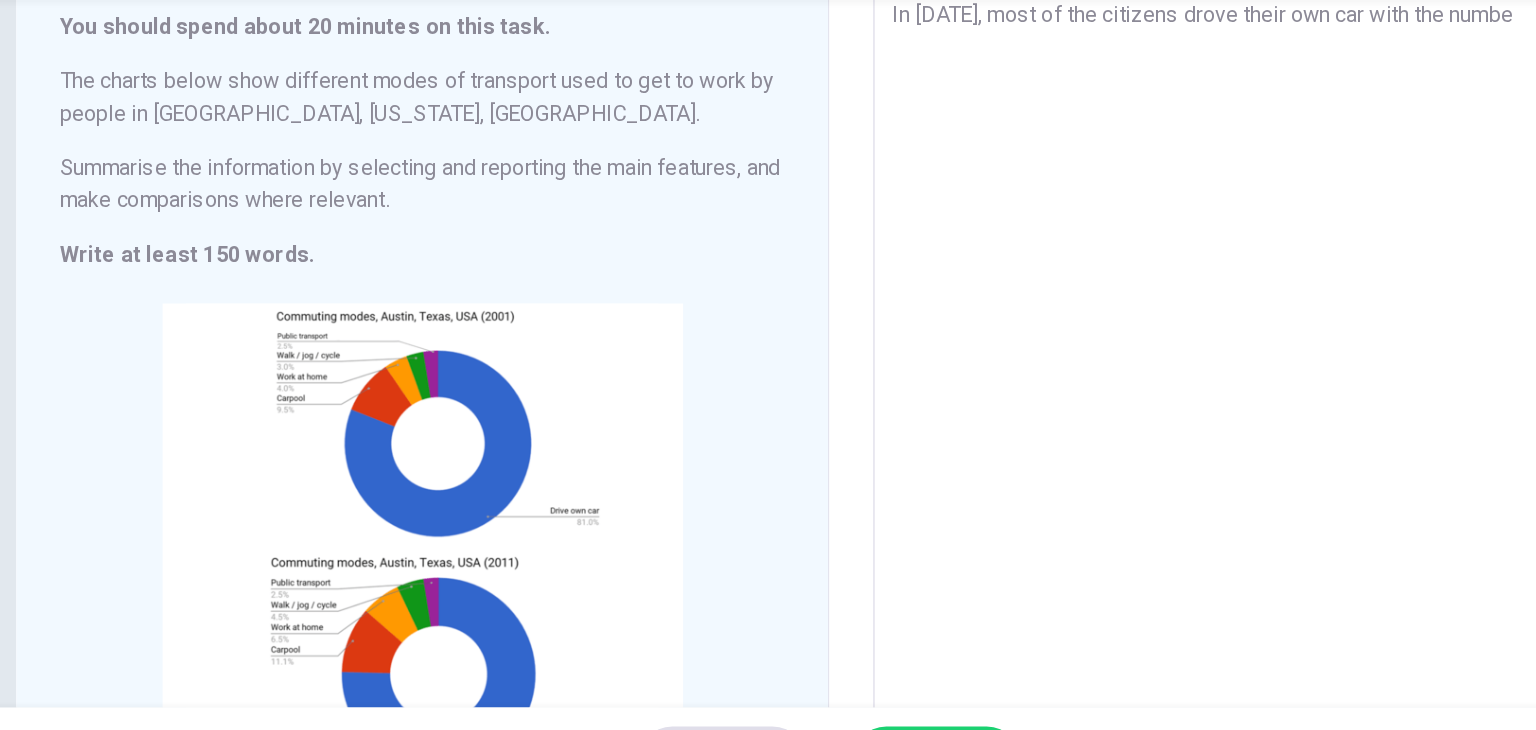 type on "x" 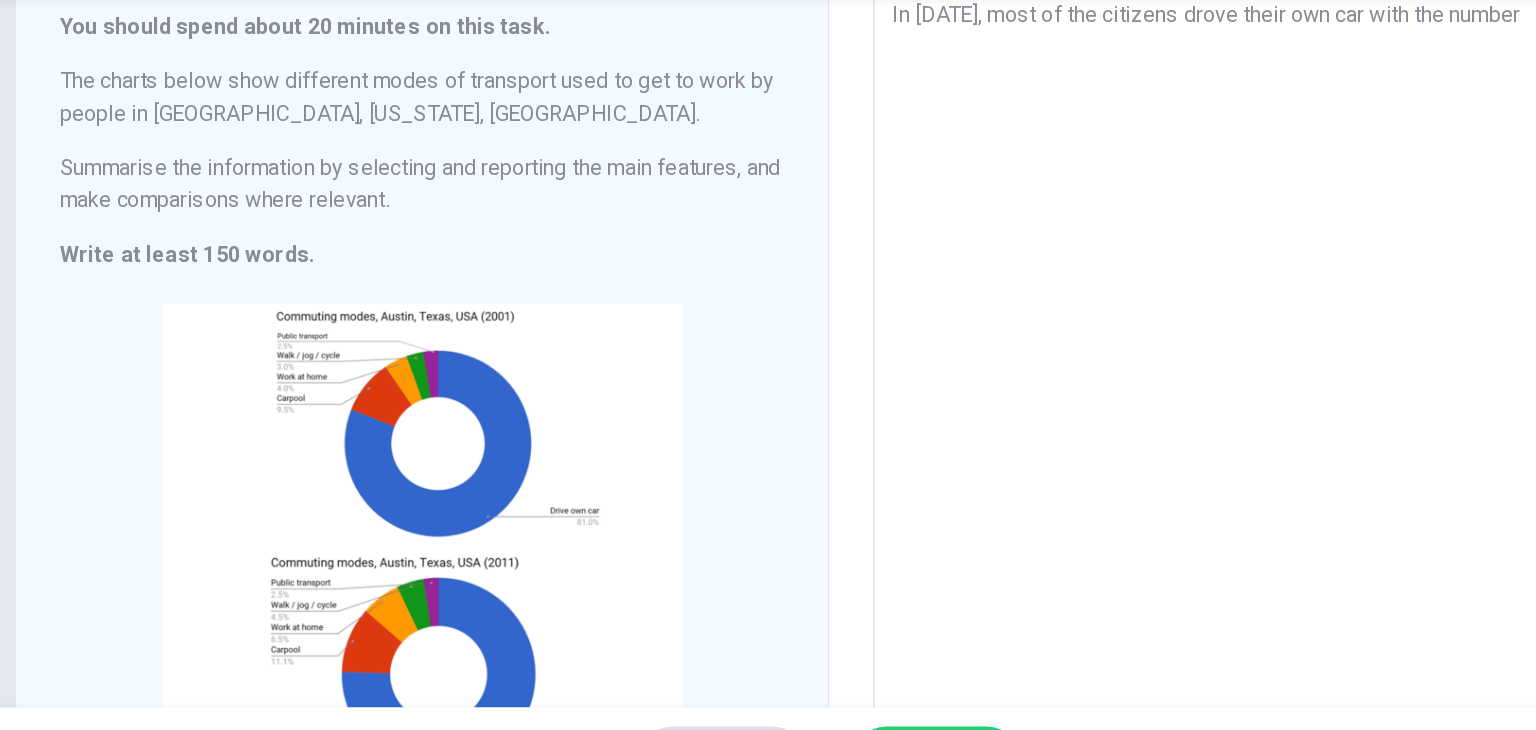 type on "x" 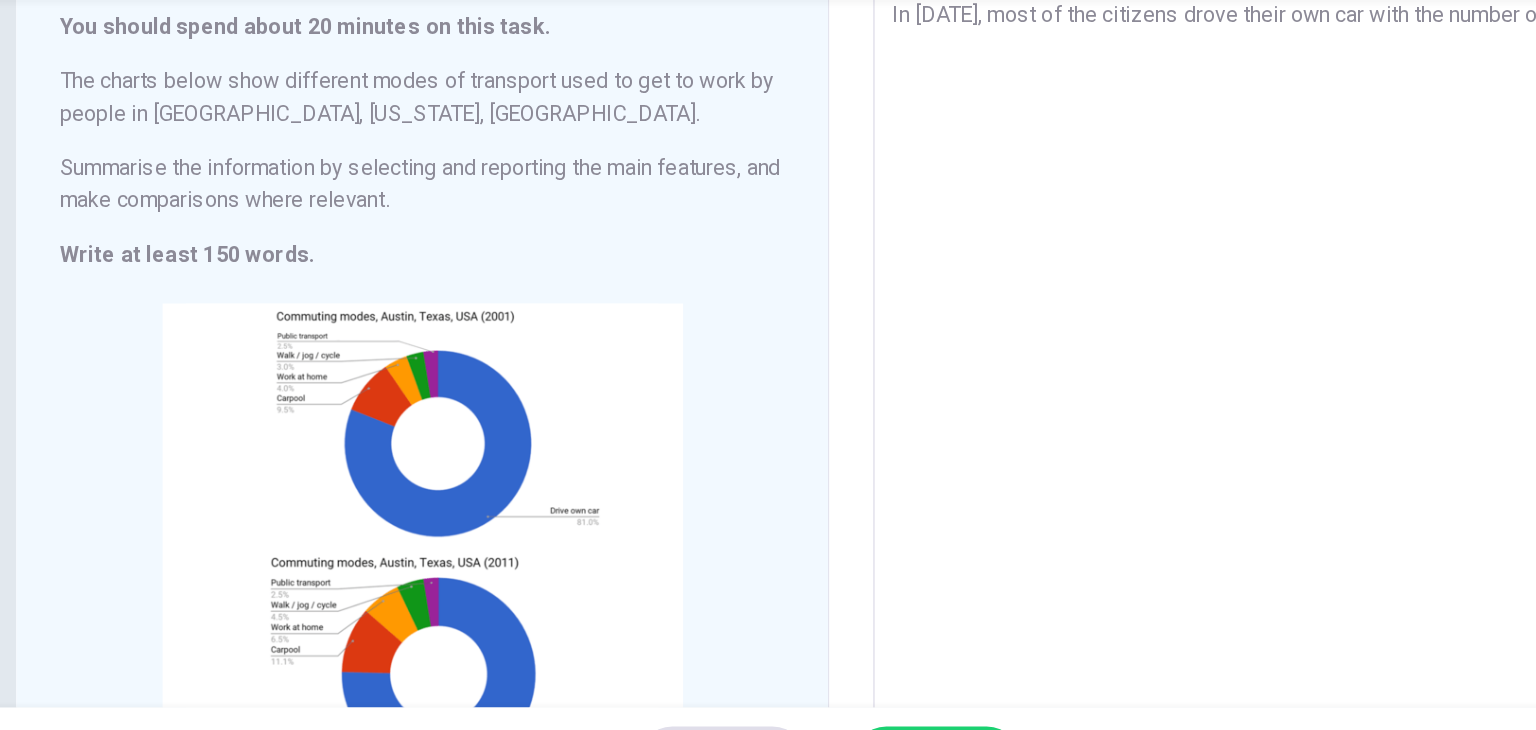 type on "x" 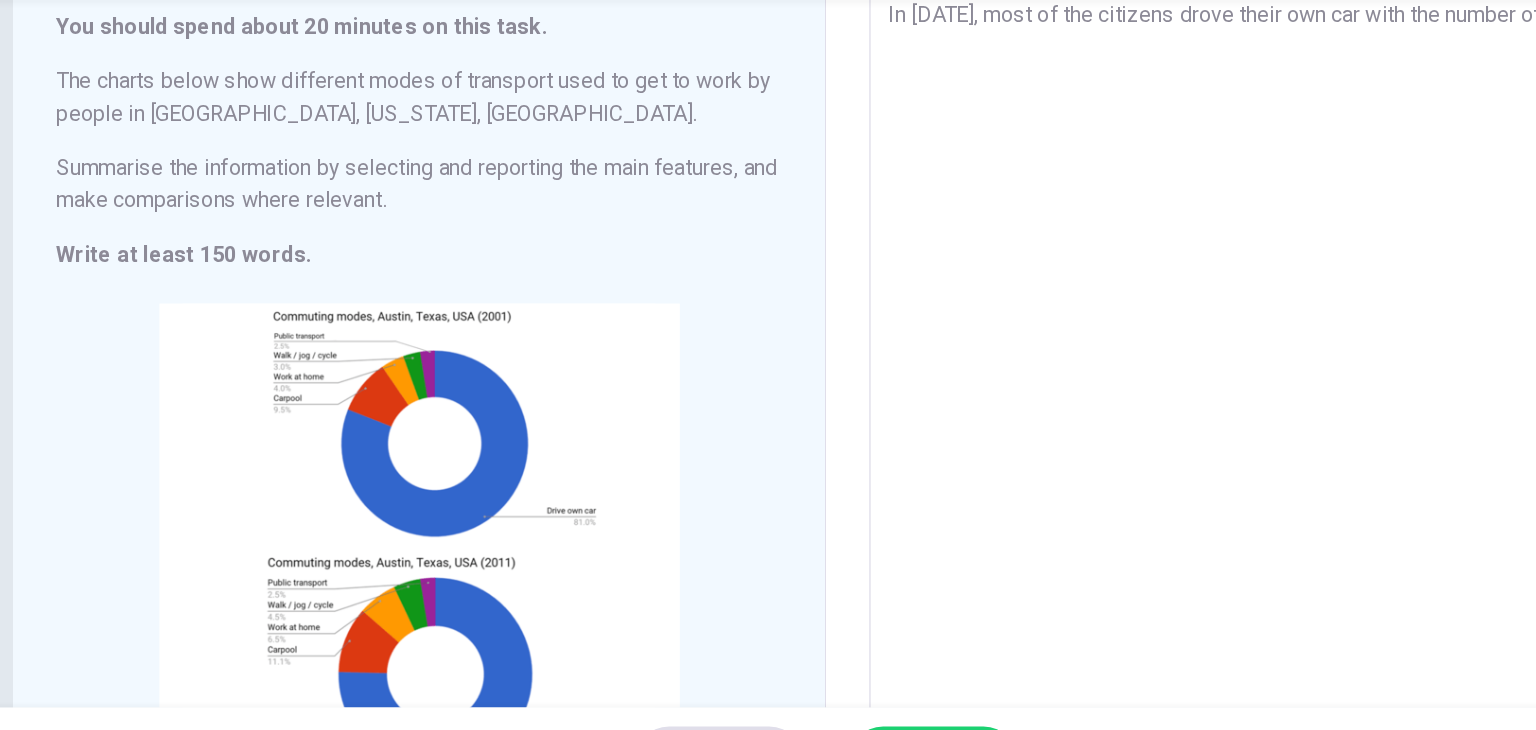 type on "In [DATE], most of the citizens drove their own car with the number of 8" 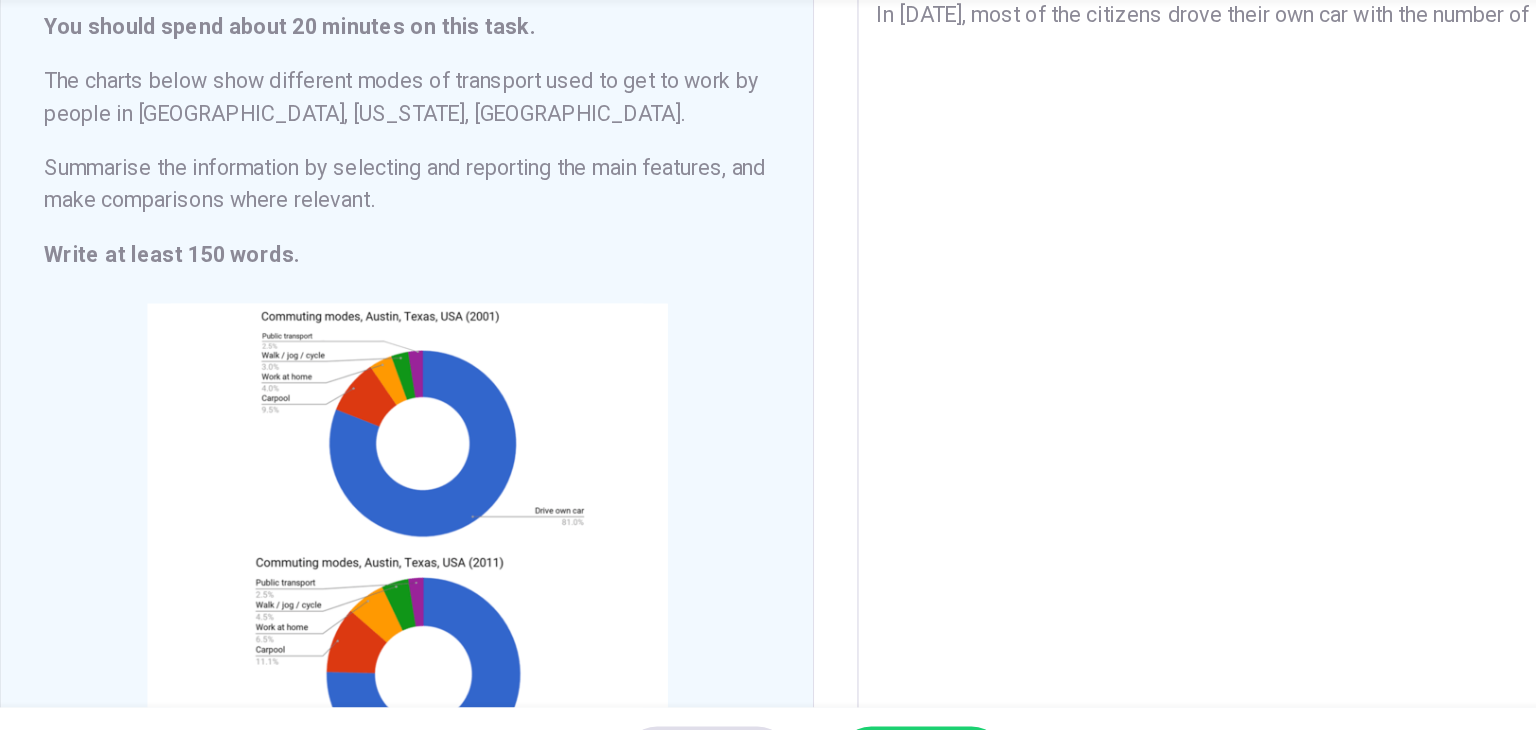type on "In [DATE], most of the citizens drove their own car with the number of 81" 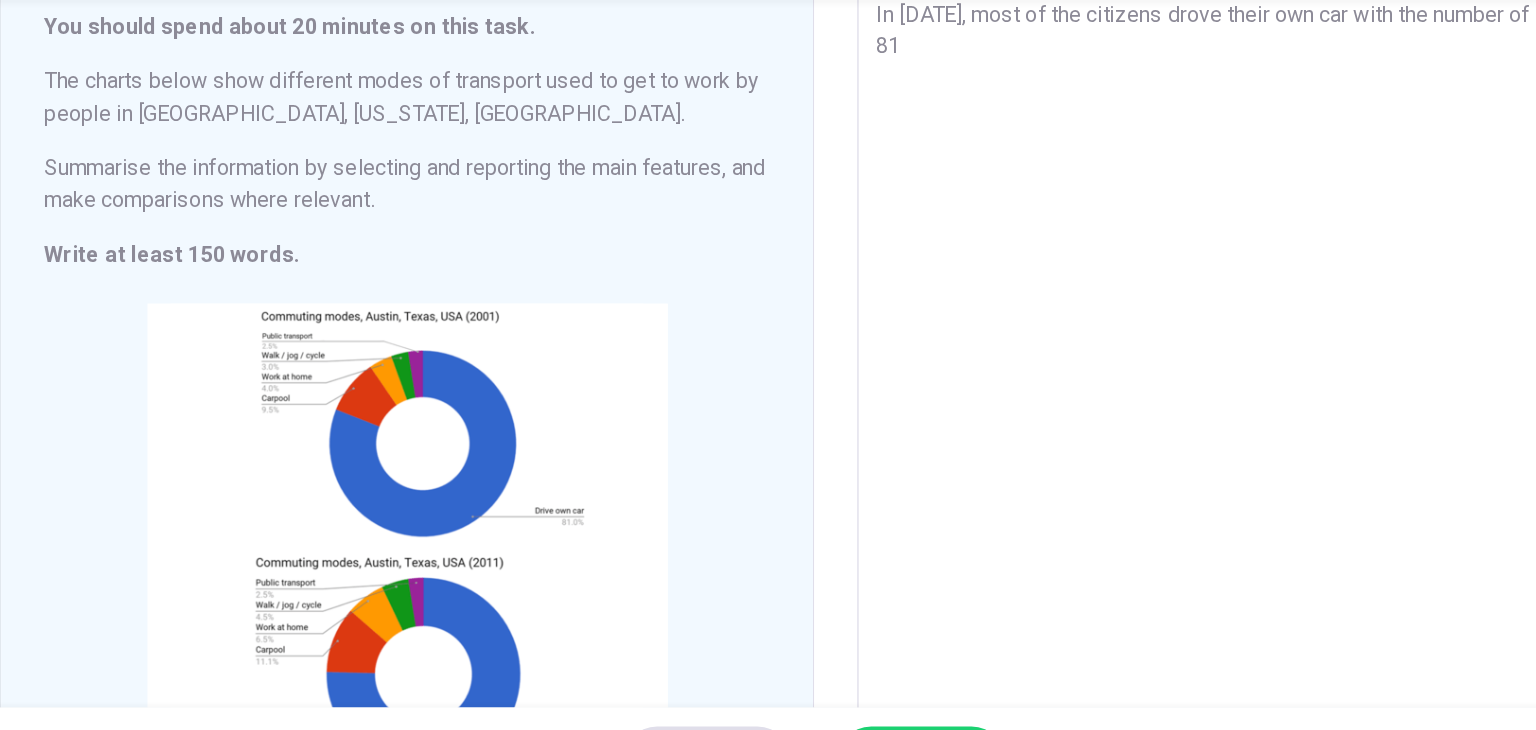 type on "x" 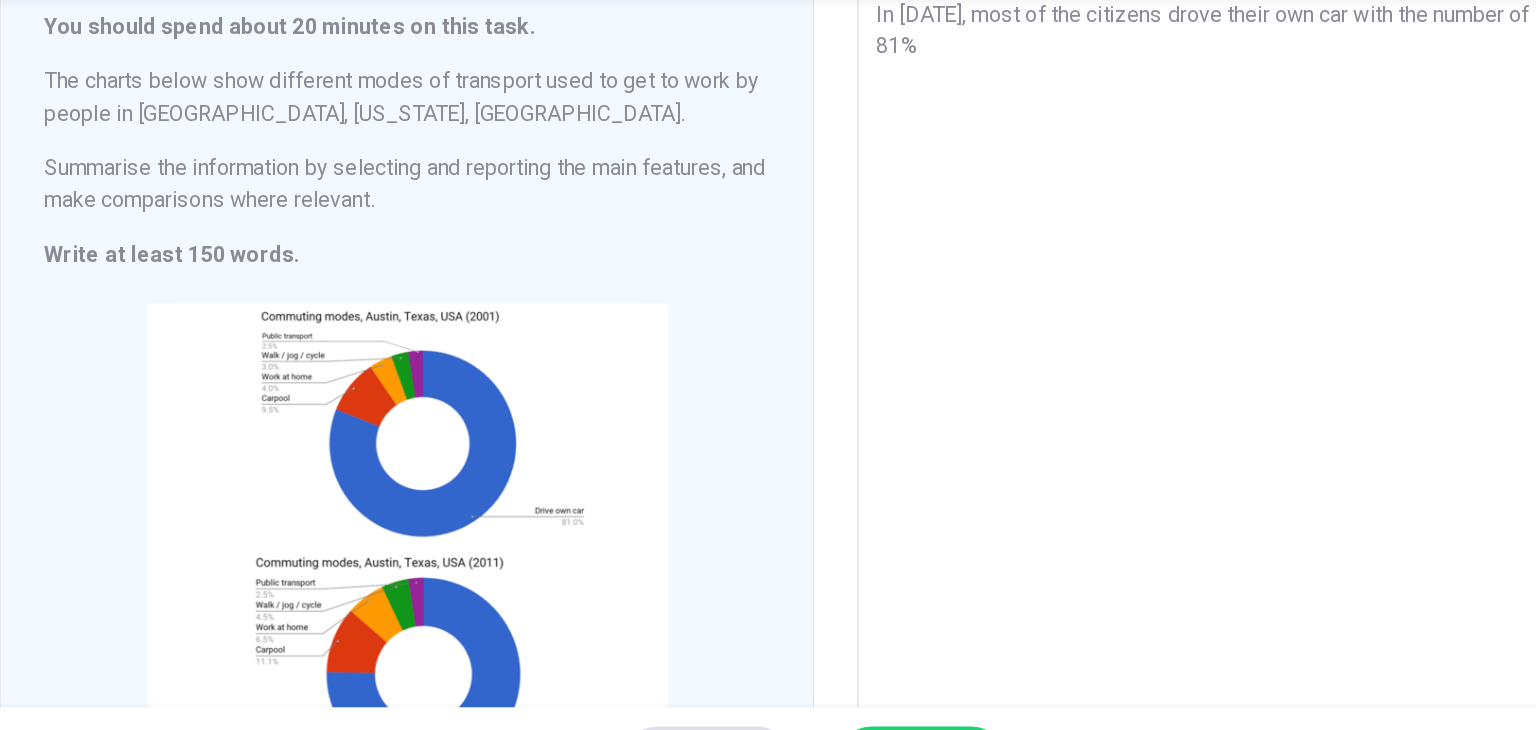 type on "In [DATE], most of the citizens drove their own car with the number of 81%." 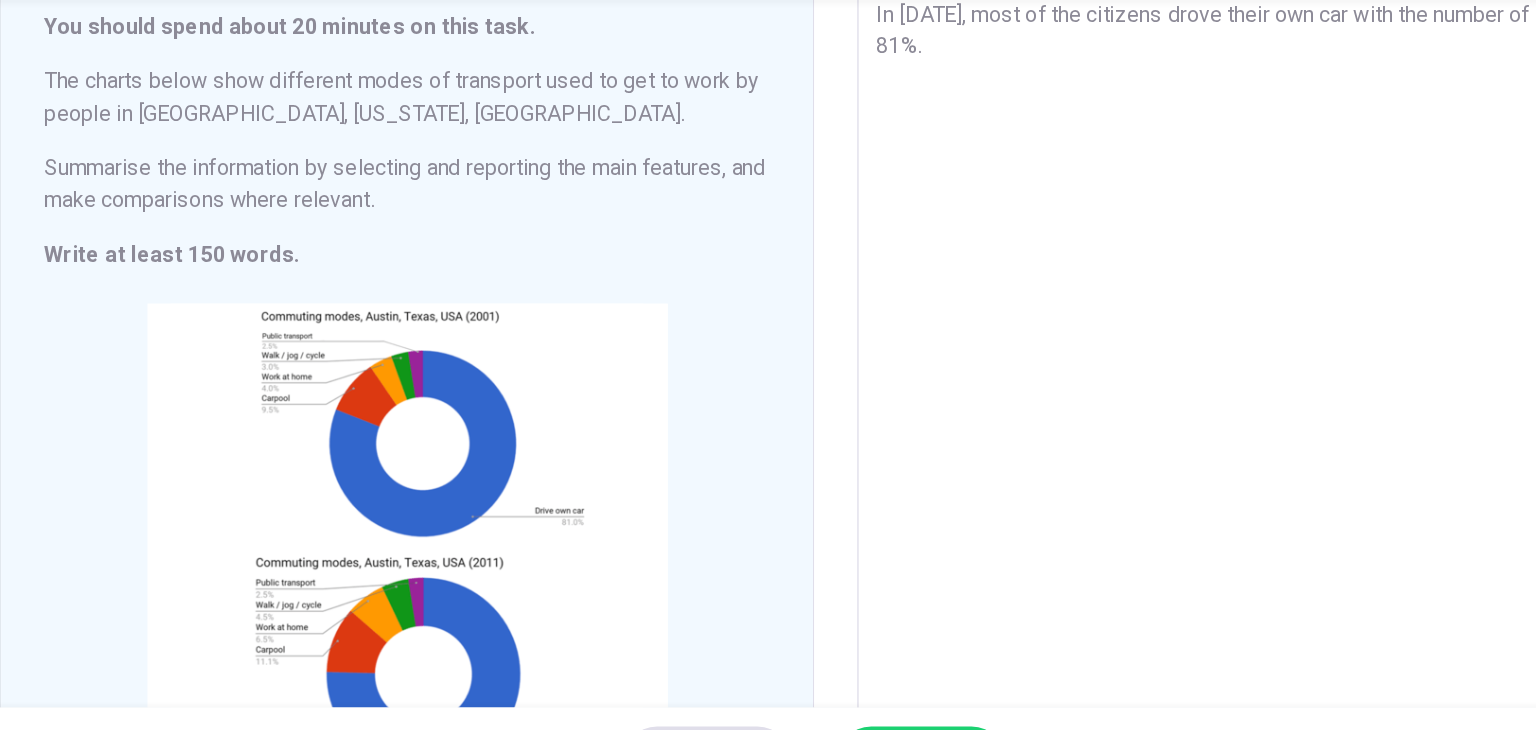 type on "x" 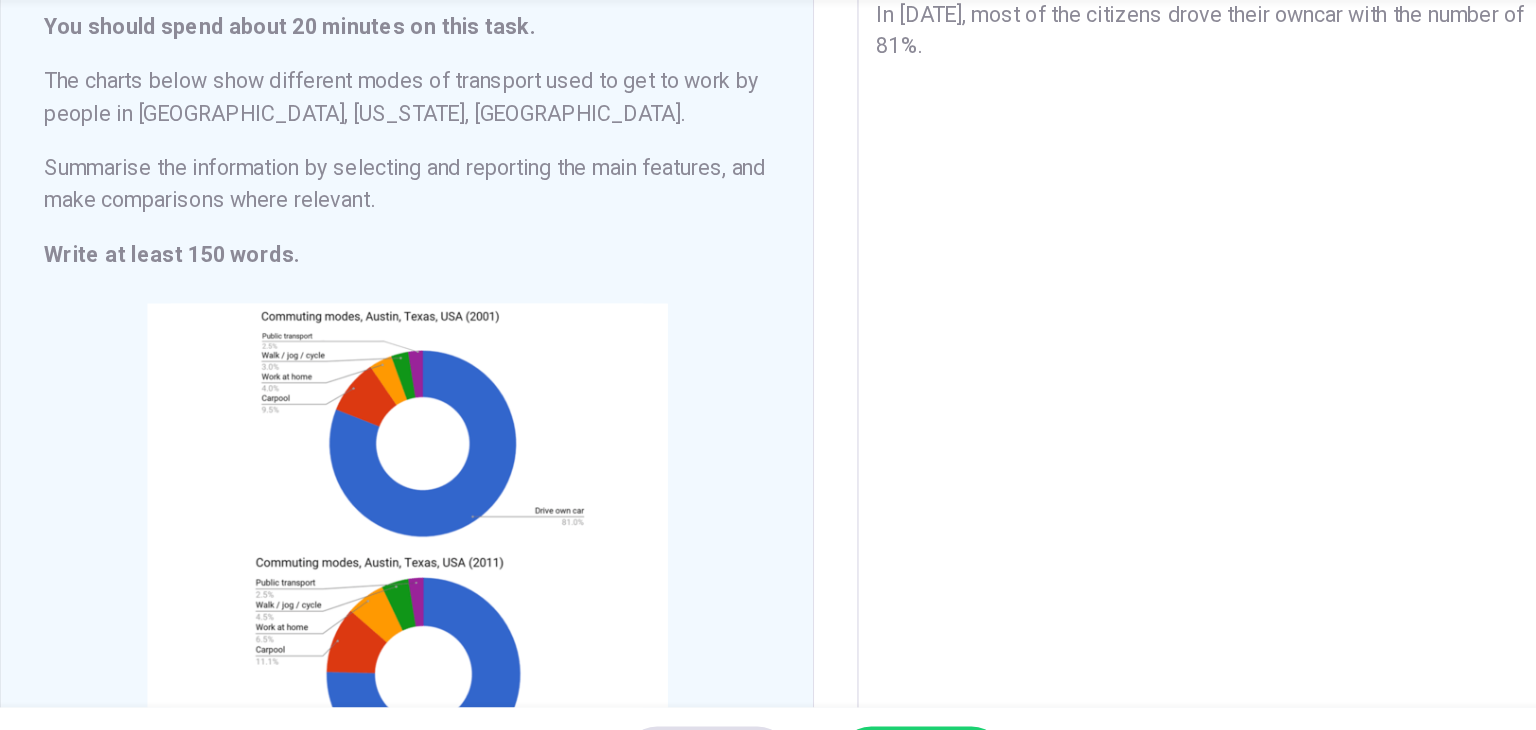 type on "In [DATE], most of the citizens drove their owcar with the number of 81%." 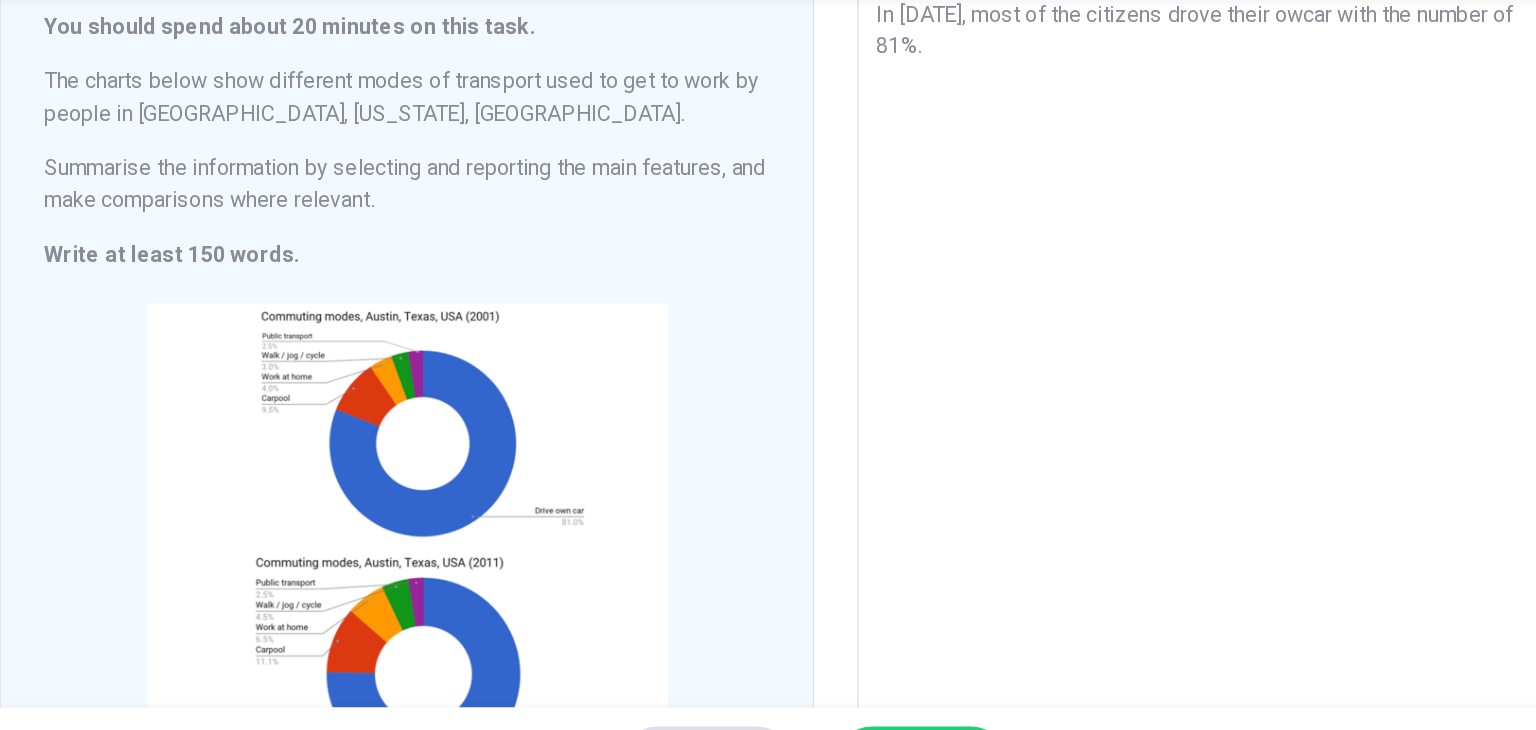 type on "x" 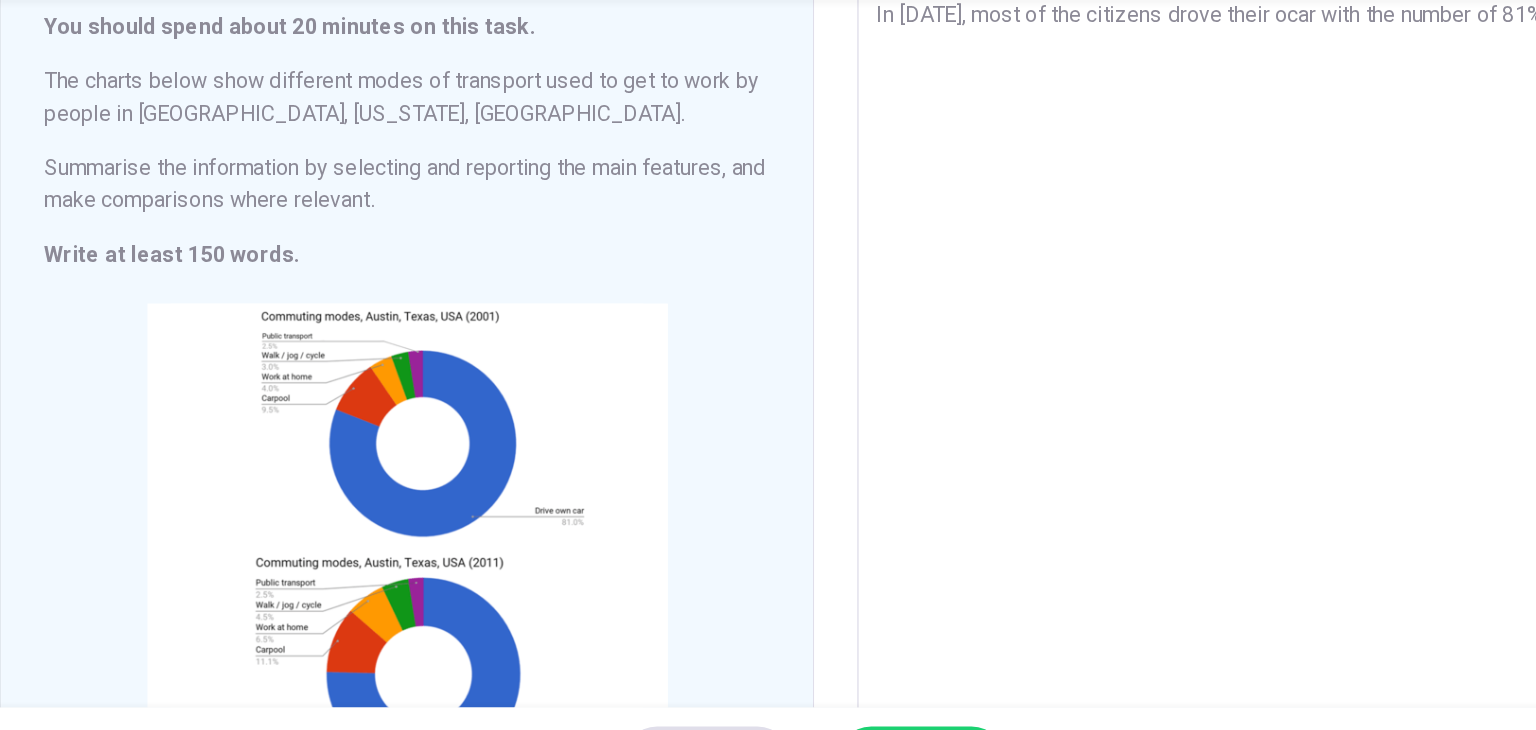 type on "x" 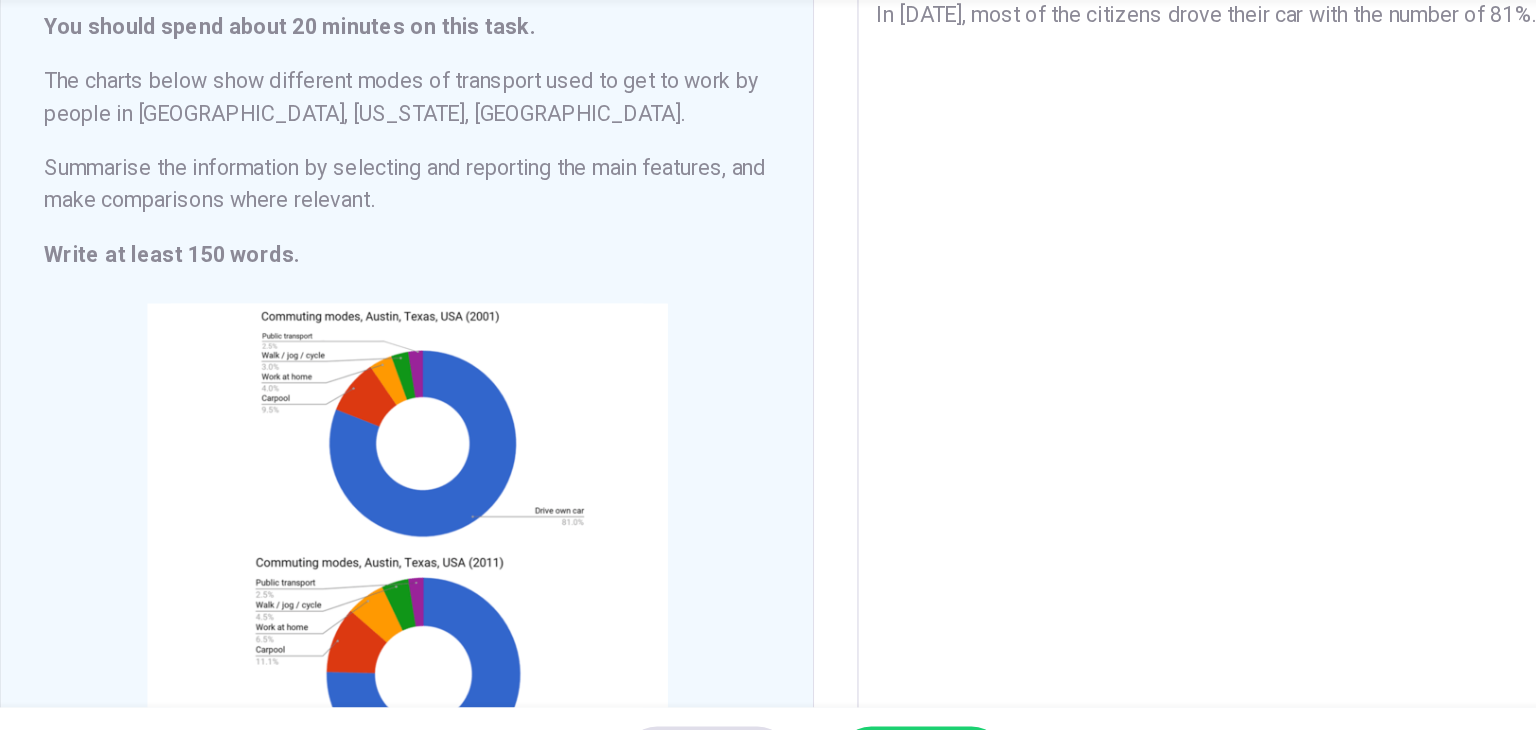type on "x" 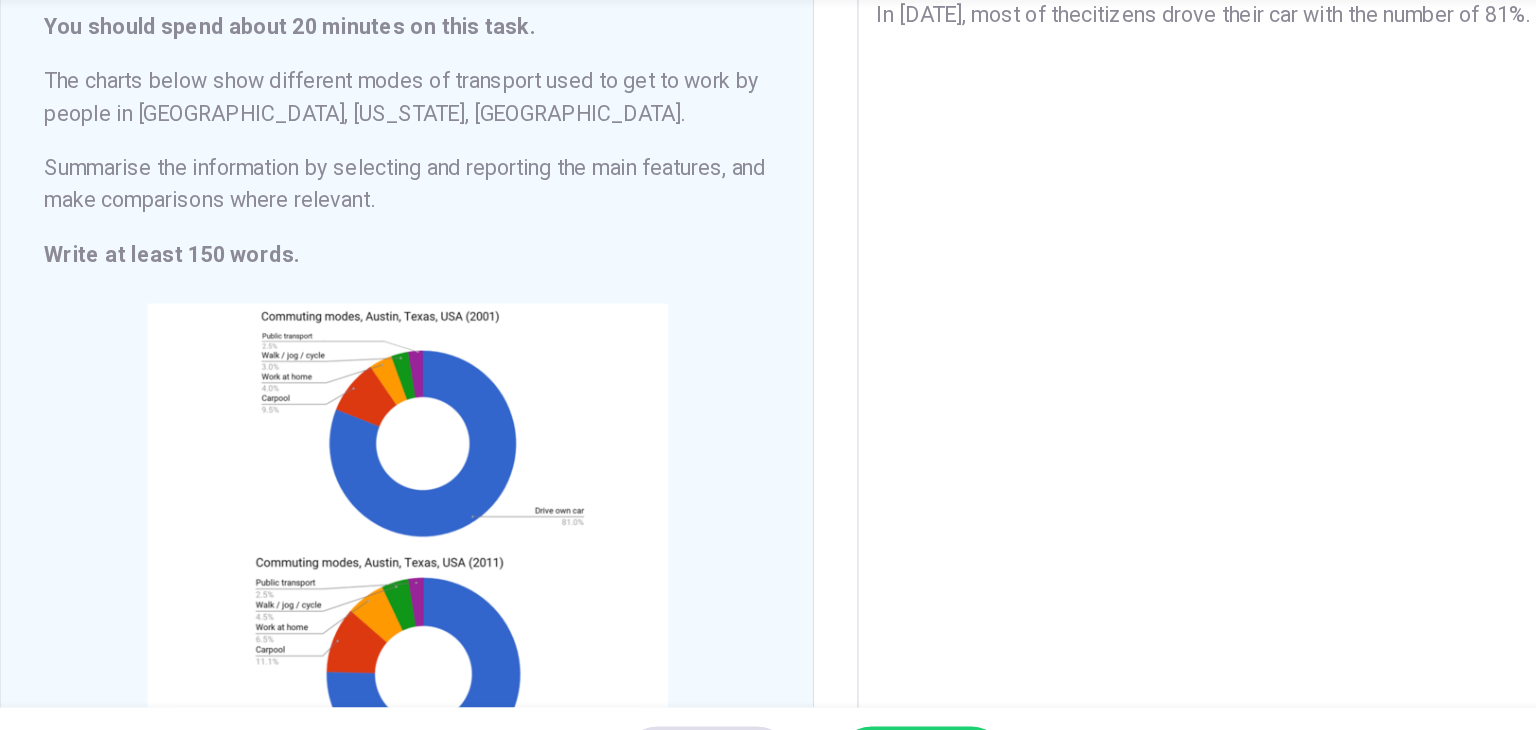 type on "x" 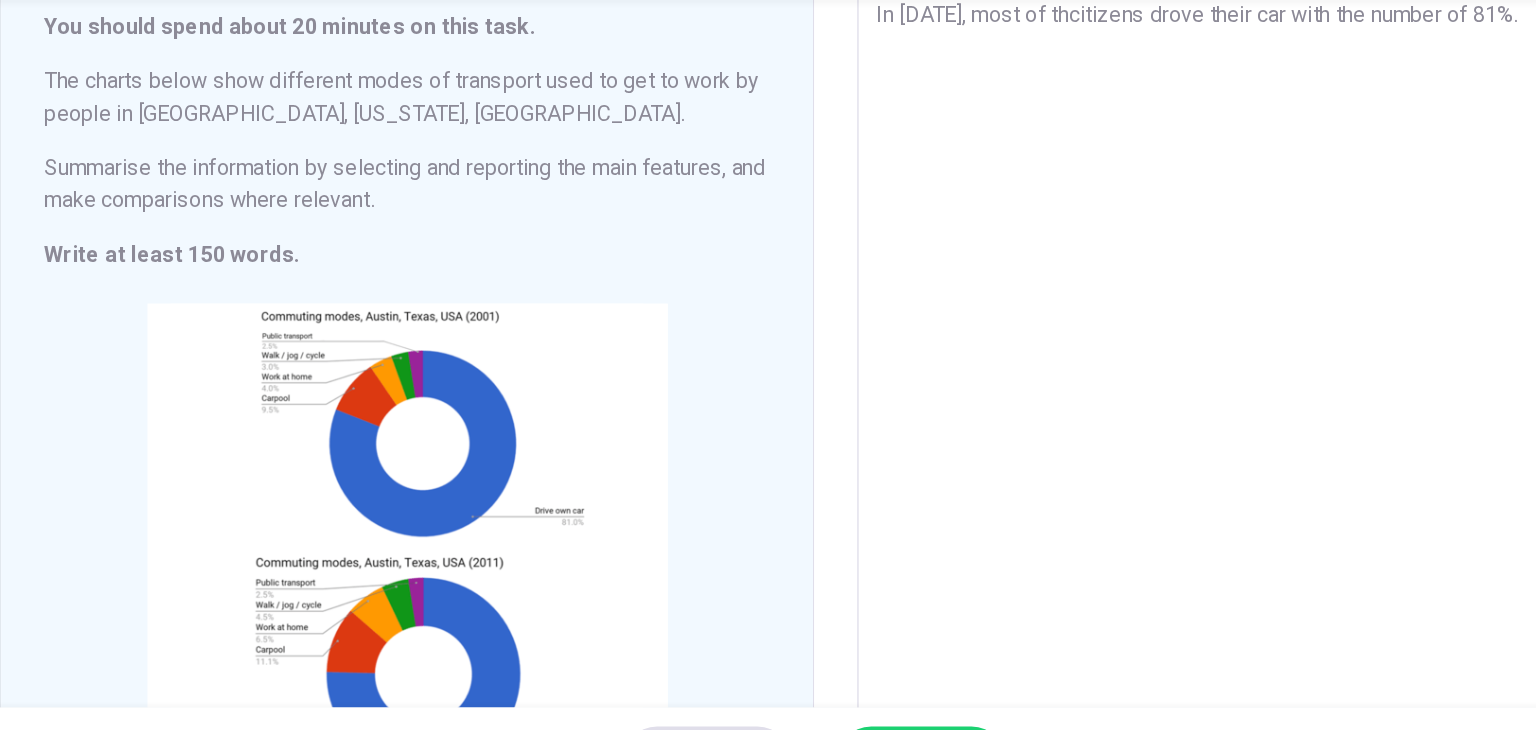 type on "In [DATE], most of [DEMOGRAPHIC_DATA] drove their car with the number of 81%." 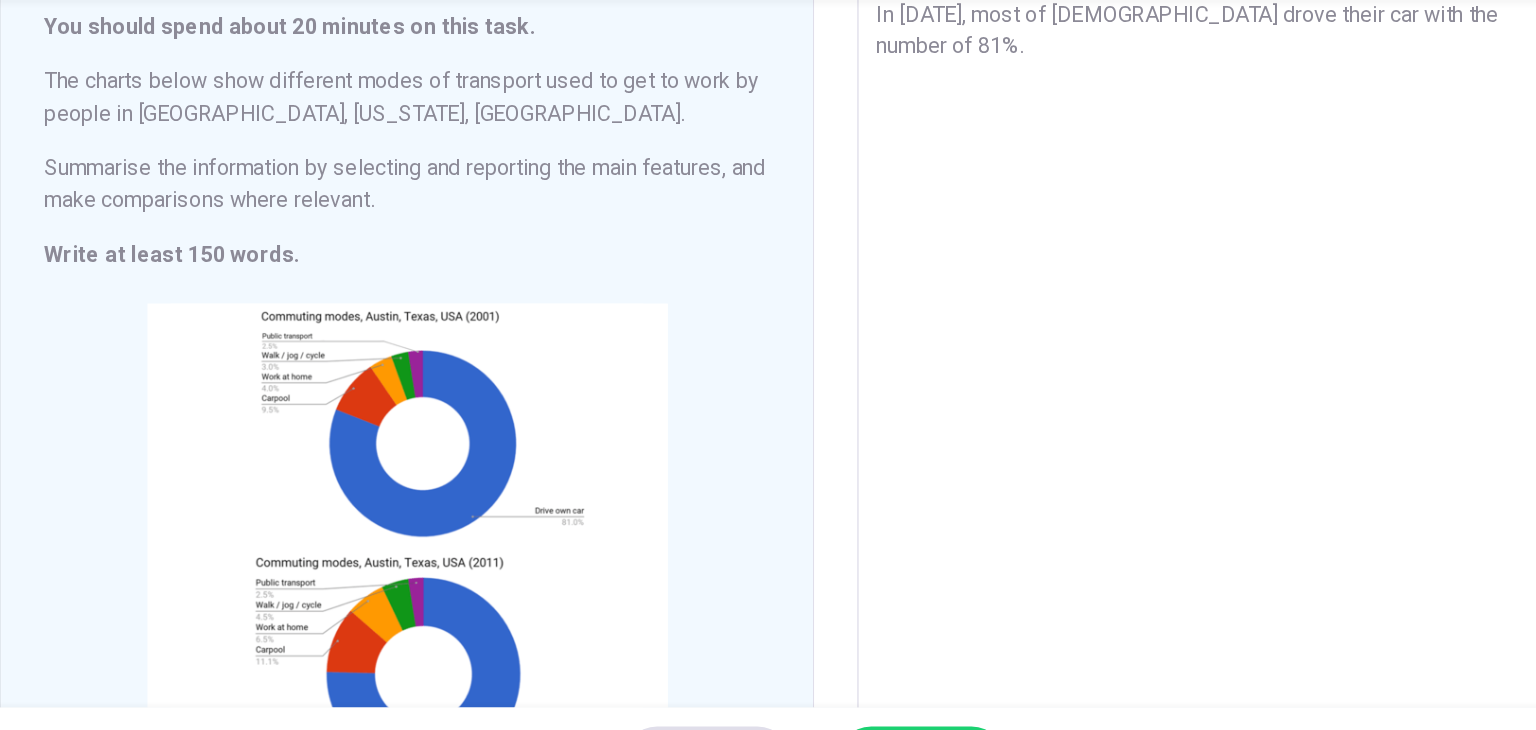 type on "x" 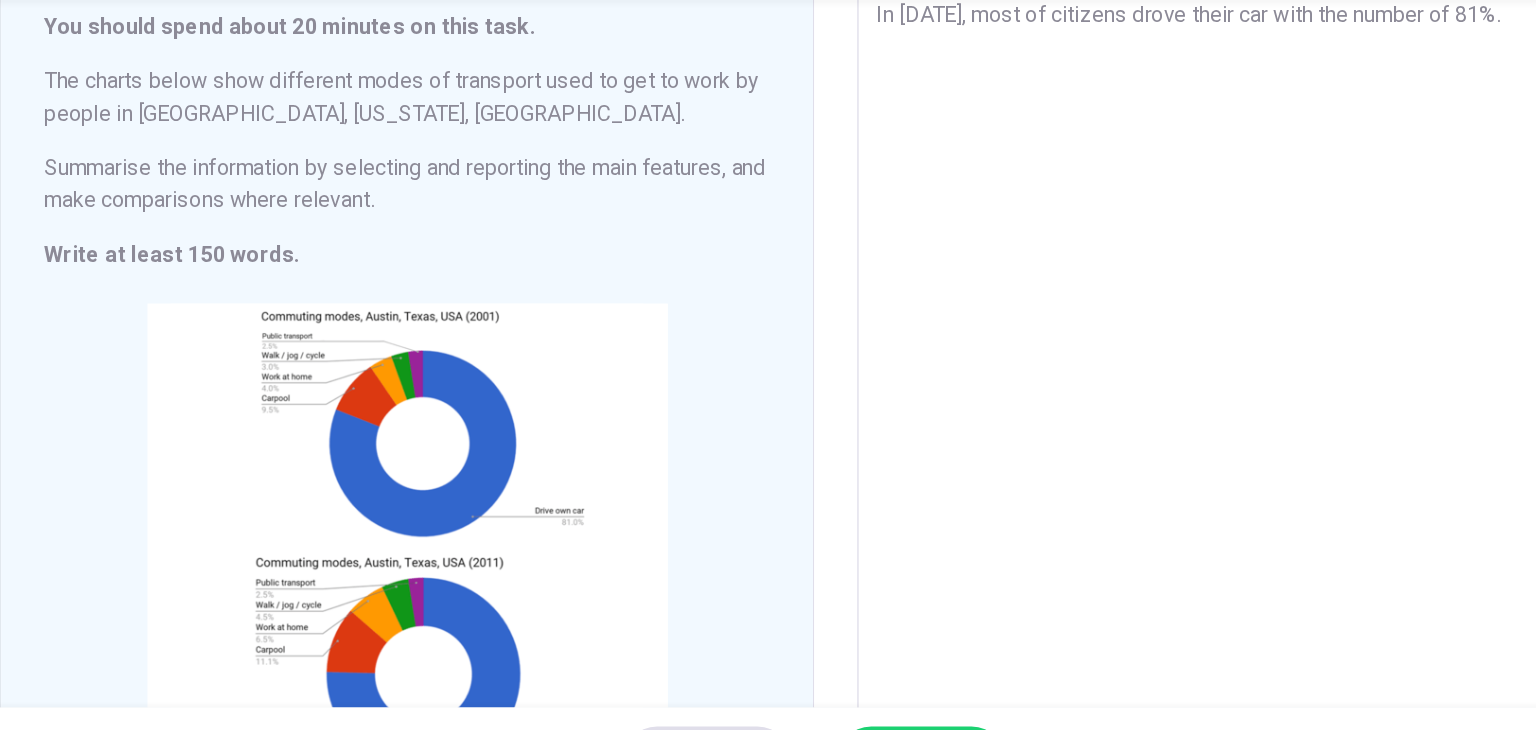type on "x" 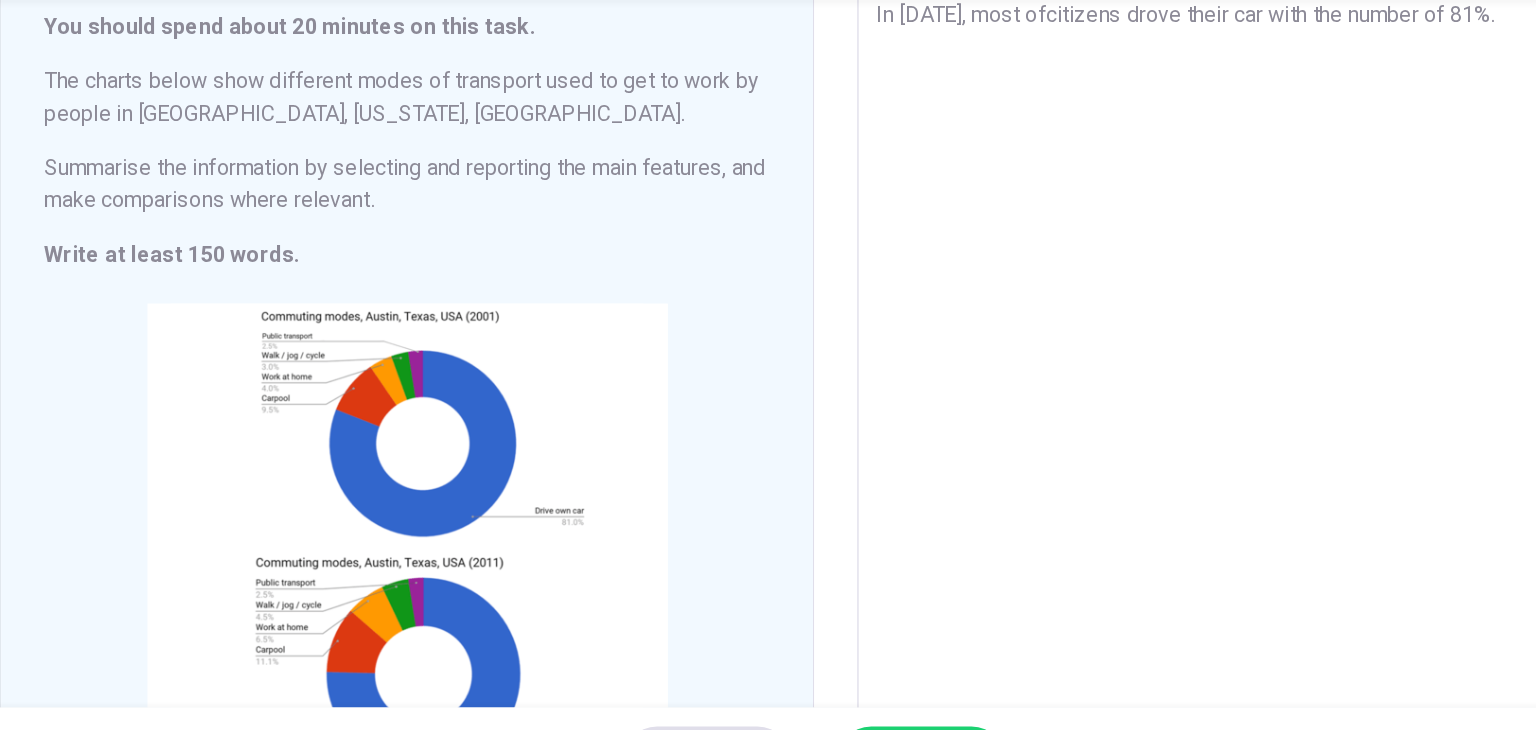 type on "x" 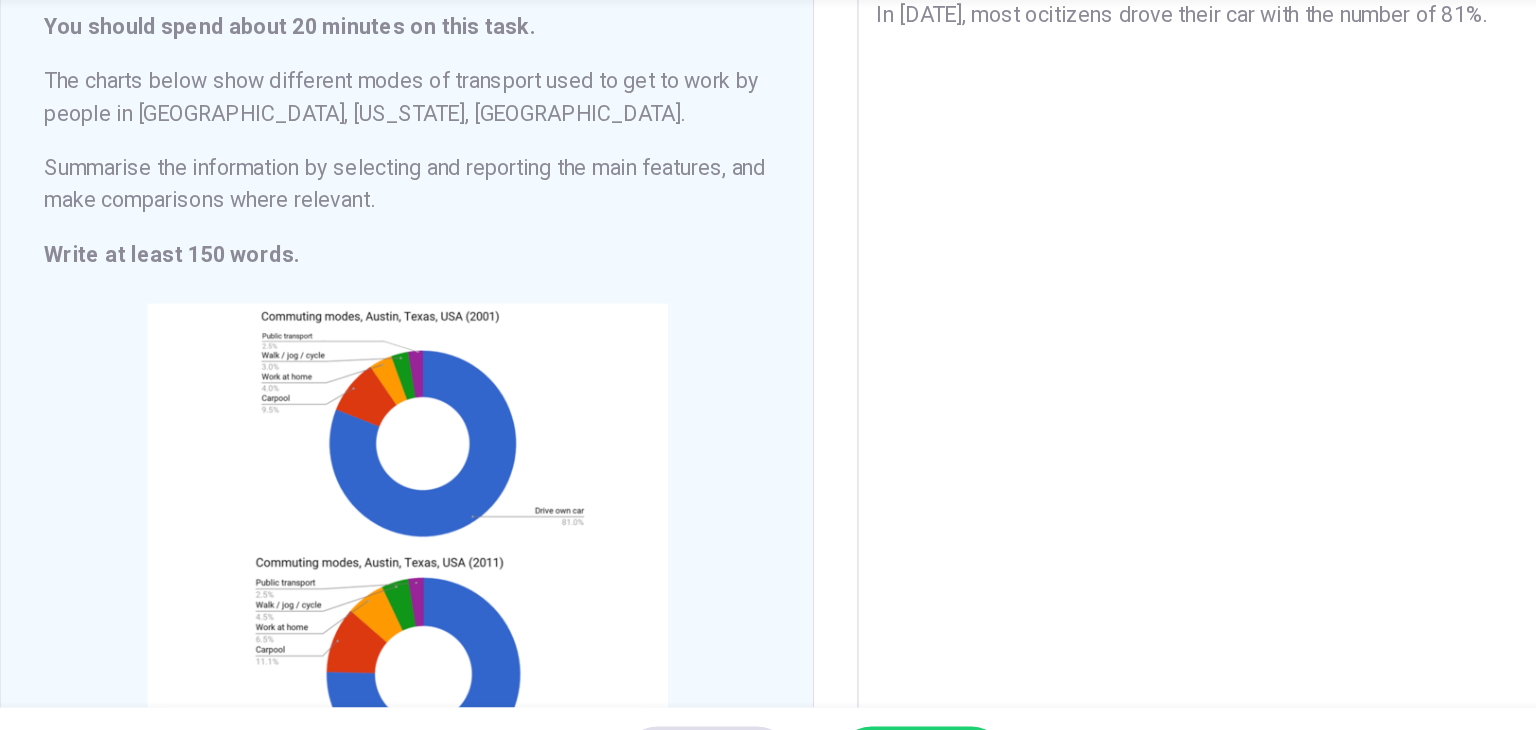type on "x" 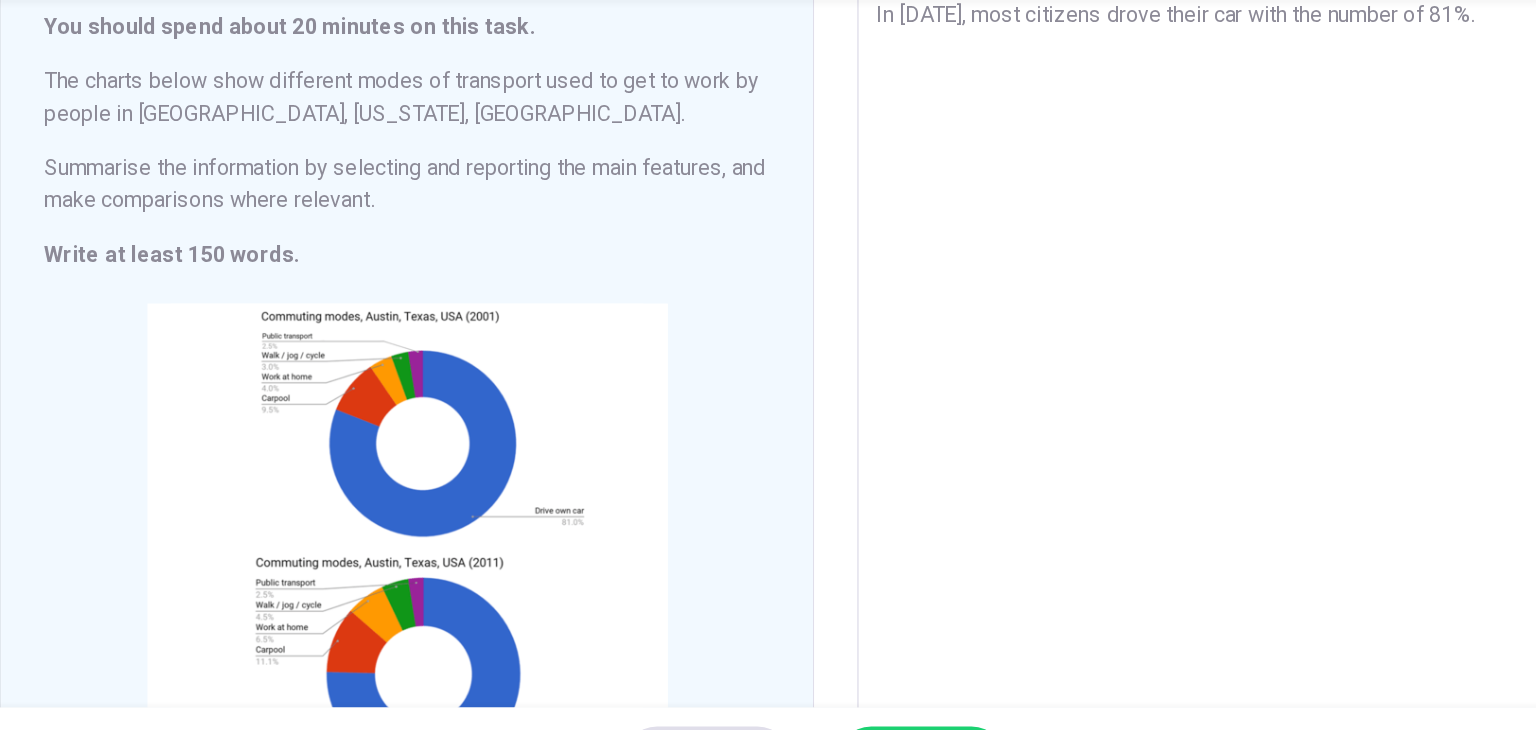 paste 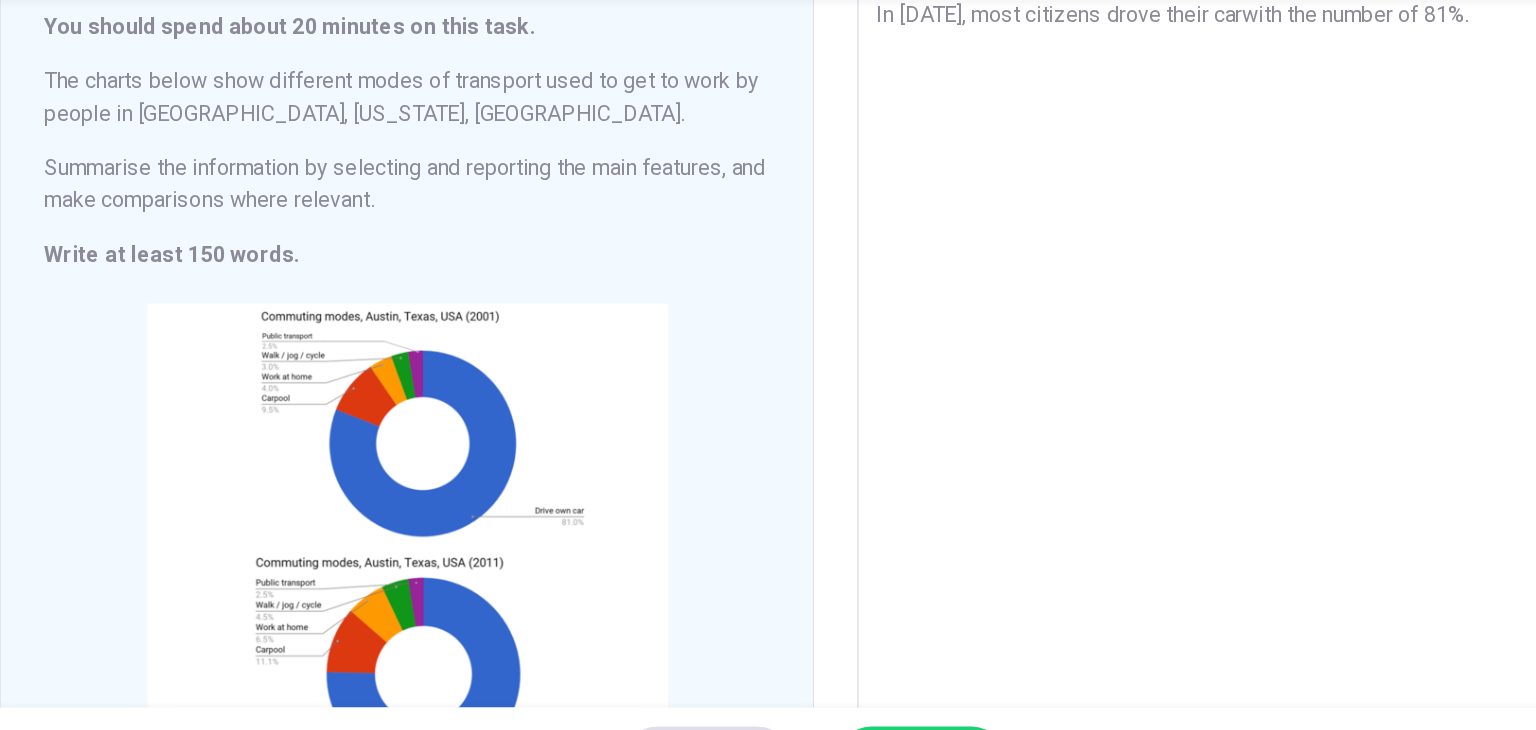 type on "In [DATE], most citizens drove their carswith the number of 81%." 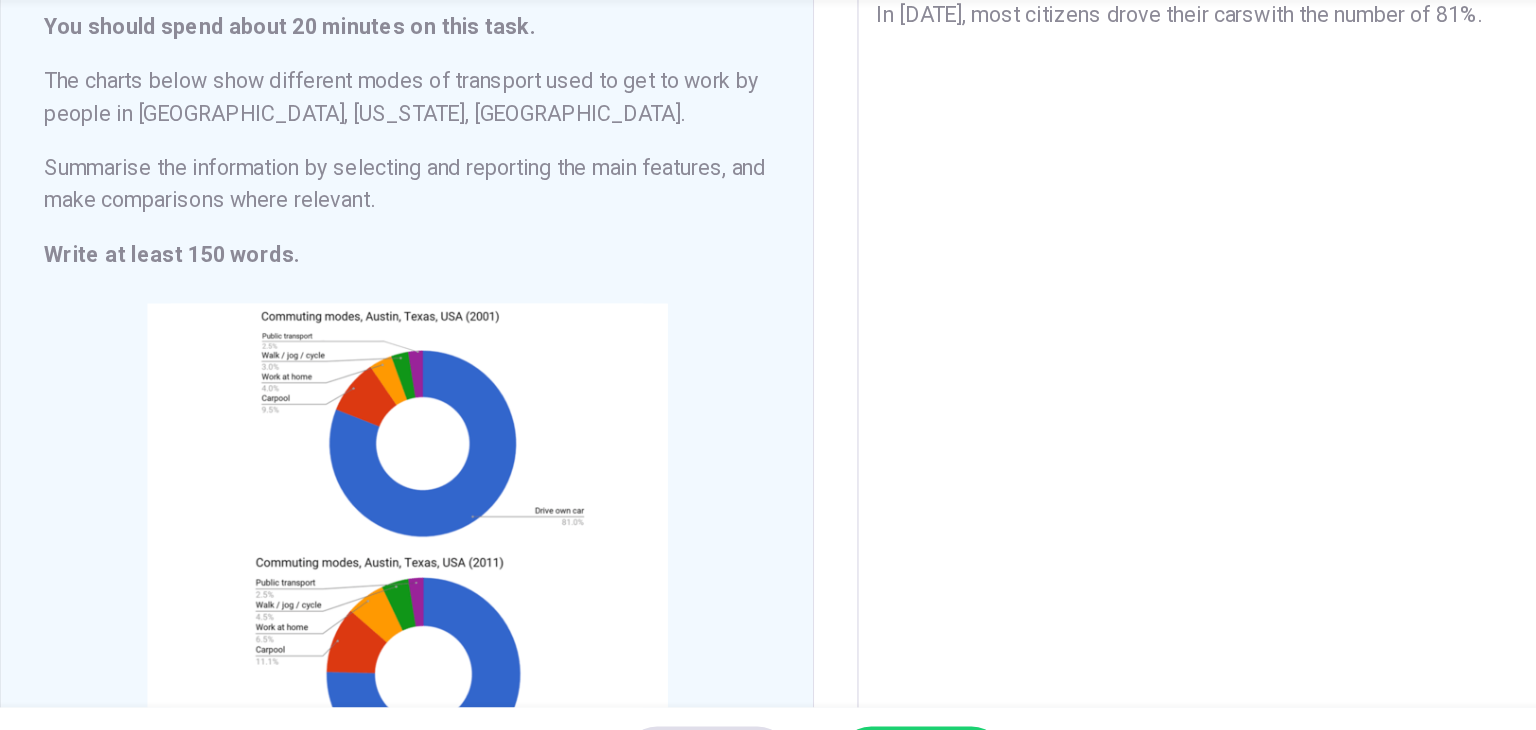 type on "x" 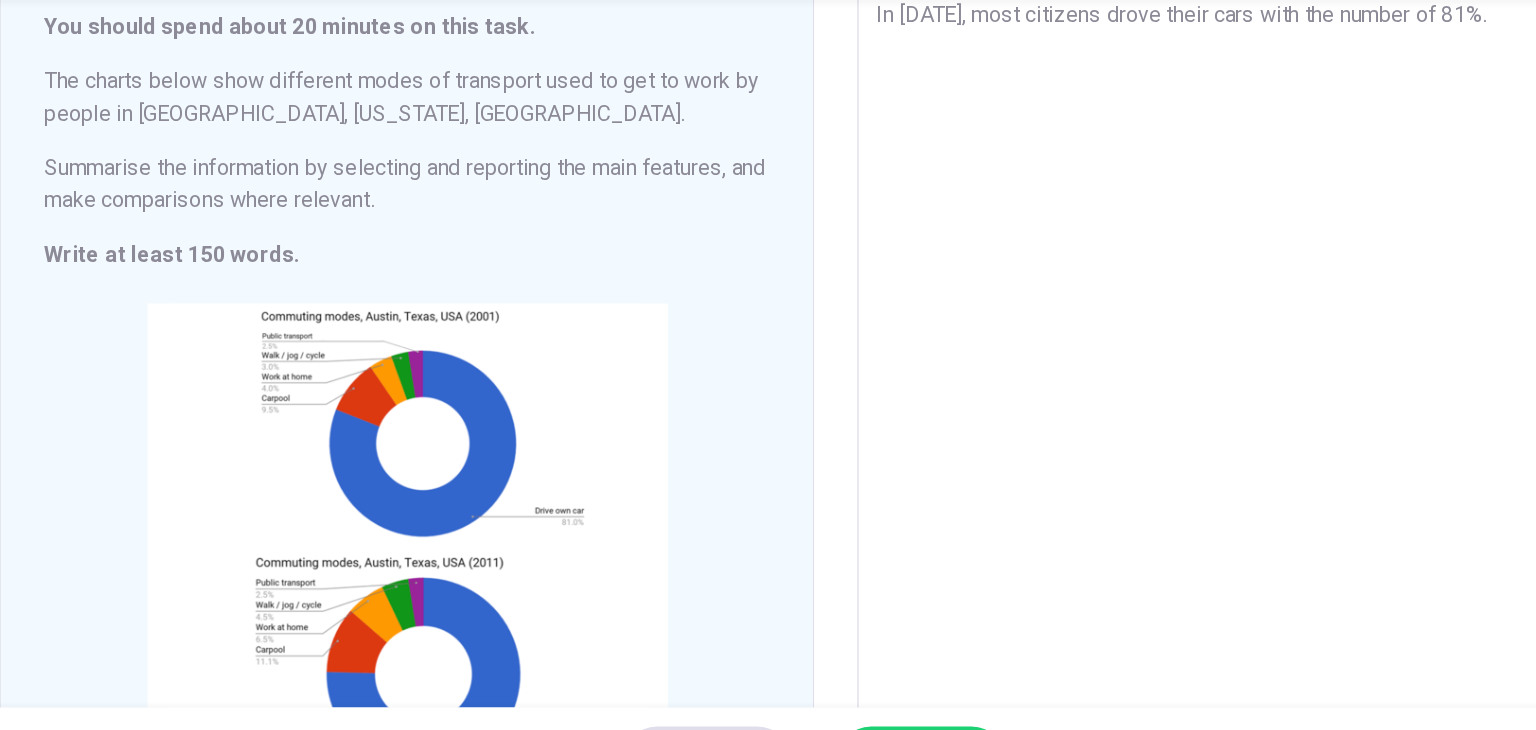 type on "x" 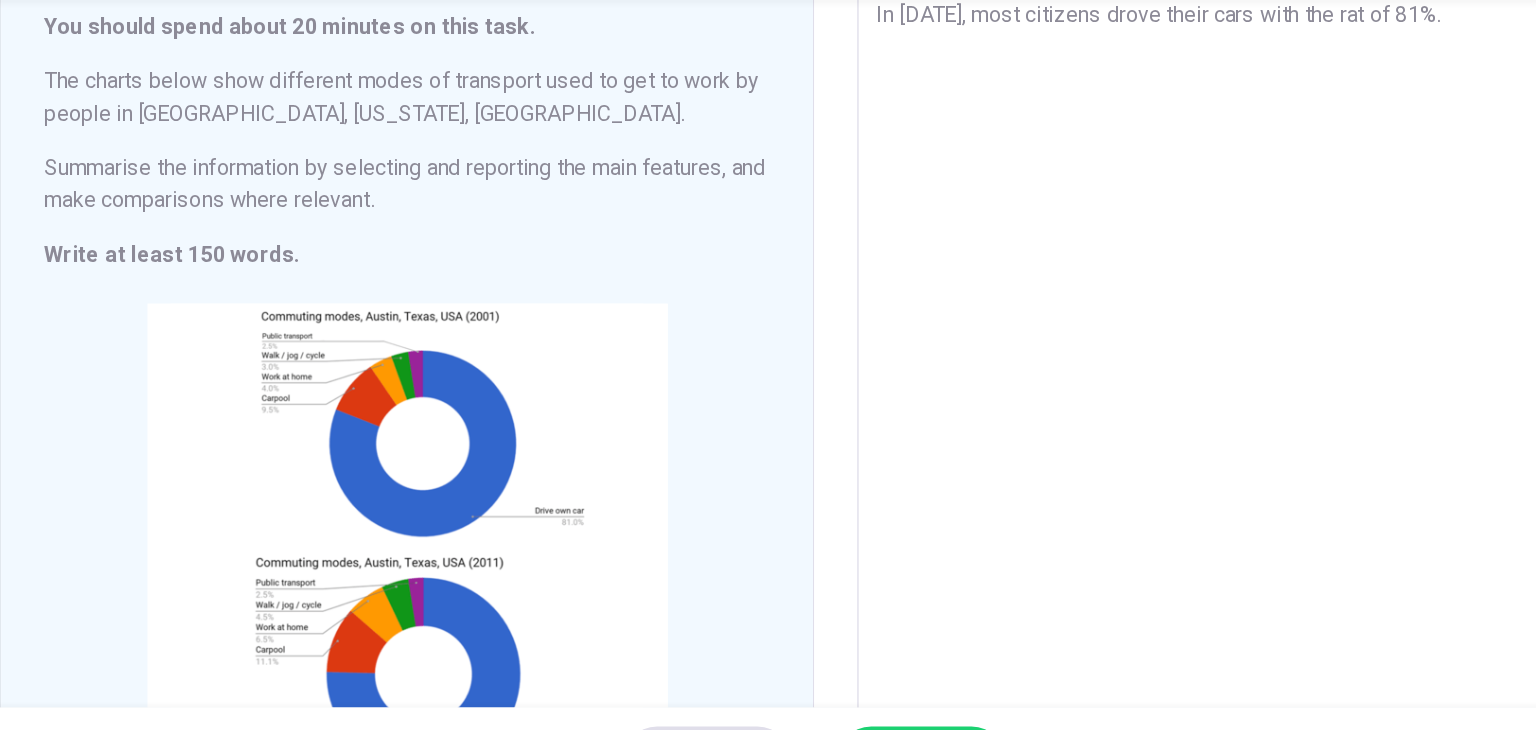 type on "In [DATE], most citizens drove their cars with the rate of 81%." 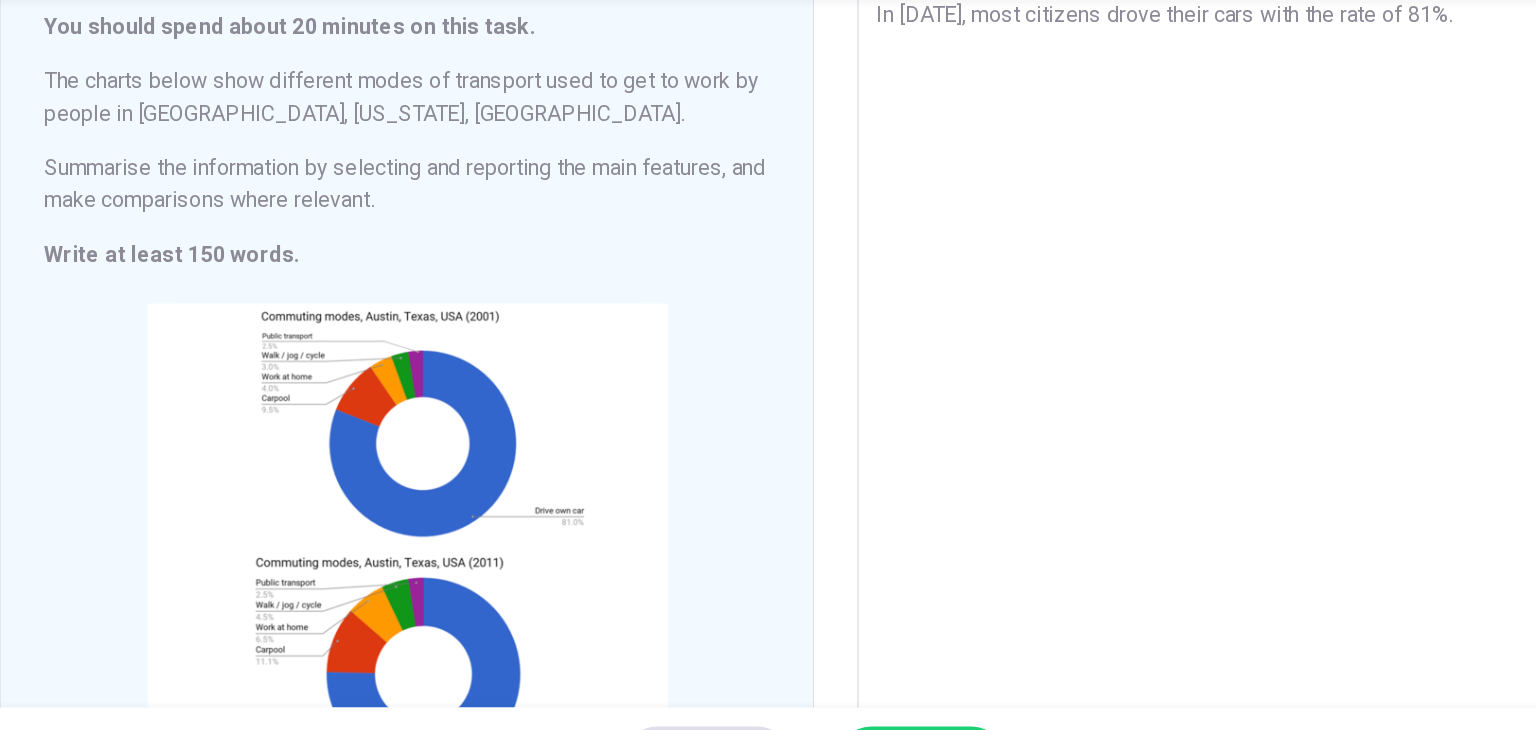 type on "x" 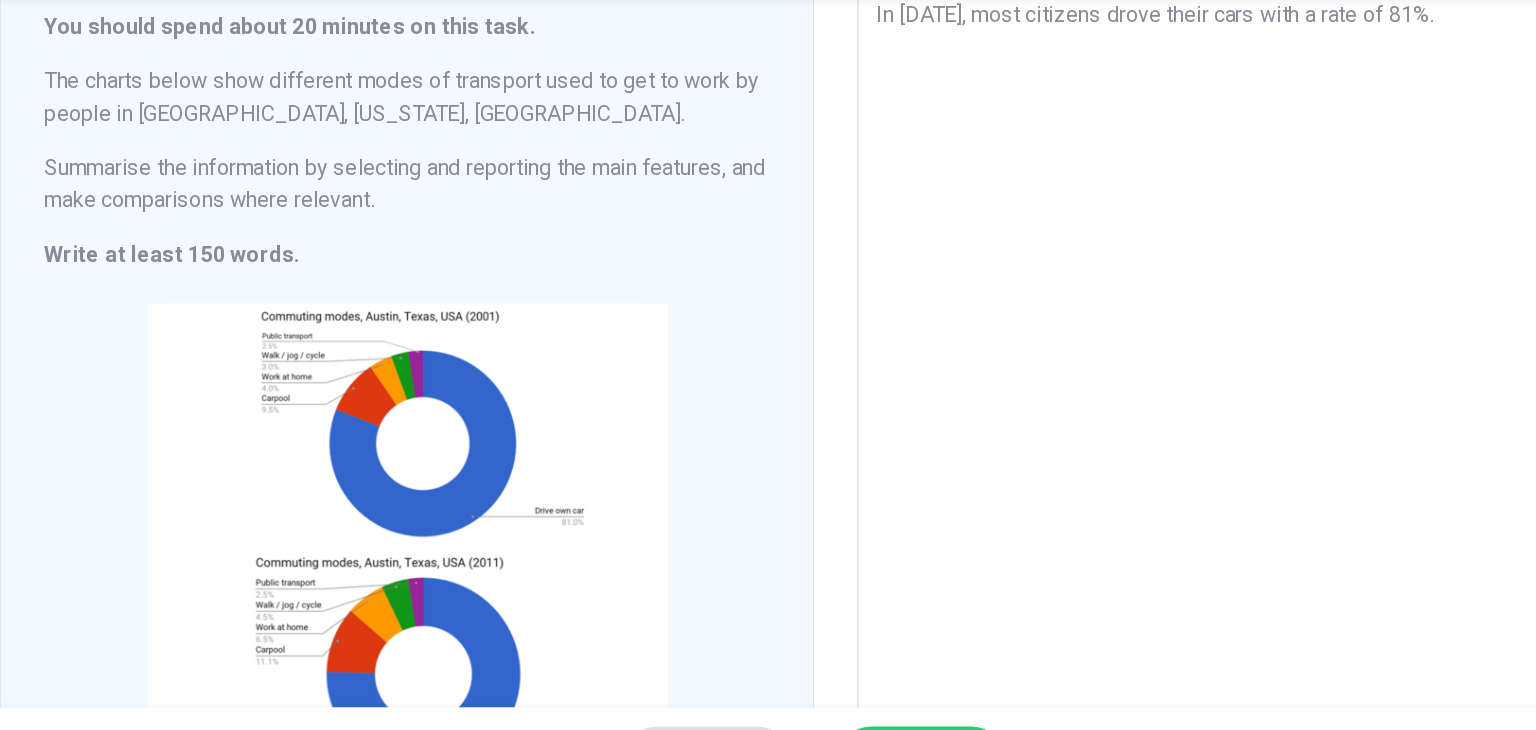 type on "x" 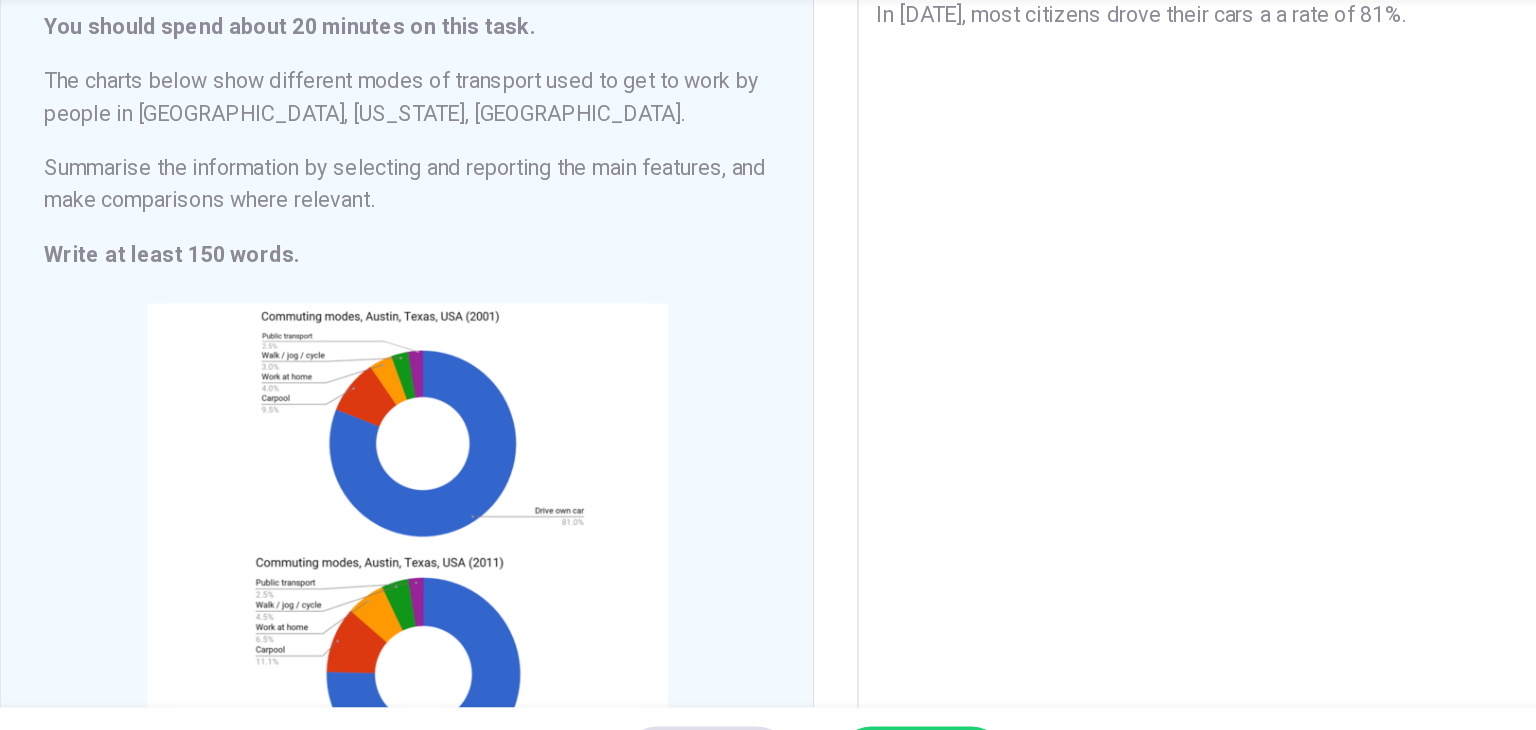 type on "In [DATE], most citizens drove their cars at a rate of 81%." 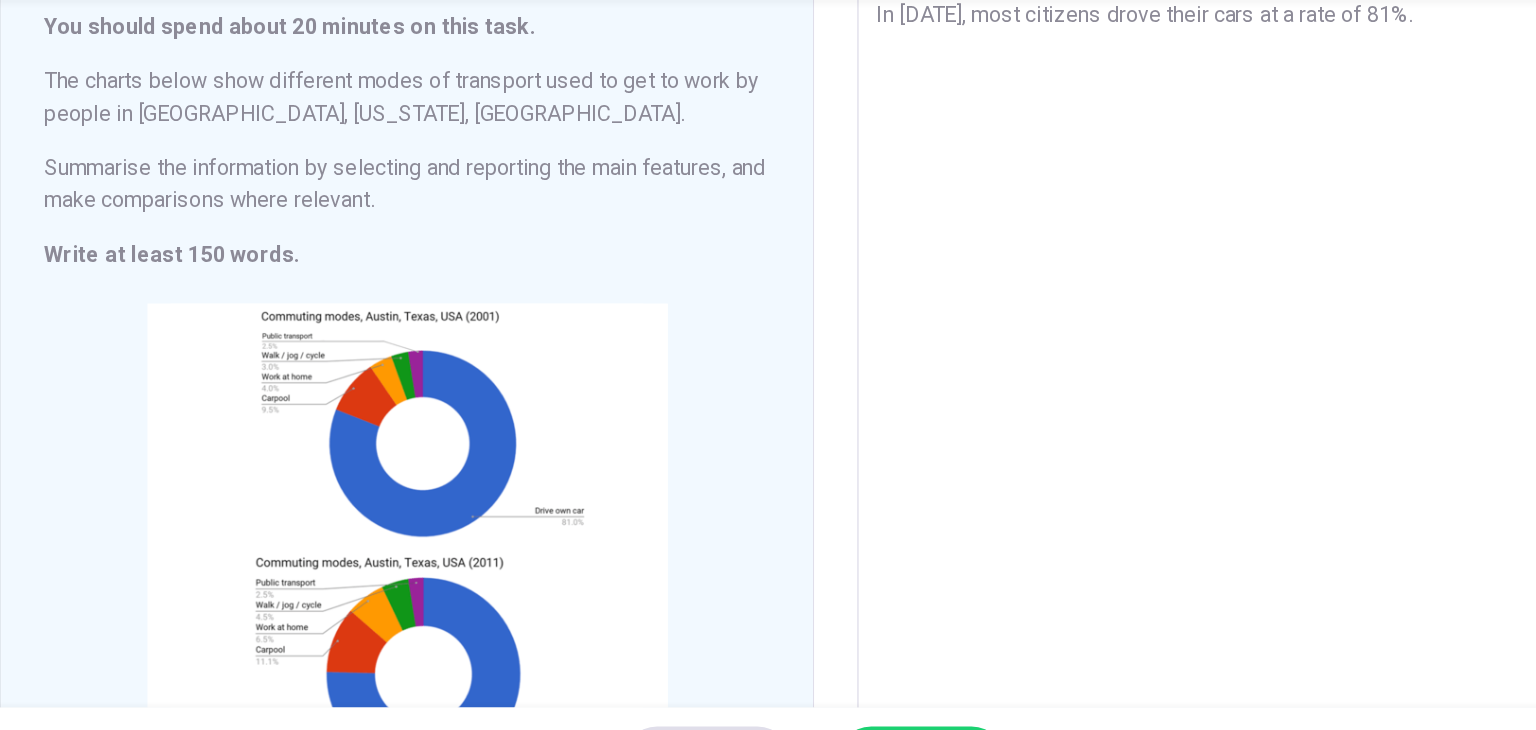type on "x" 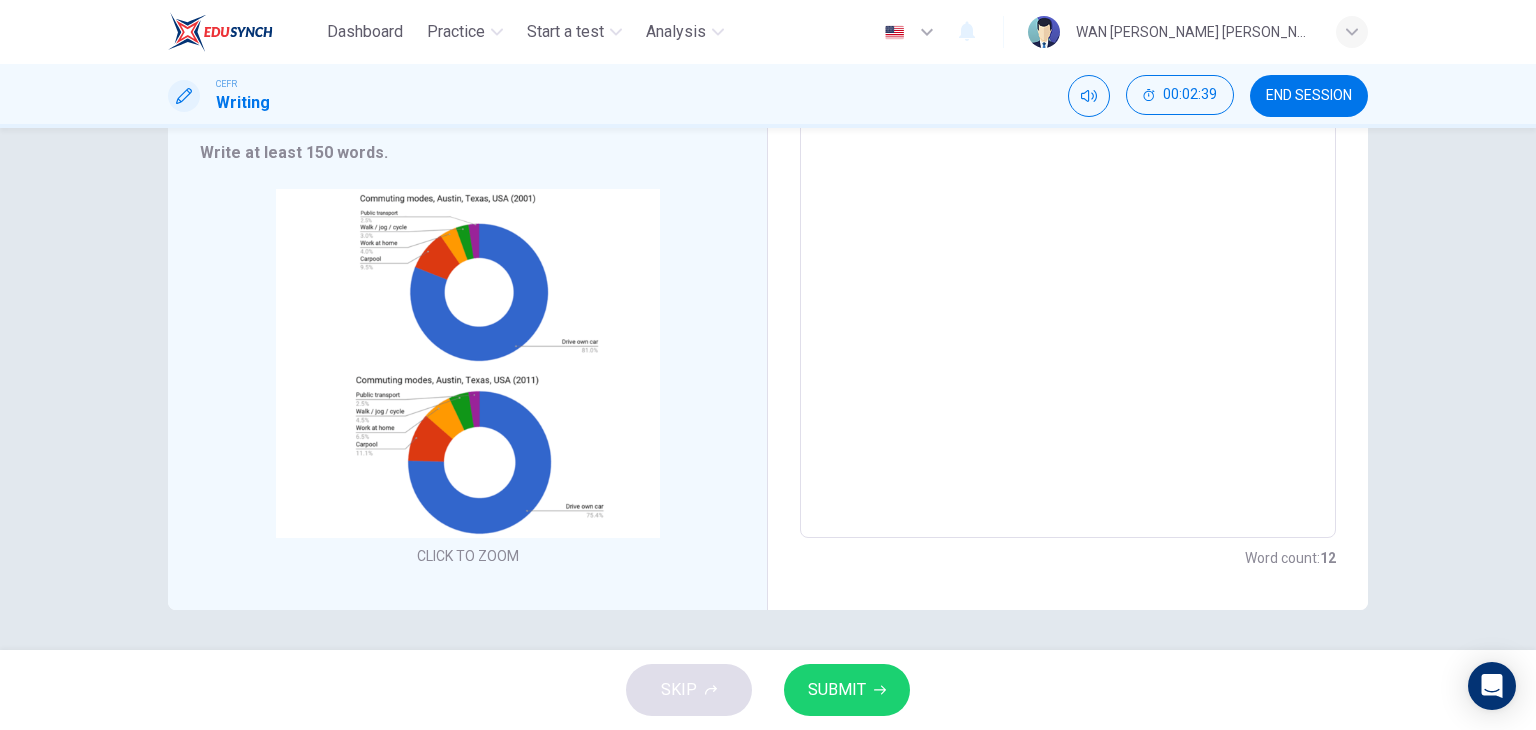 type on "In [DATE], most citizens drove their cars at a rate of 81%." 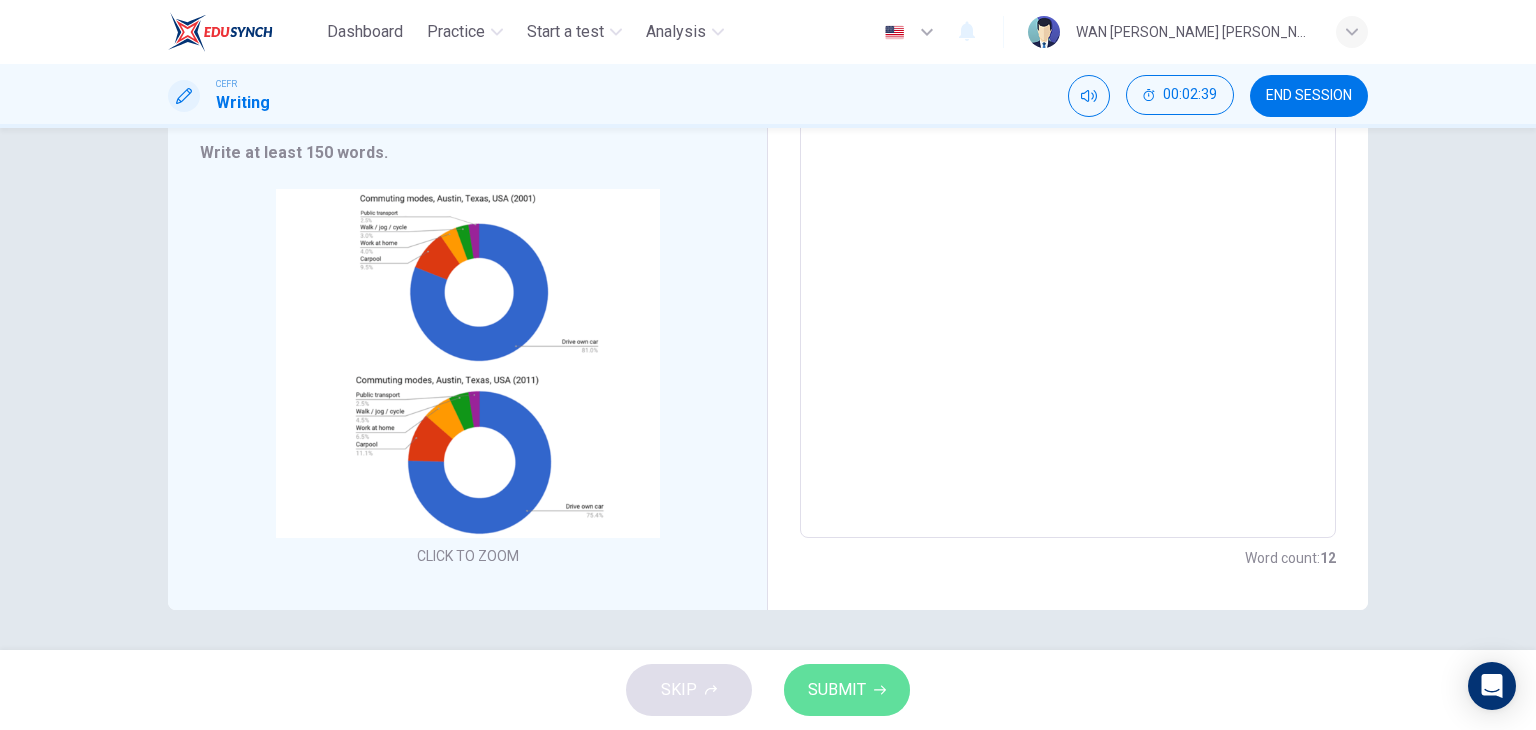 click on "SUBMIT" at bounding box center [837, 690] 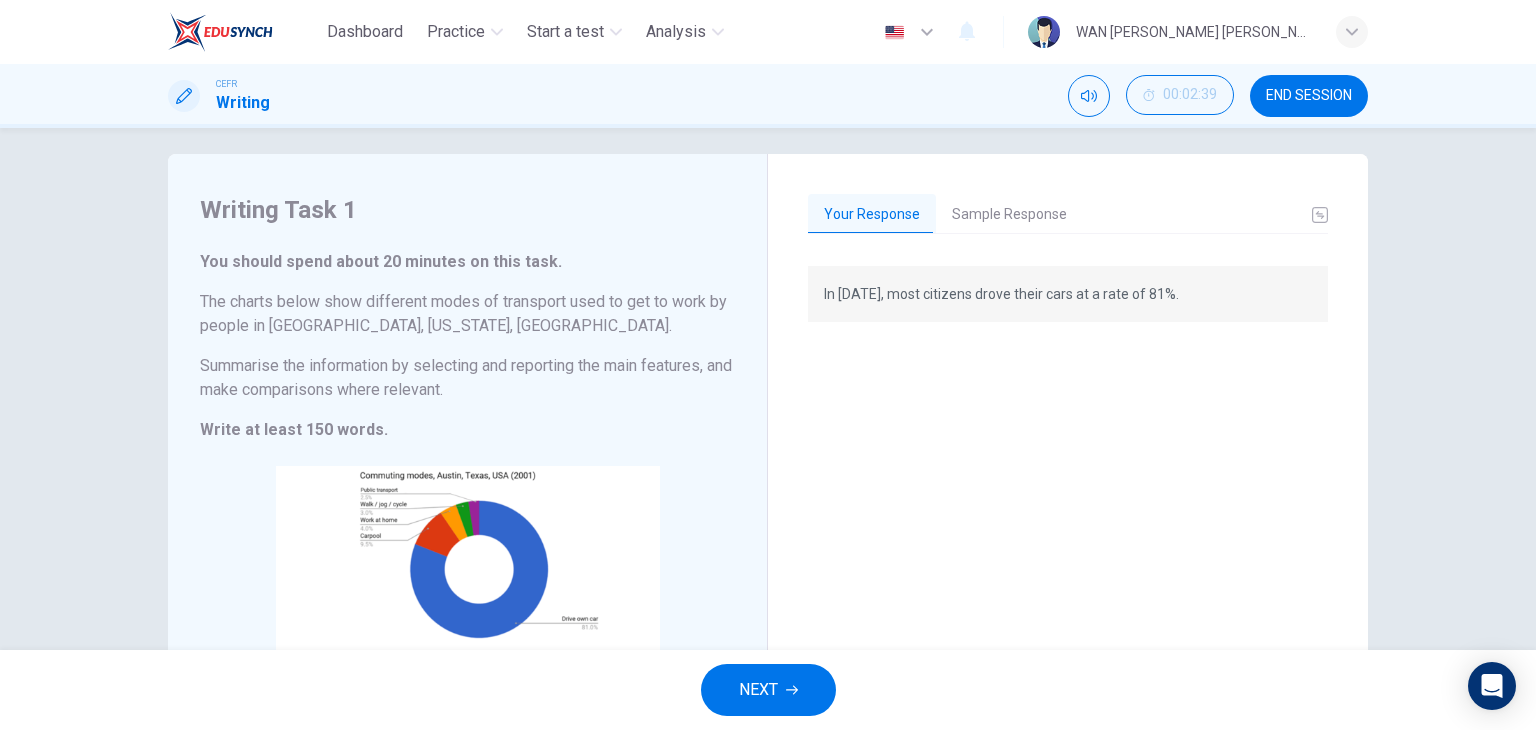 scroll, scrollTop: 0, scrollLeft: 0, axis: both 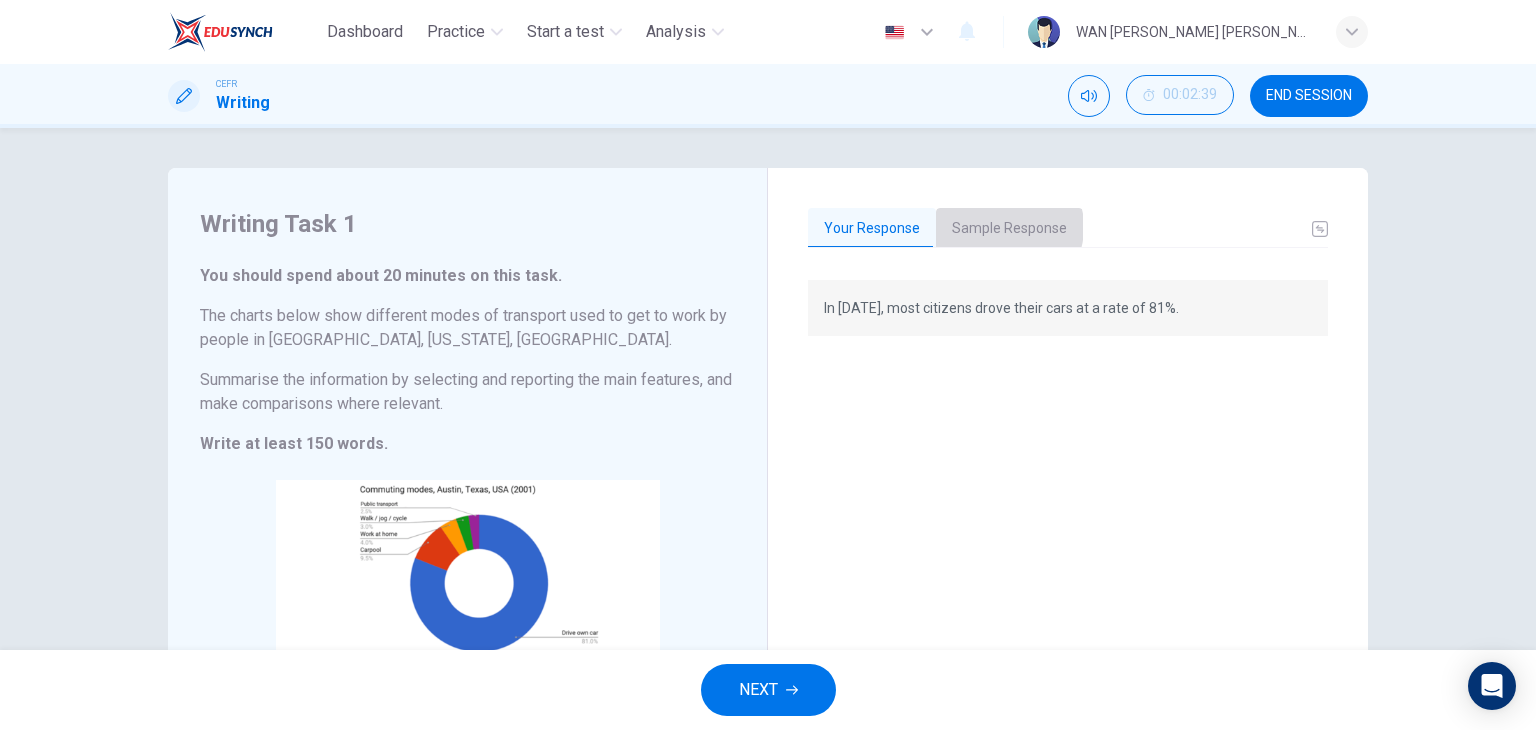 click on "Sample Response" at bounding box center [1009, 229] 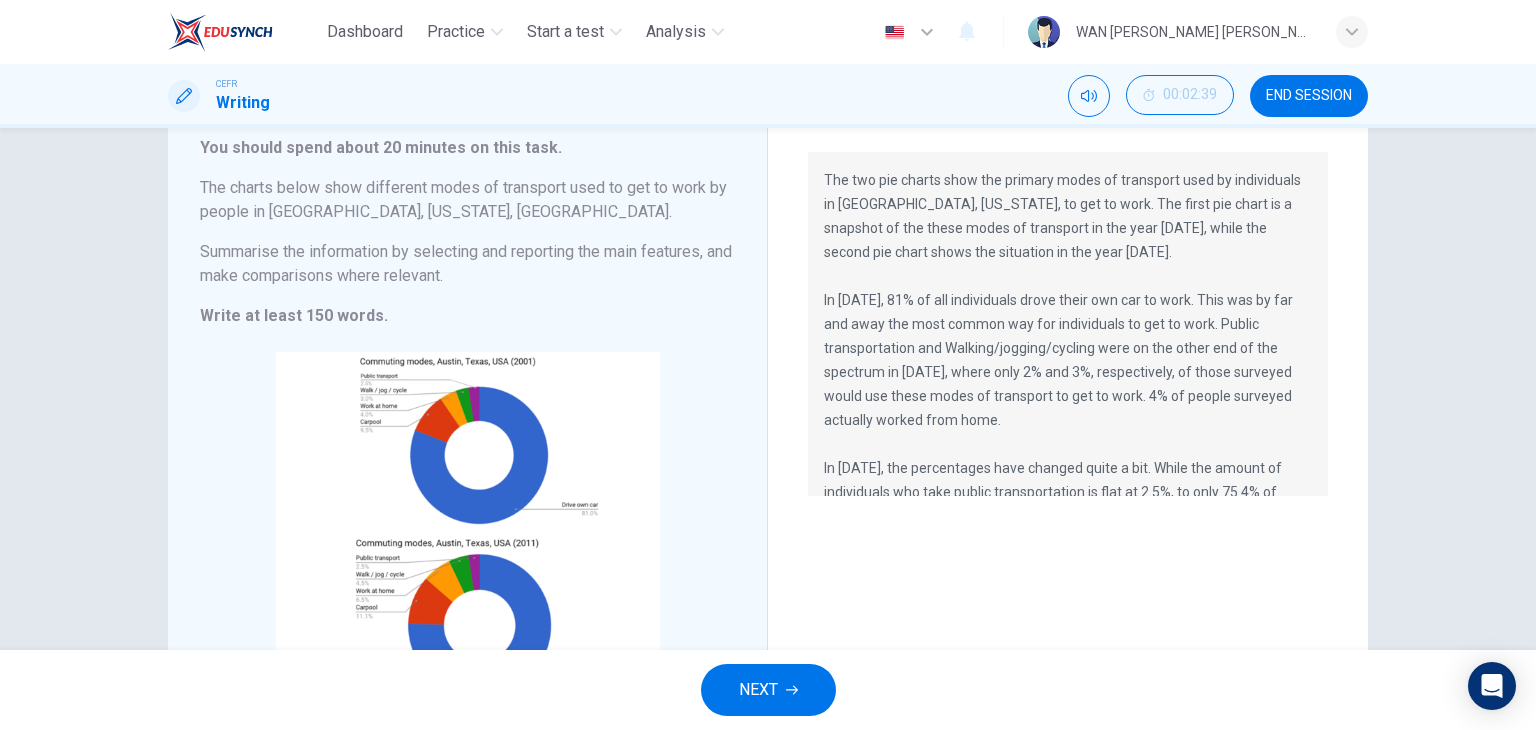 scroll, scrollTop: 124, scrollLeft: 0, axis: vertical 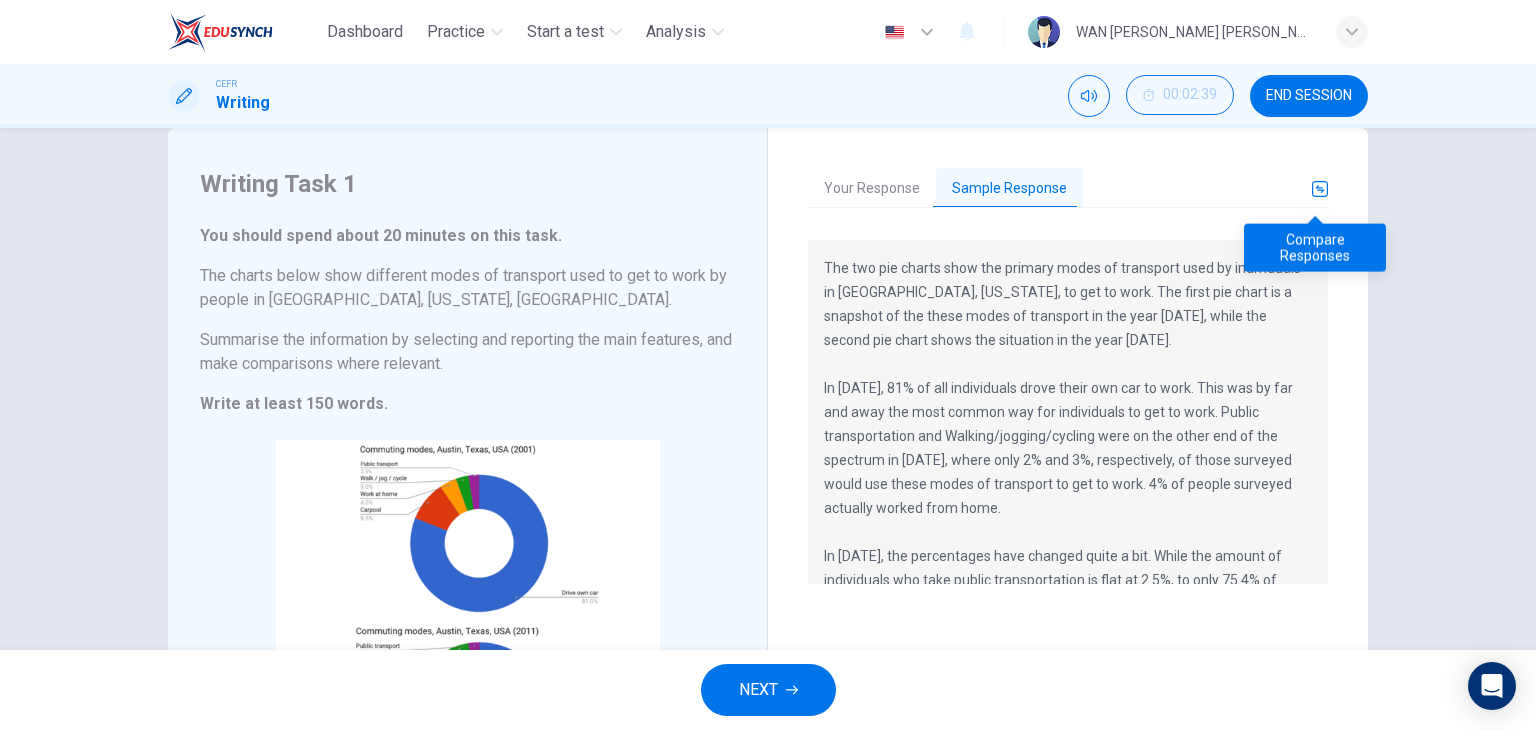 click 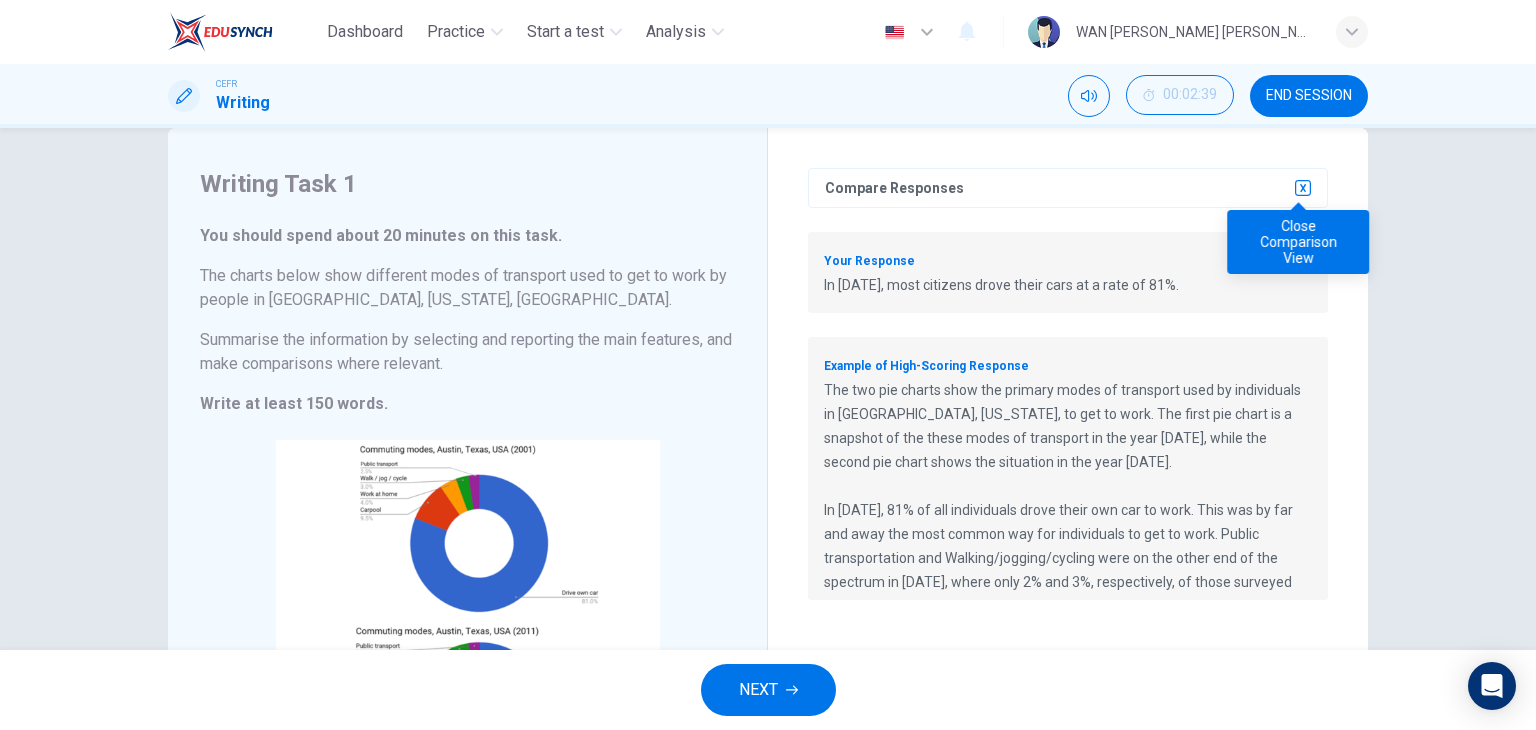 click 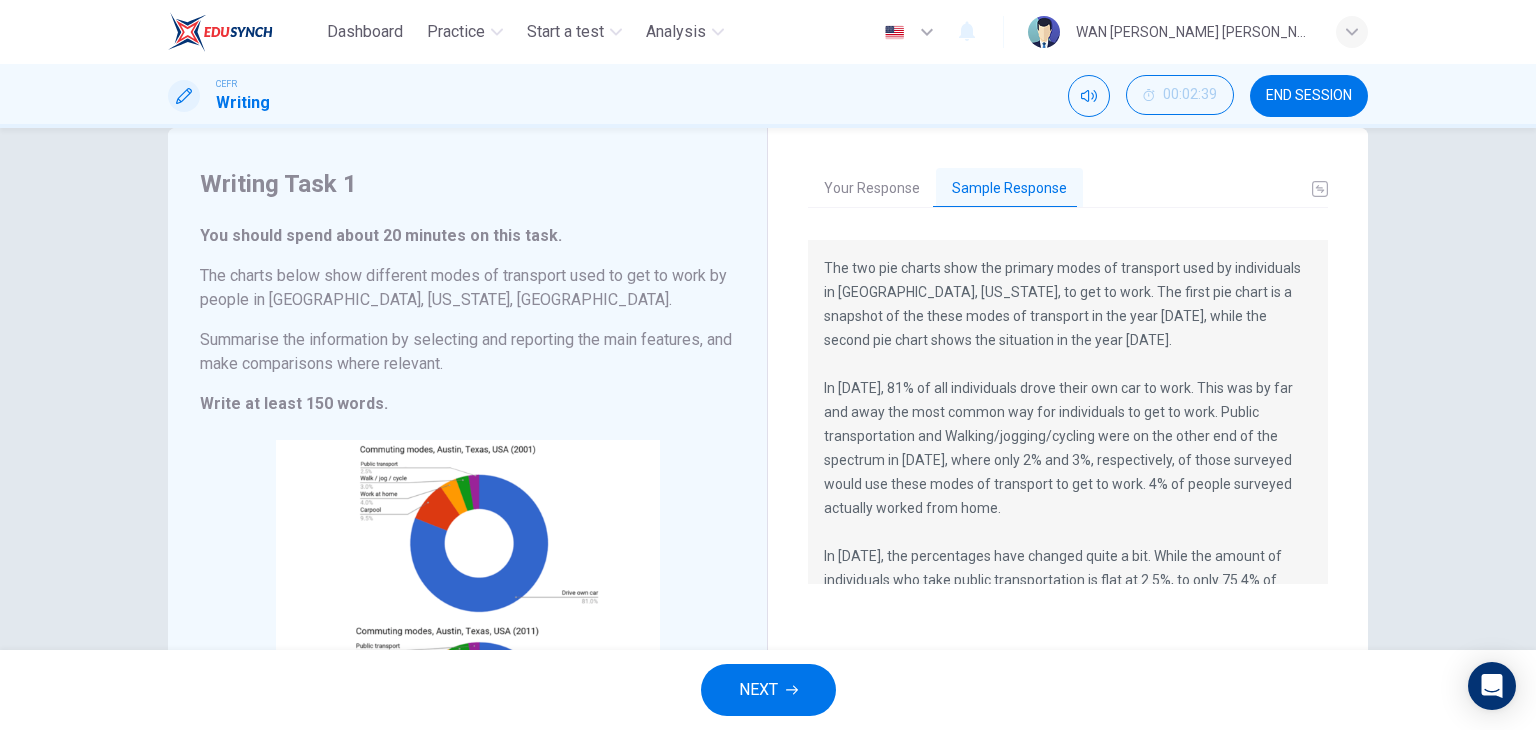 click on "The two pie charts show the primary modes of transport used by individuals in [GEOGRAPHIC_DATA], [US_STATE], to get to work. The first pie chart is a snapshot of the these modes of transport in the year [DATE], while the second pie chart shows the situation in the year [DATE].
In [DATE], 81% of all individuals drove their own car to work. This was by far and away the most common way for individuals to get to work. Public transportation and Walking/jogging/cycling were on the other end of the spectrum in [DATE], where only 2% and 3%, respectively, of those surveyed would use these modes of transport to get to work. 4% of people surveyed actually worked from home." at bounding box center (1068, 496) 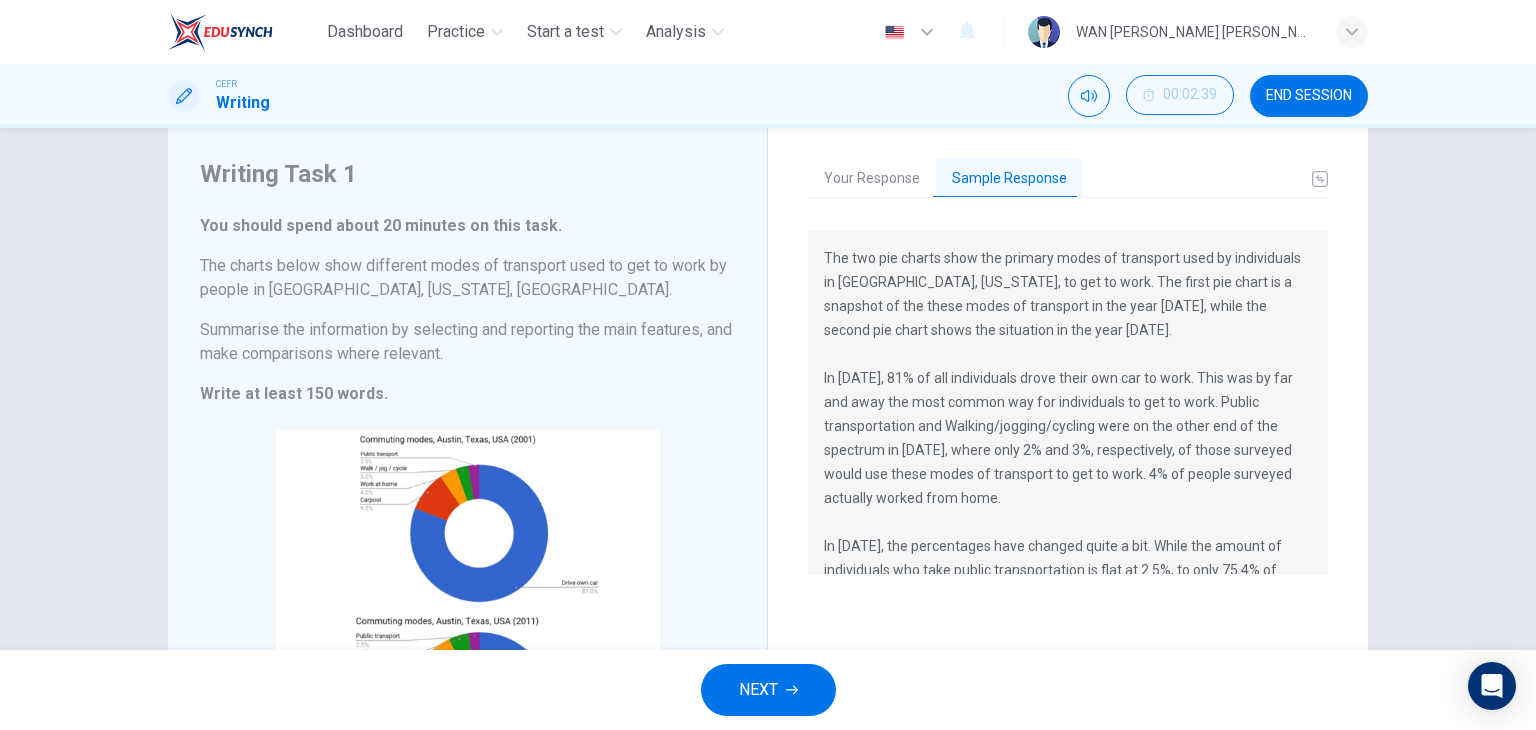 scroll, scrollTop: 51, scrollLeft: 0, axis: vertical 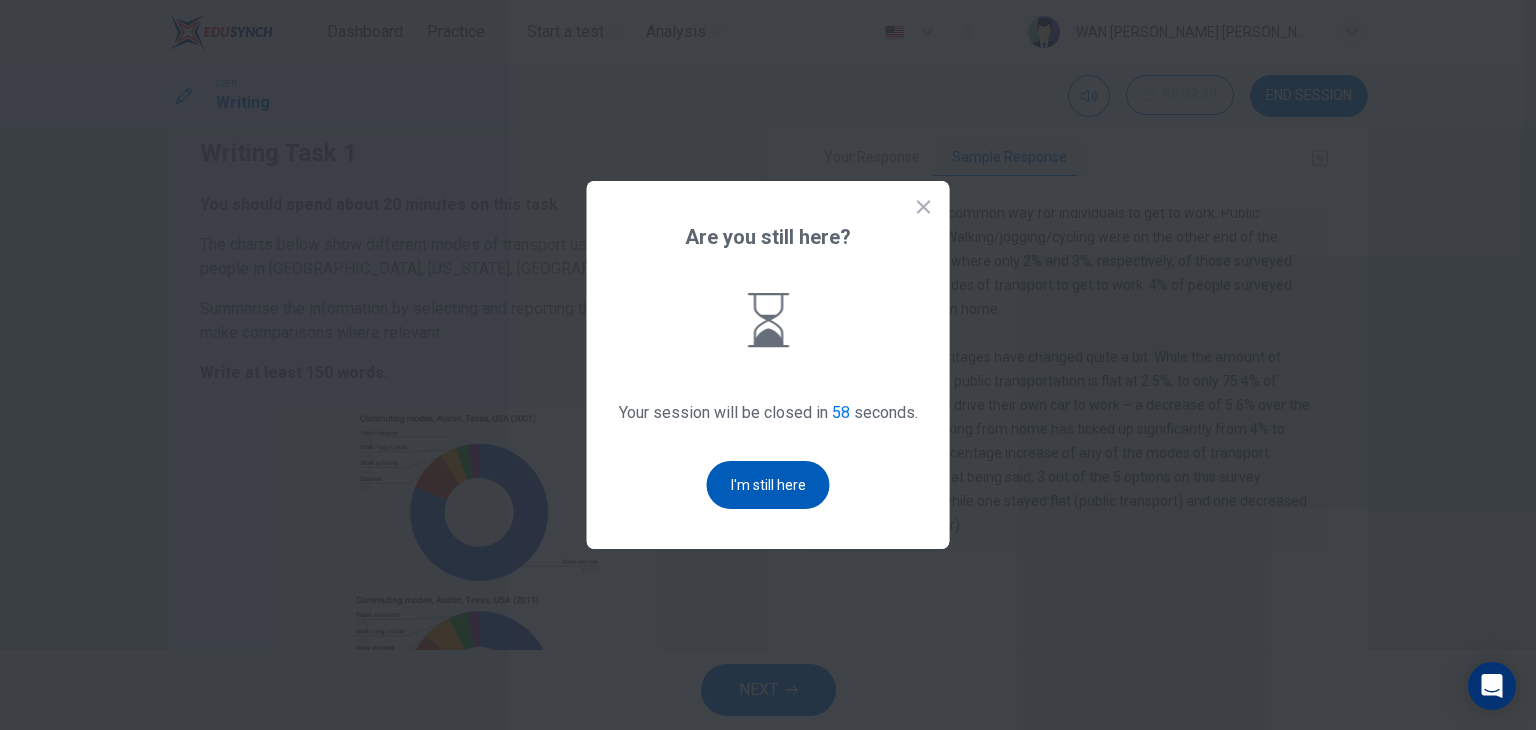 click on "I'm still here" at bounding box center [768, 485] 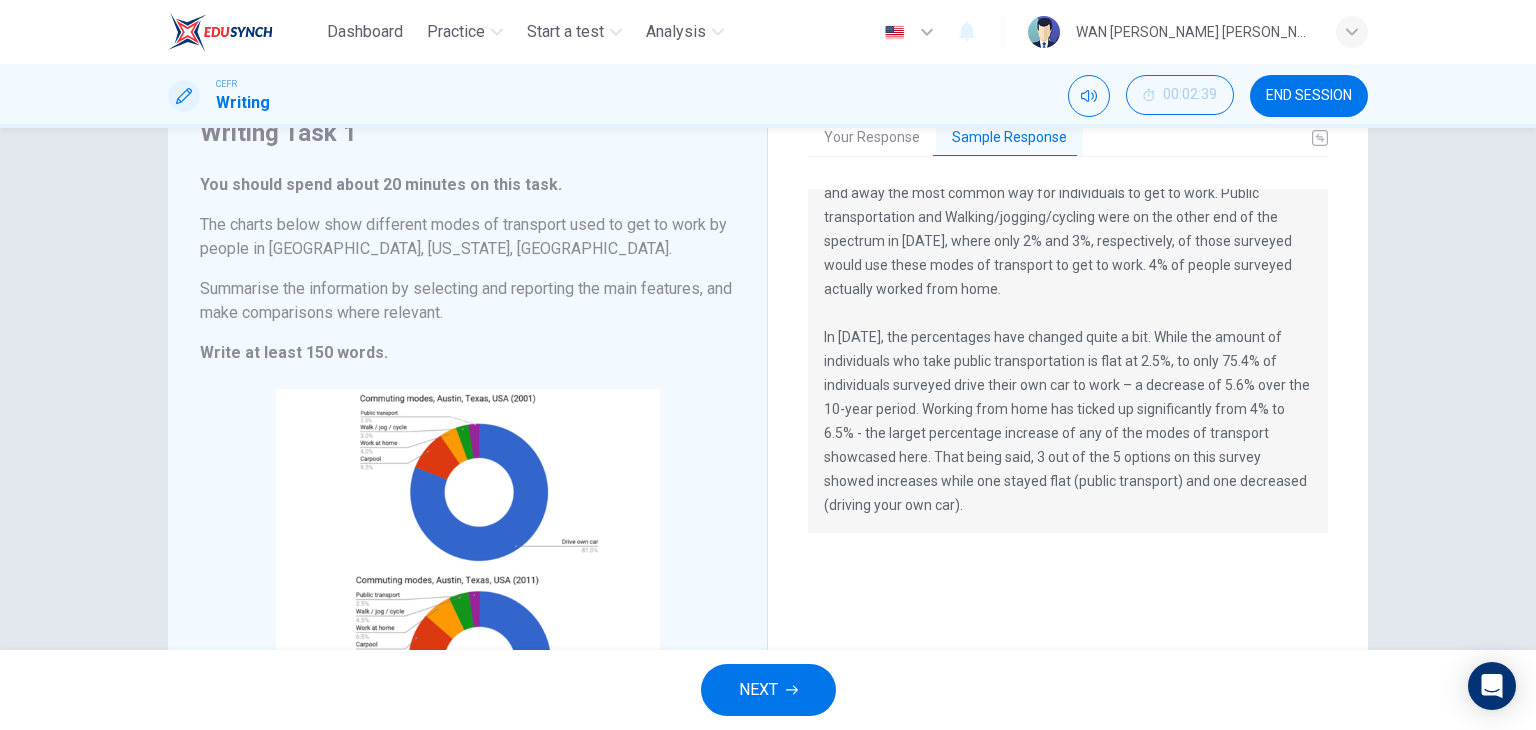 scroll, scrollTop: 92, scrollLeft: 0, axis: vertical 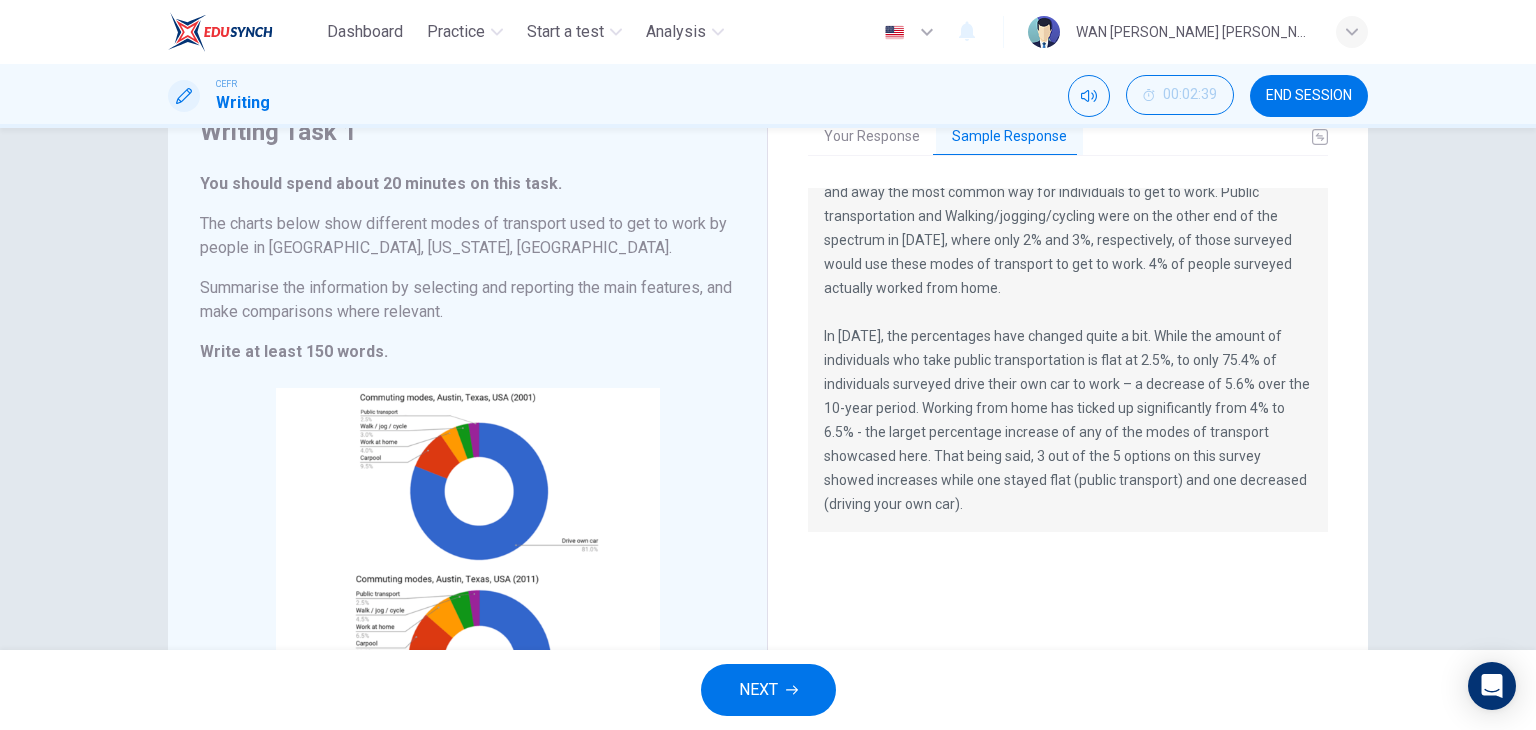 click on "END SESSION" at bounding box center [1309, 96] 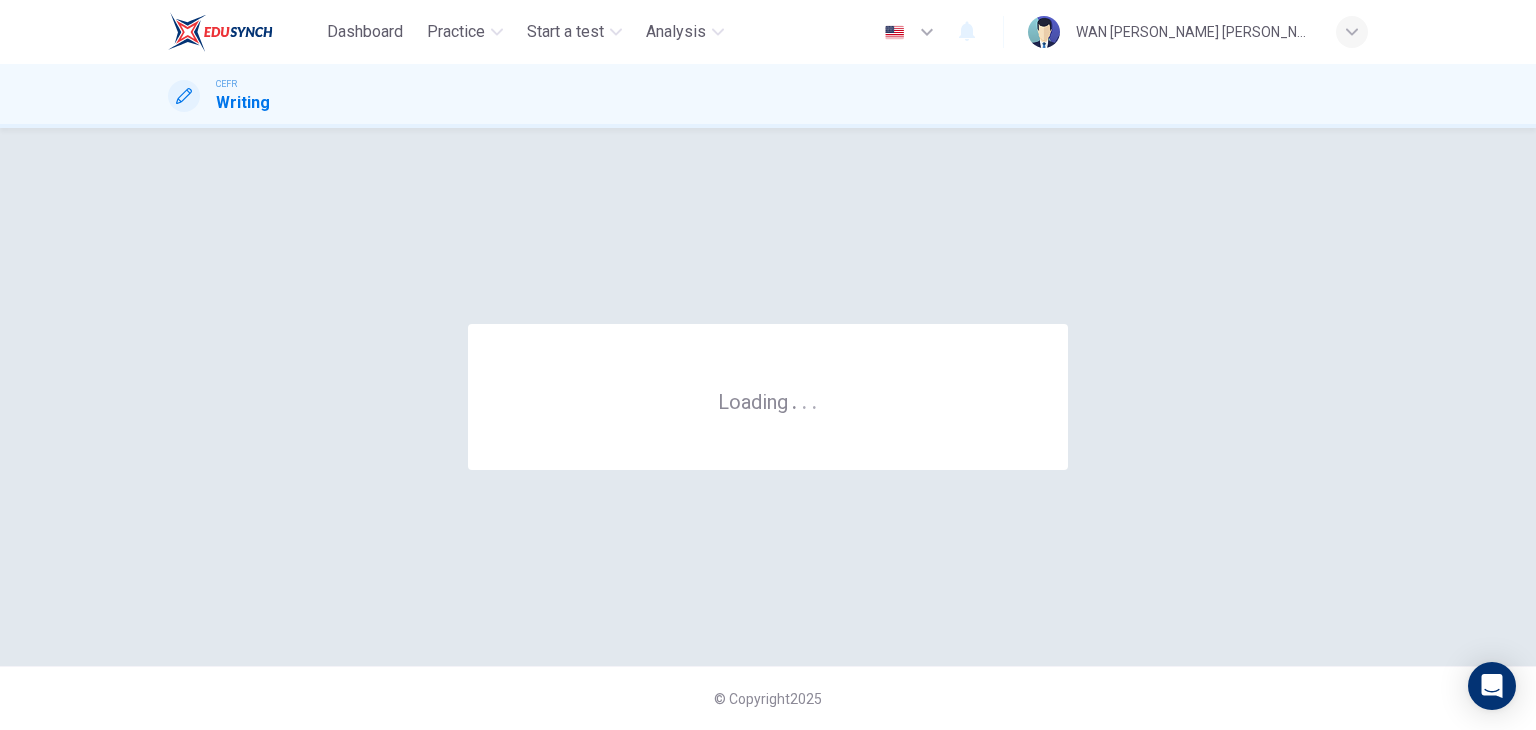 scroll, scrollTop: 0, scrollLeft: 0, axis: both 